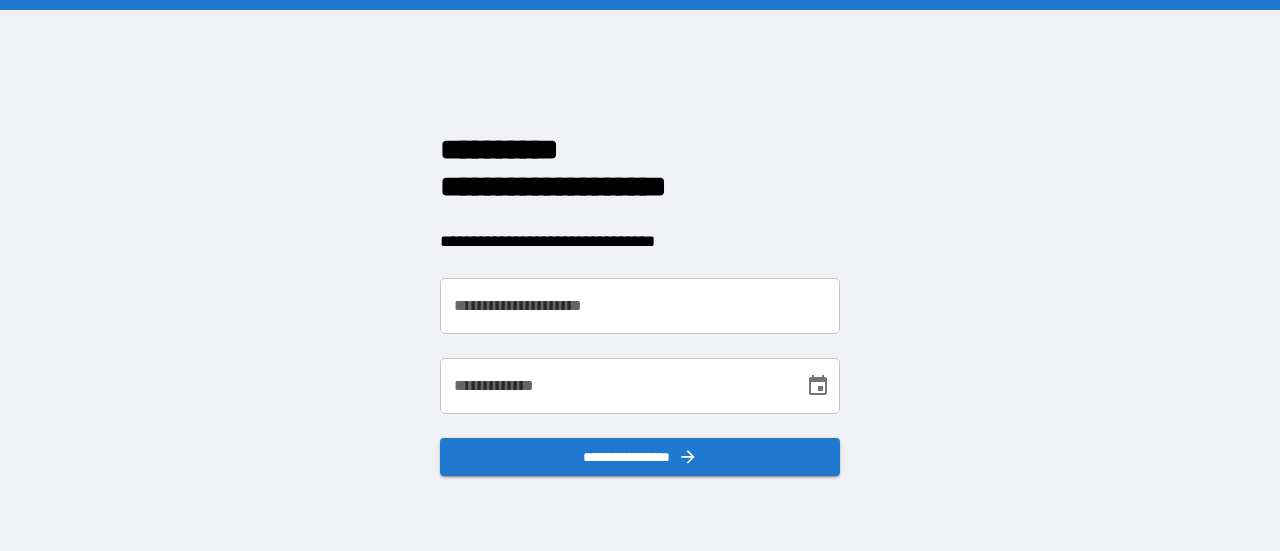 scroll, scrollTop: 0, scrollLeft: 0, axis: both 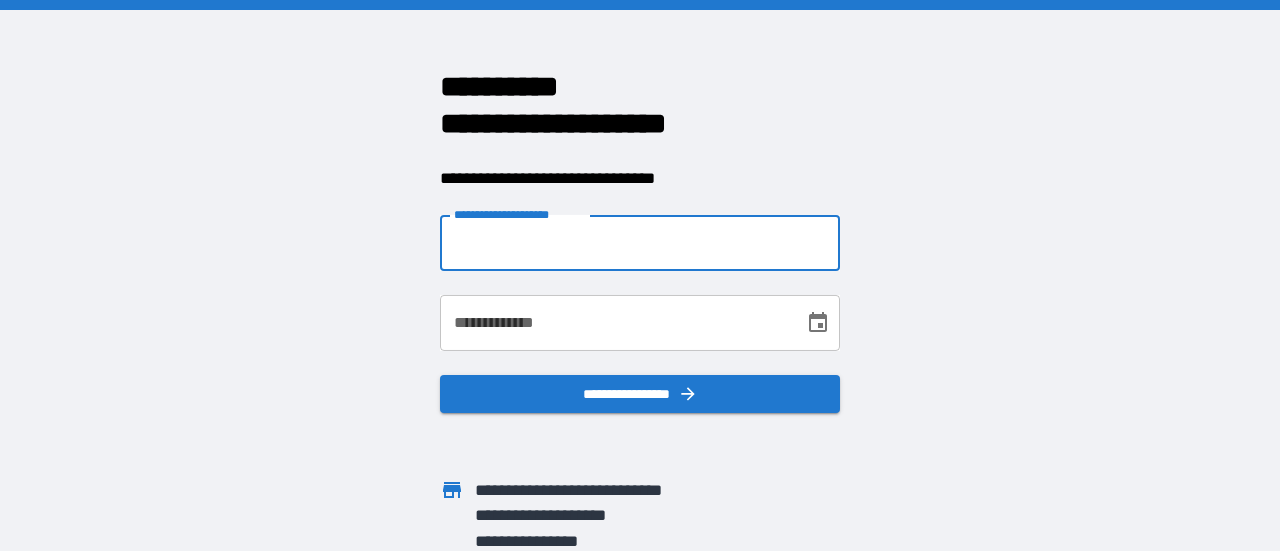 click on "**********" at bounding box center [640, 243] 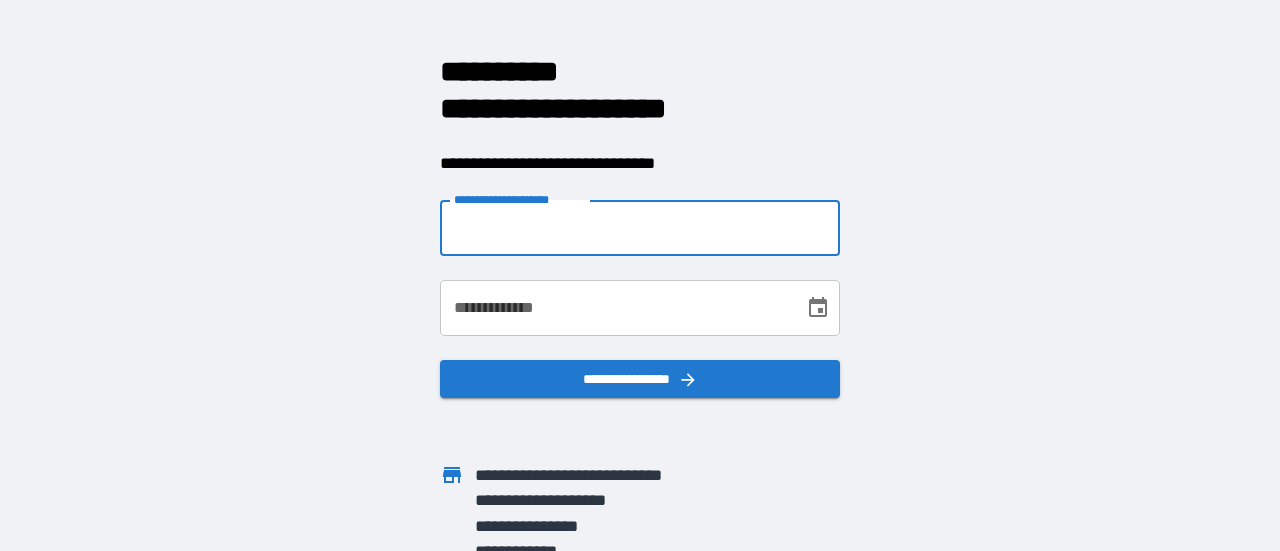 scroll, scrollTop: 29, scrollLeft: 0, axis: vertical 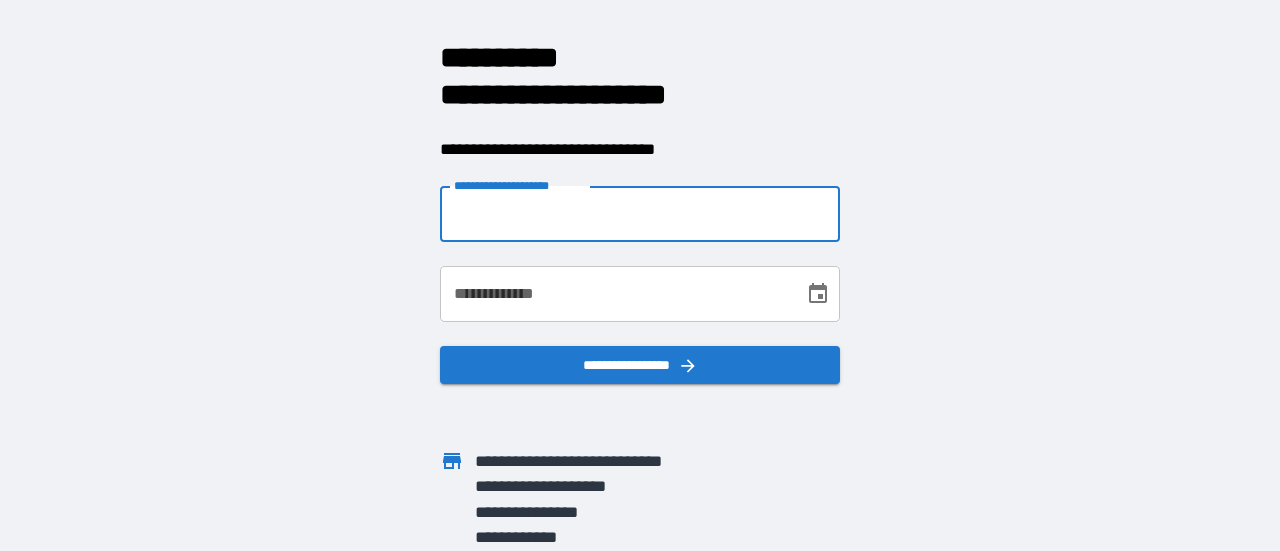 click on "**********" at bounding box center (640, 214) 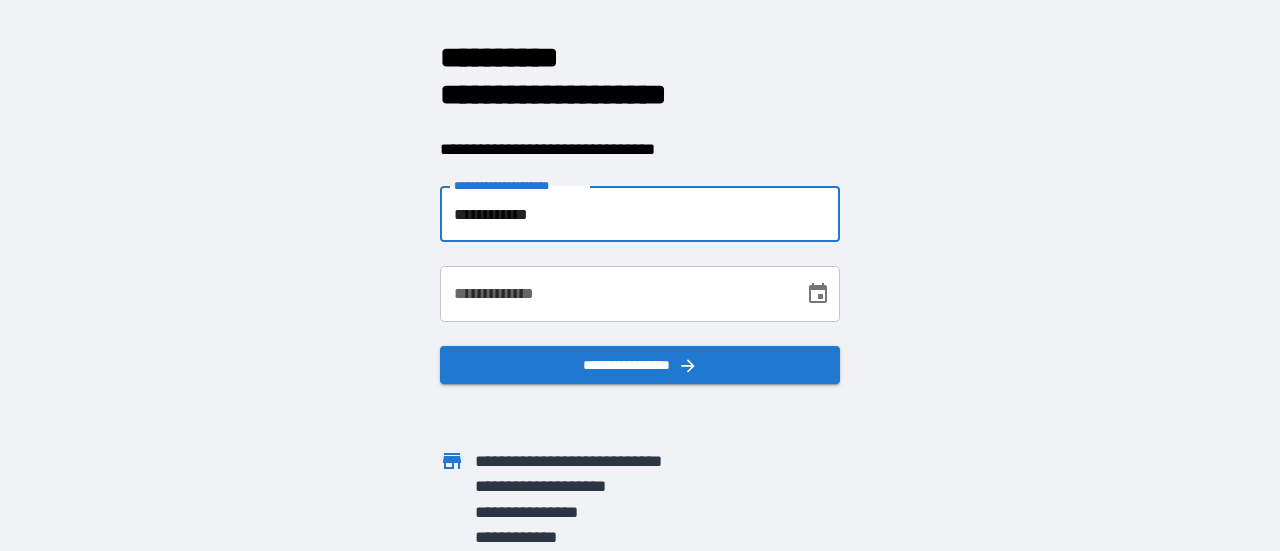 type on "**********" 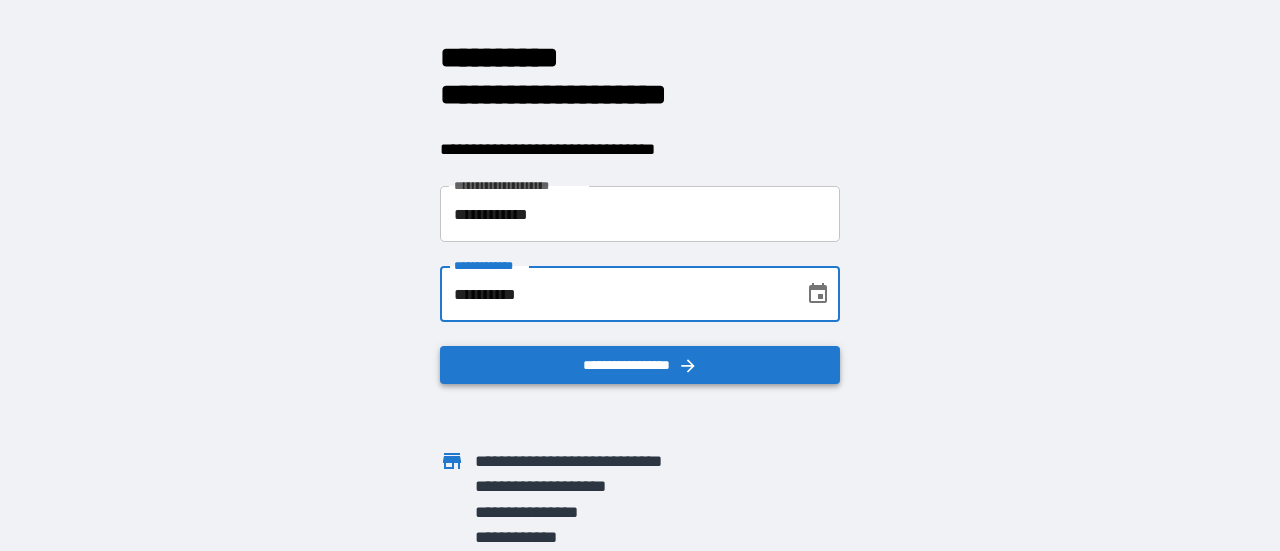 type on "**********" 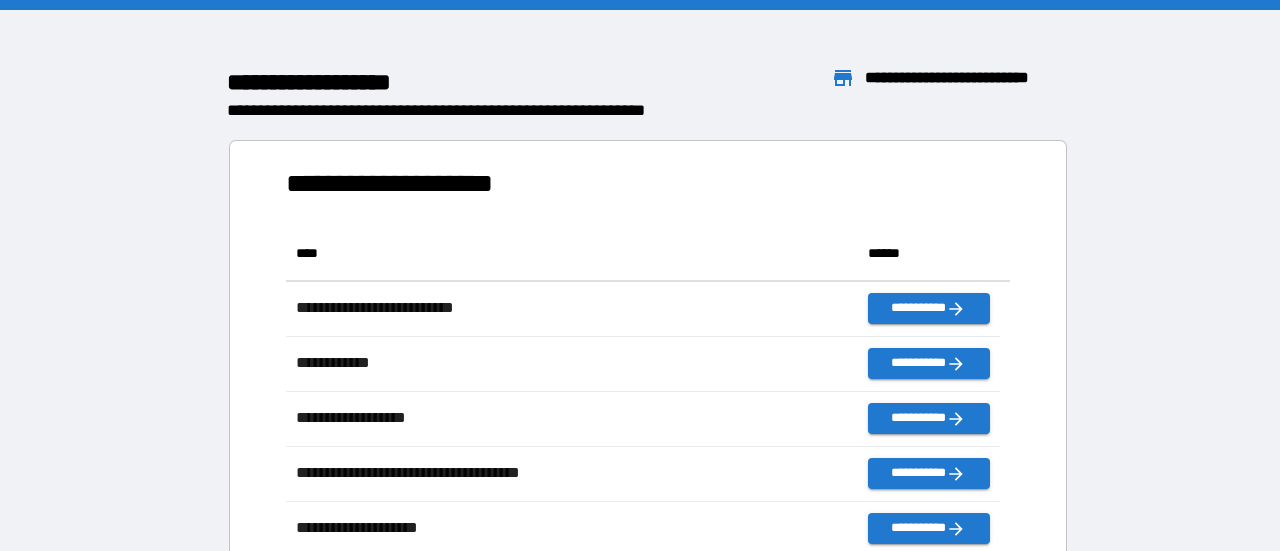 scroll, scrollTop: 16, scrollLeft: 16, axis: both 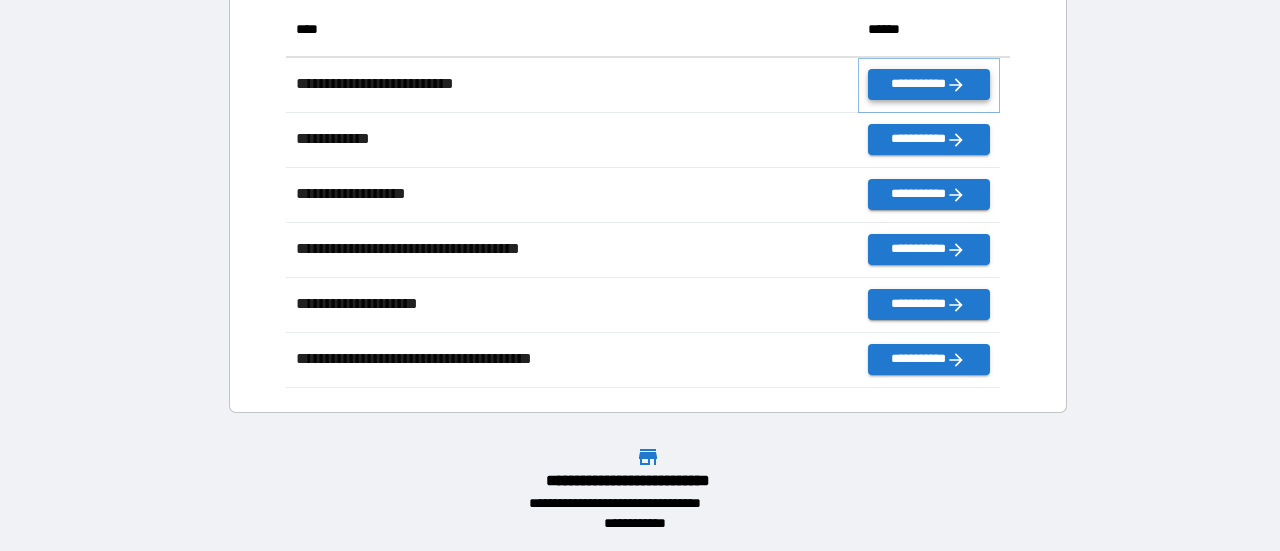 click on "**********" at bounding box center [929, 84] 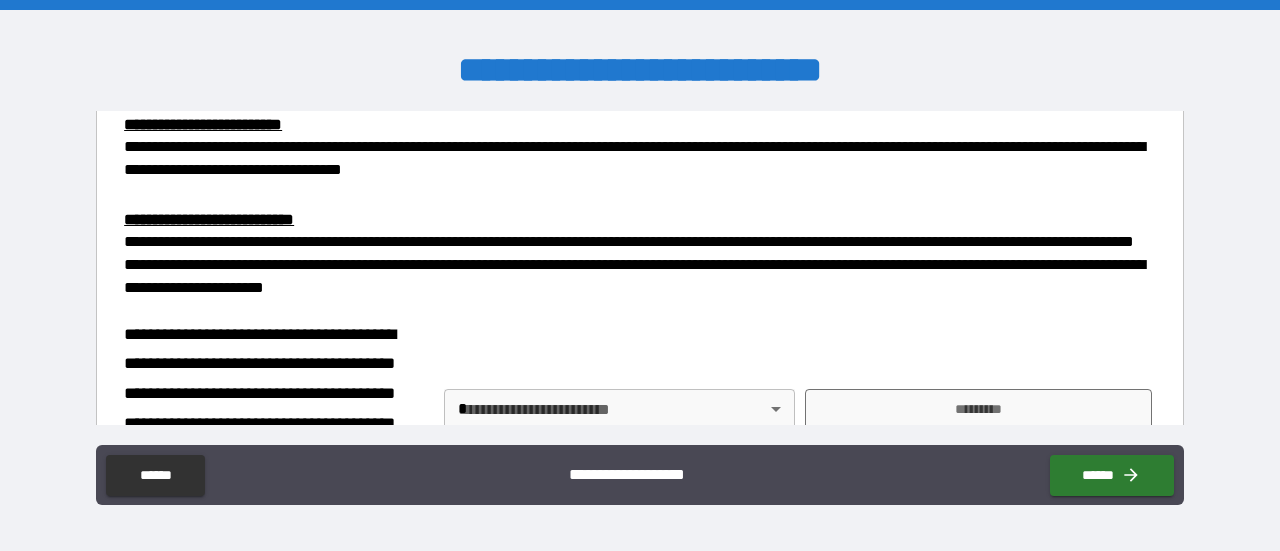 scroll, scrollTop: 666, scrollLeft: 0, axis: vertical 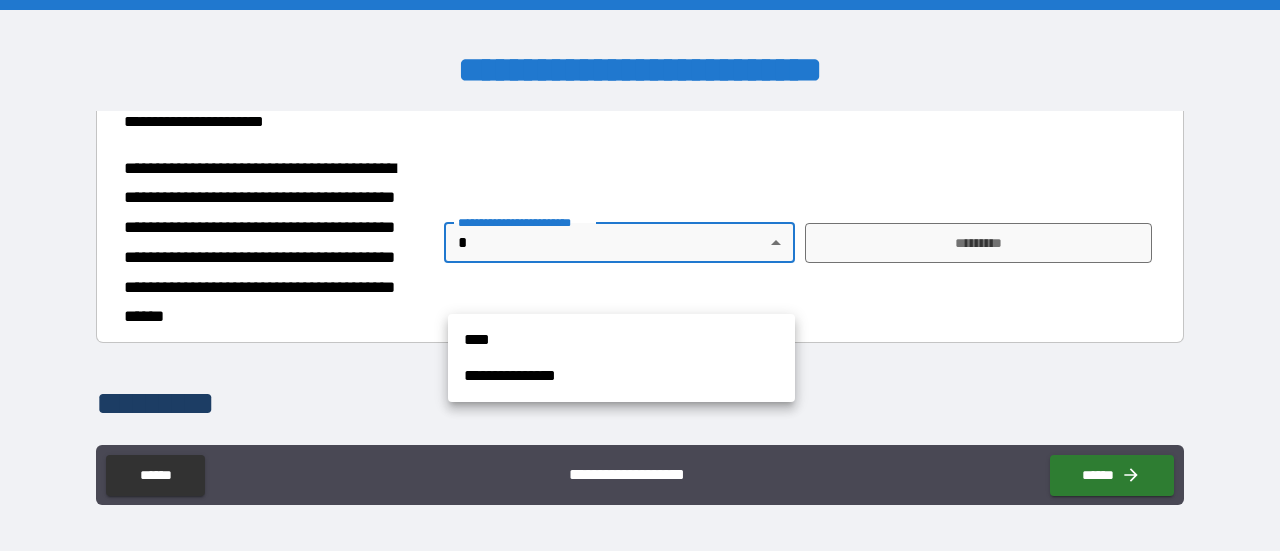 click on "**********" at bounding box center [640, 275] 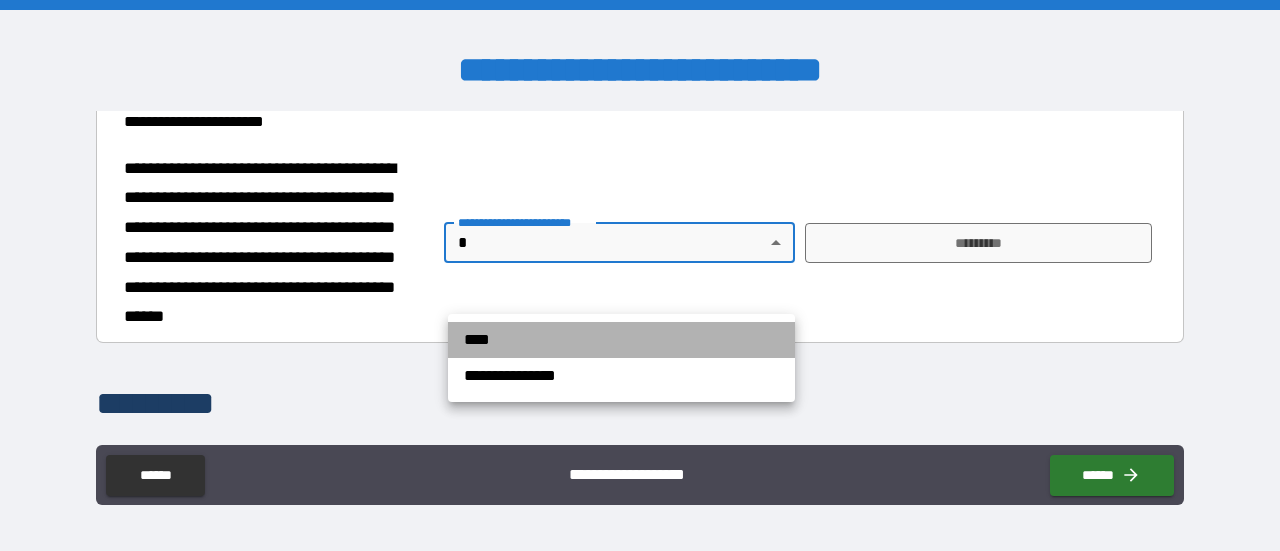 click on "****" at bounding box center (621, 340) 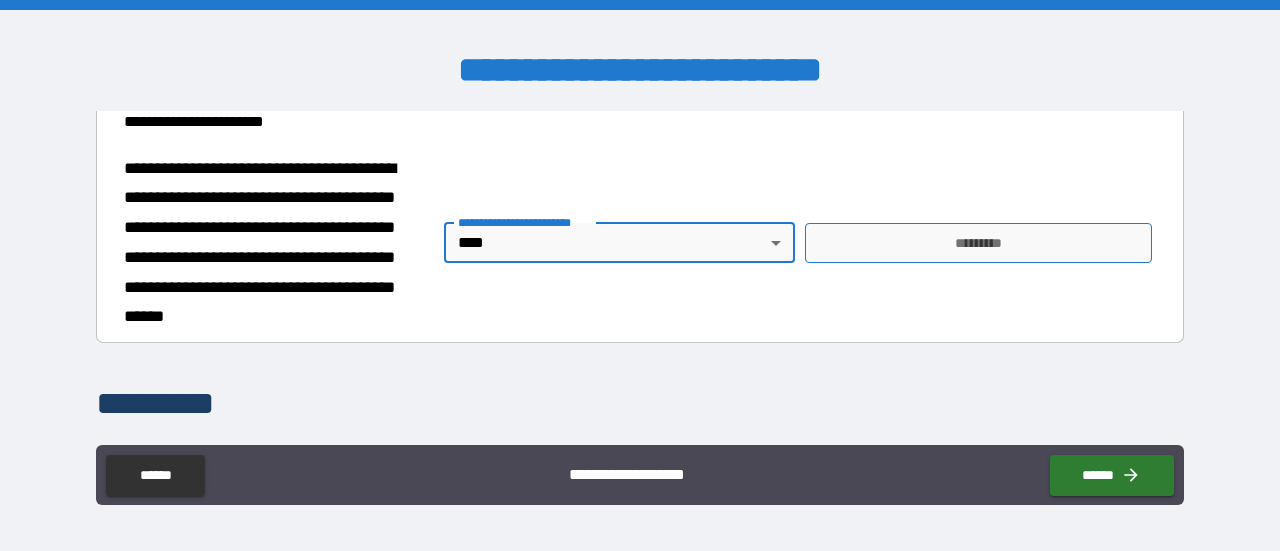click on "*********" at bounding box center [978, 243] 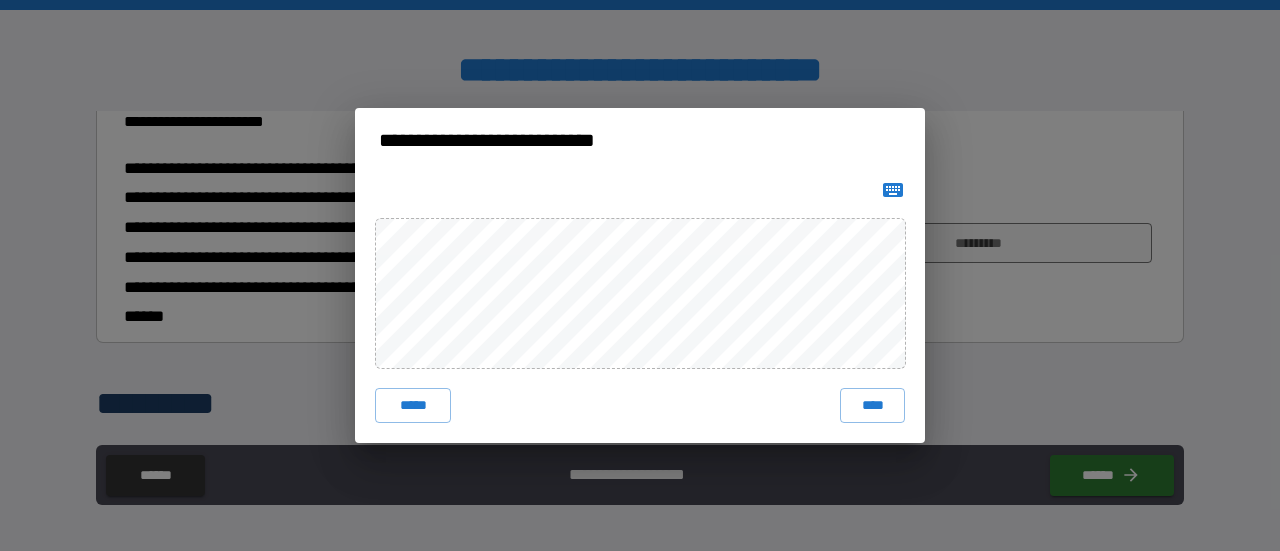click on "***** ****" at bounding box center [640, 406] 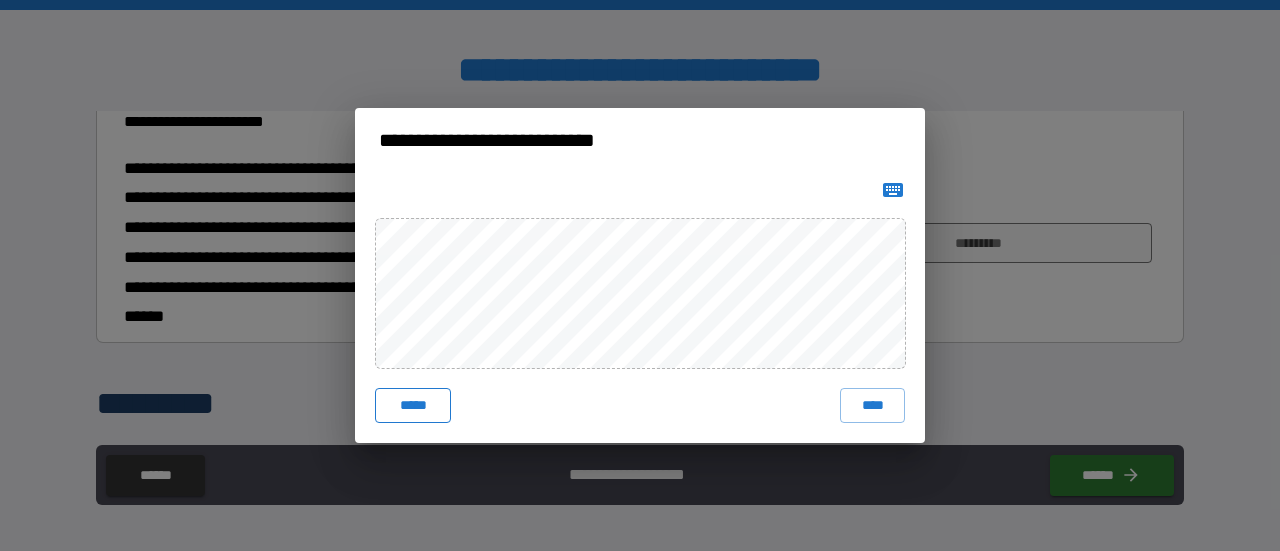 click on "*****" at bounding box center [413, 406] 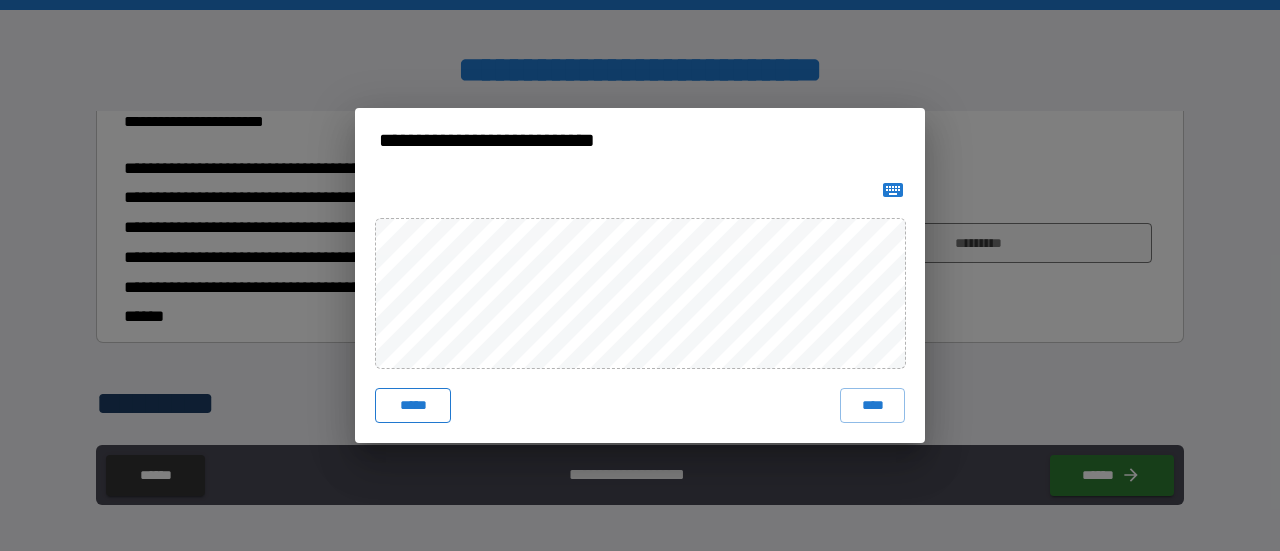 click on "*****" at bounding box center (413, 406) 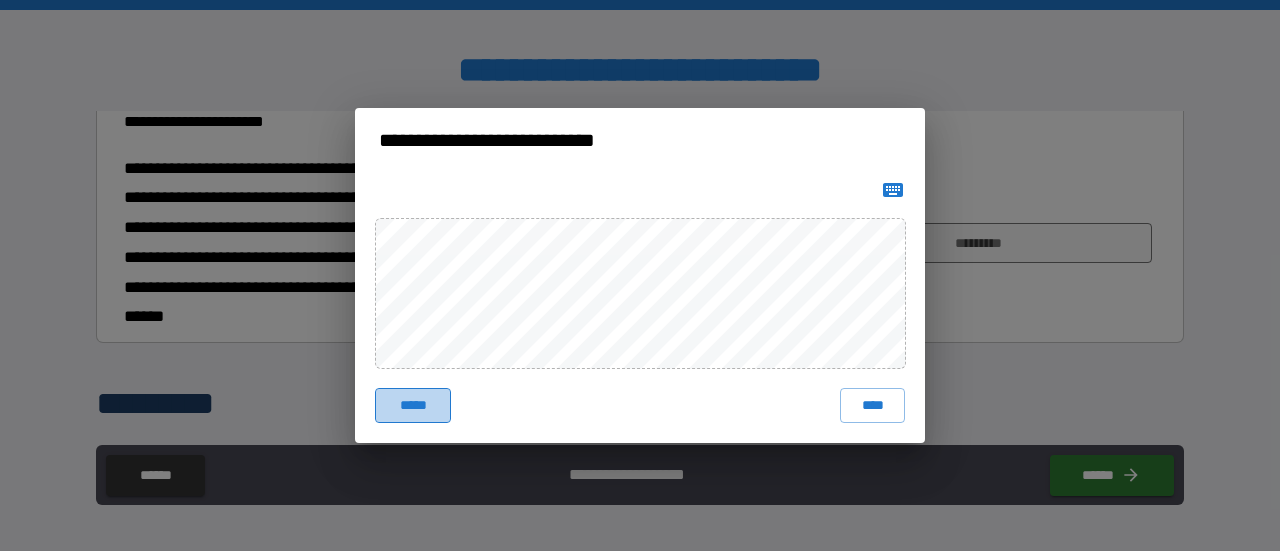 click on "*****" at bounding box center [413, 406] 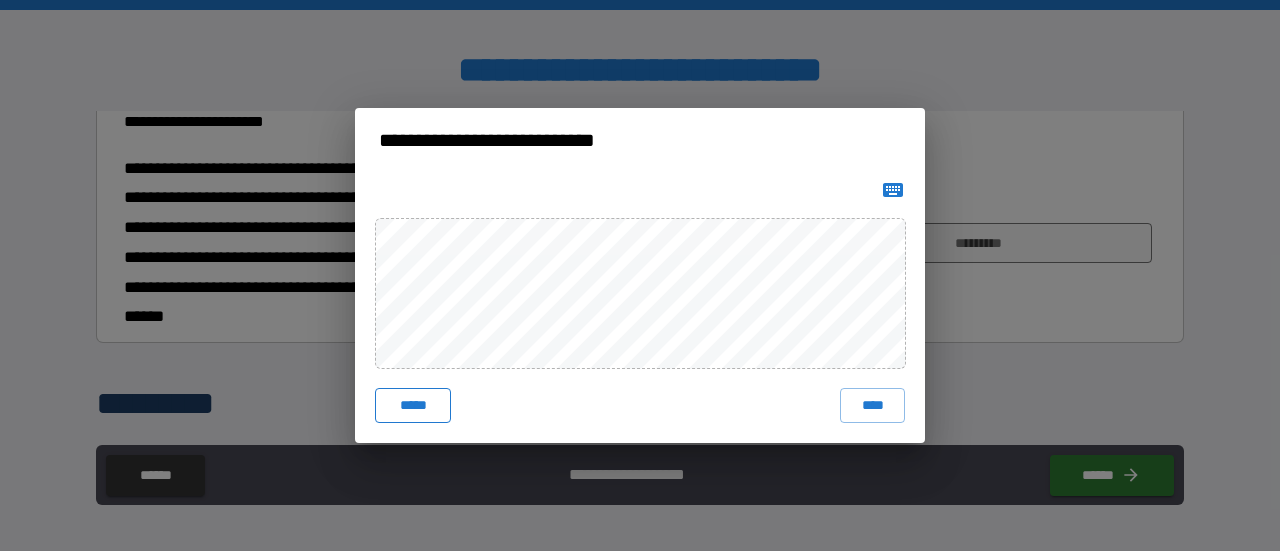 click on "*****" at bounding box center (413, 406) 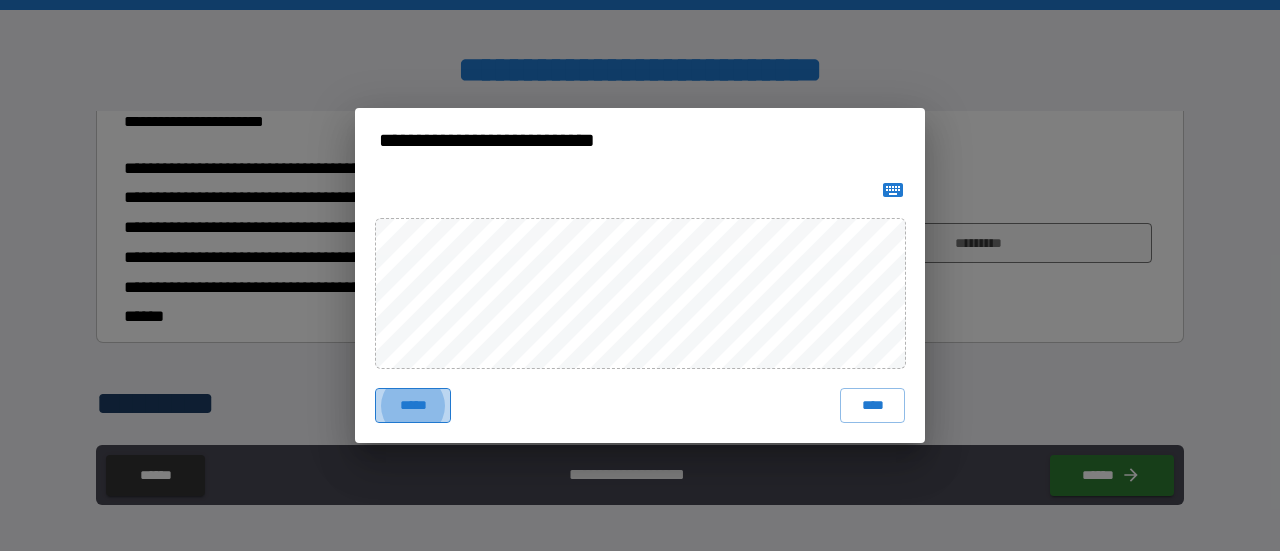 click on "*****" at bounding box center [413, 406] 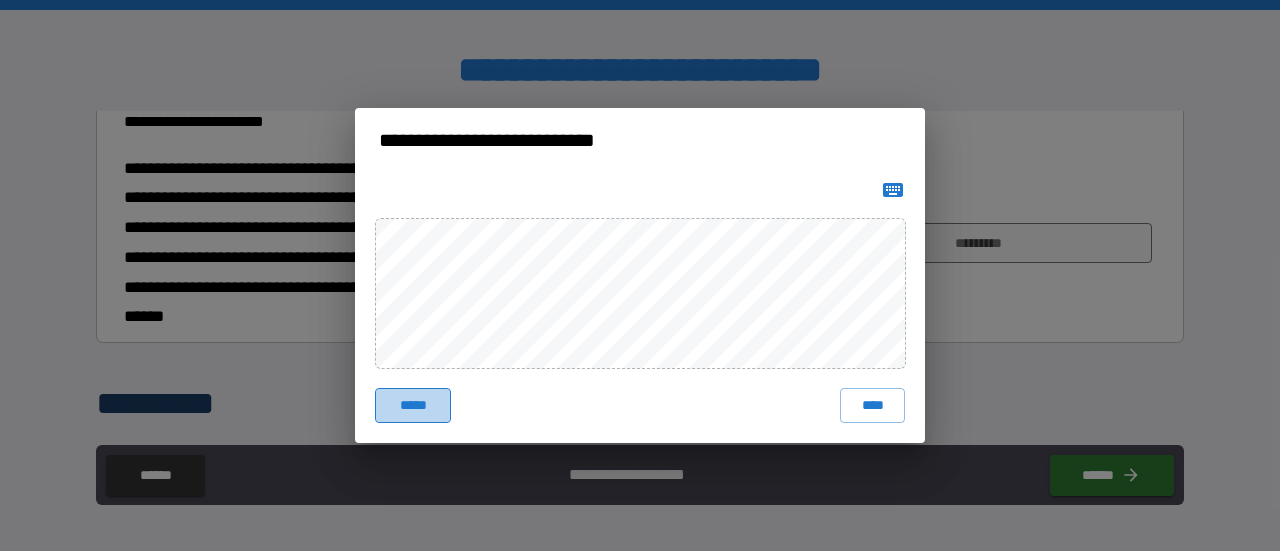 click on "*****" at bounding box center (413, 406) 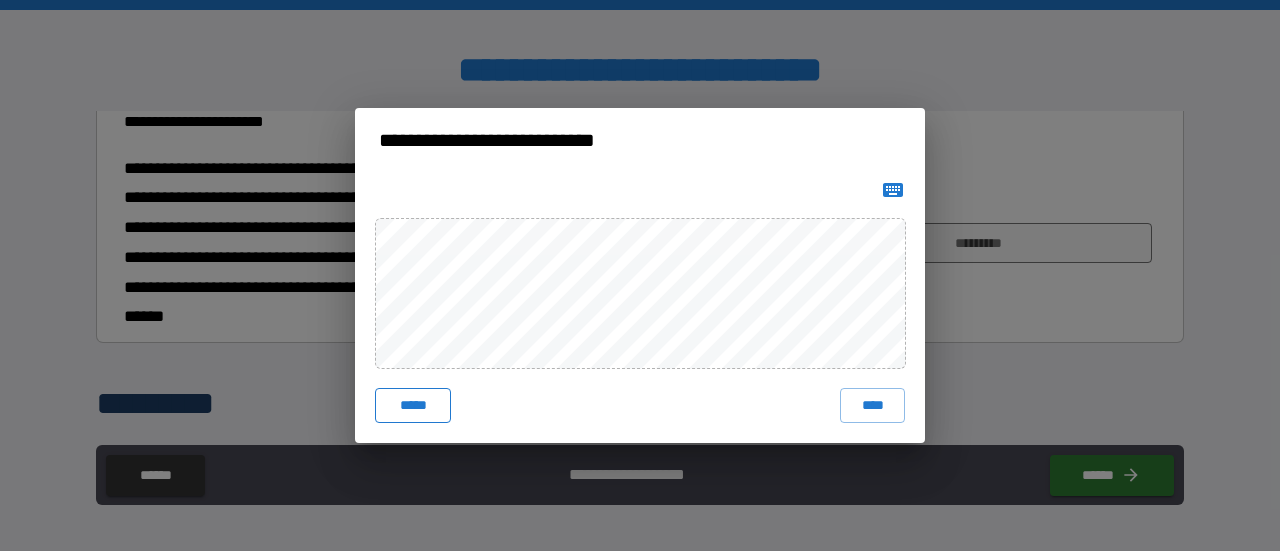 click on "*****" at bounding box center [413, 406] 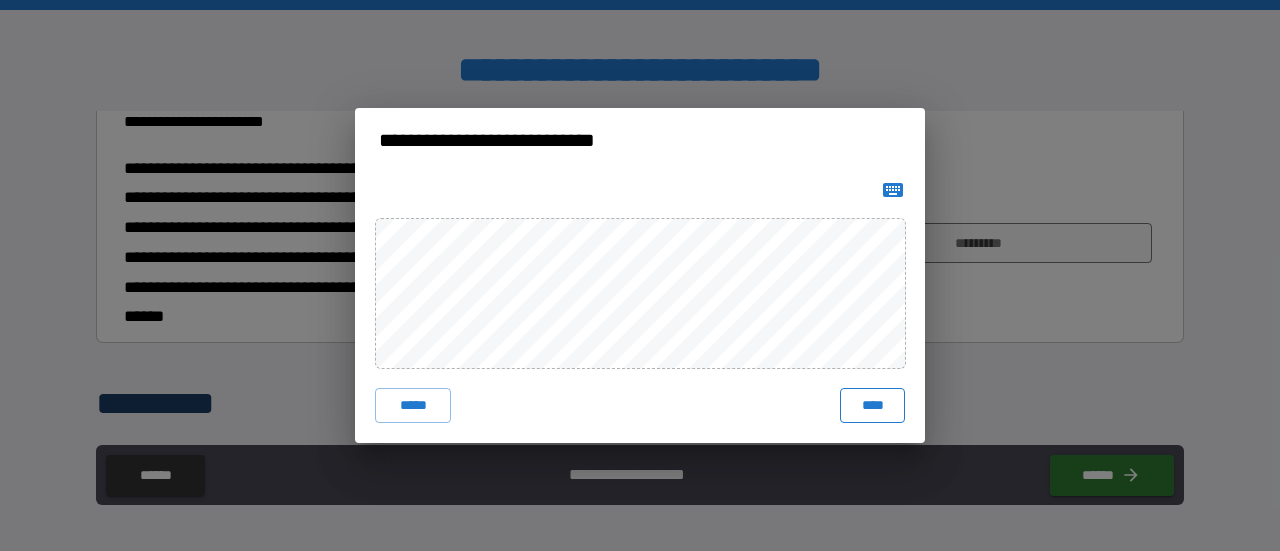 click on "****" at bounding box center (872, 406) 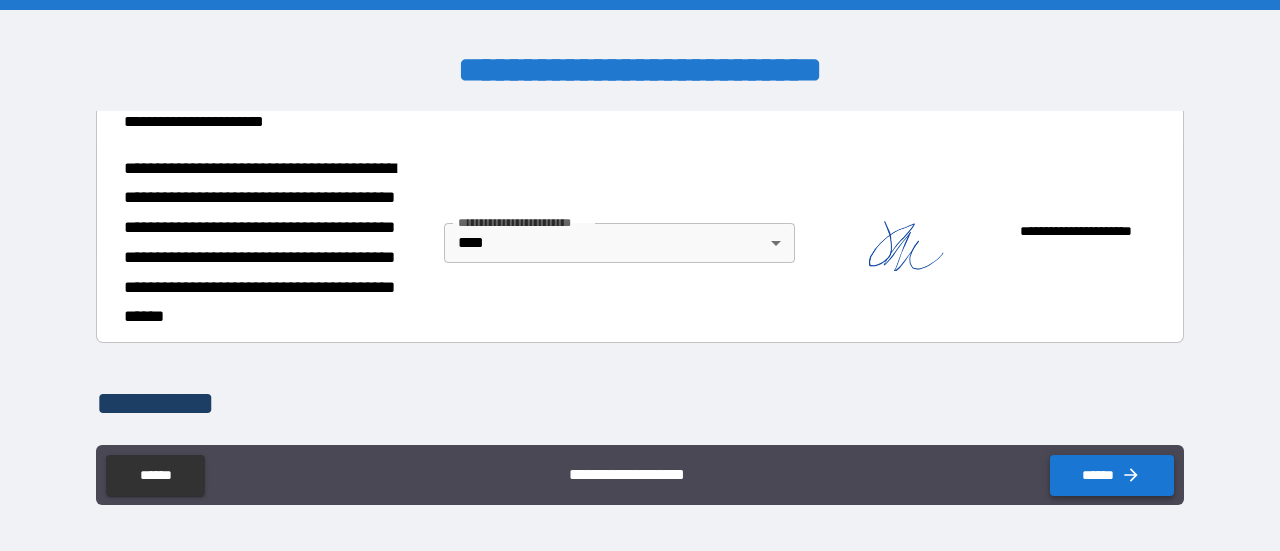 click on "******" at bounding box center [1112, 475] 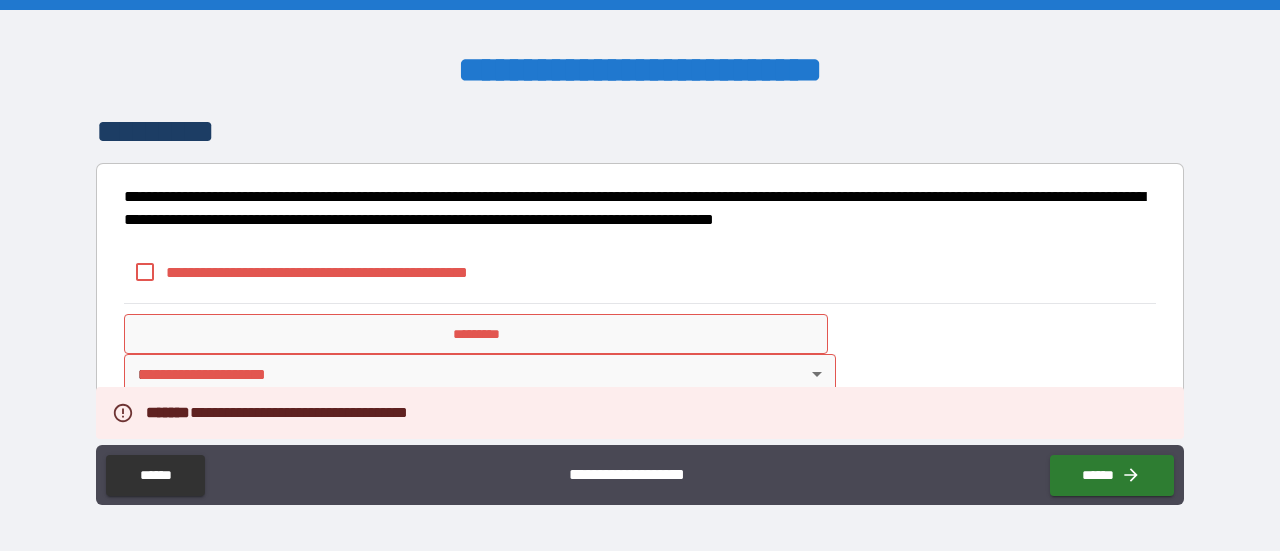 scroll, scrollTop: 980, scrollLeft: 0, axis: vertical 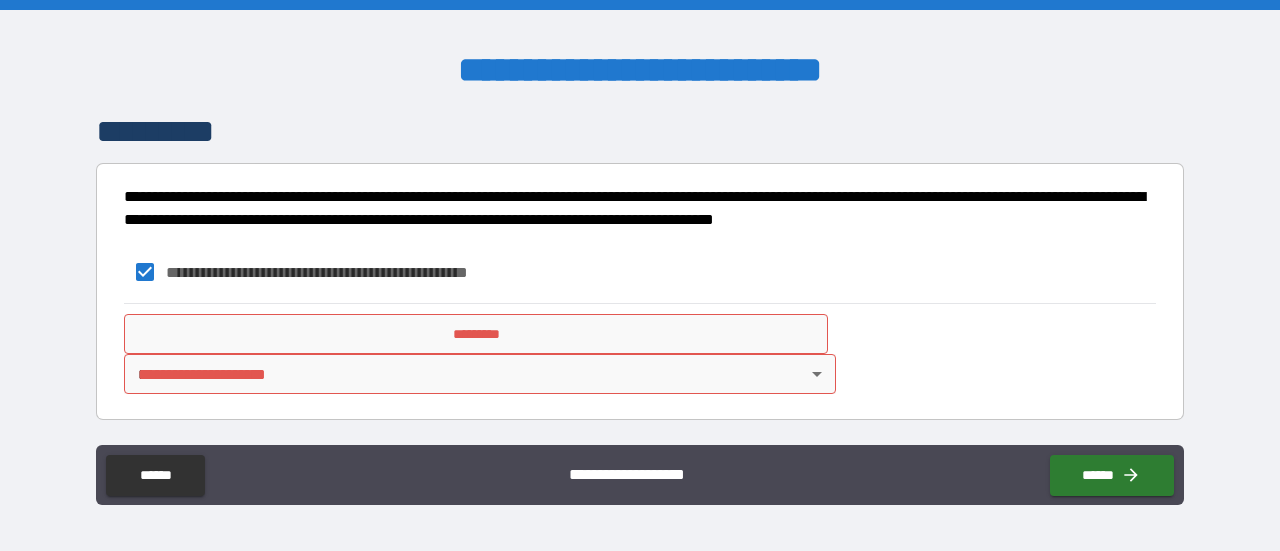 click on "**********" at bounding box center (640, 275) 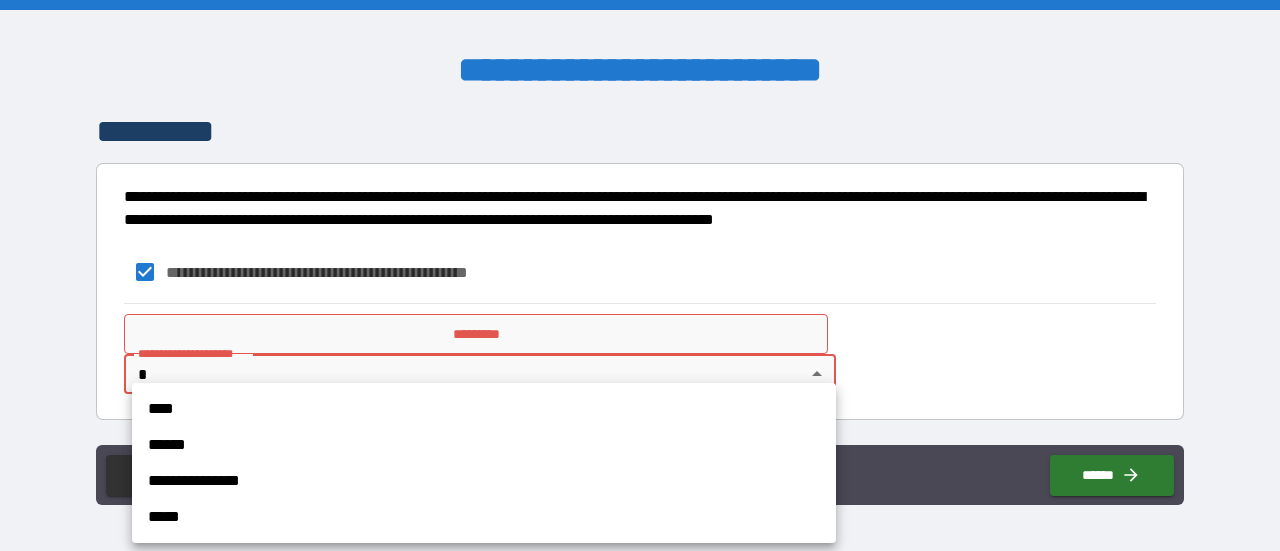 click on "****" at bounding box center (484, 409) 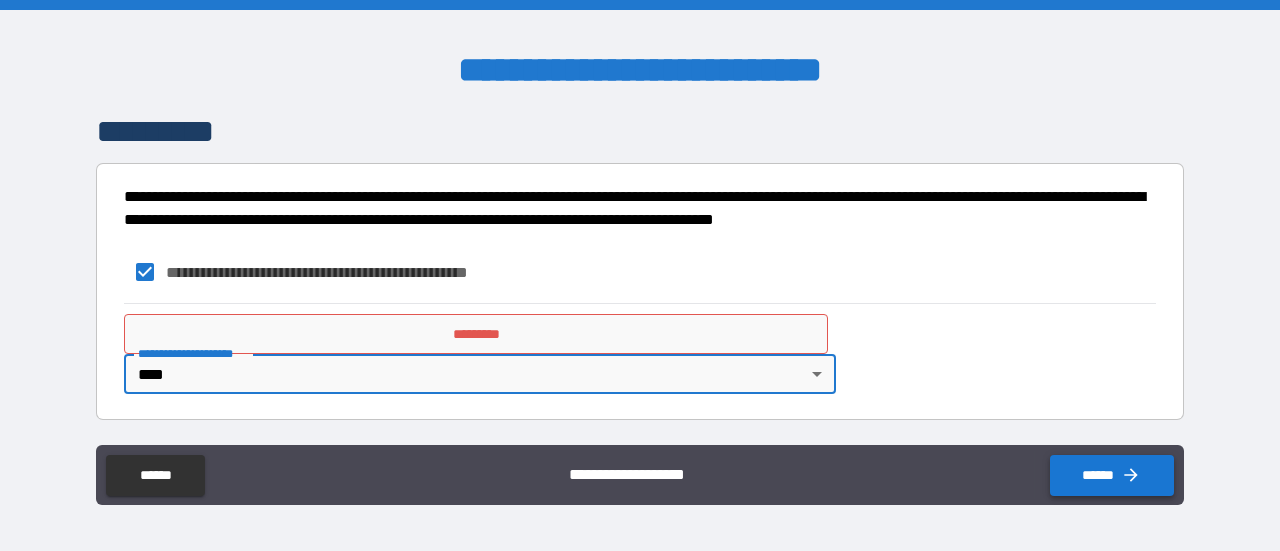 click on "******" at bounding box center (1112, 475) 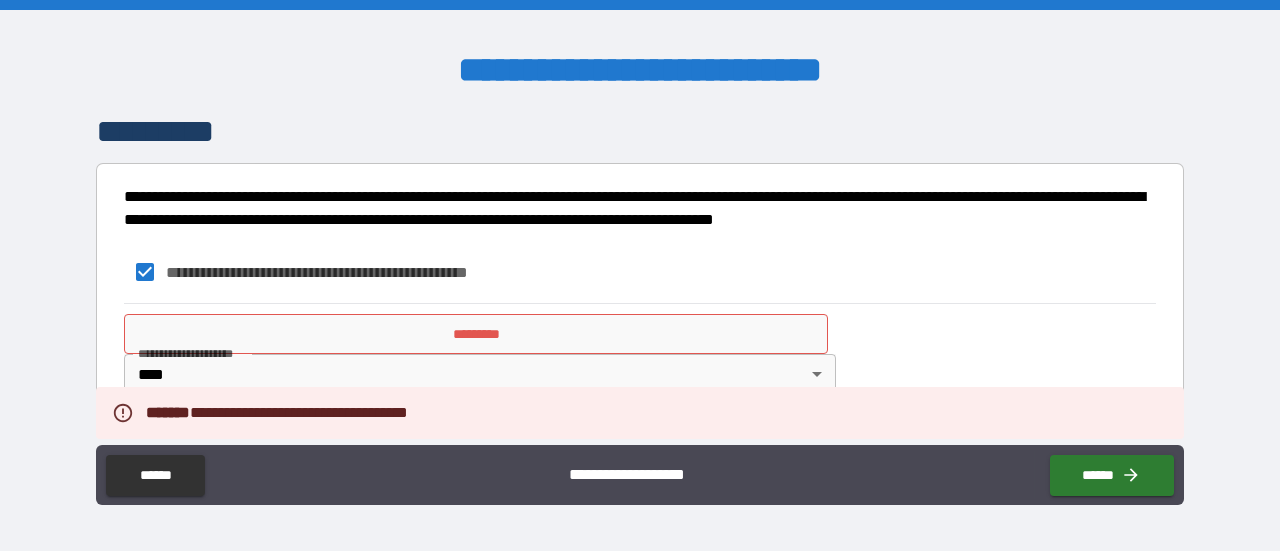 click on "**********" at bounding box center (640, 353) 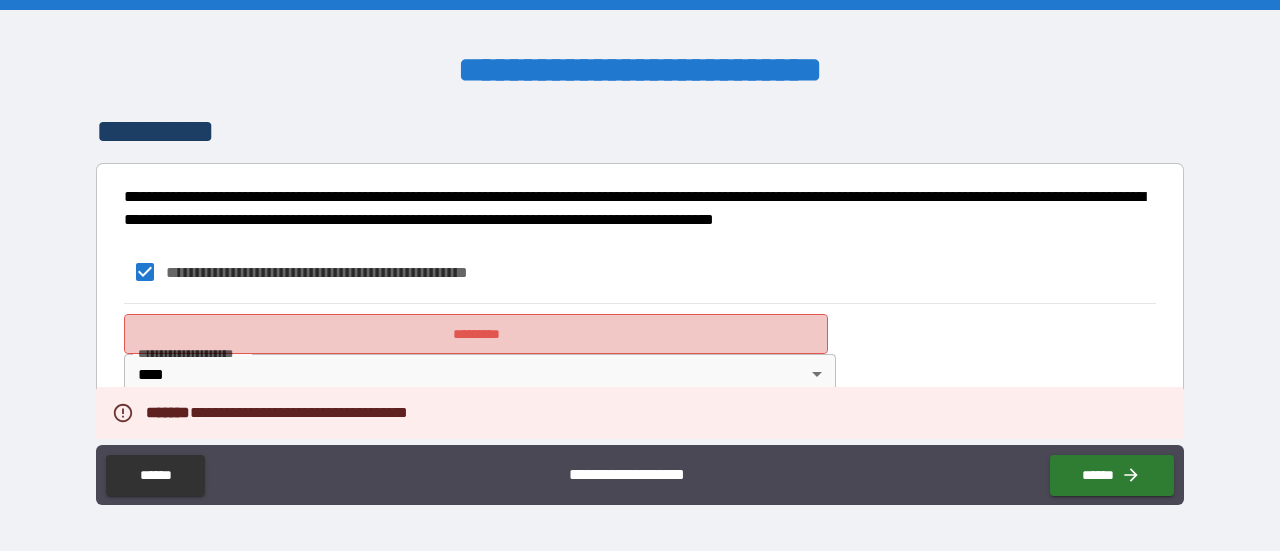click on "*********" at bounding box center [476, 334] 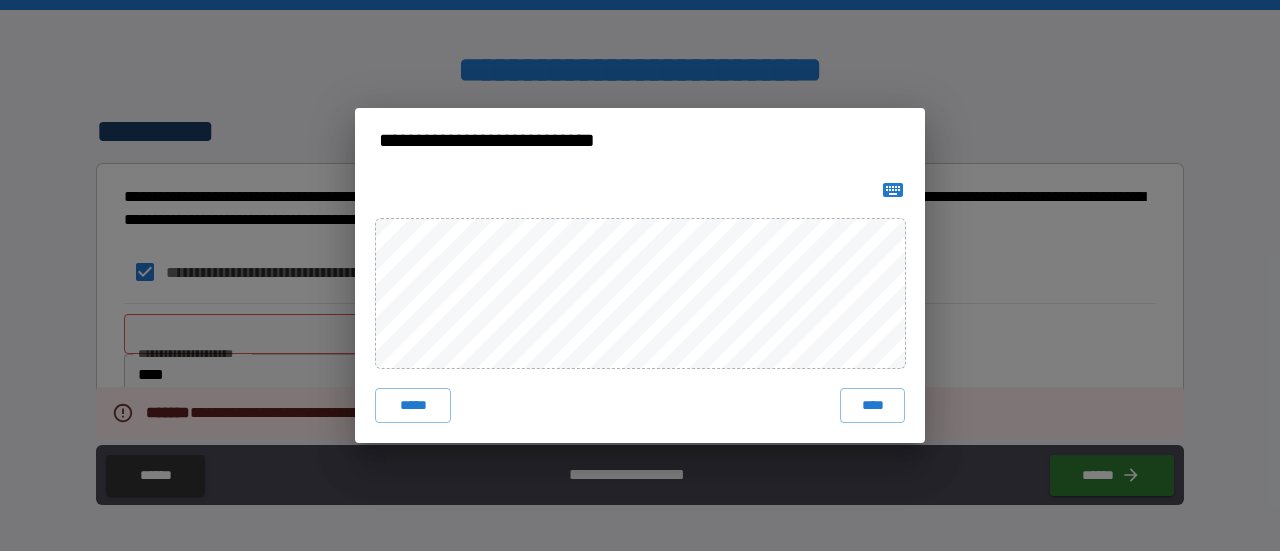 click at bounding box center [893, 190] 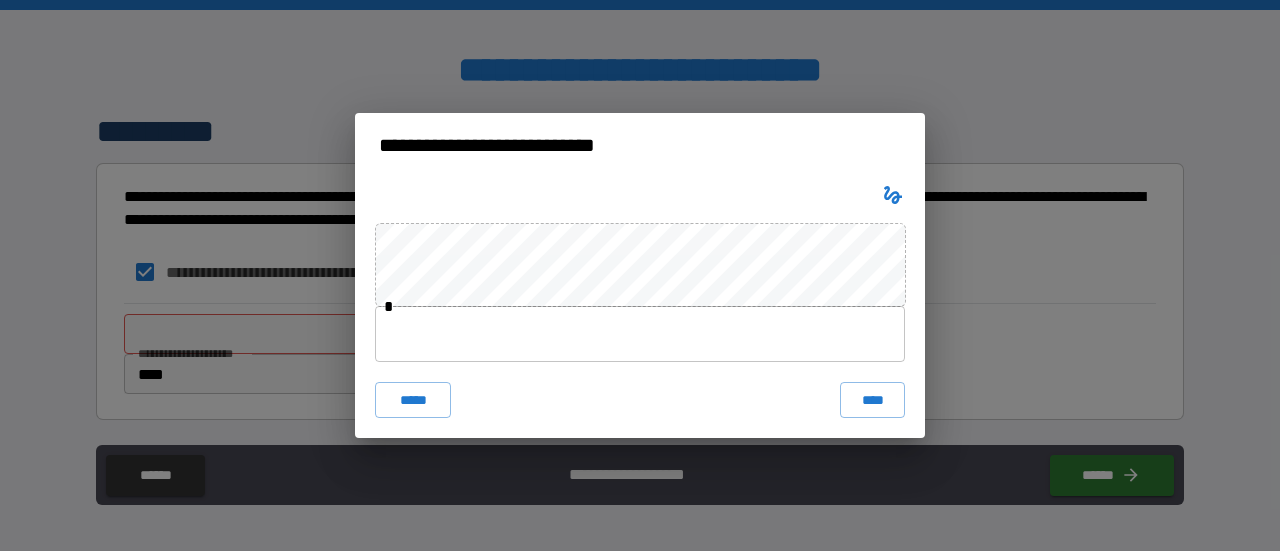 click on "* ***** ****" at bounding box center [640, 307] 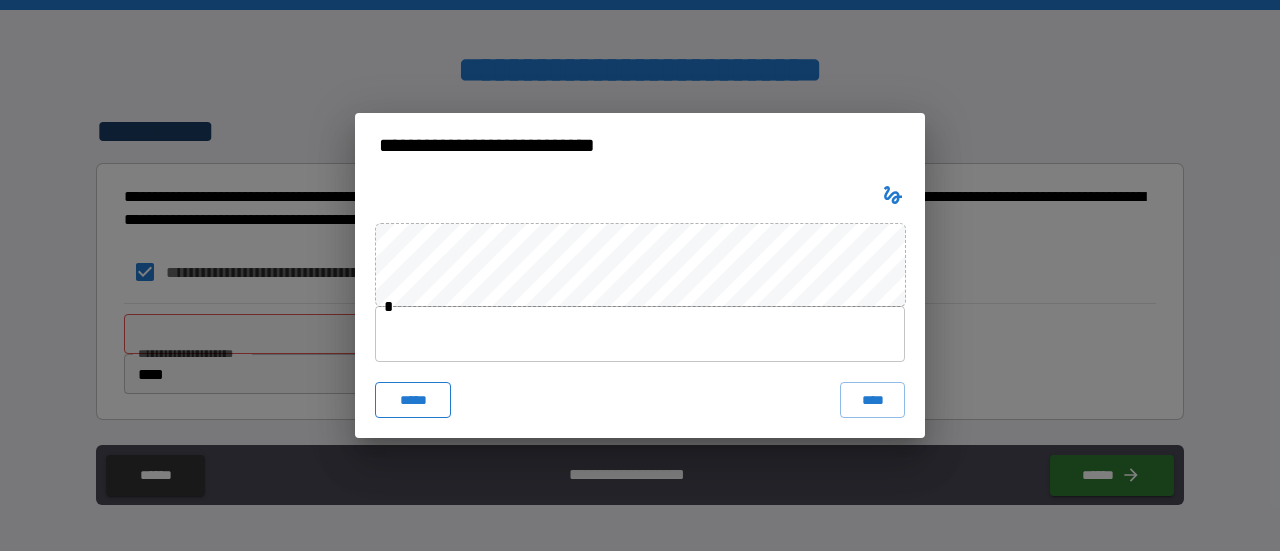 click on "*****" at bounding box center [413, 400] 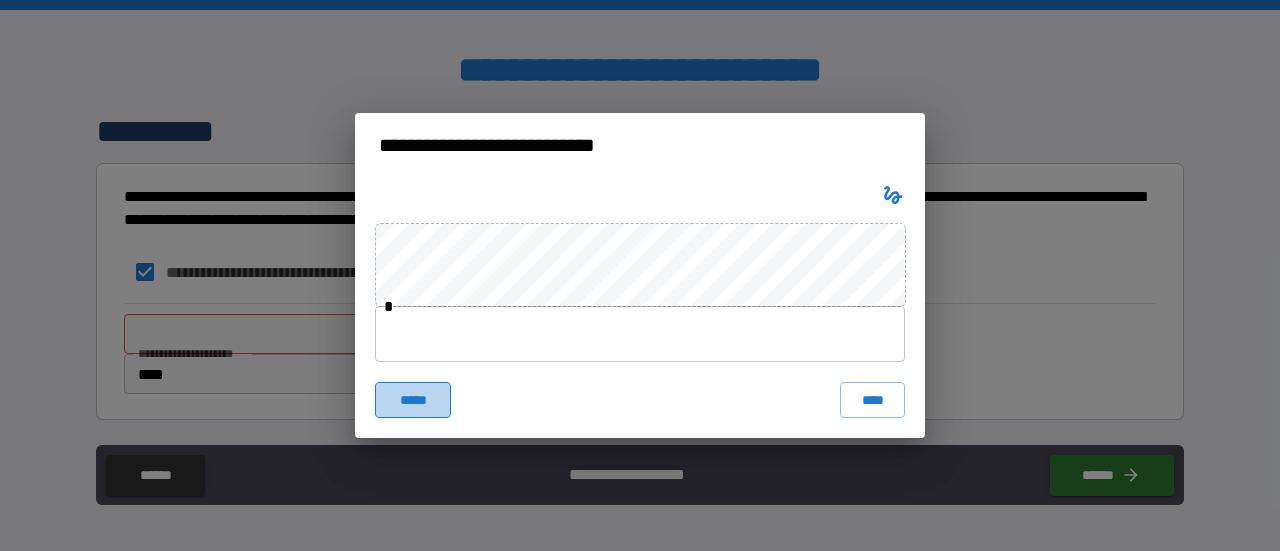 click on "*****" at bounding box center (413, 400) 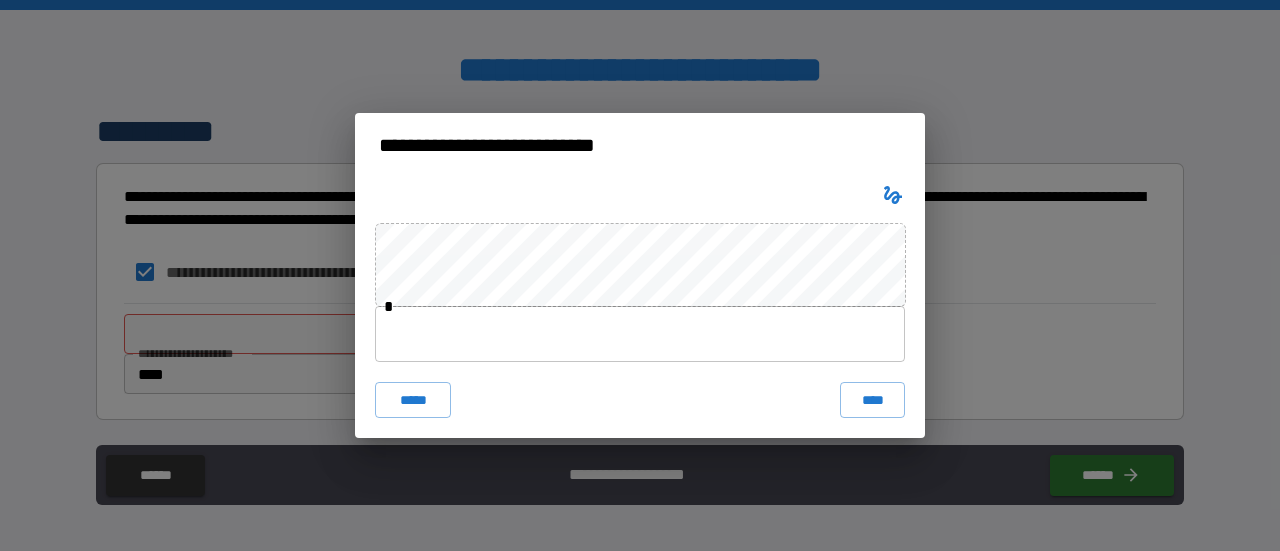 click 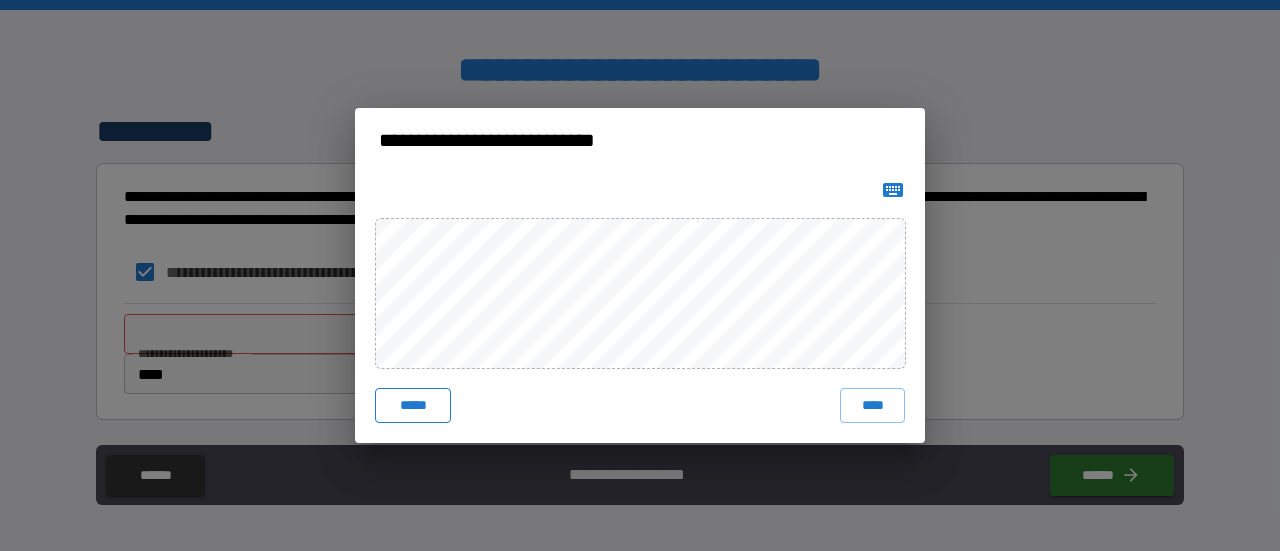 click on "*****" at bounding box center [413, 406] 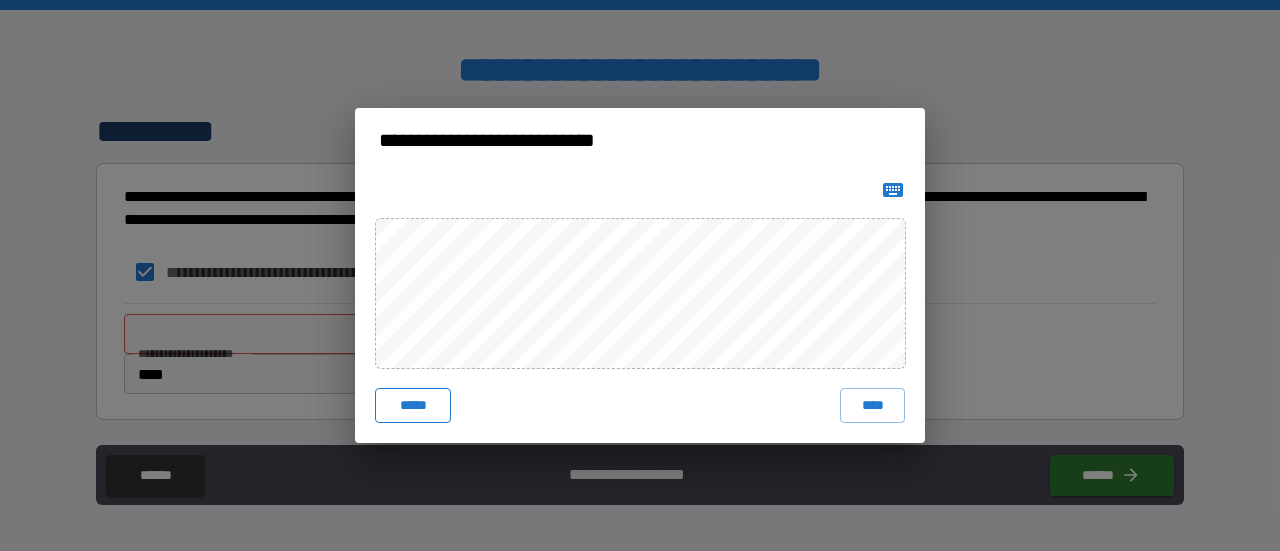 click on "*****" at bounding box center [413, 406] 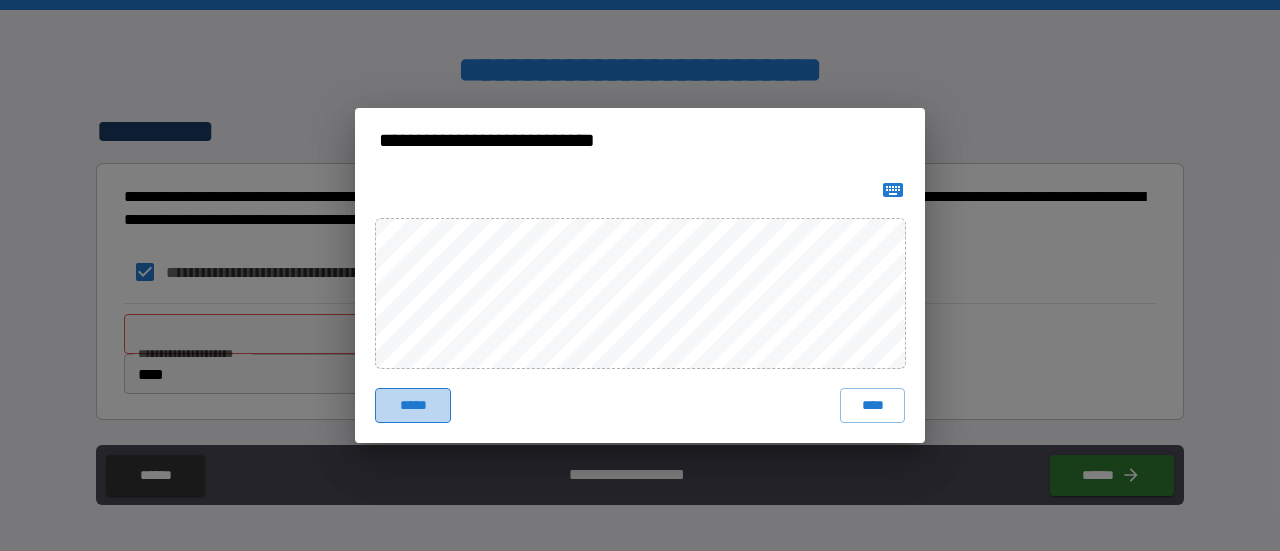 click on "*****" at bounding box center [413, 406] 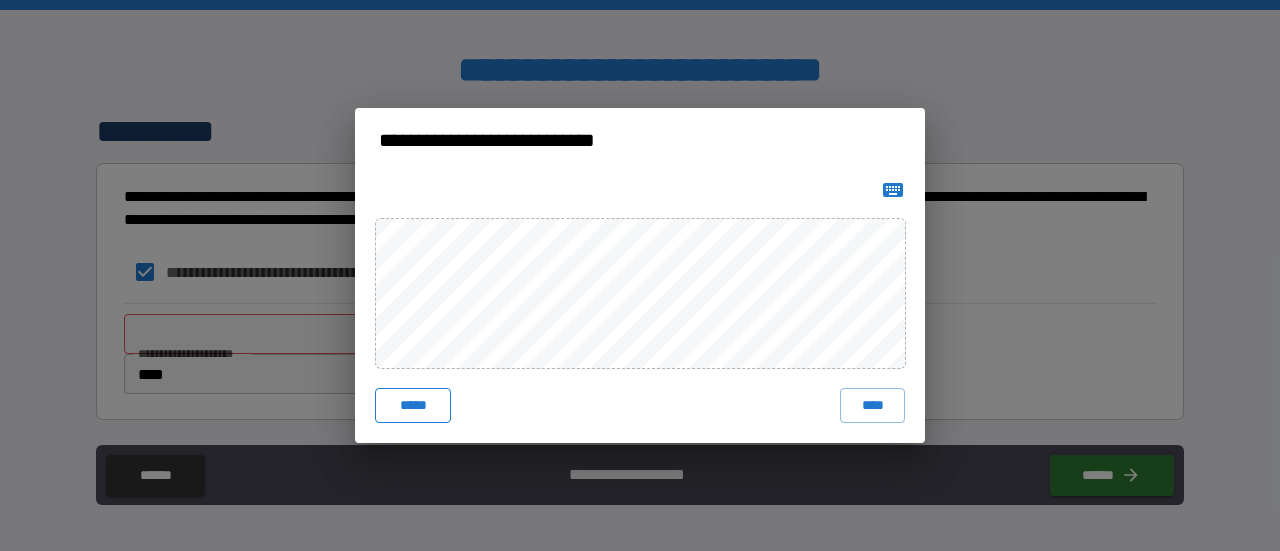 click on "*****" at bounding box center (413, 406) 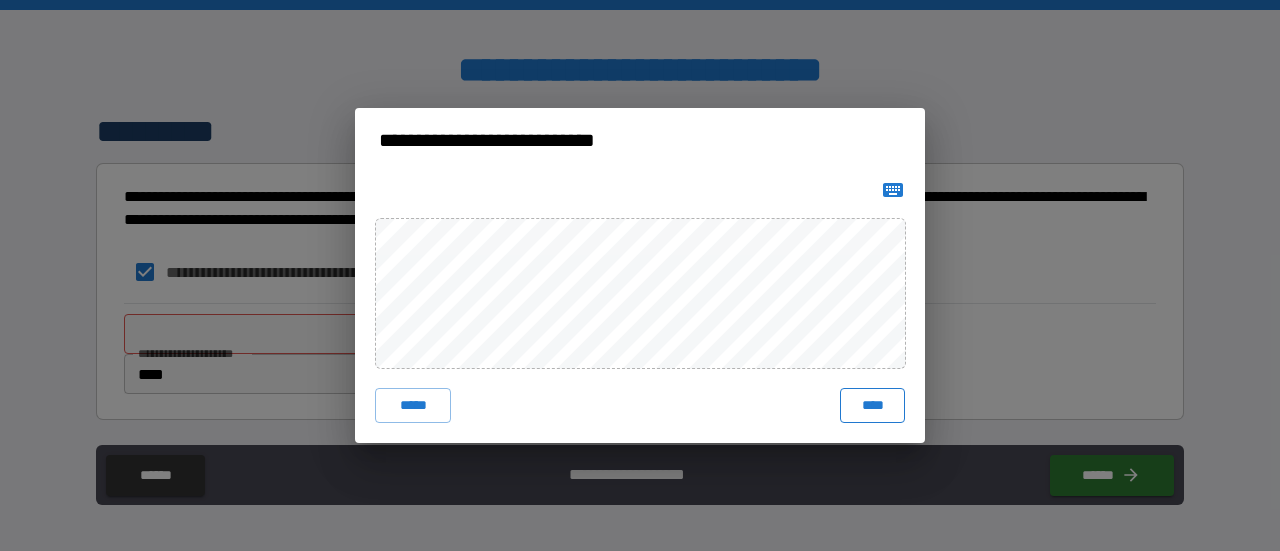 click on "****" at bounding box center (872, 406) 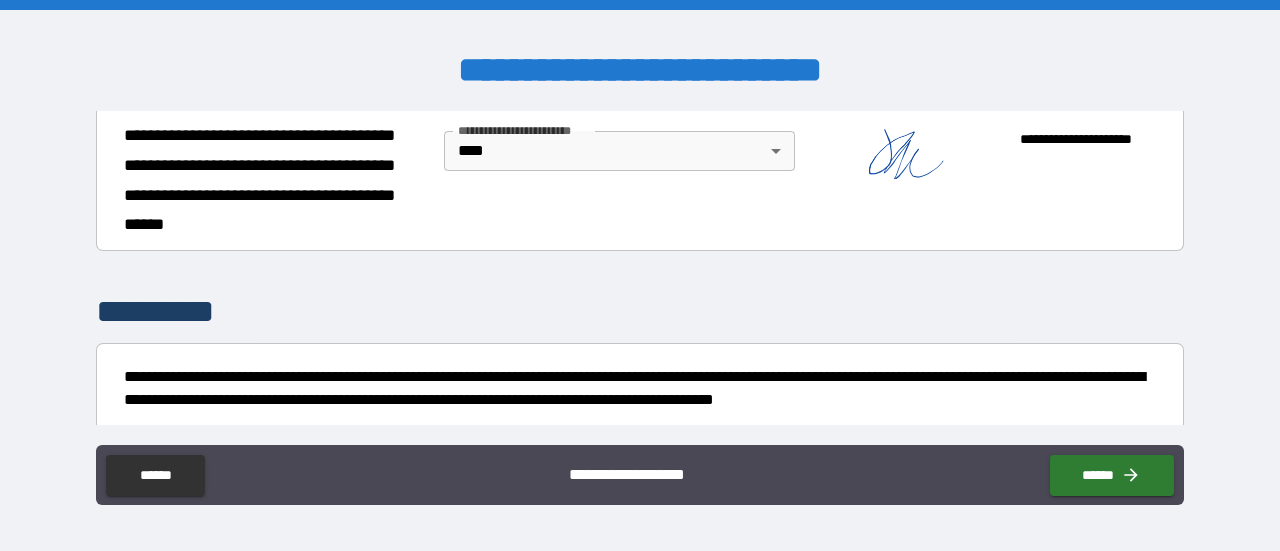 scroll, scrollTop: 997, scrollLeft: 0, axis: vertical 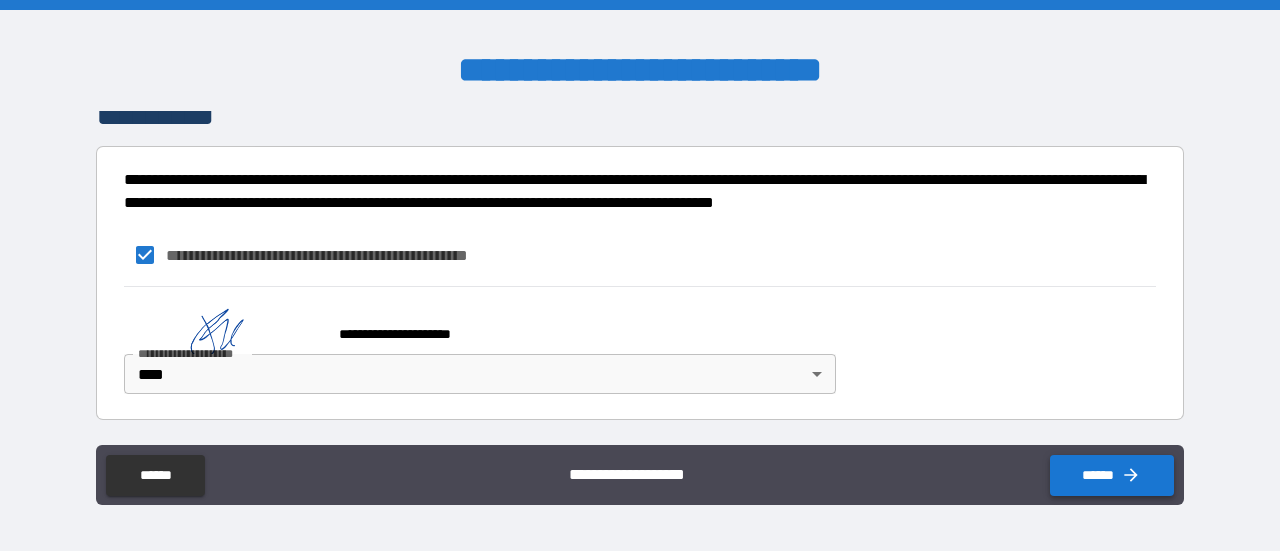 click on "******" at bounding box center (1112, 475) 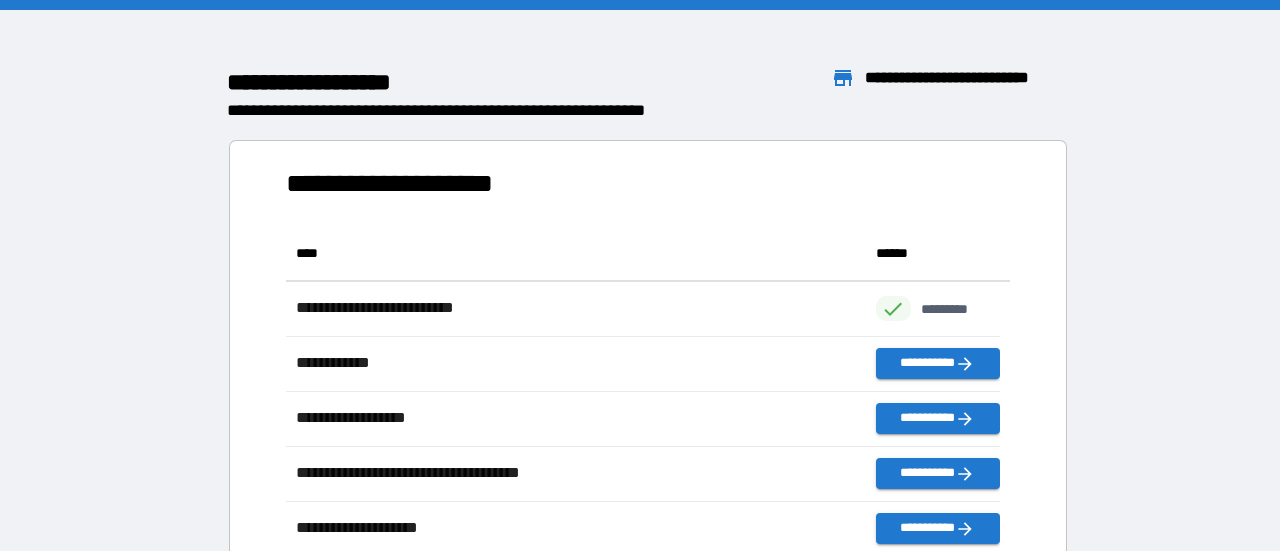 scroll, scrollTop: 16, scrollLeft: 16, axis: both 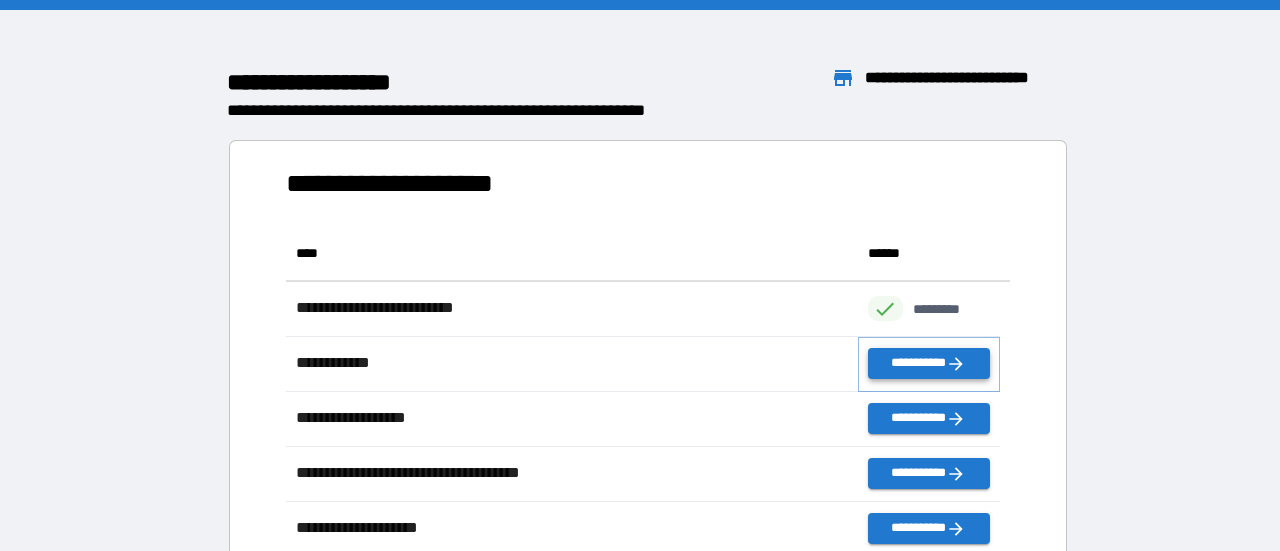 click on "**********" at bounding box center [929, 363] 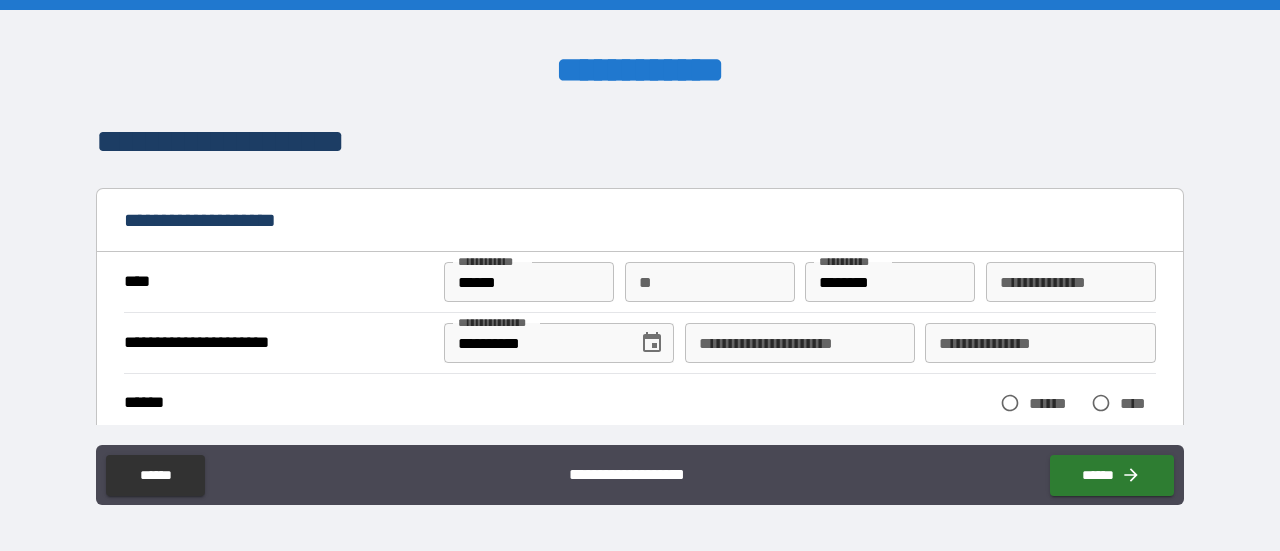 scroll, scrollTop: 44, scrollLeft: 0, axis: vertical 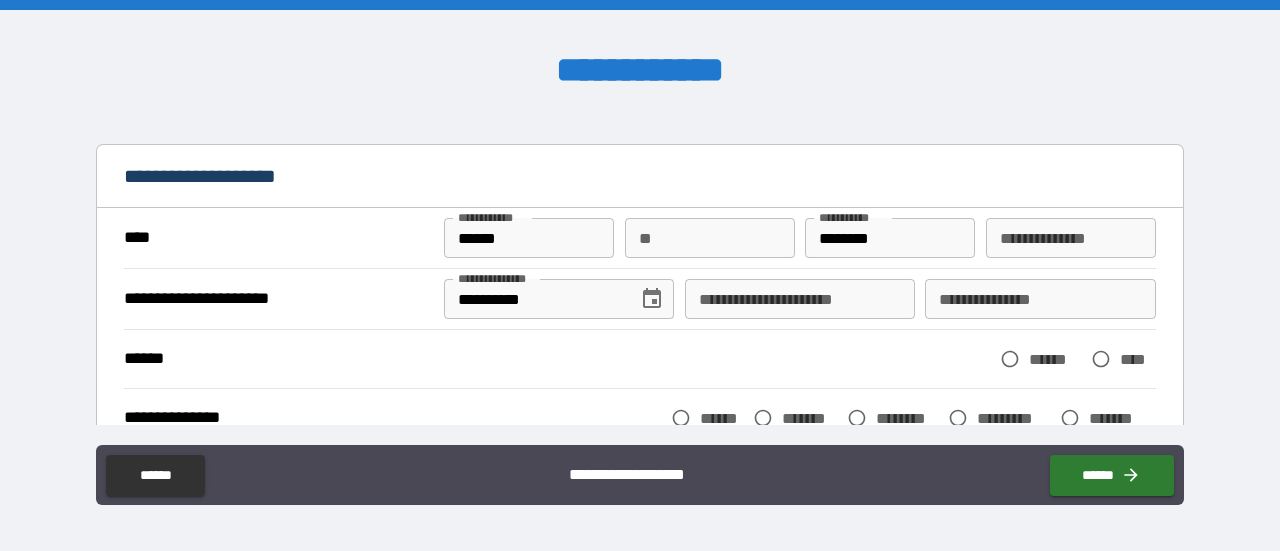 click on "**********" at bounding box center (800, 299) 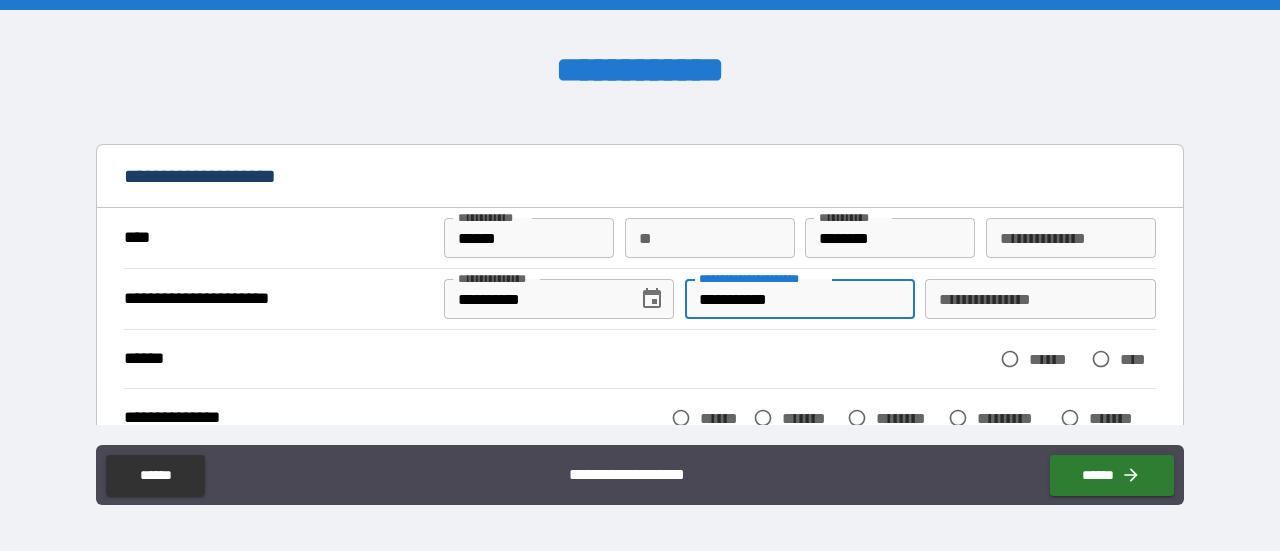 type on "**********" 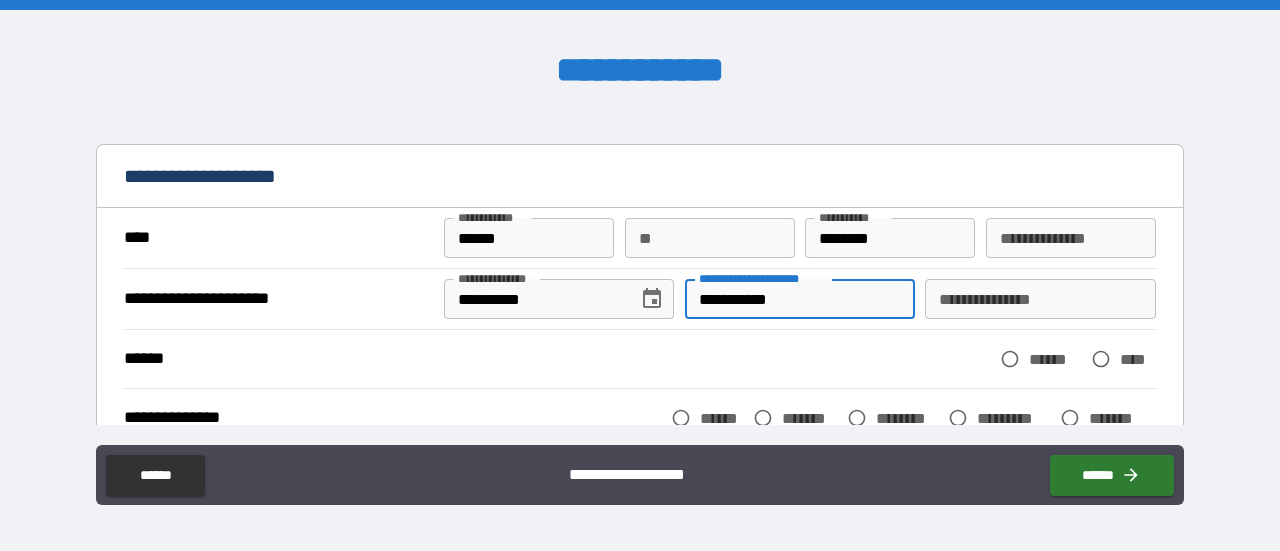 click on "**********" at bounding box center (1040, 299) 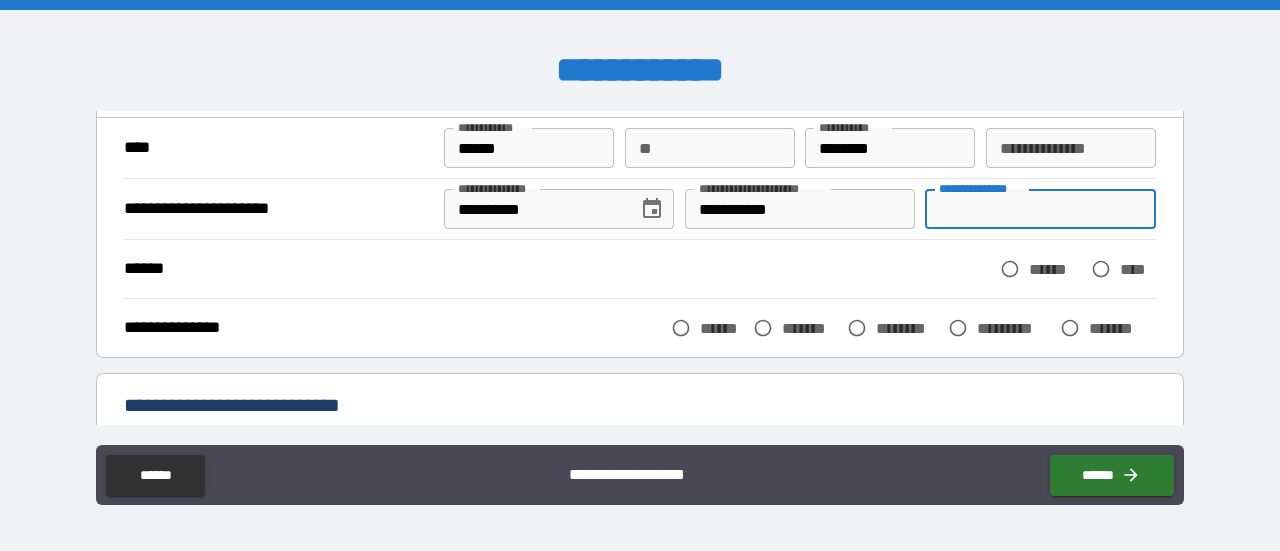 scroll, scrollTop: 135, scrollLeft: 0, axis: vertical 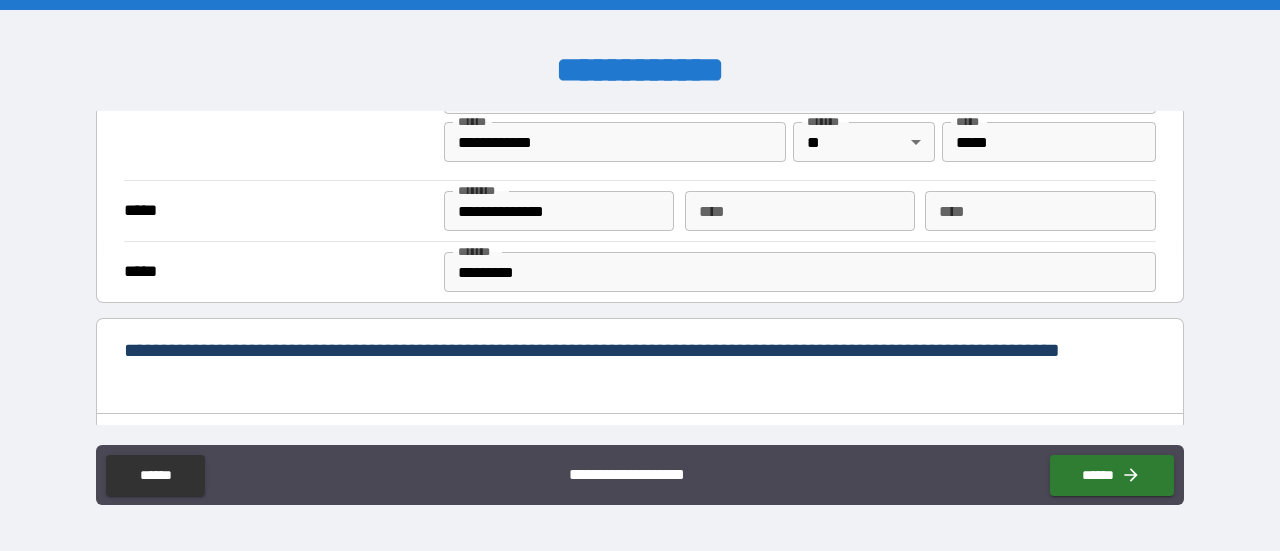 click on "***** *****   * ********* *****   *" at bounding box center (640, 271) 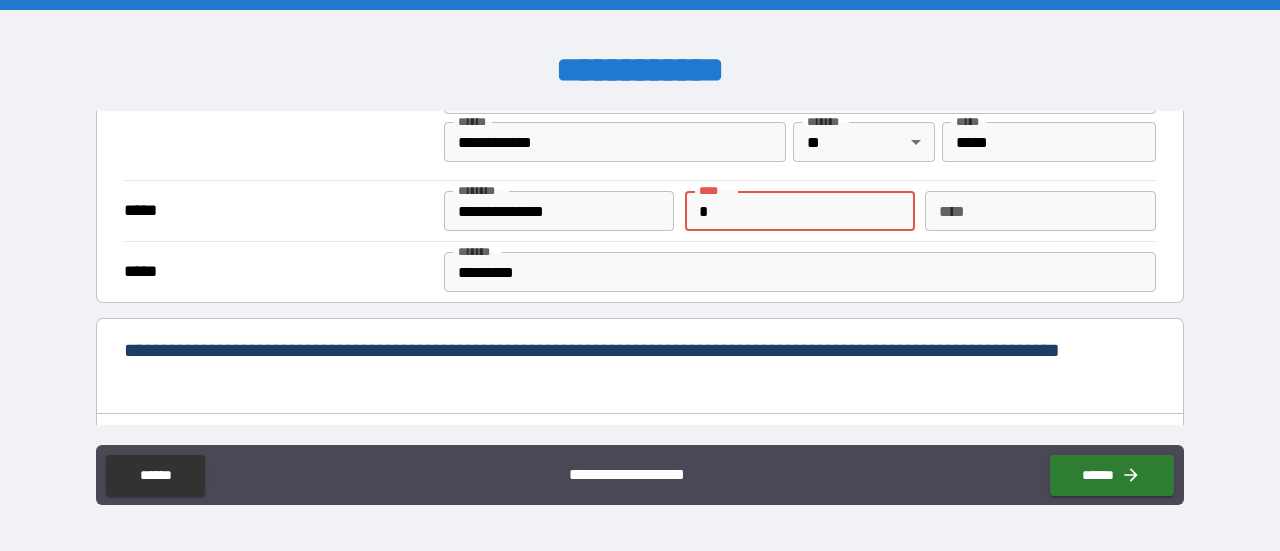 click on "**********" at bounding box center (559, 211) 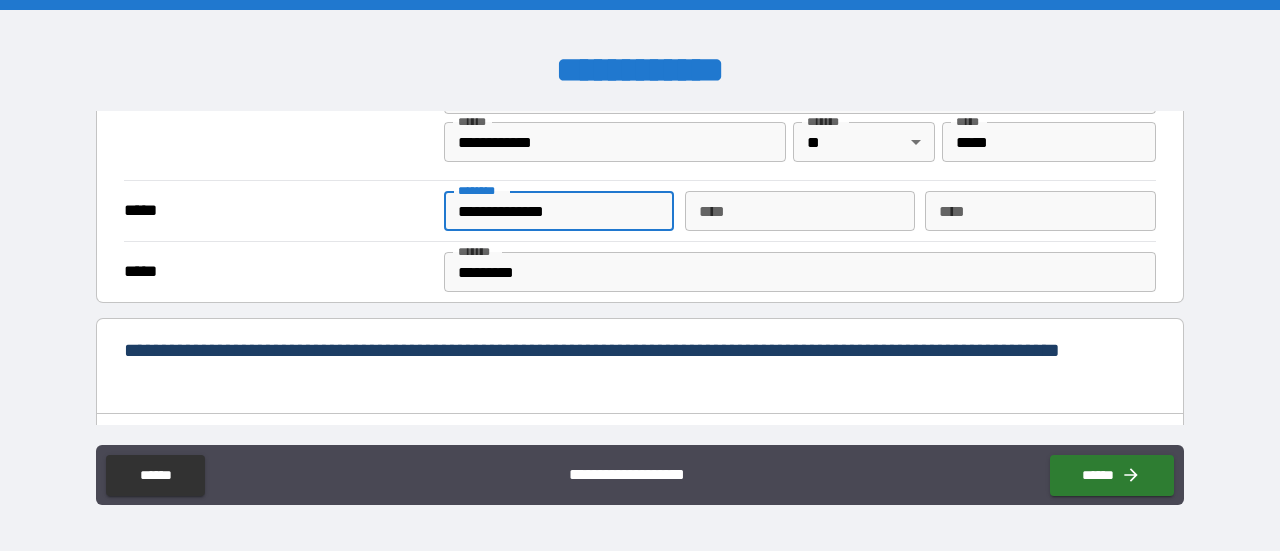 drag, startPoint x: 604, startPoint y: 211, endPoint x: 400, endPoint y: 175, distance: 207.15211 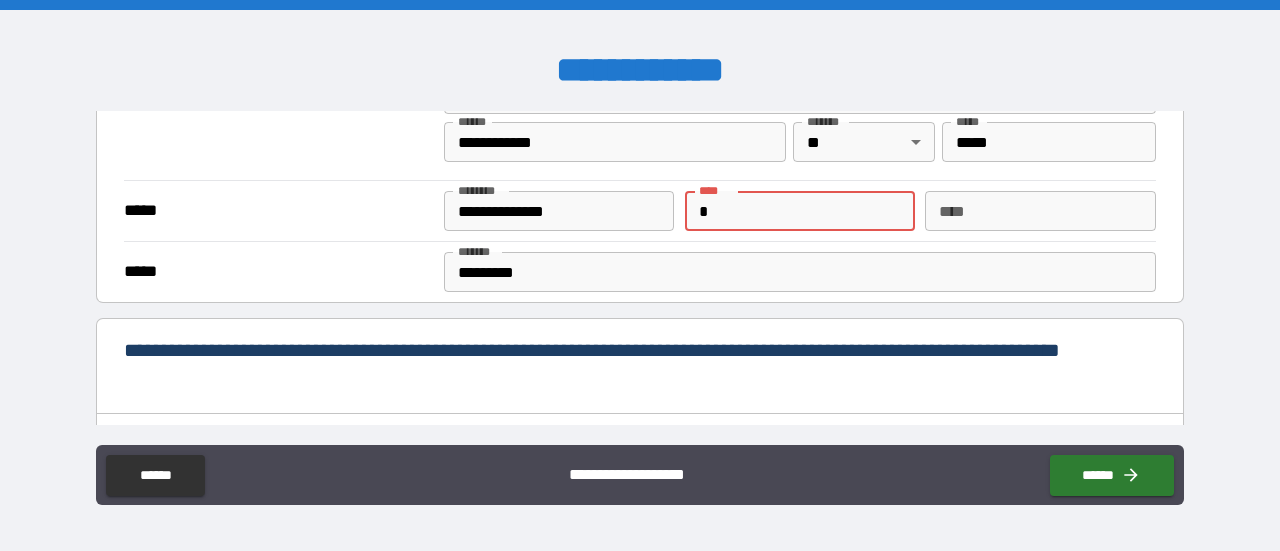 paste on "**********" 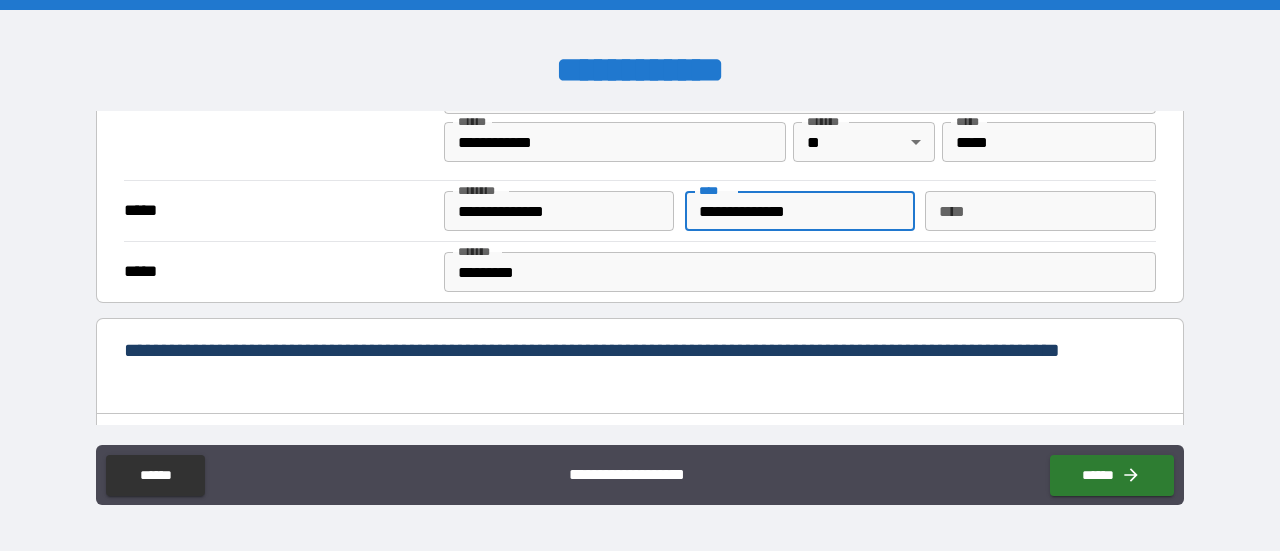 type on "**********" 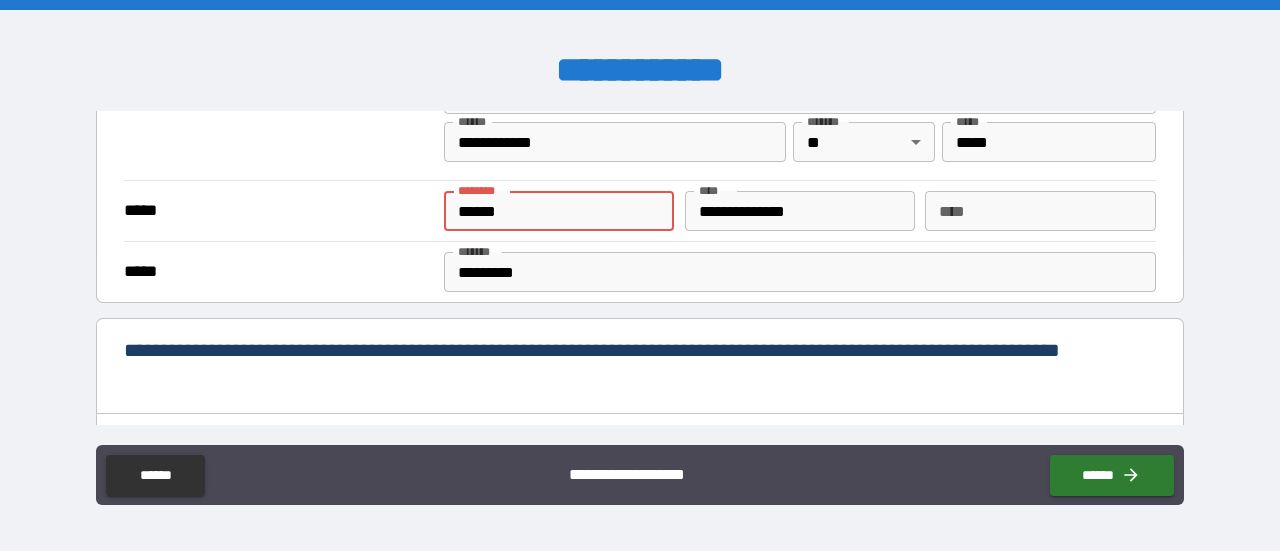 paste on "*********" 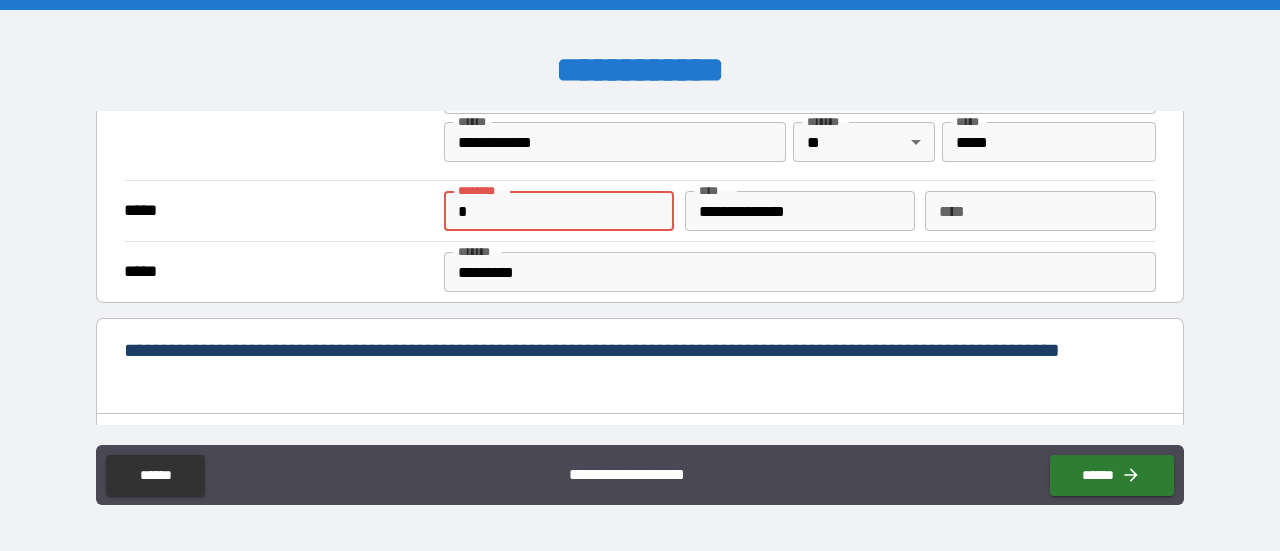 paste on "**********" 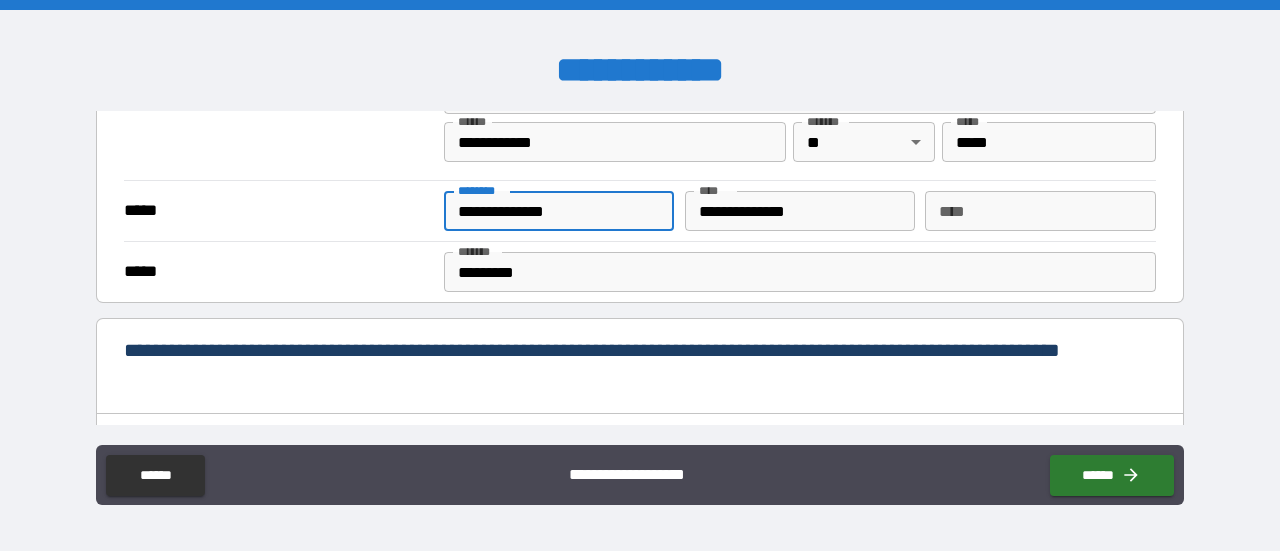 scroll, scrollTop: 620, scrollLeft: 0, axis: vertical 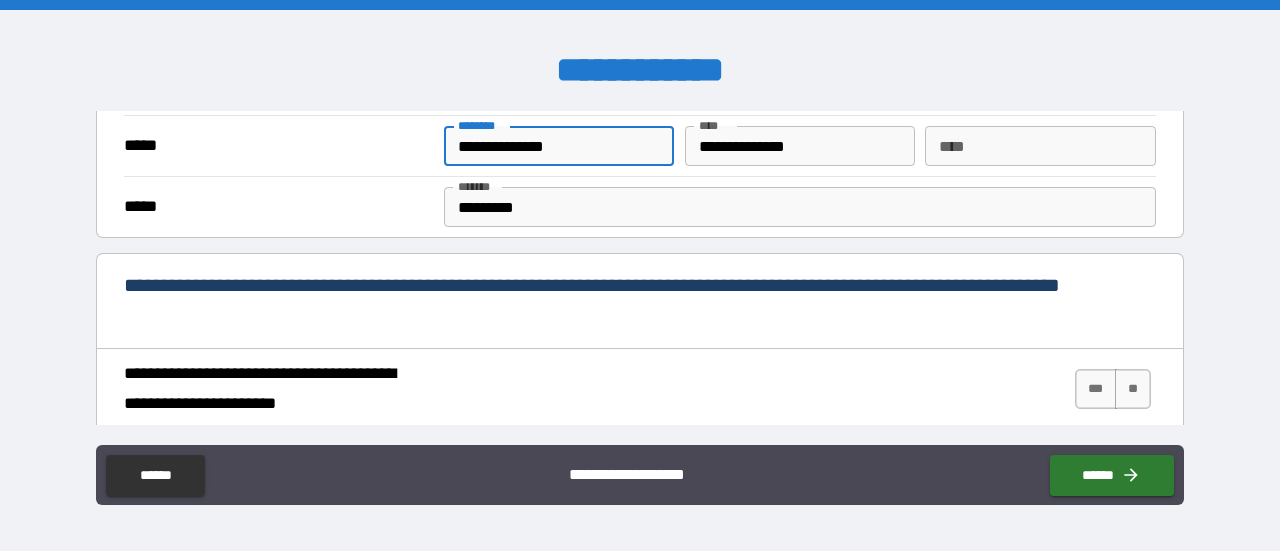 type on "**********" 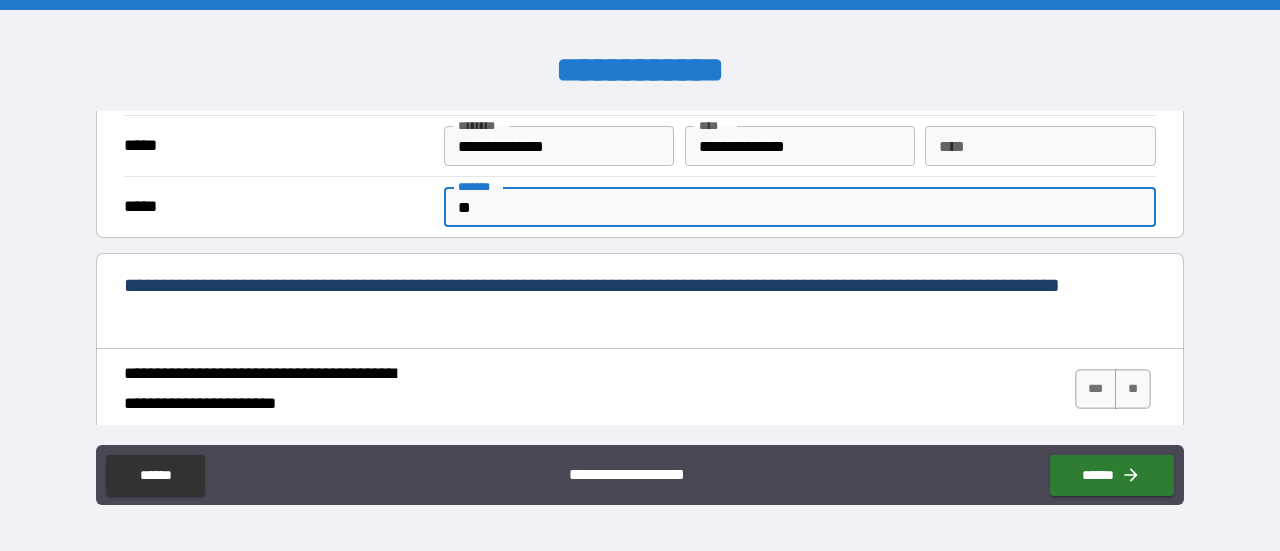 type on "*" 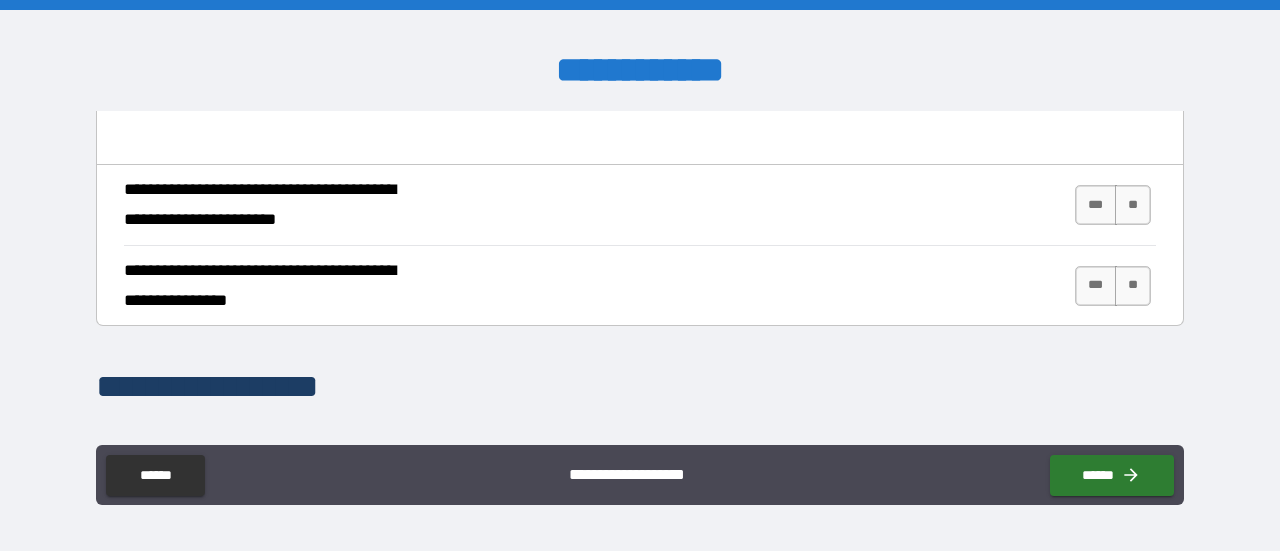 scroll, scrollTop: 810, scrollLeft: 0, axis: vertical 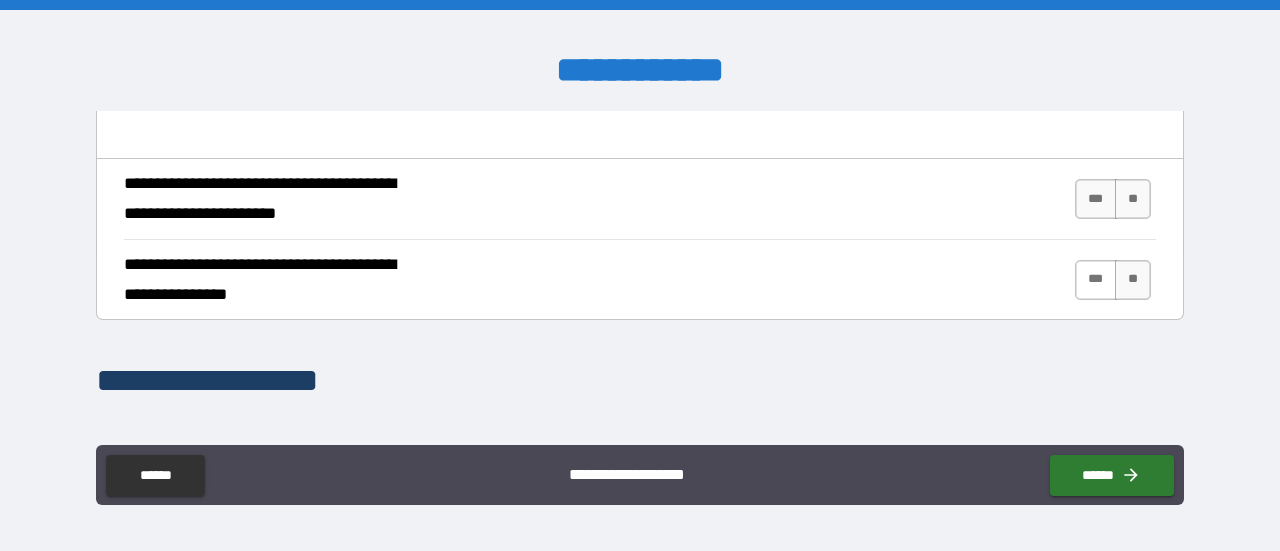 type on "**********" 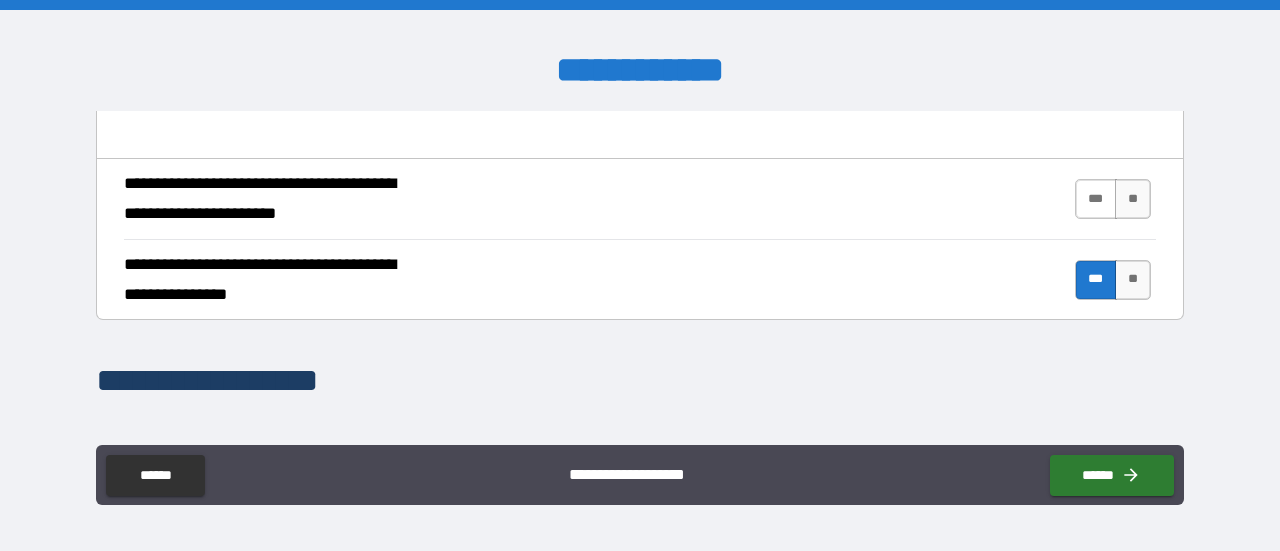 click on "***" at bounding box center (1096, 199) 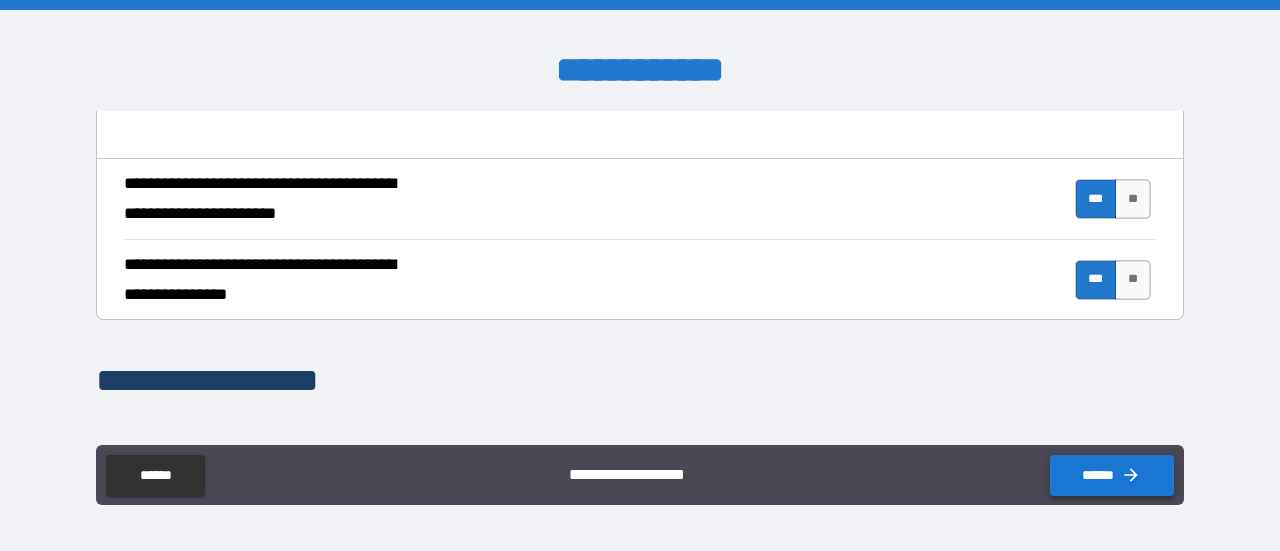 click on "******" at bounding box center [1112, 475] 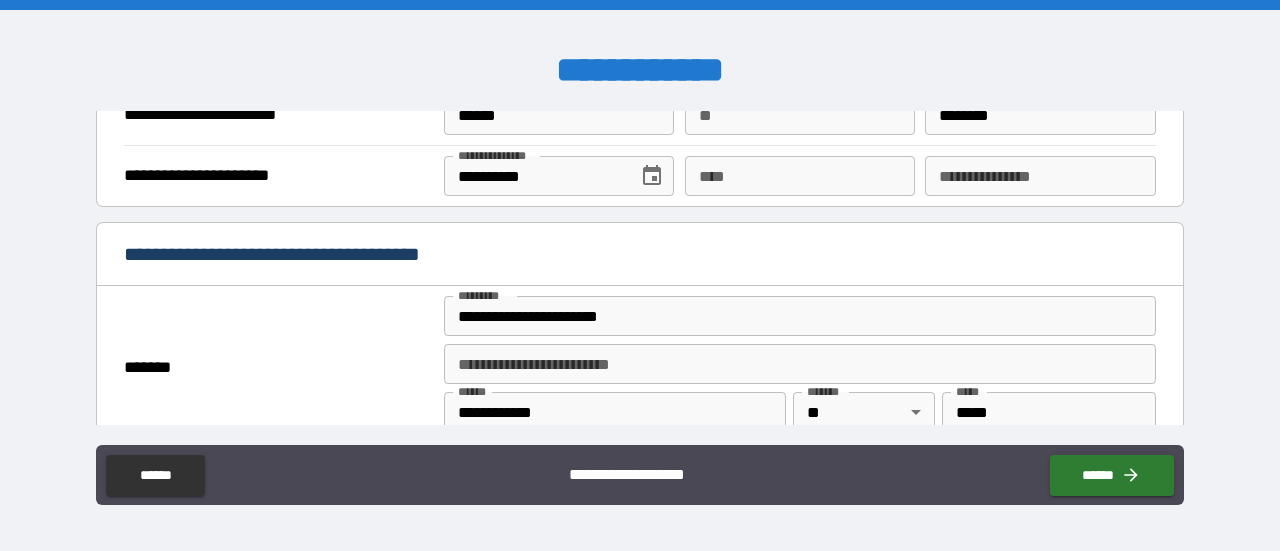 scroll, scrollTop: 1357, scrollLeft: 0, axis: vertical 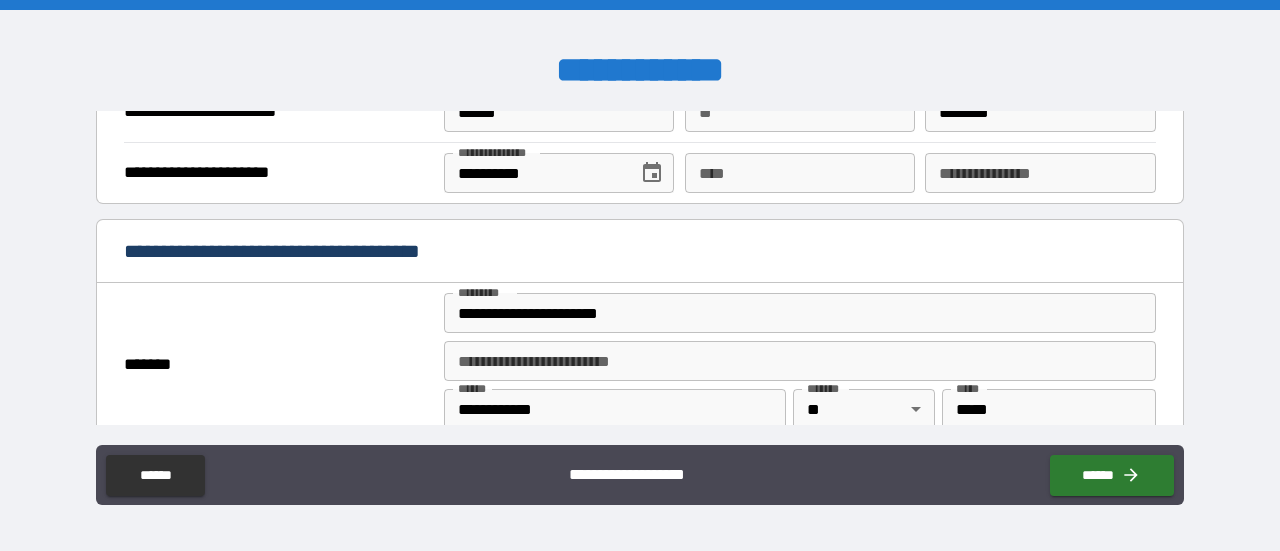click on "**********" at bounding box center (640, 117) 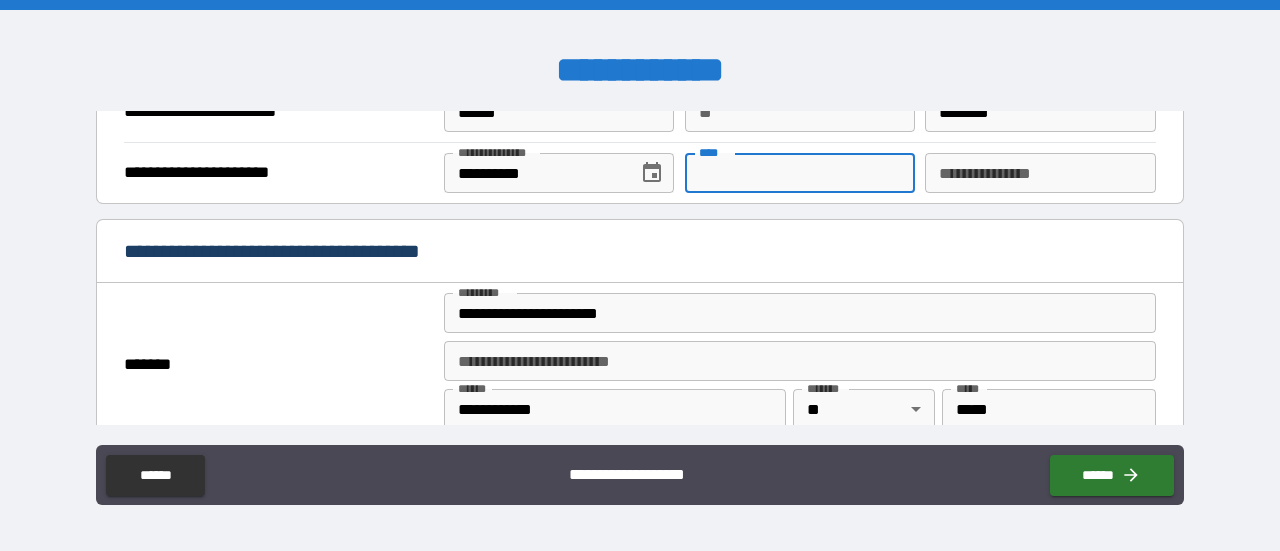 click on "**** ****" at bounding box center [800, 173] 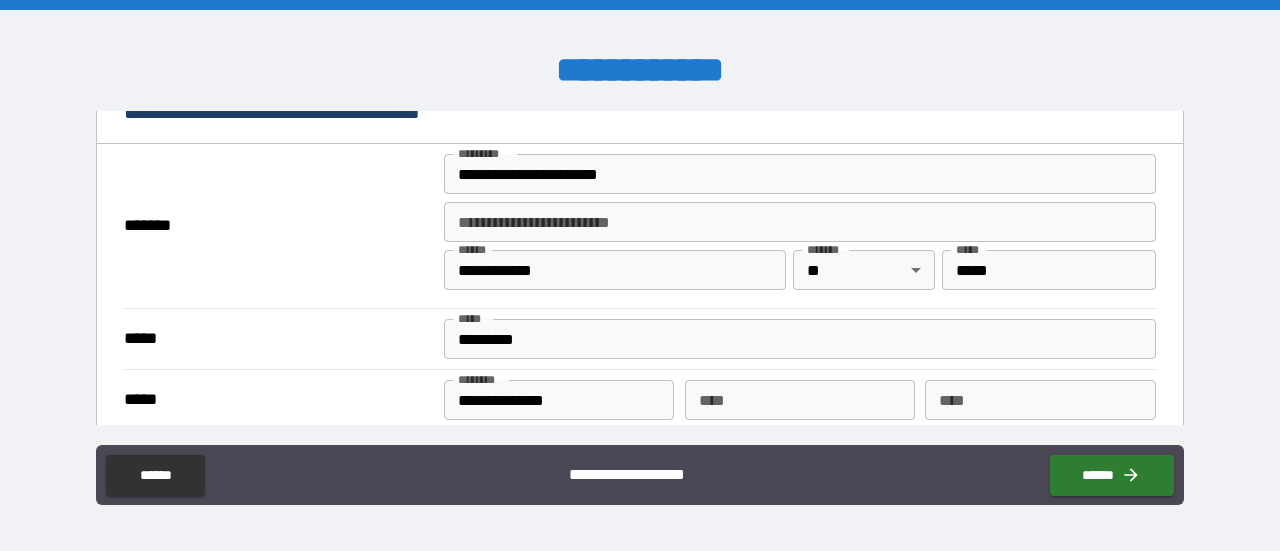 scroll, scrollTop: 1554, scrollLeft: 0, axis: vertical 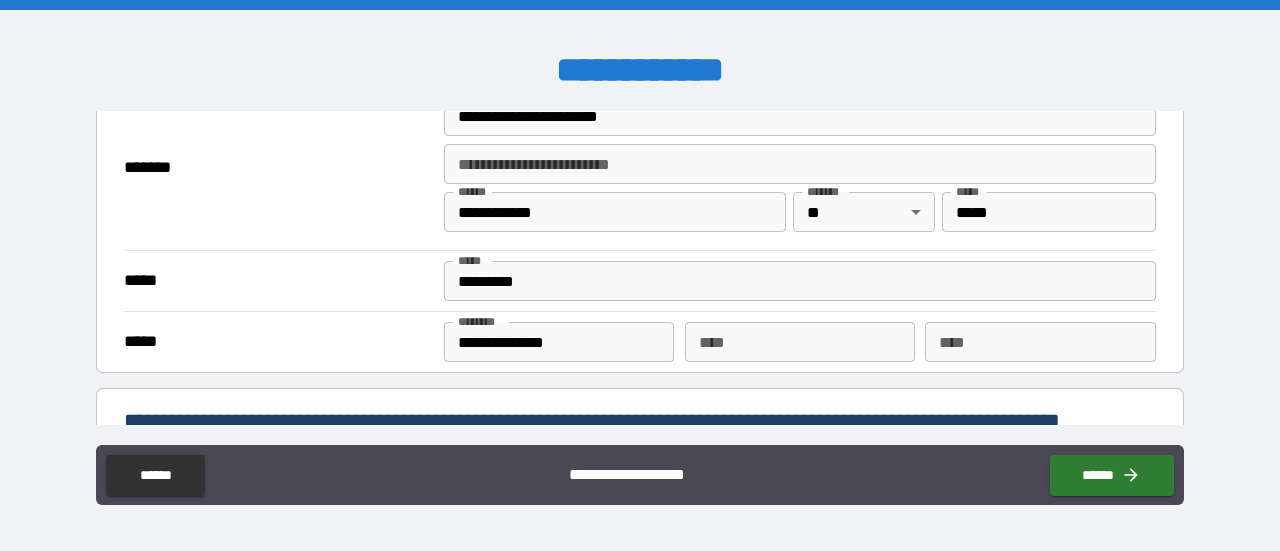 type on "**********" 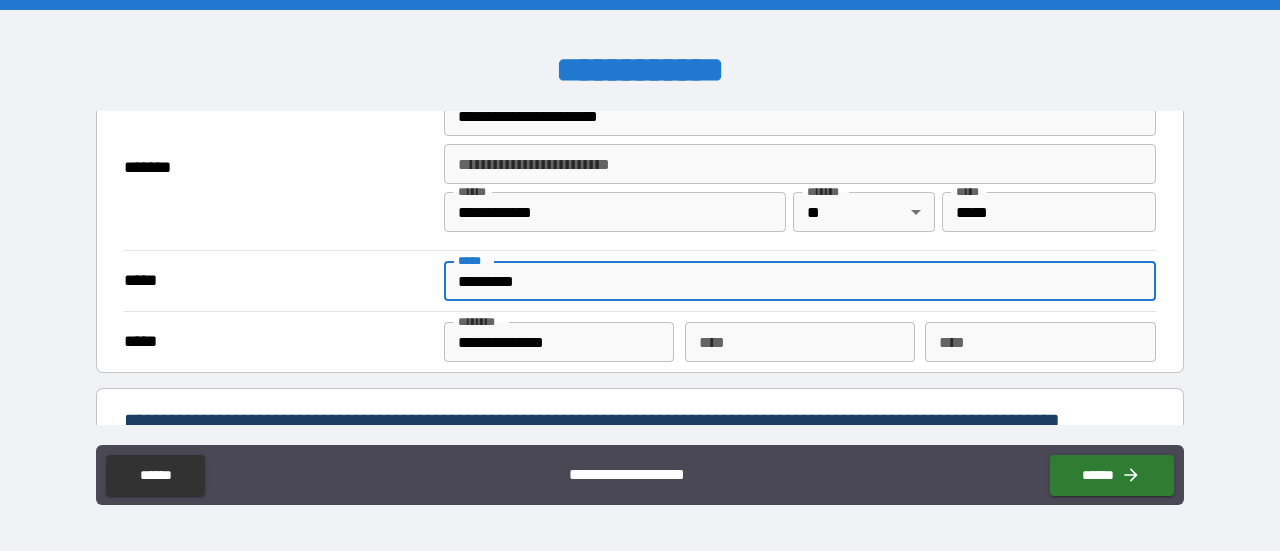 click on "*********" at bounding box center (800, 281) 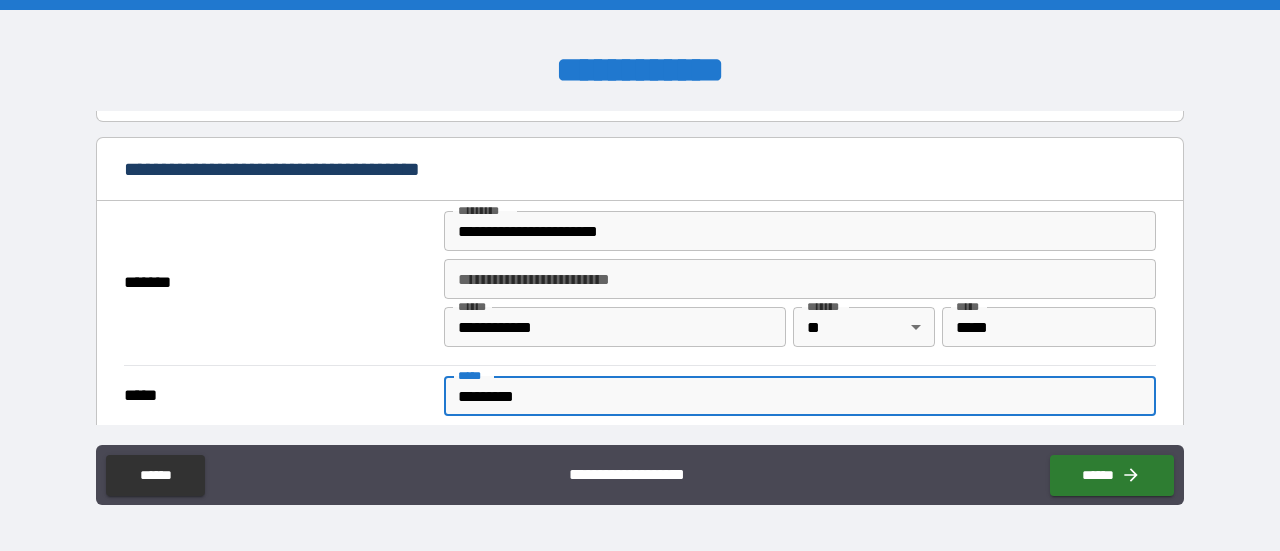 scroll, scrollTop: 1438, scrollLeft: 0, axis: vertical 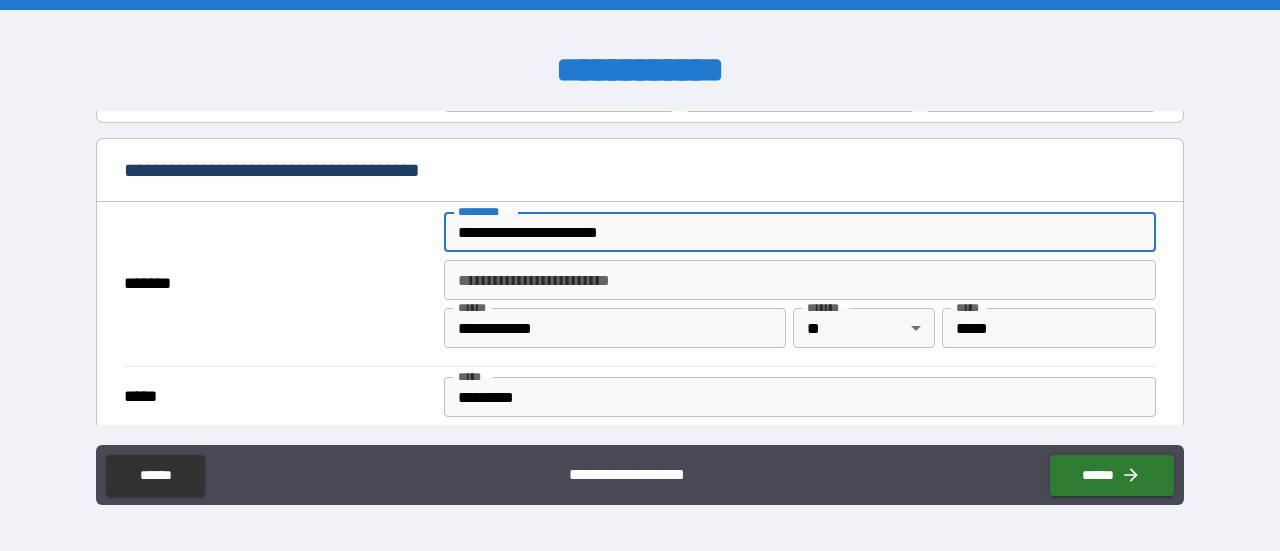 click on "**********" at bounding box center [800, 232] 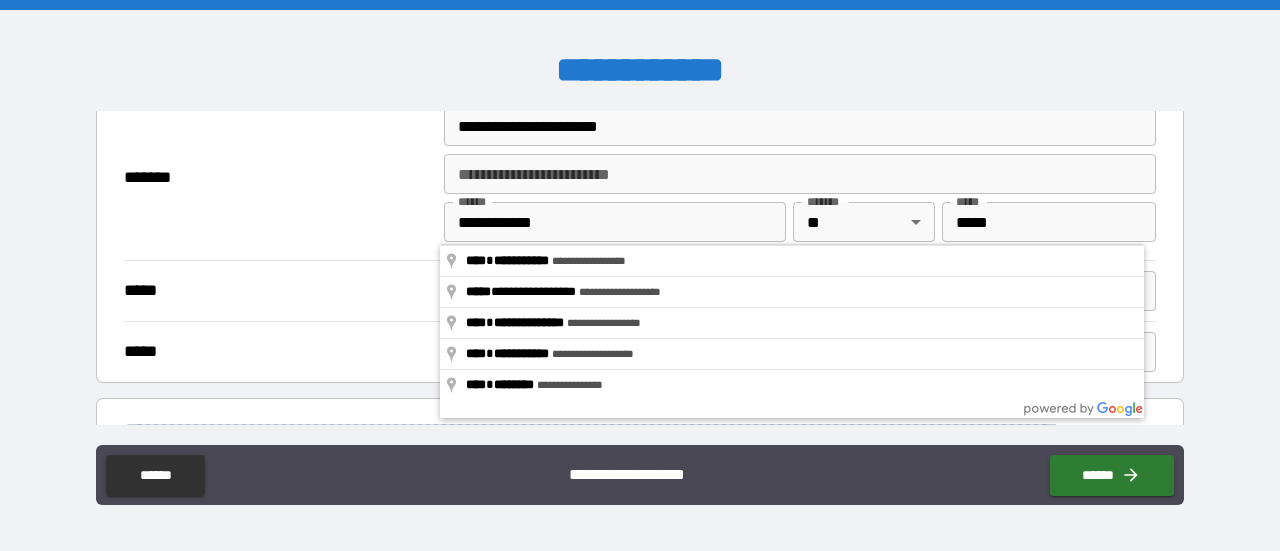 scroll, scrollTop: 0, scrollLeft: 0, axis: both 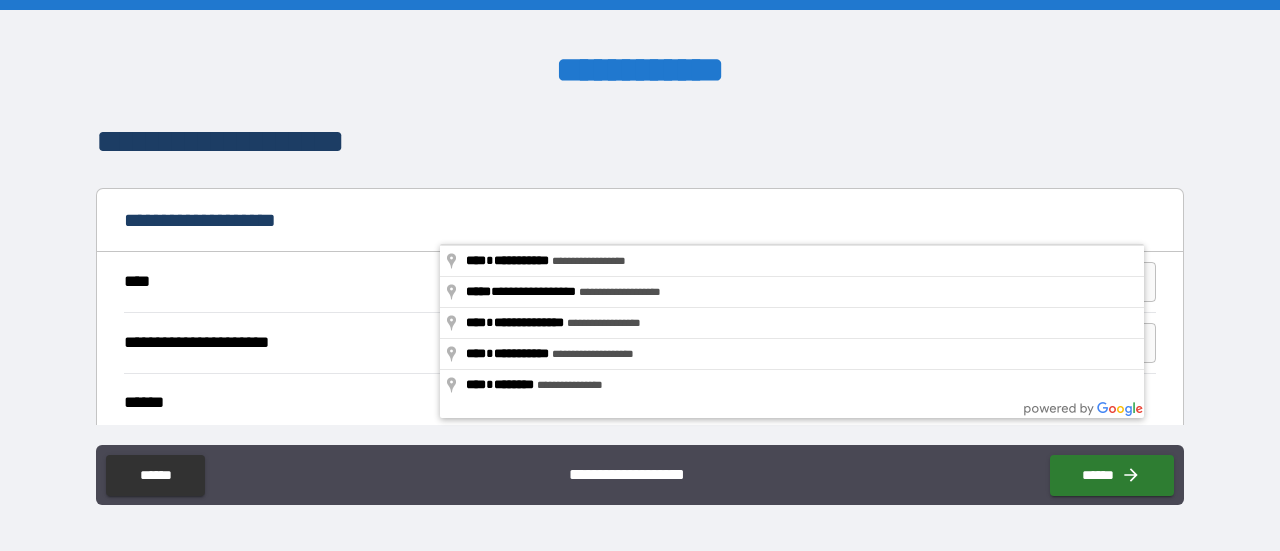 click on "**********" at bounding box center (640, 268) 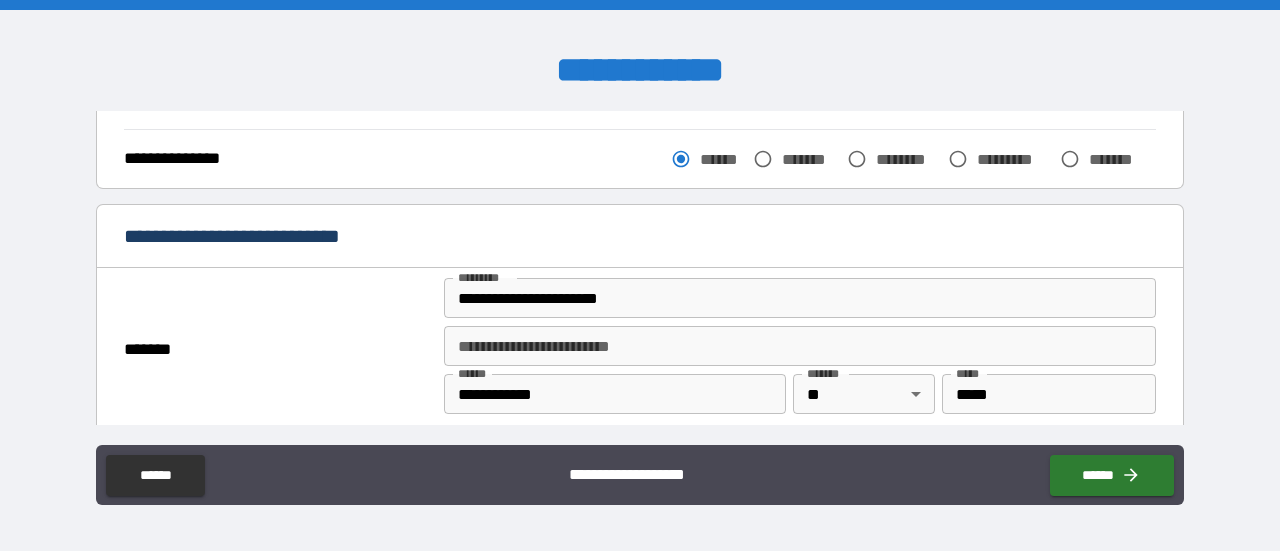scroll, scrollTop: 349, scrollLeft: 0, axis: vertical 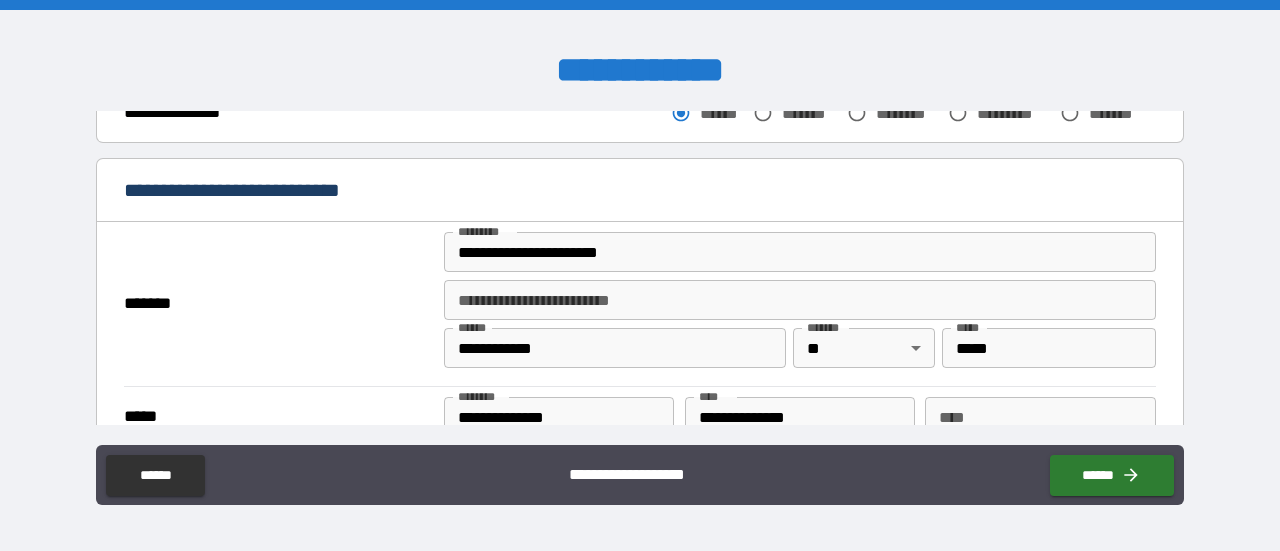 click on "**********" at bounding box center [800, 252] 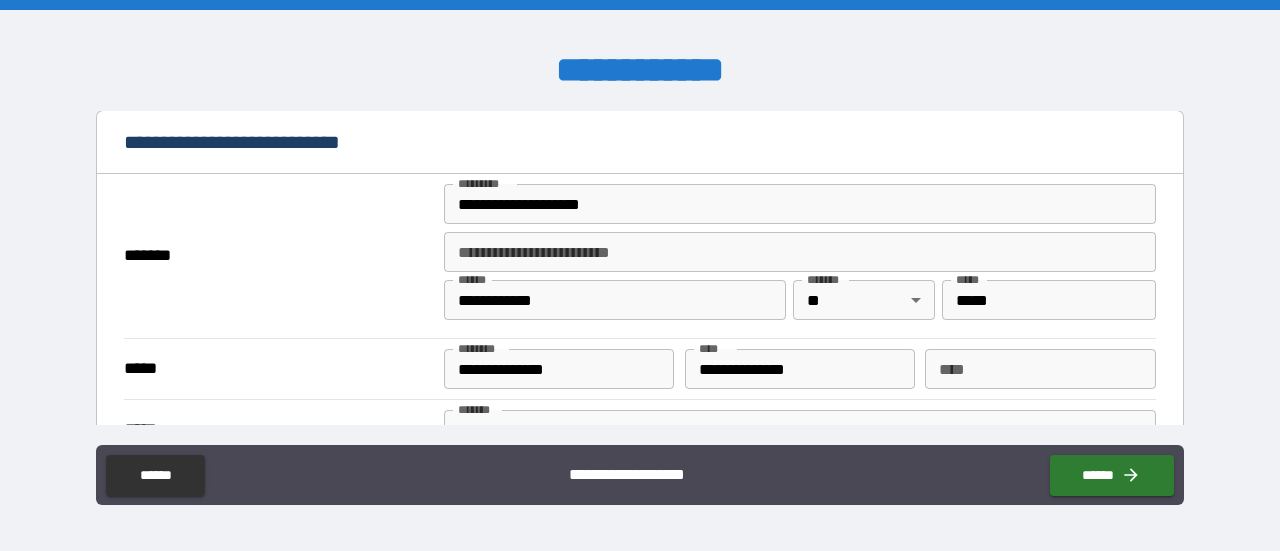 scroll, scrollTop: 455, scrollLeft: 0, axis: vertical 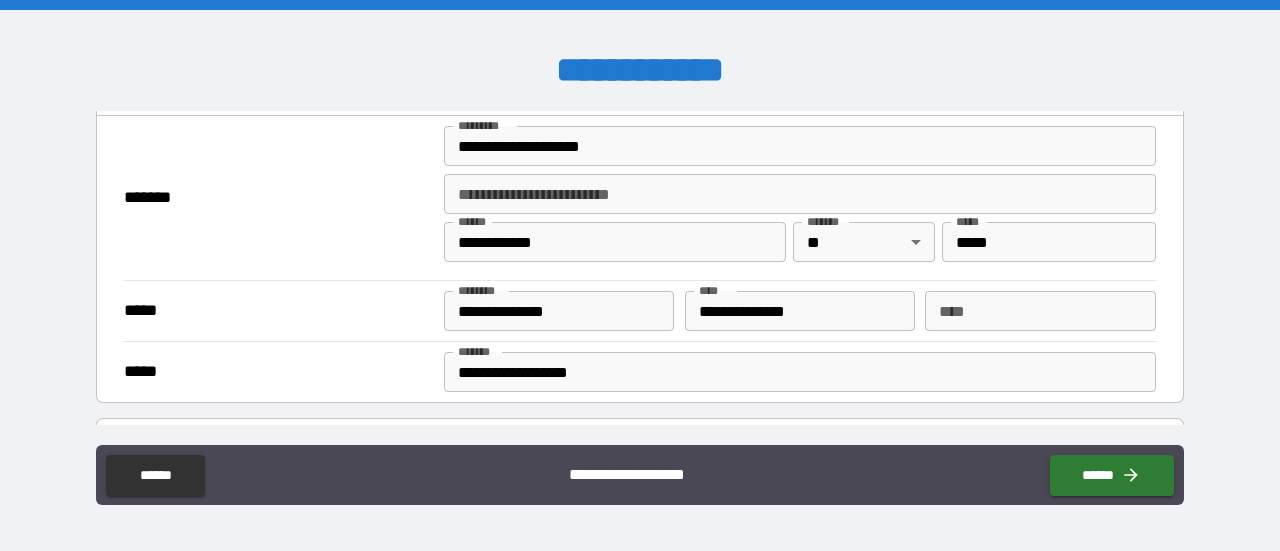 click on "**********" at bounding box center (800, 146) 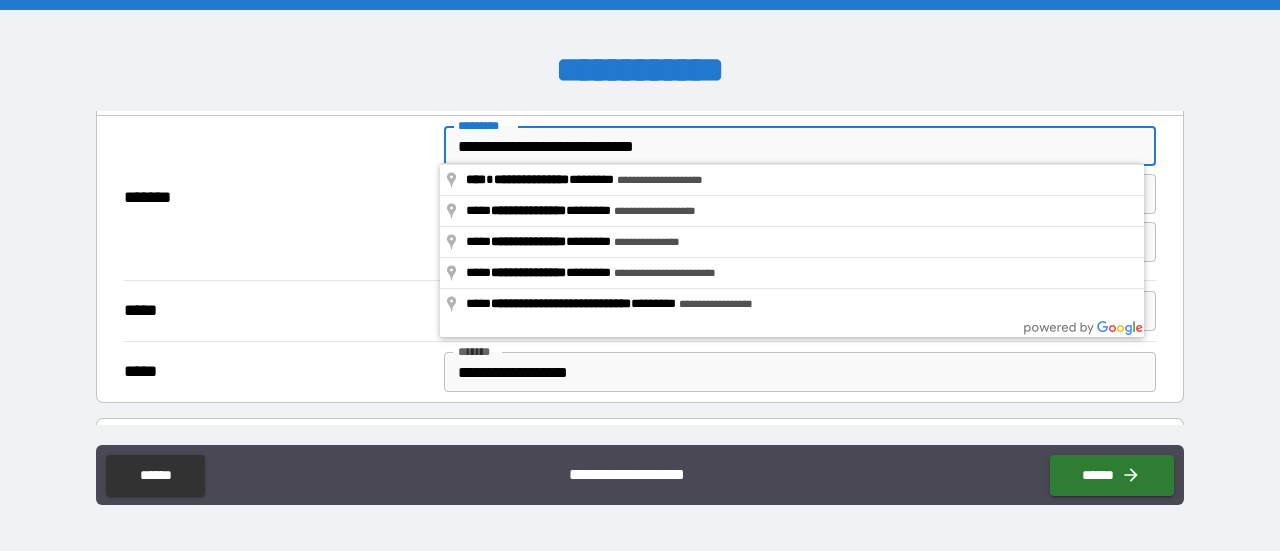 type on "**********" 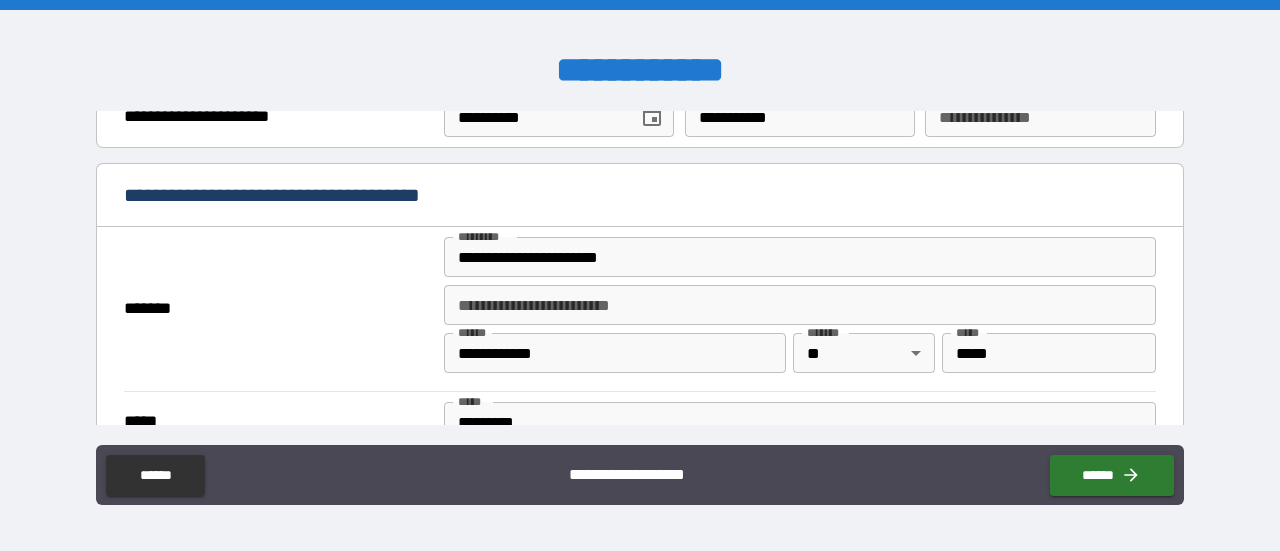 scroll, scrollTop: 1417, scrollLeft: 0, axis: vertical 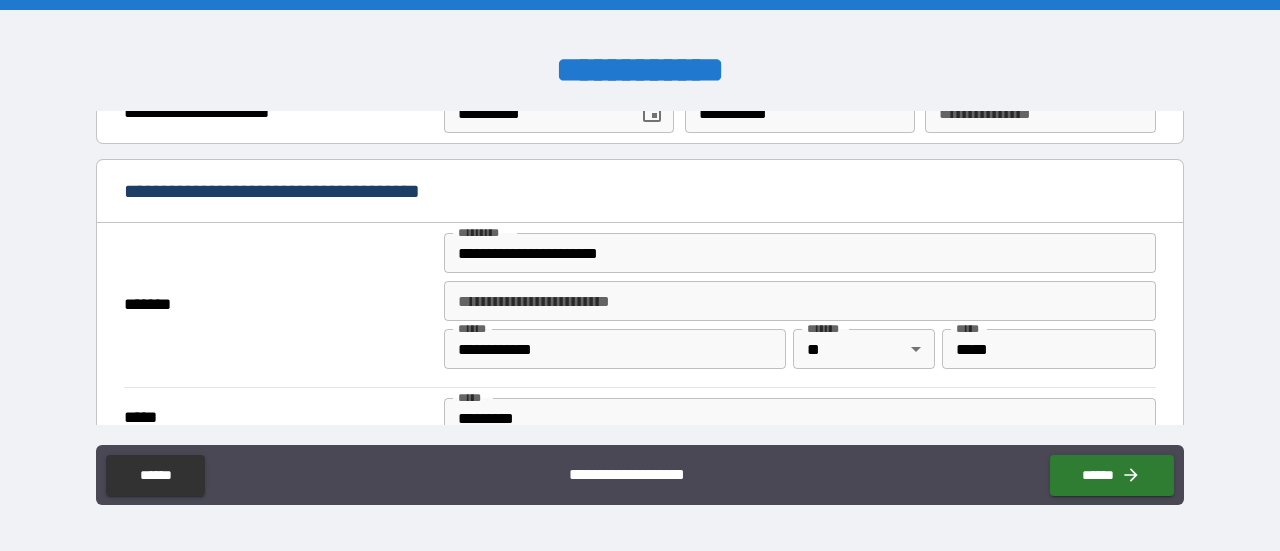 click on "**********" at bounding box center [800, 253] 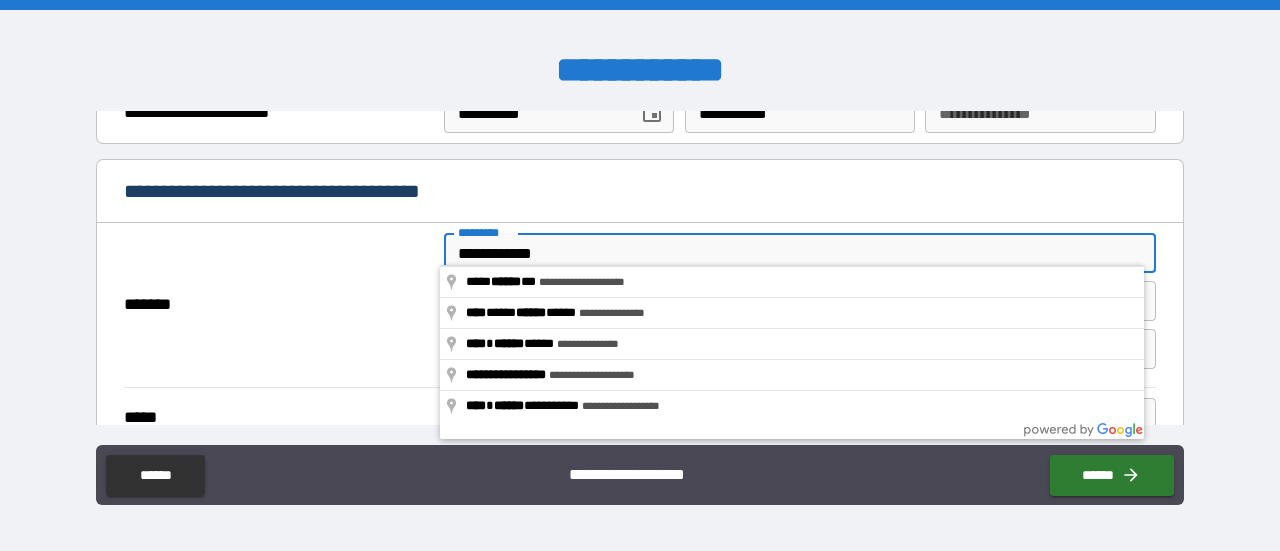 click on "**********" at bounding box center (800, 253) 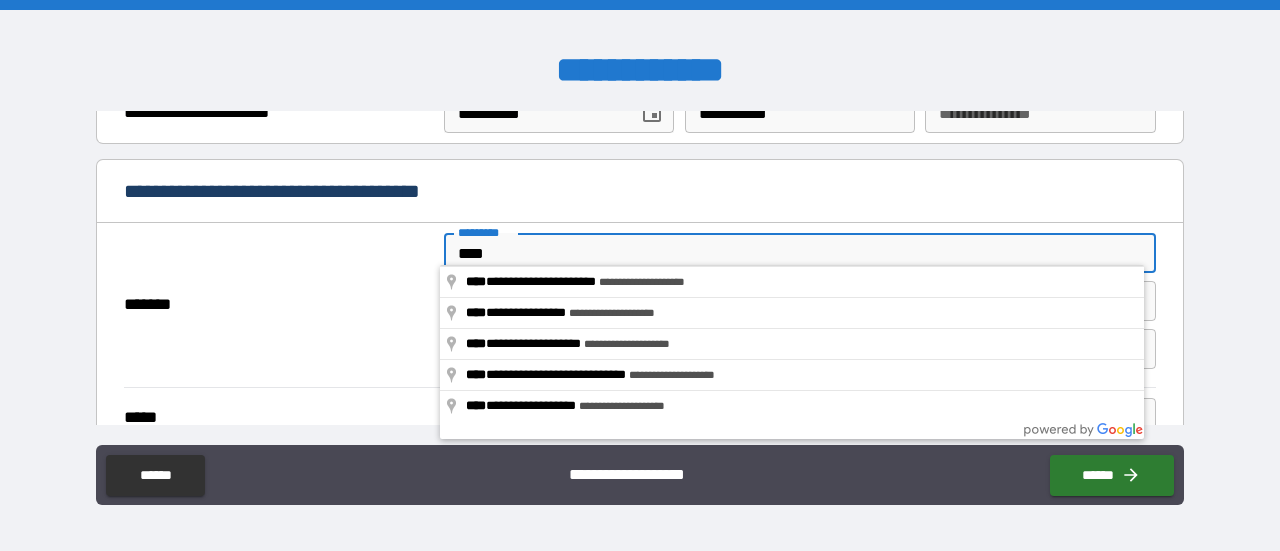 type on "**********" 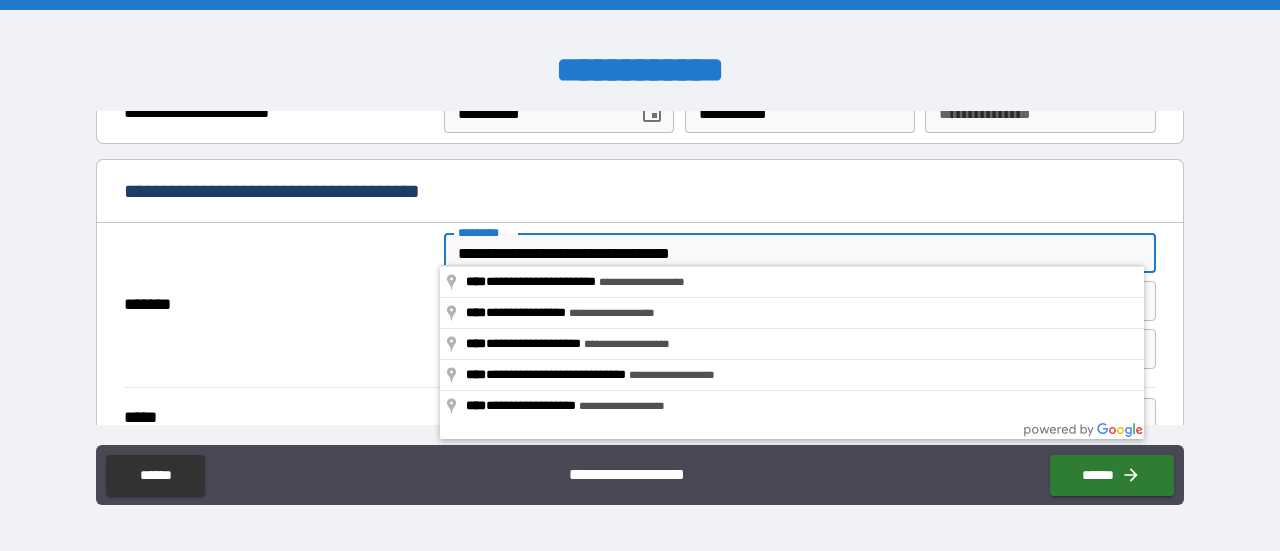click on "**********" at bounding box center (640, 193) 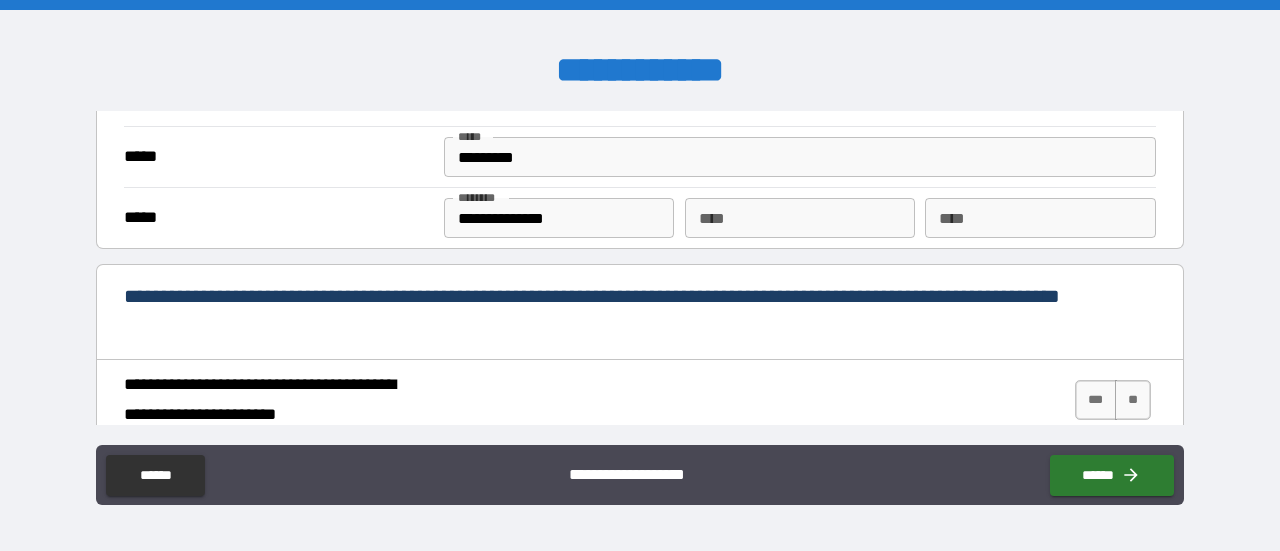 scroll, scrollTop: 1677, scrollLeft: 0, axis: vertical 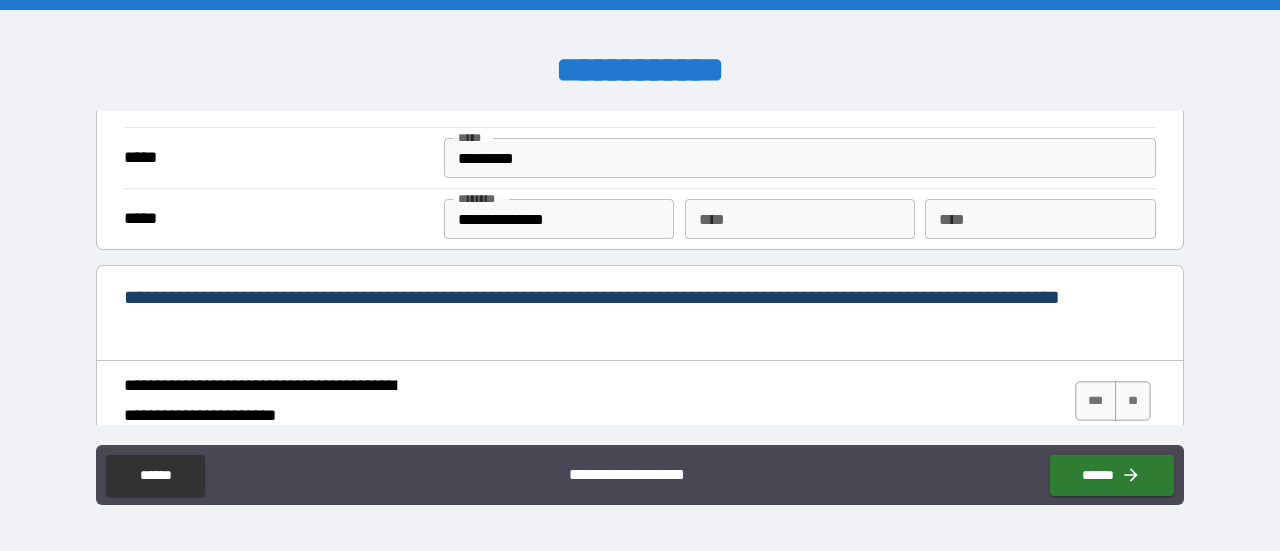 click on "**********" at bounding box center [559, 219] 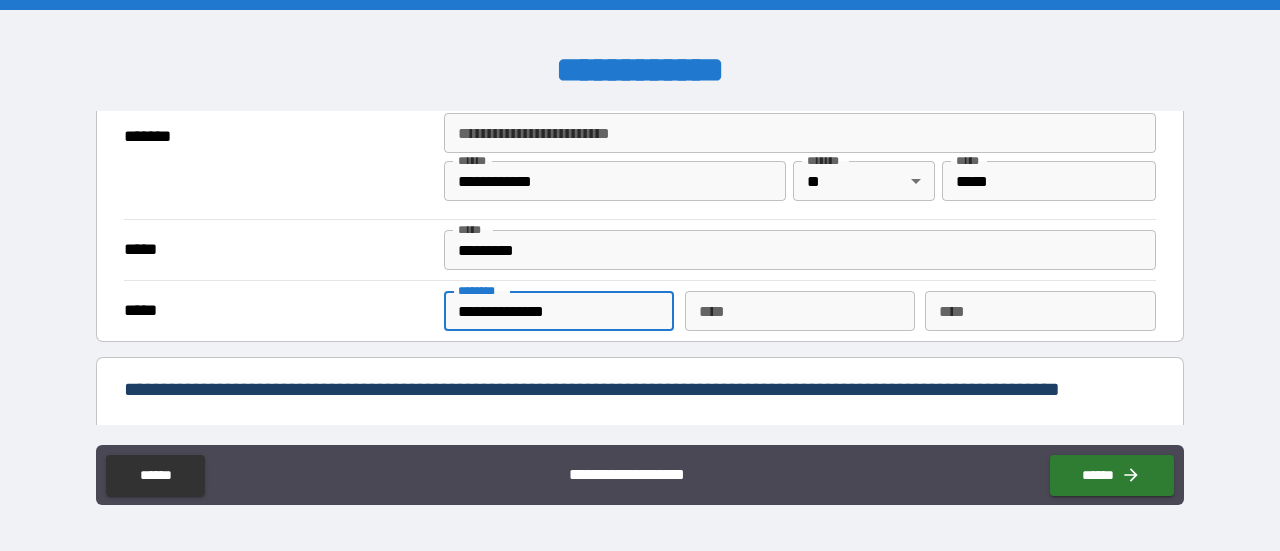 scroll, scrollTop: 1584, scrollLeft: 0, axis: vertical 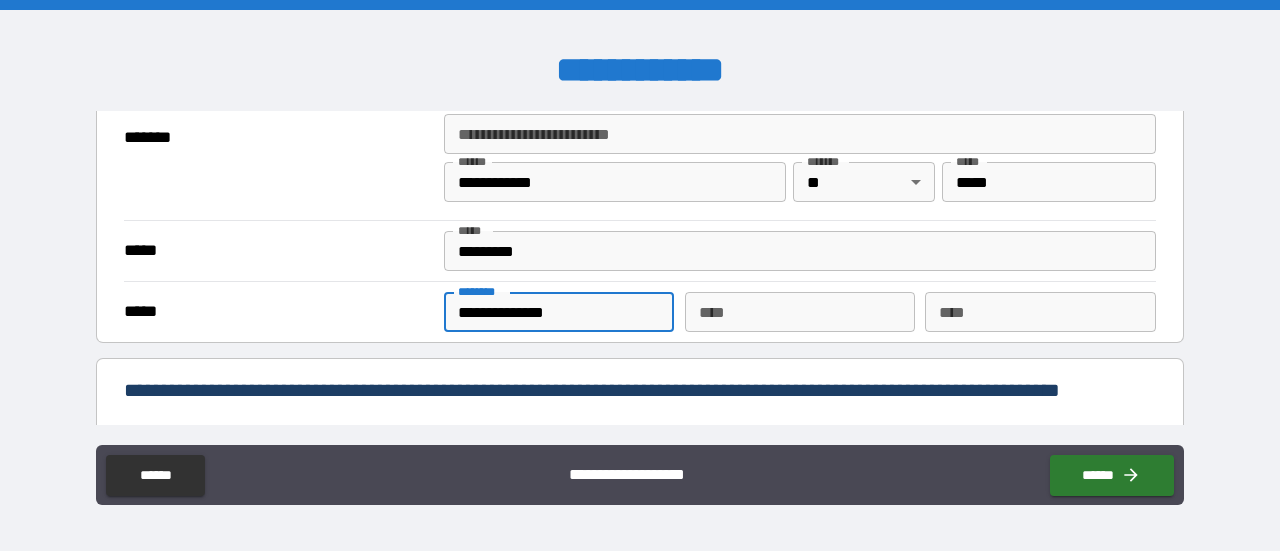 type on "**********" 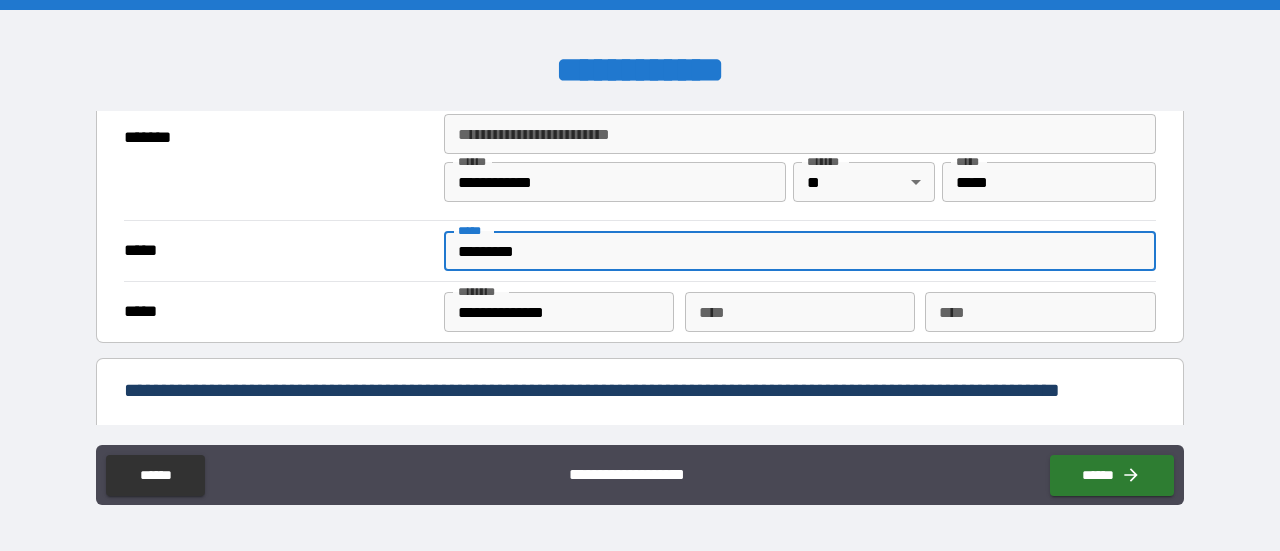 click on "*********" at bounding box center [800, 251] 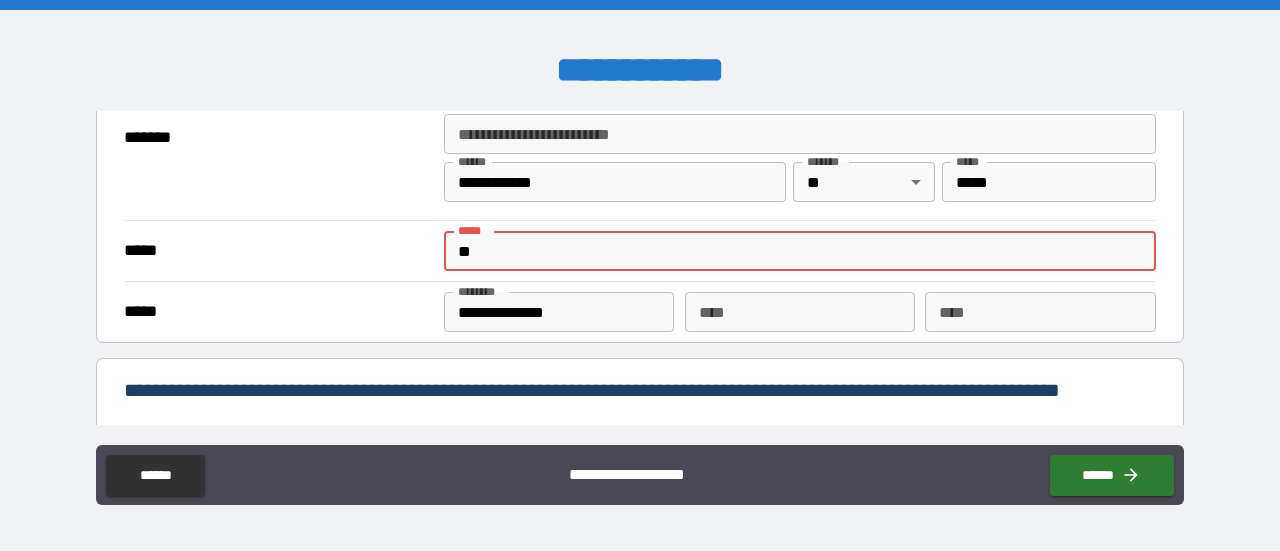 type on "*" 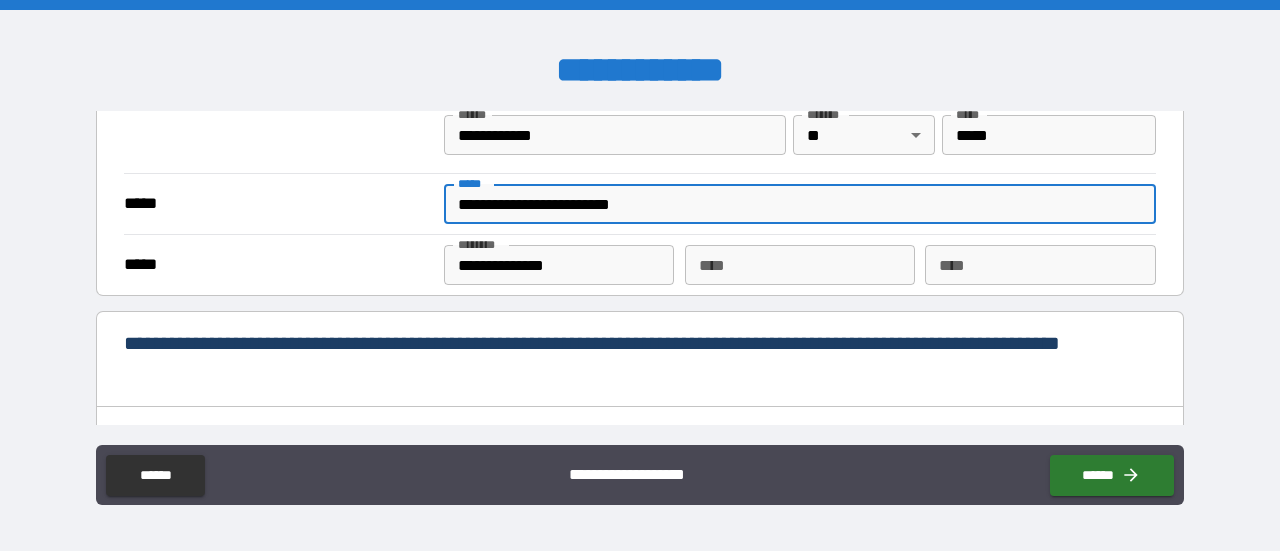 scroll, scrollTop: 1680, scrollLeft: 0, axis: vertical 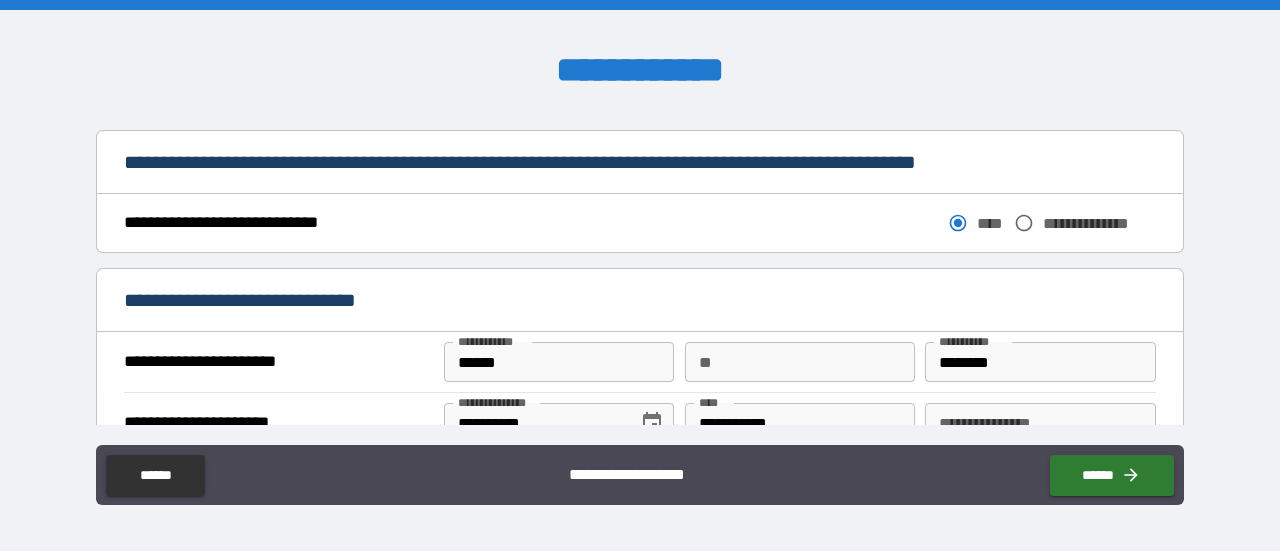 type on "**********" 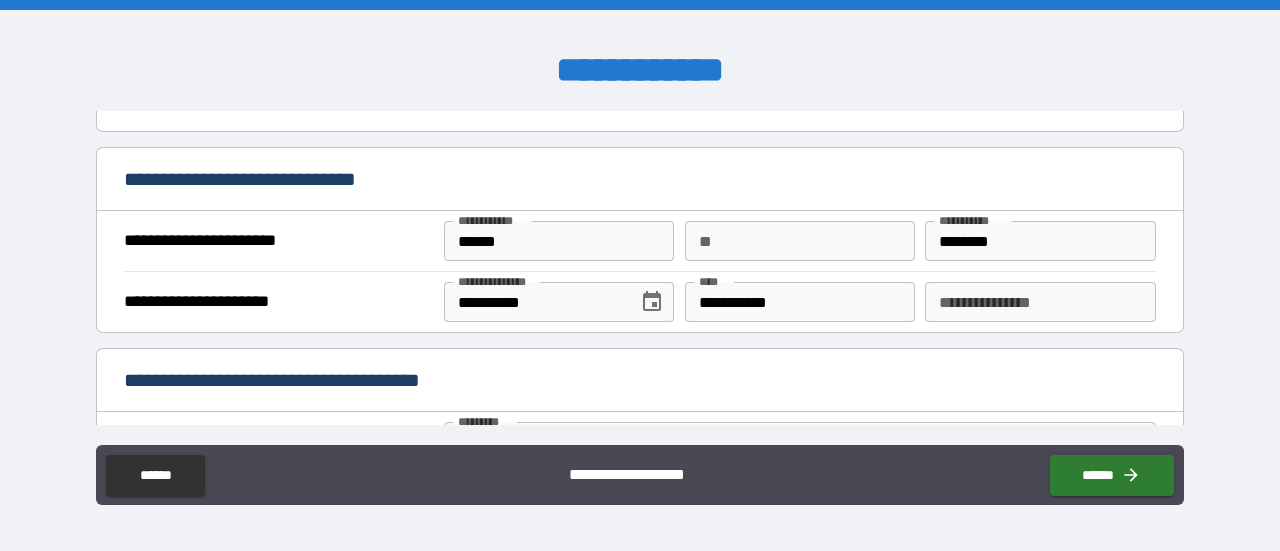 scroll, scrollTop: 1229, scrollLeft: 0, axis: vertical 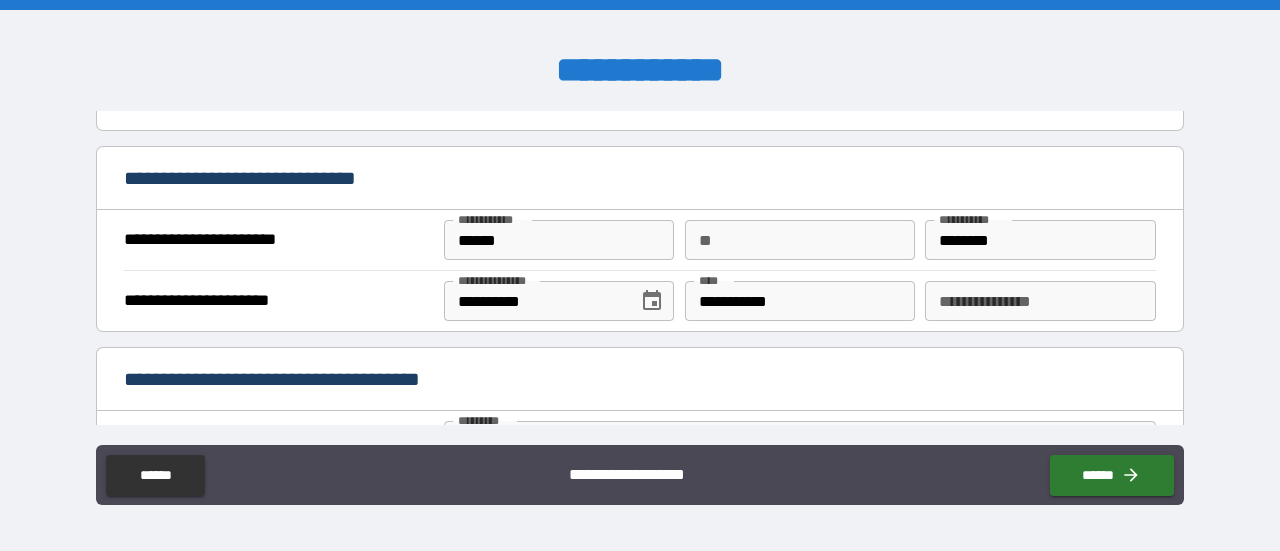 click on "******" at bounding box center (559, 240) 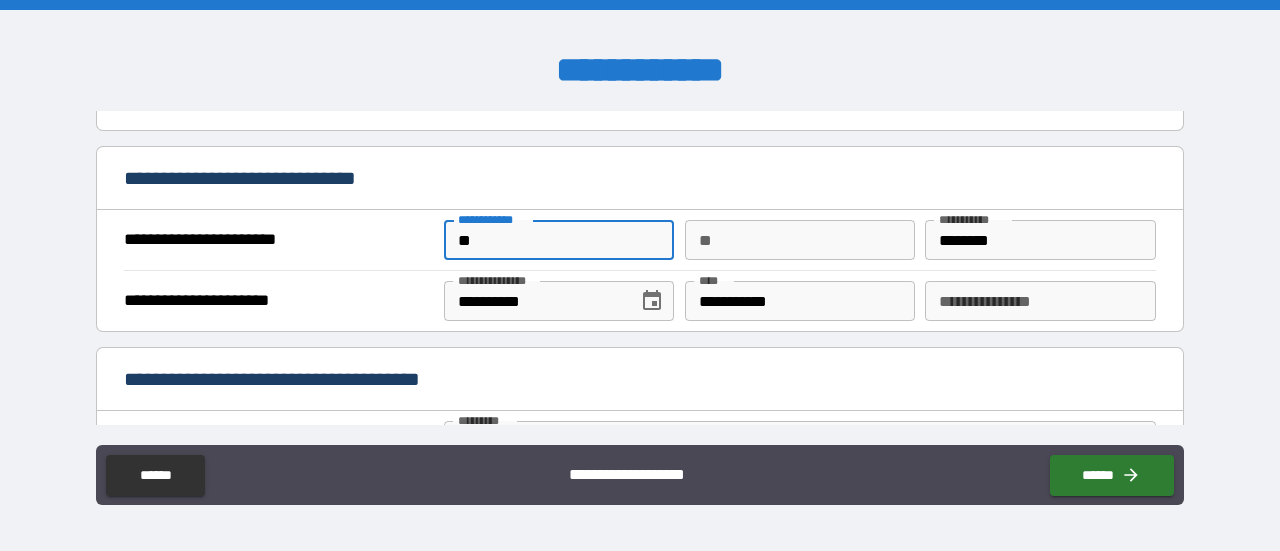 type on "*" 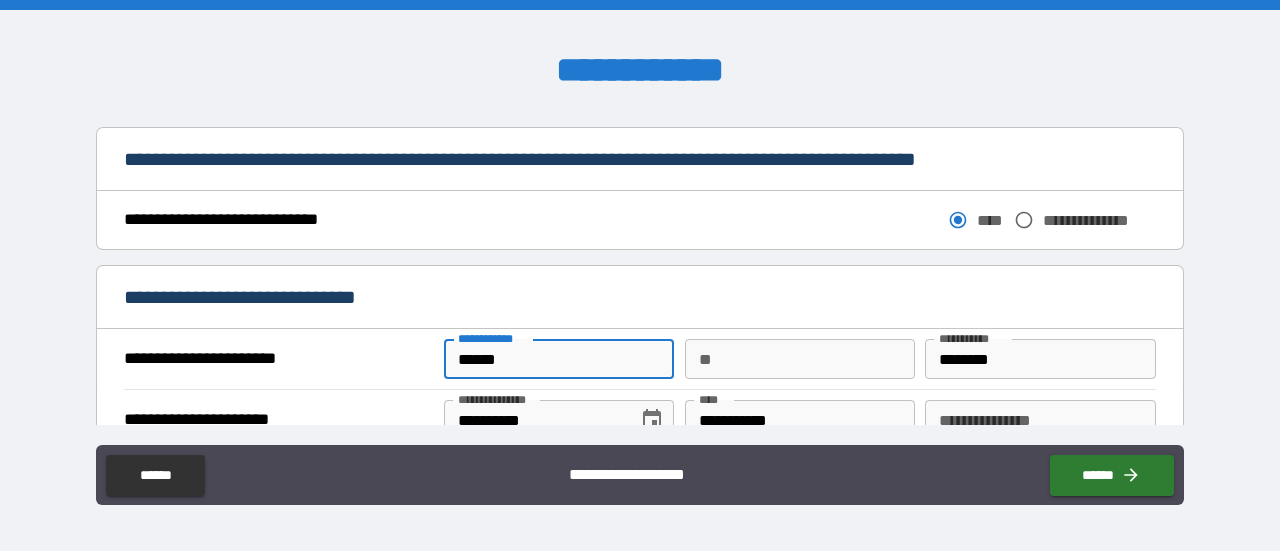 scroll, scrollTop: 1109, scrollLeft: 0, axis: vertical 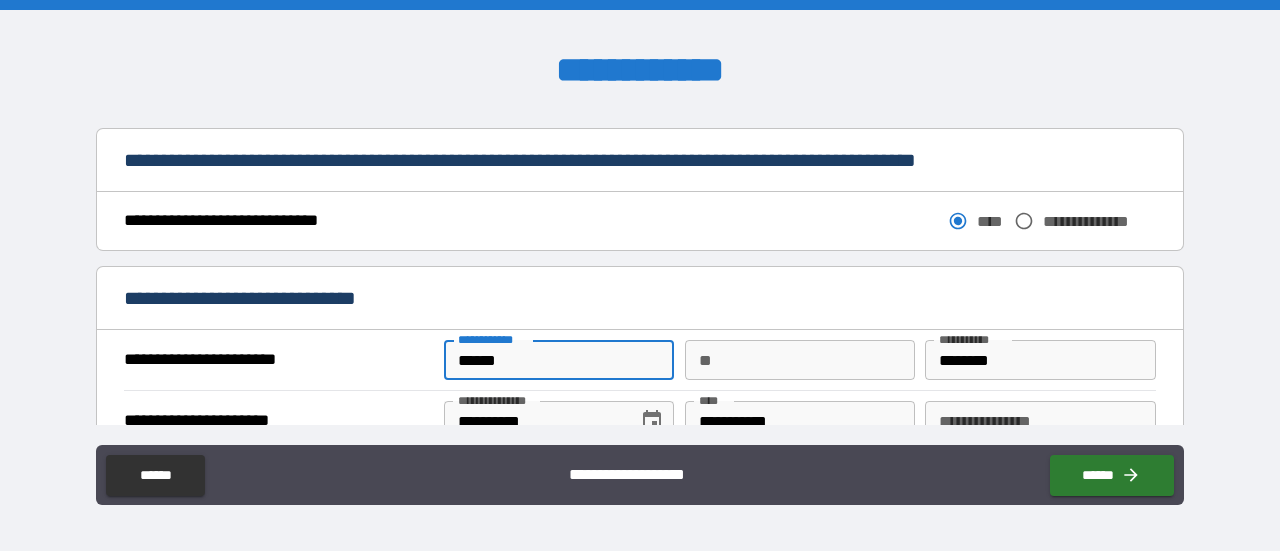 type on "******" 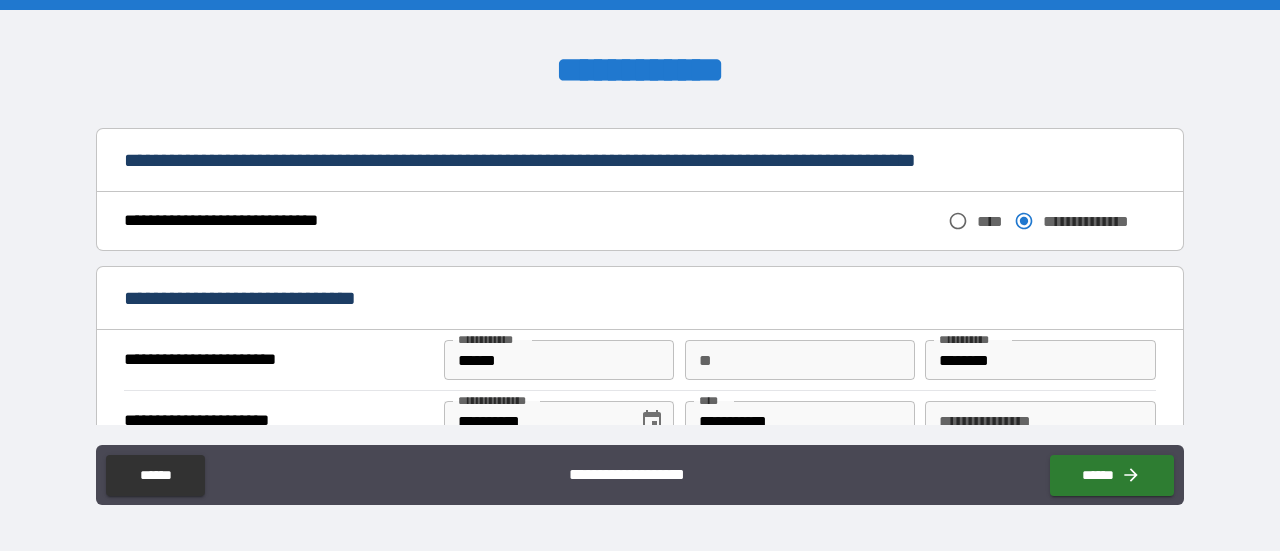 scroll, scrollTop: 1196, scrollLeft: 0, axis: vertical 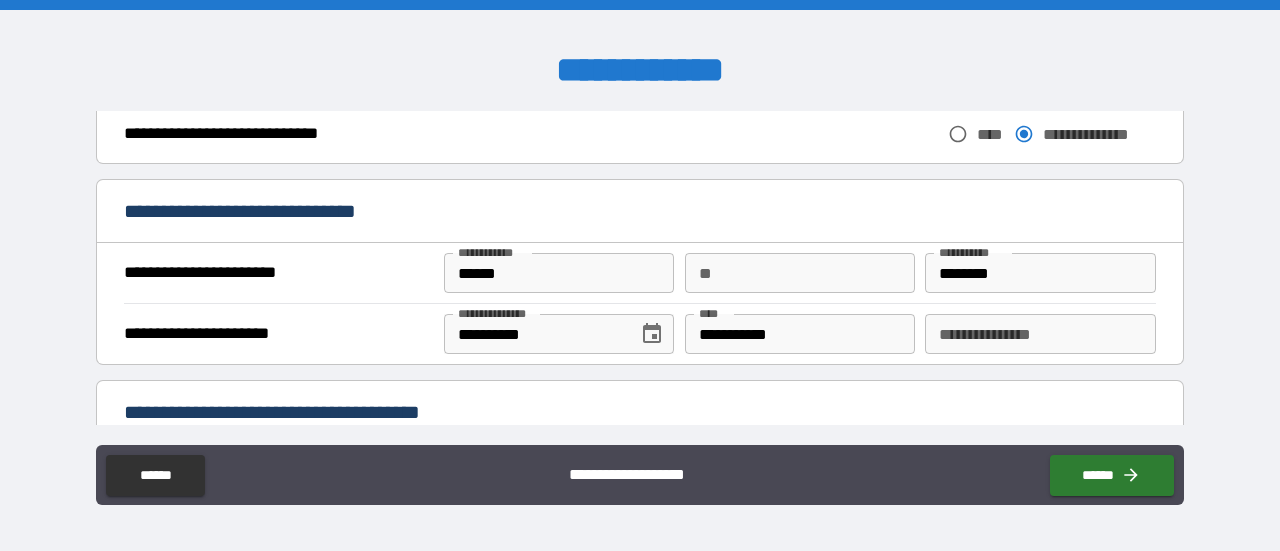 click on "**********" at bounding box center [534, 334] 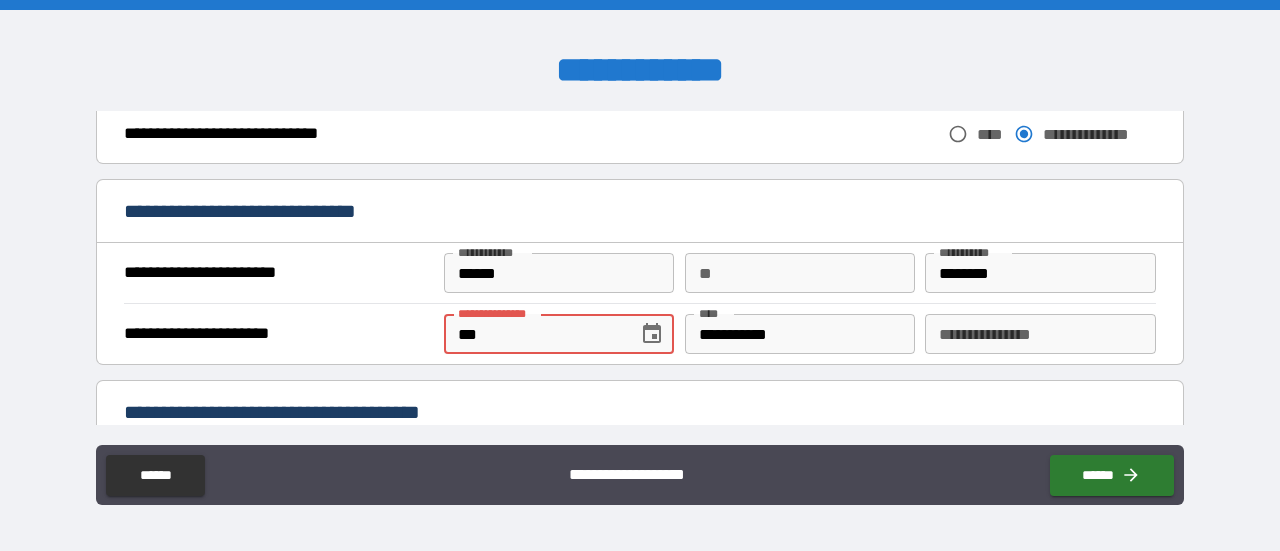 type on "*" 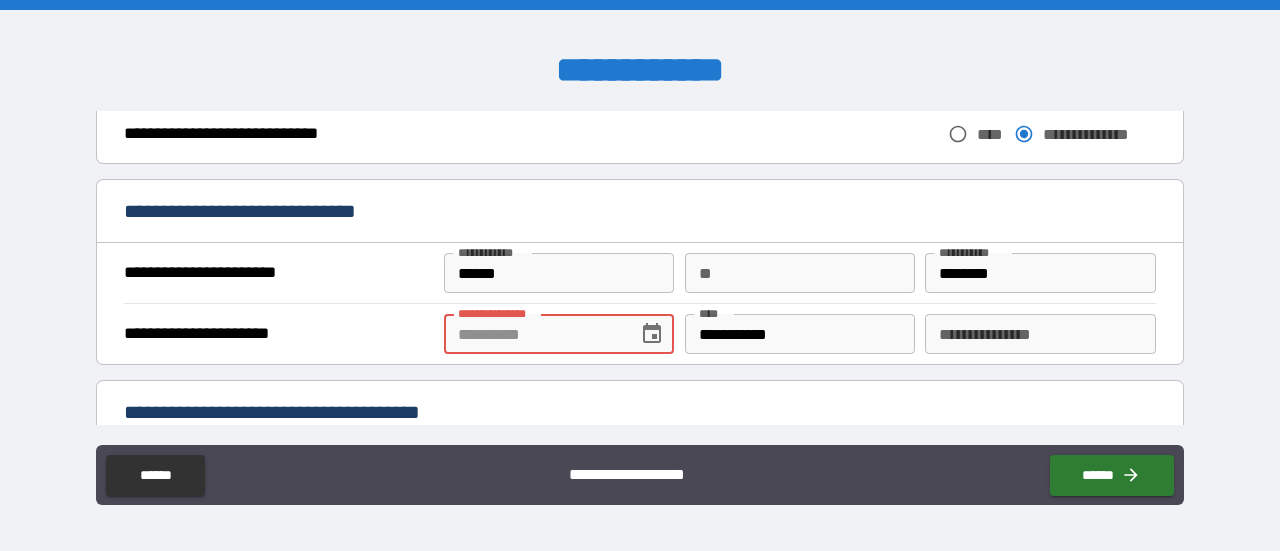 type on "*" 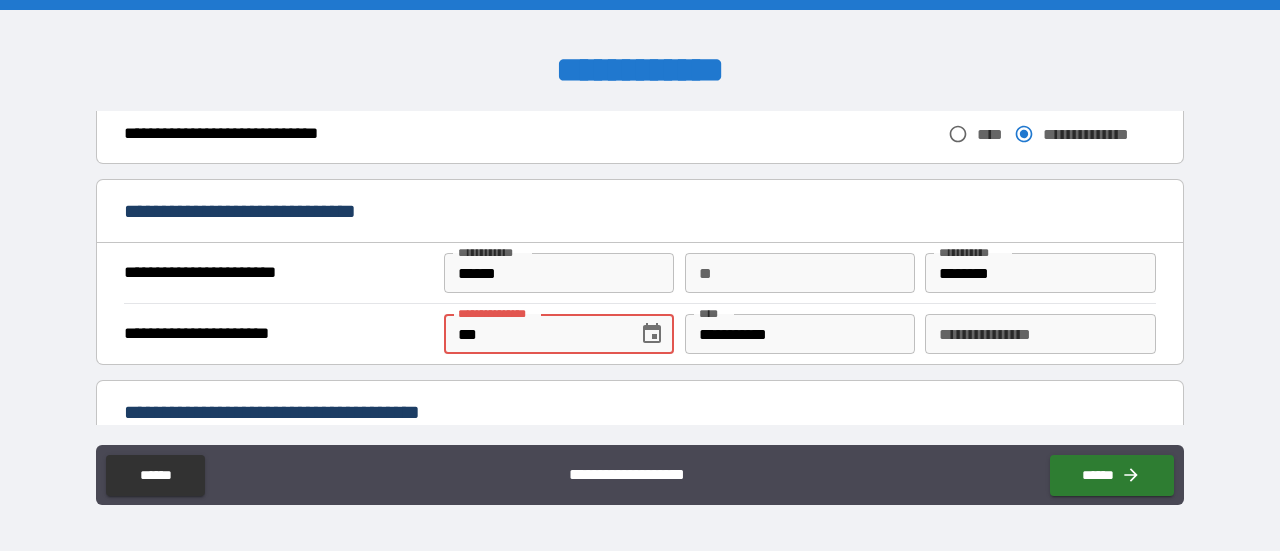 drag, startPoint x: 551, startPoint y: 335, endPoint x: 523, endPoint y: 331, distance: 28.284271 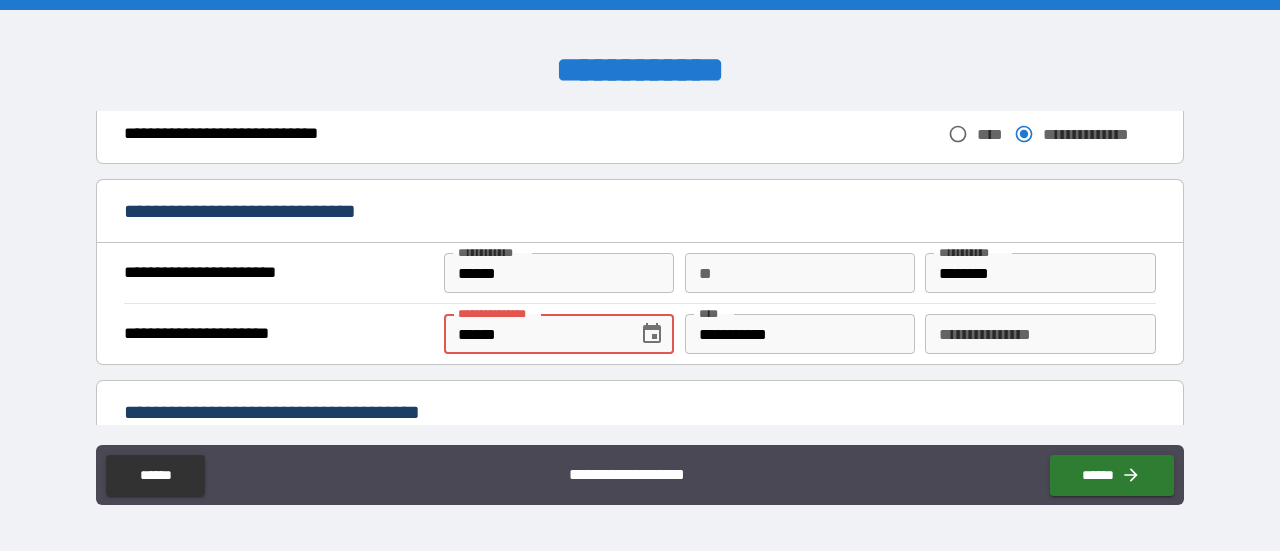 type on "******" 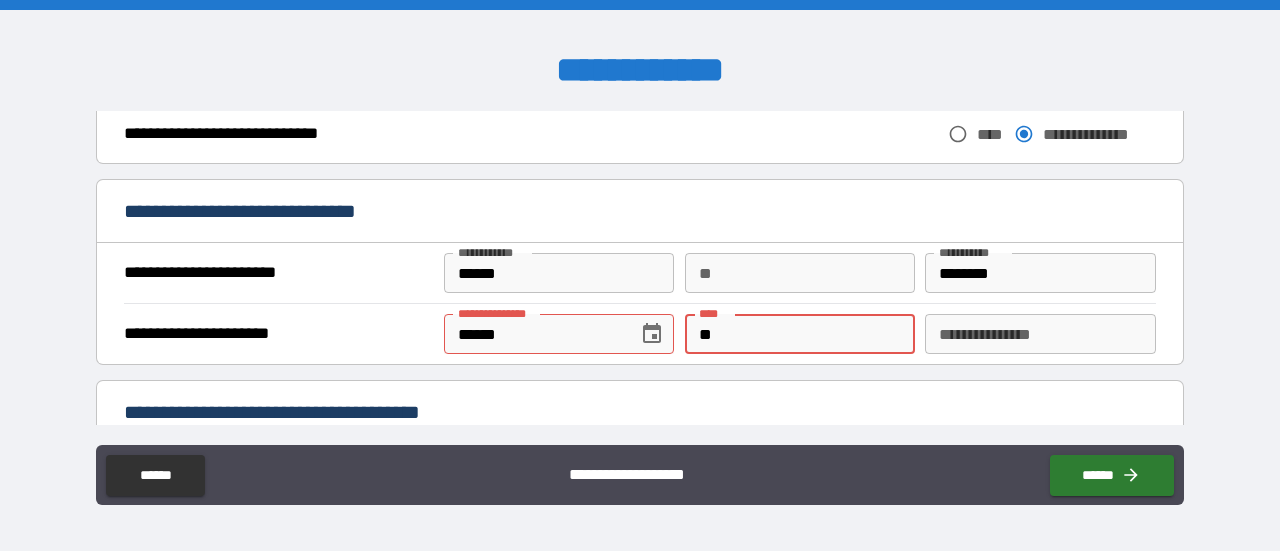 type on "*" 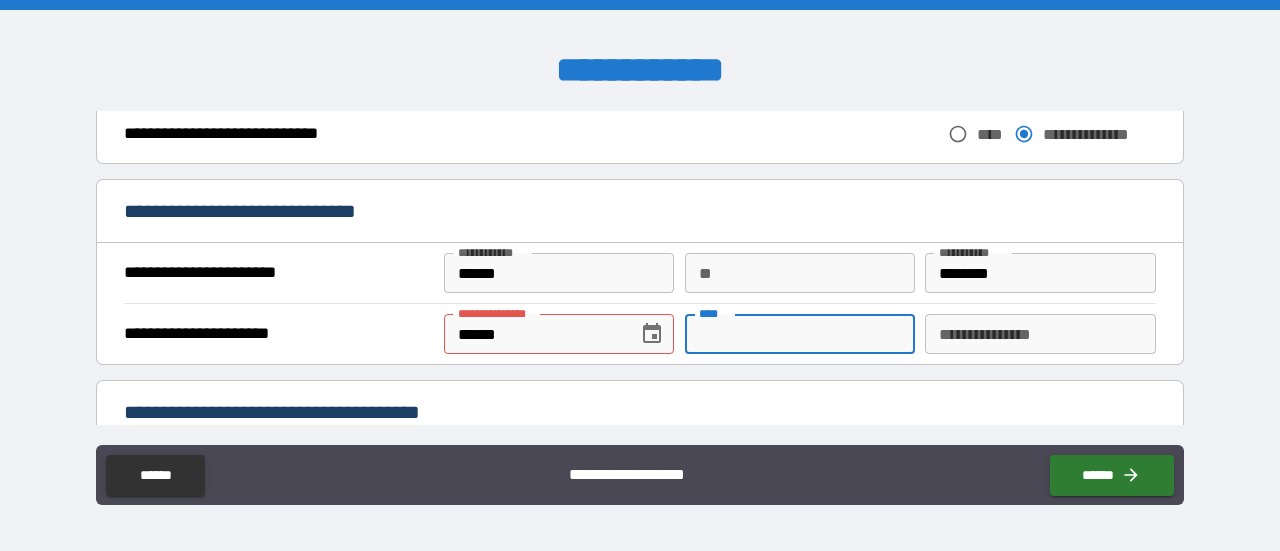 type 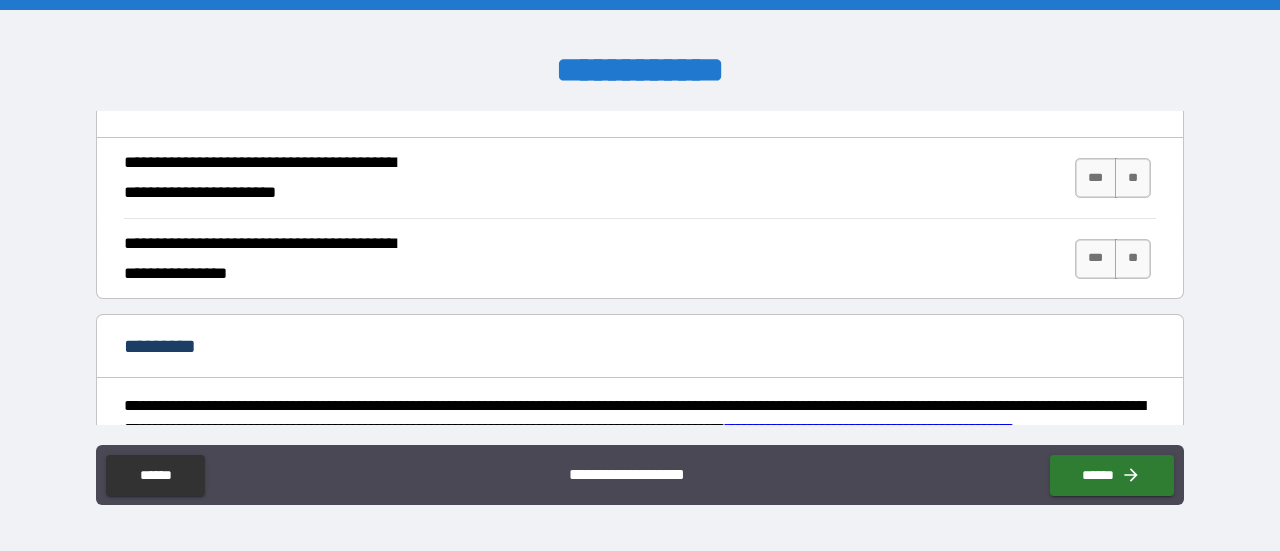 scroll, scrollTop: 1898, scrollLeft: 0, axis: vertical 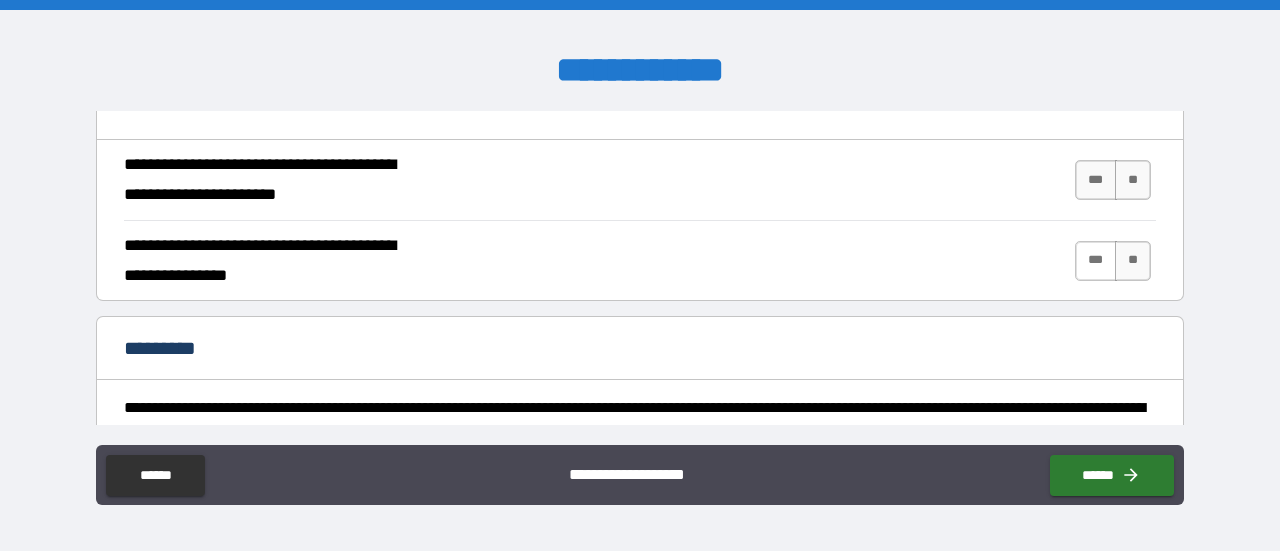 click on "***" at bounding box center [1096, 261] 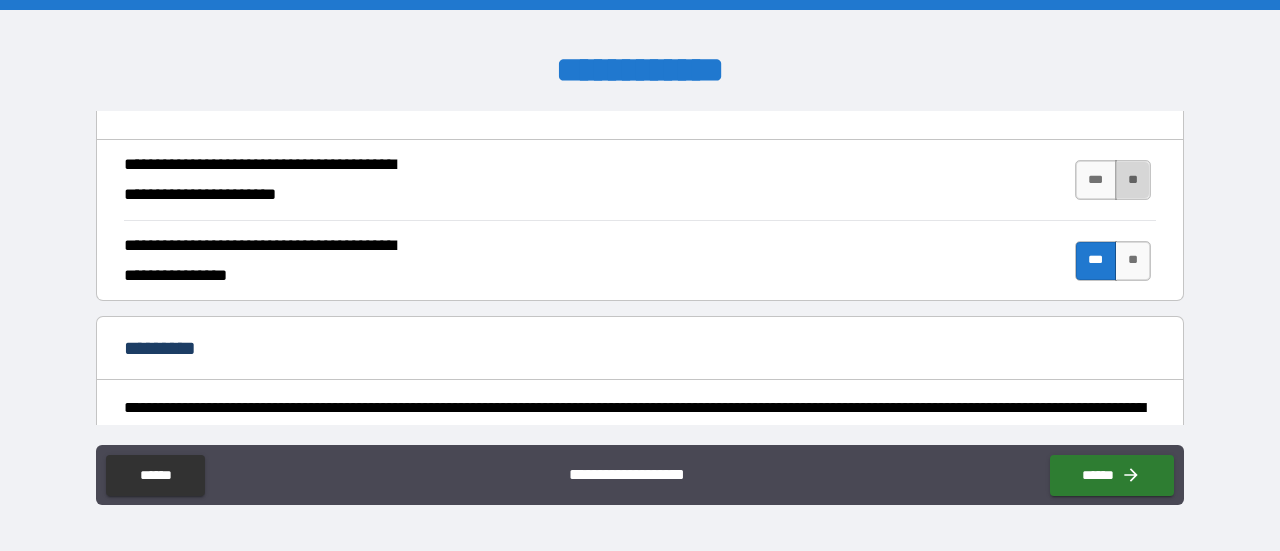 click on "**" at bounding box center (1133, 180) 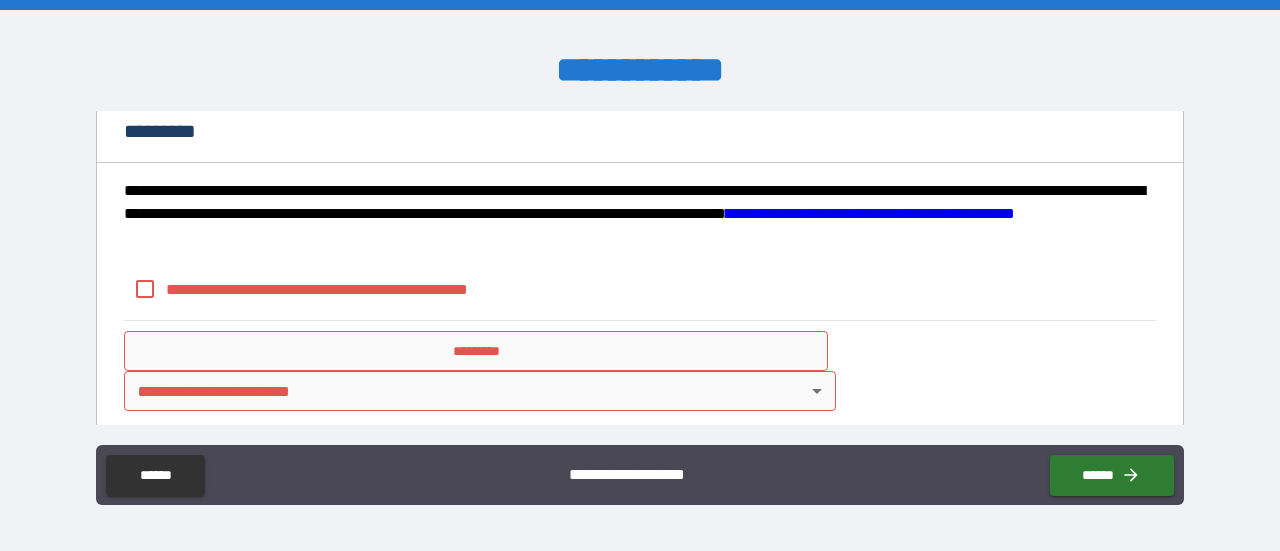 scroll, scrollTop: 2120, scrollLeft: 0, axis: vertical 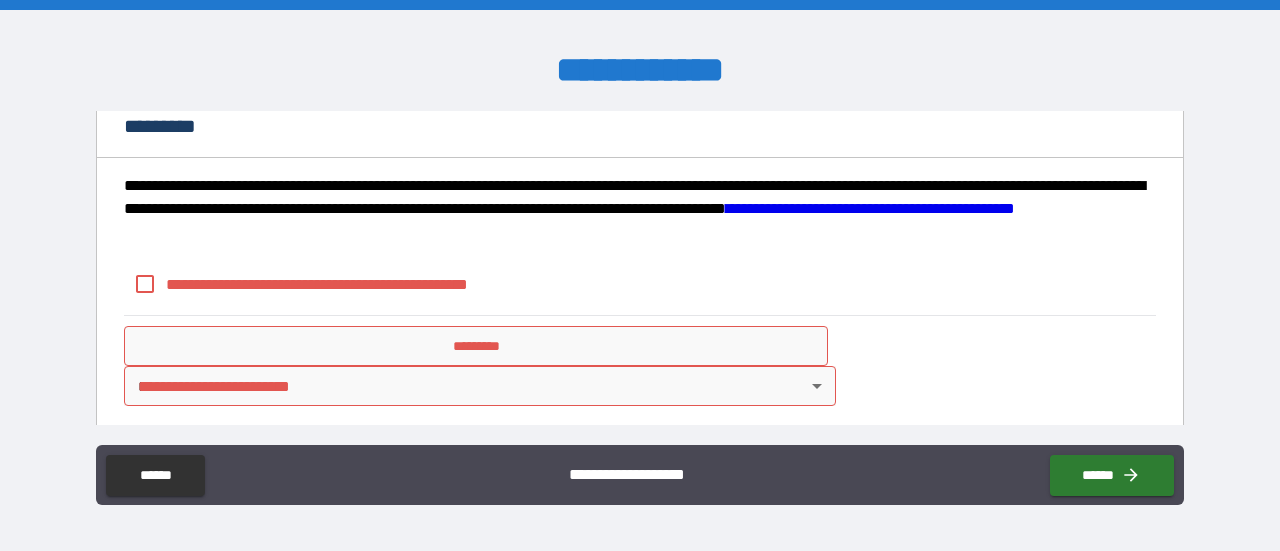 click on "**********" at bounding box center (640, 275) 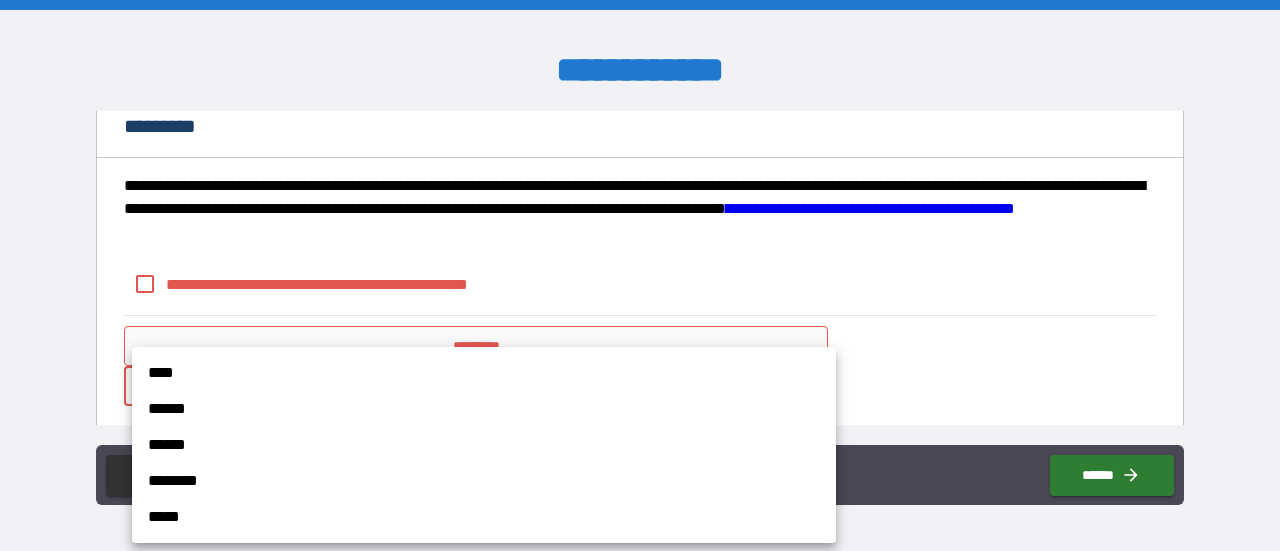 click on "******" at bounding box center [484, 409] 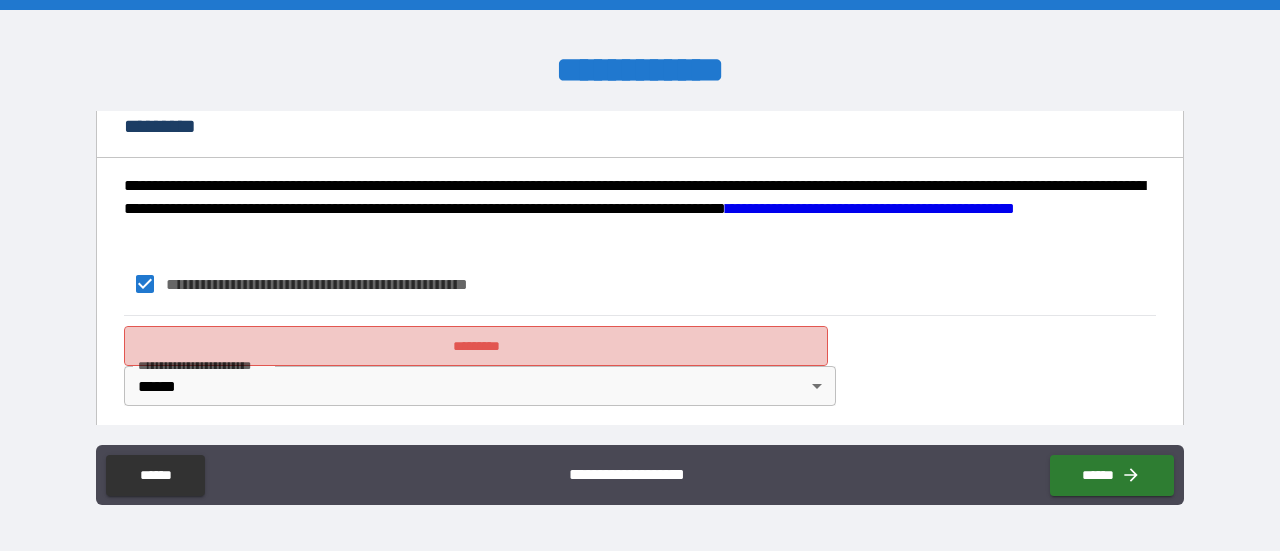 click on "*********" at bounding box center [476, 346] 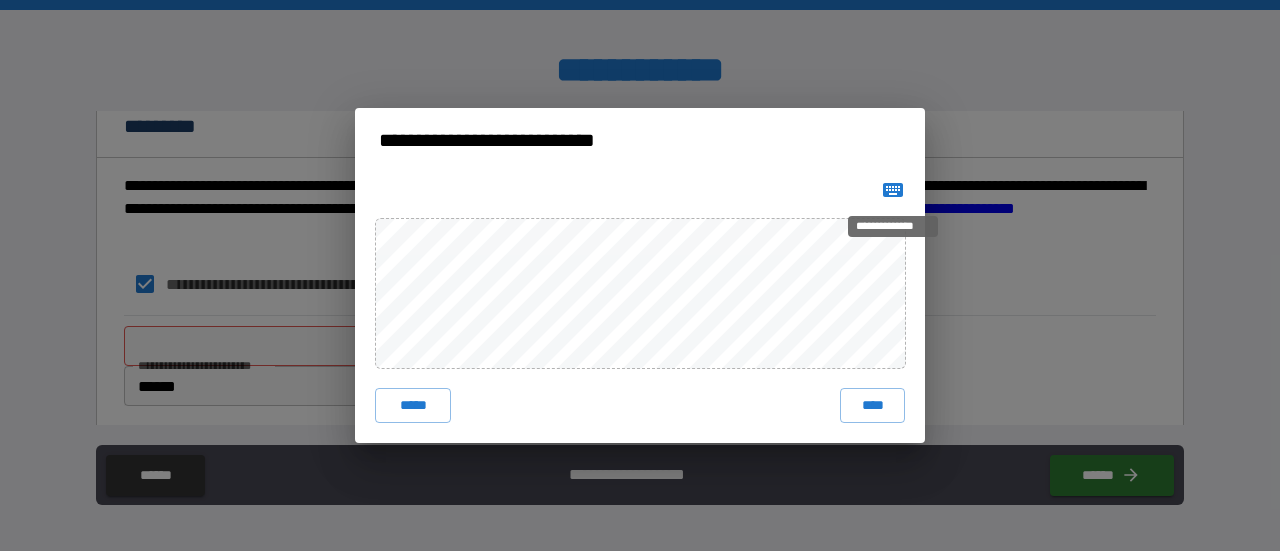 click 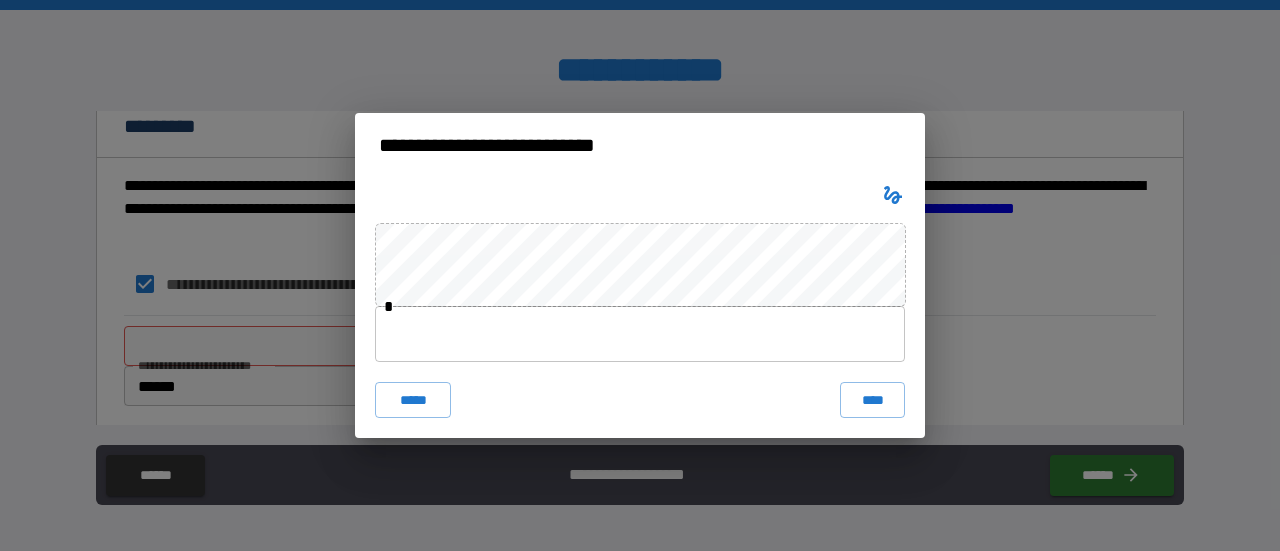 click at bounding box center (640, 334) 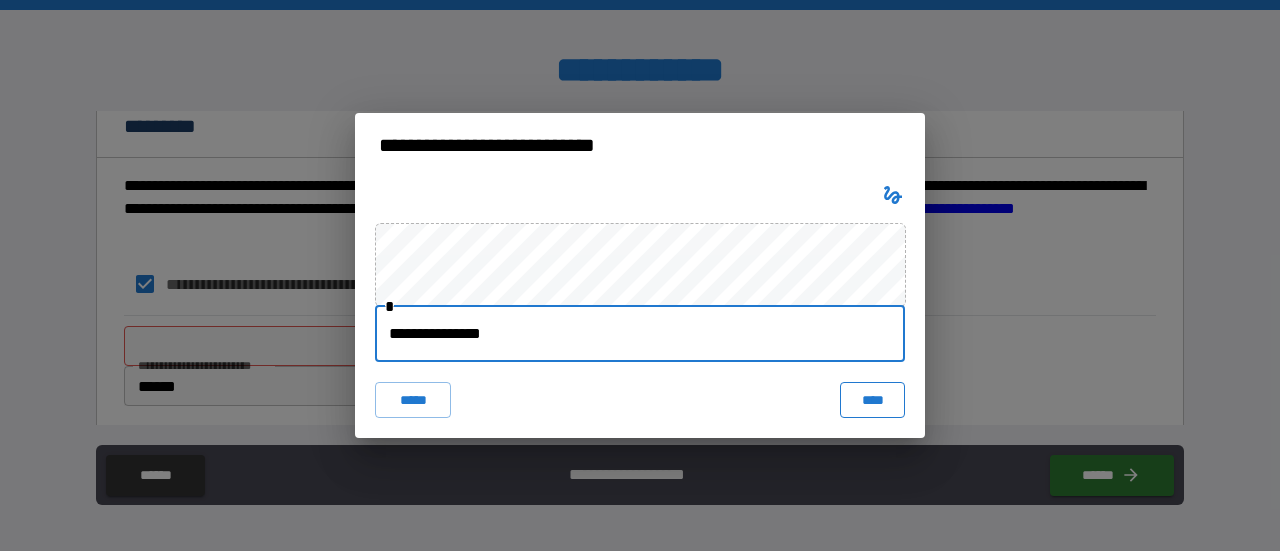 type on "**********" 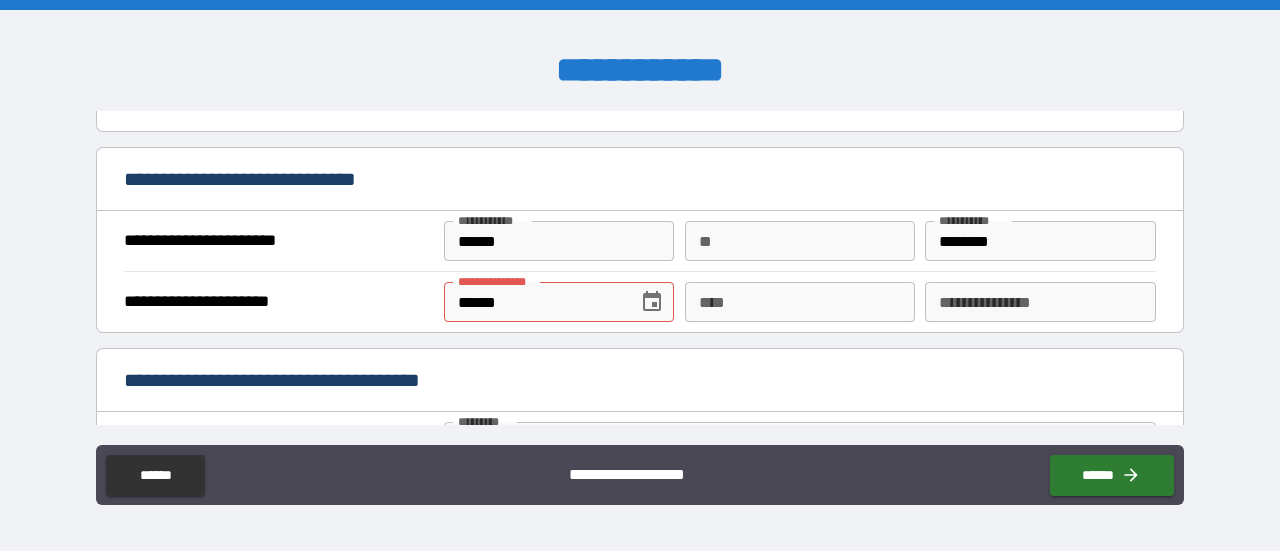 scroll, scrollTop: 1227, scrollLeft: 0, axis: vertical 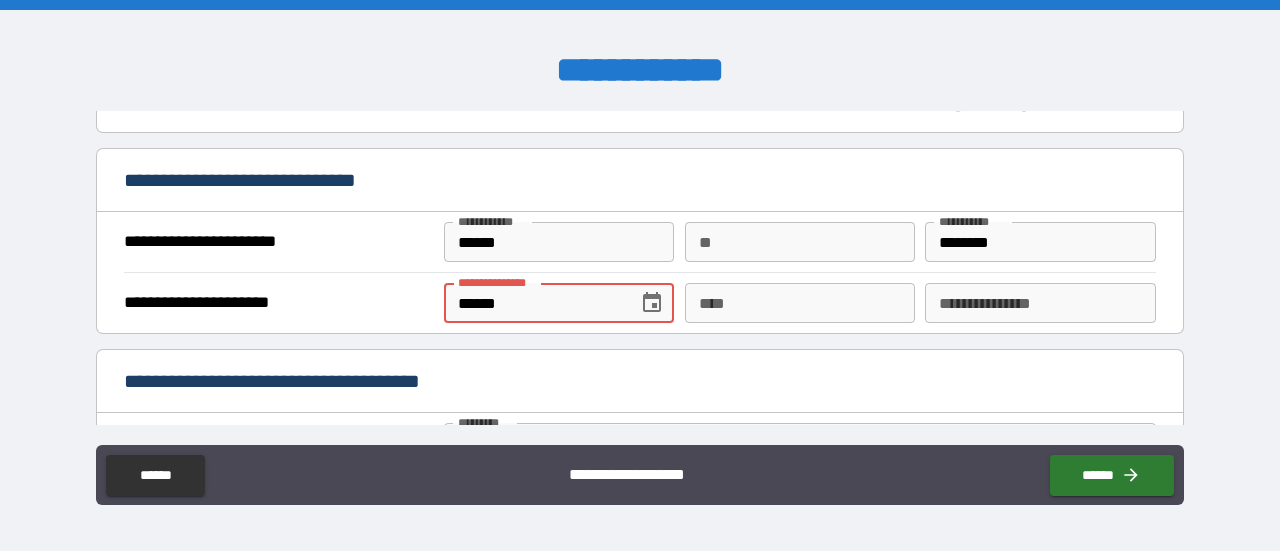 click on "******" at bounding box center (534, 303) 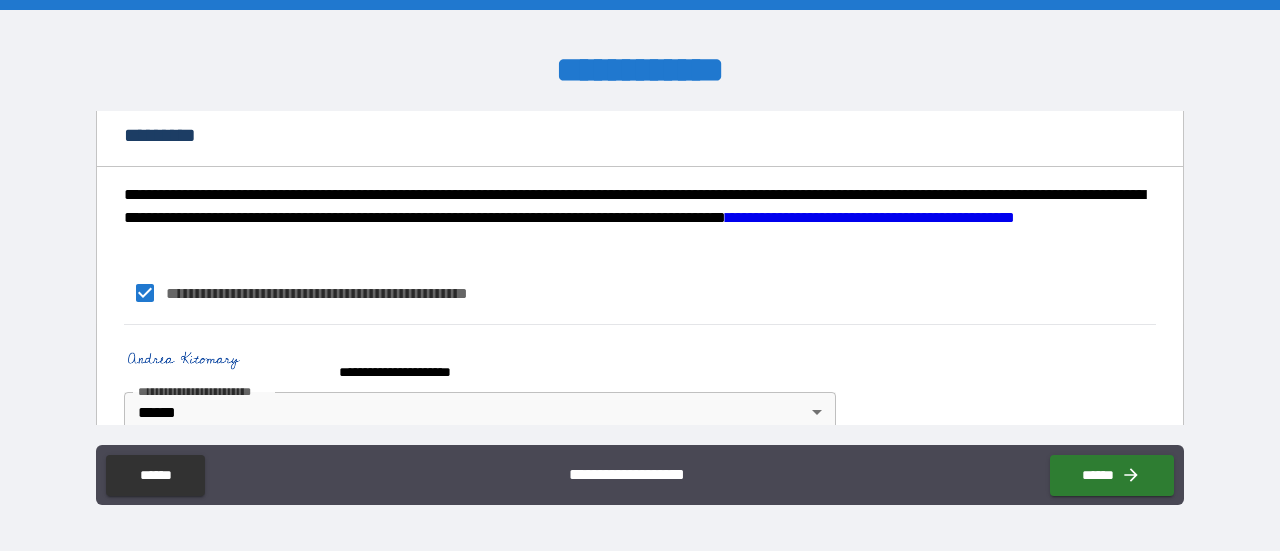 scroll, scrollTop: 2137, scrollLeft: 0, axis: vertical 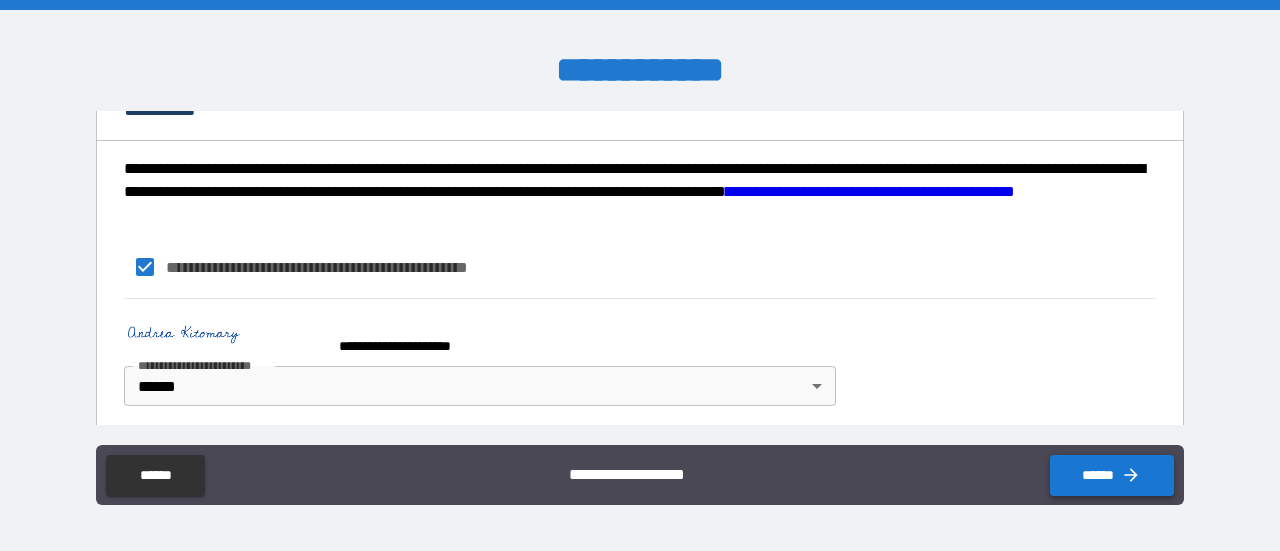 type on "**********" 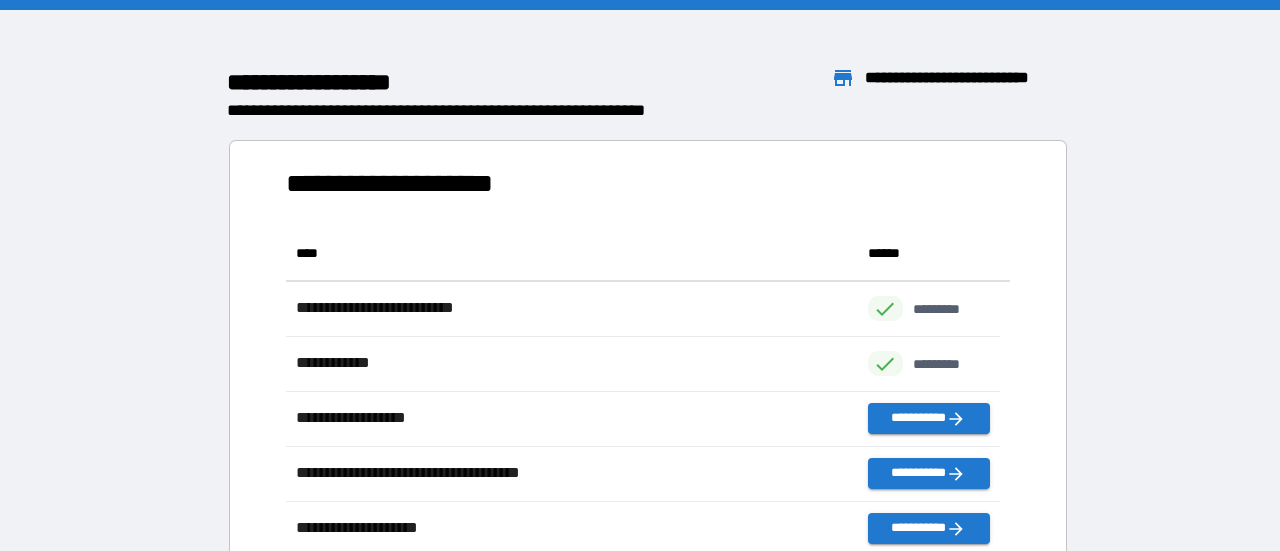 scroll, scrollTop: 16, scrollLeft: 16, axis: both 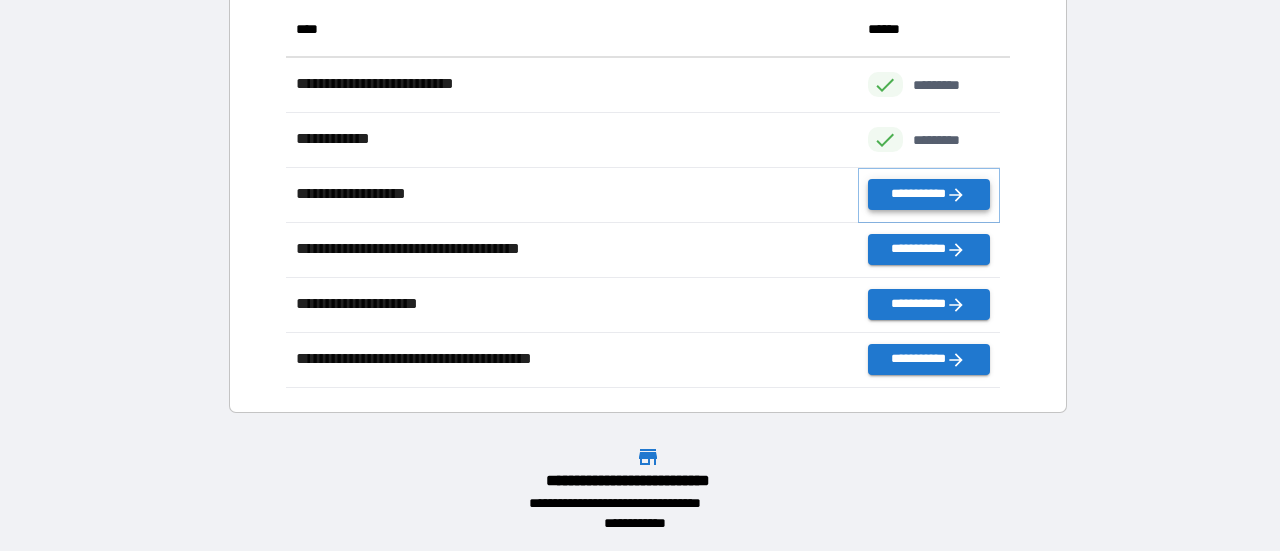 click on "**********" at bounding box center [929, 194] 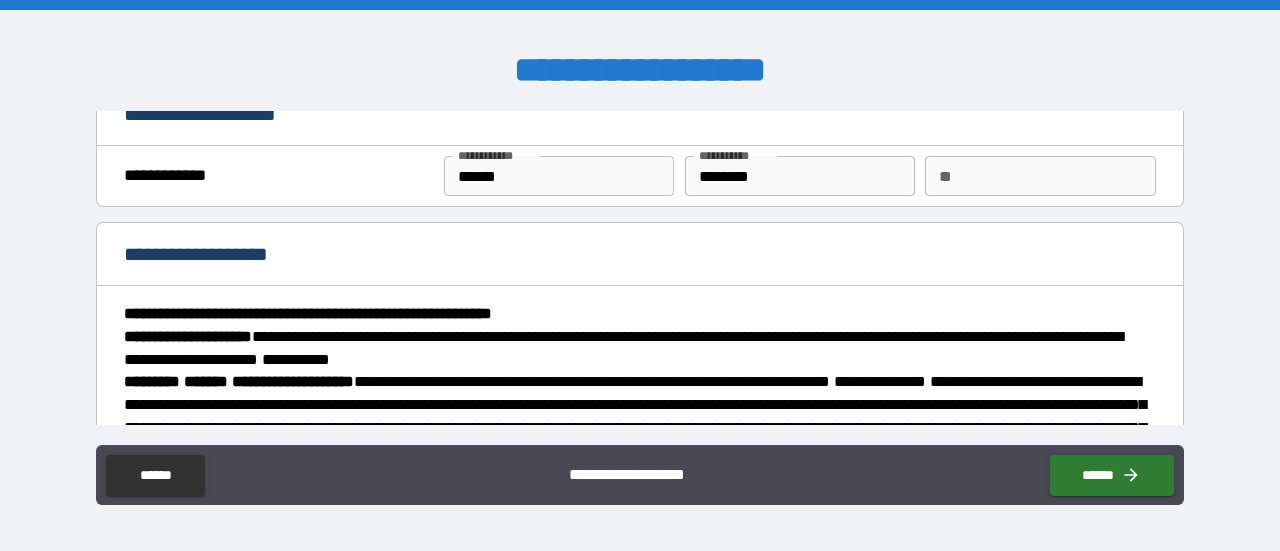 scroll, scrollTop: 28, scrollLeft: 0, axis: vertical 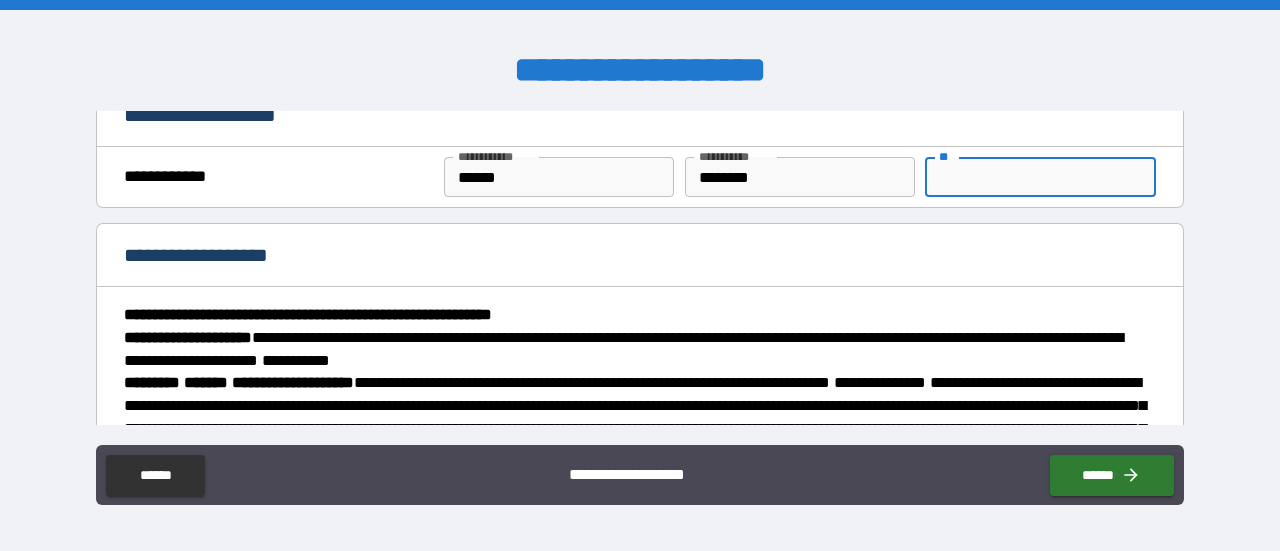 click on "**" at bounding box center [1040, 177] 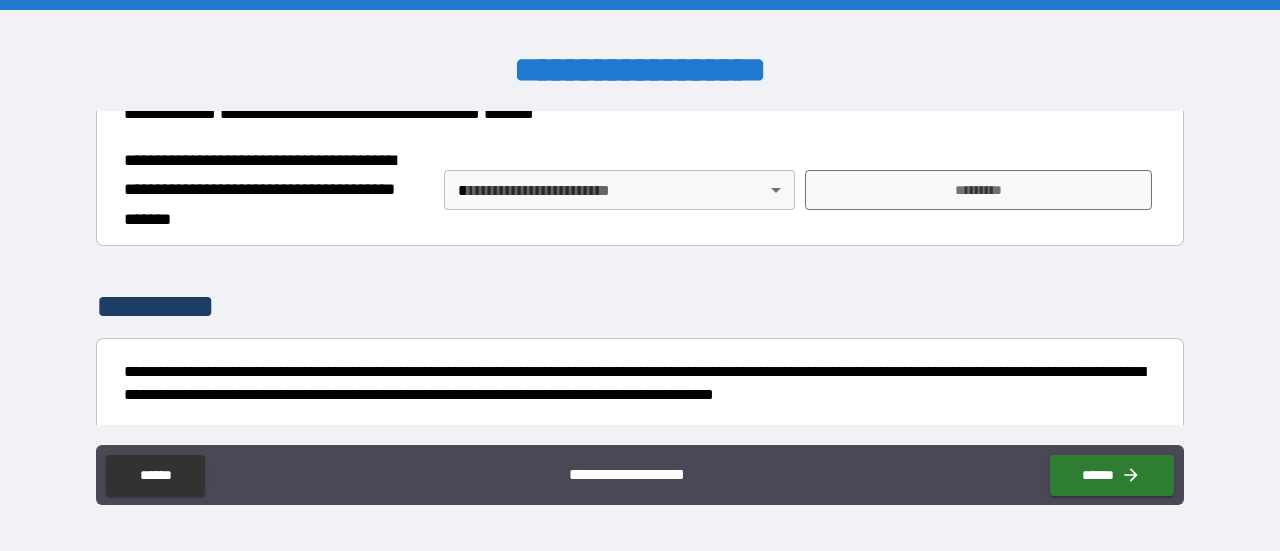 scroll, scrollTop: 1977, scrollLeft: 0, axis: vertical 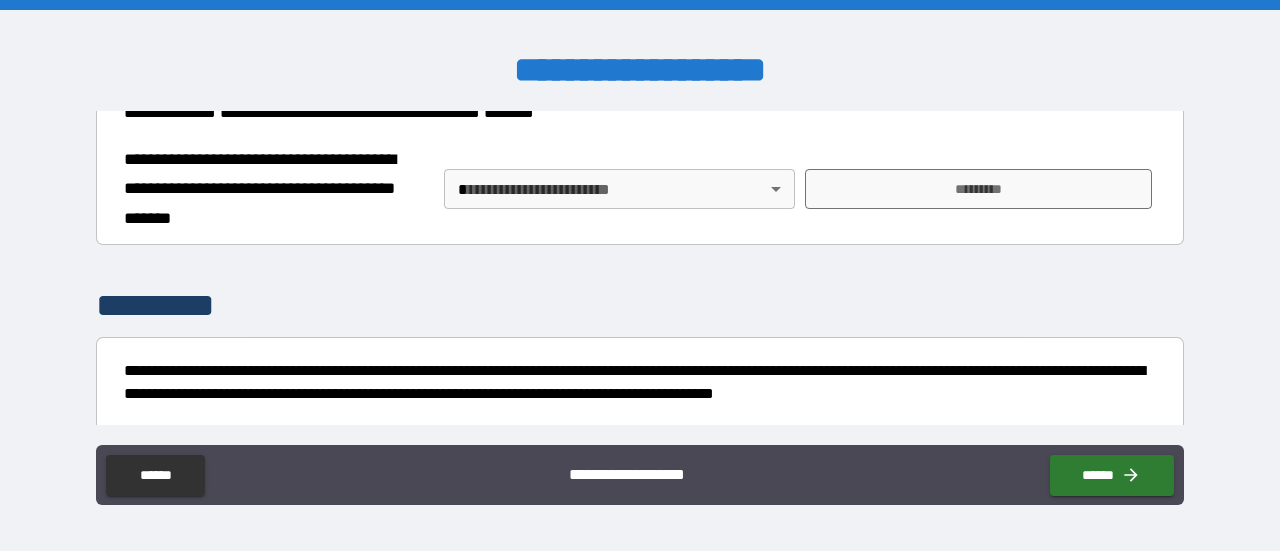 type on "*" 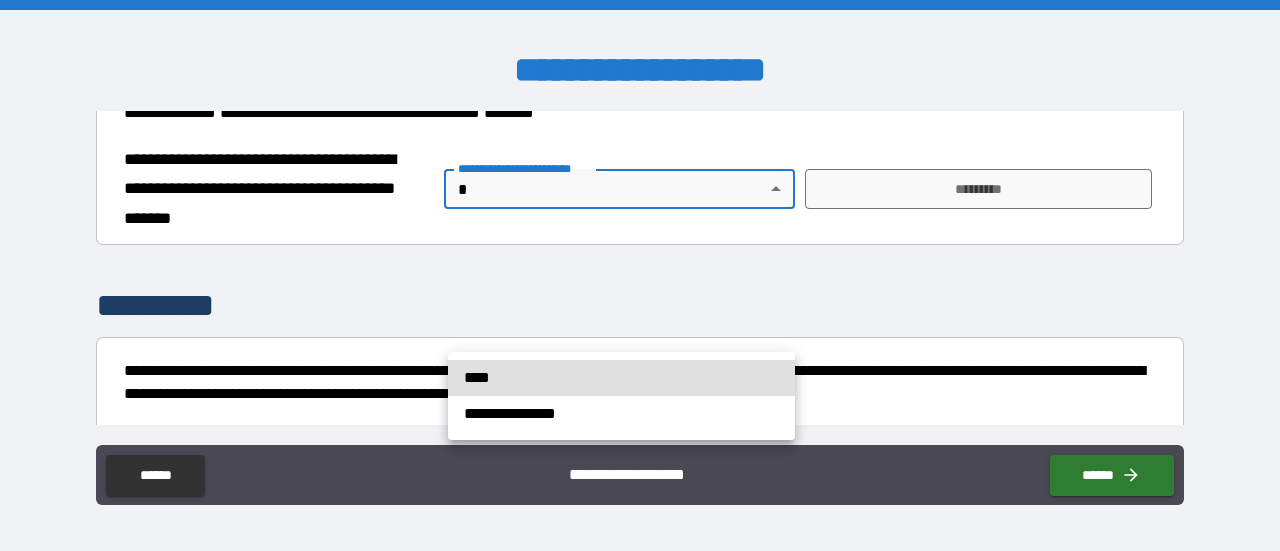 click on "****" at bounding box center [621, 378] 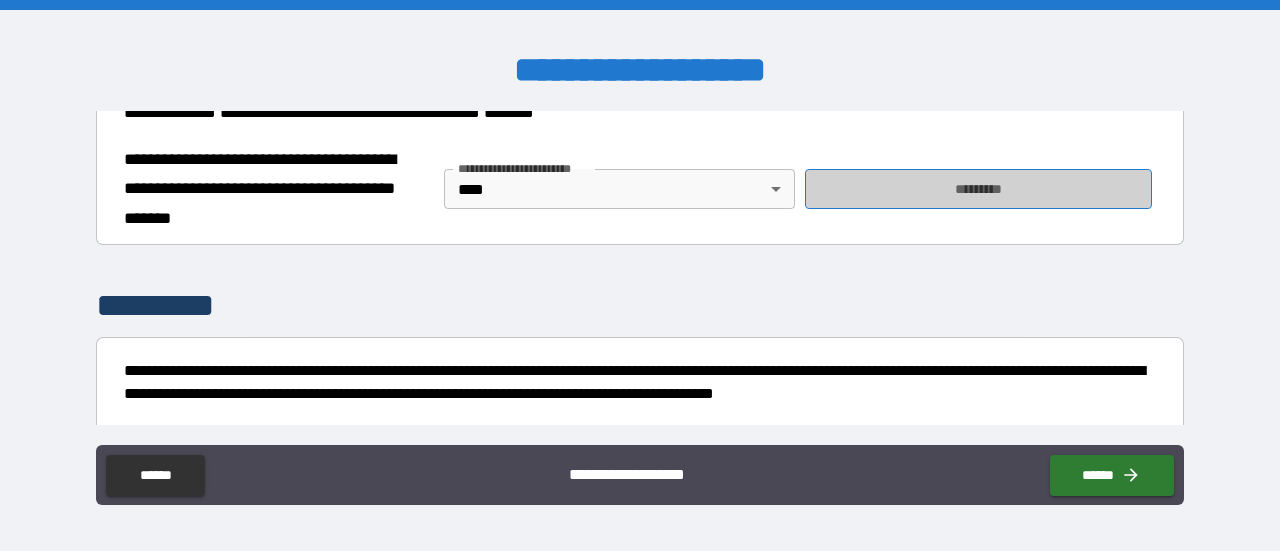 click on "*********" at bounding box center (978, 189) 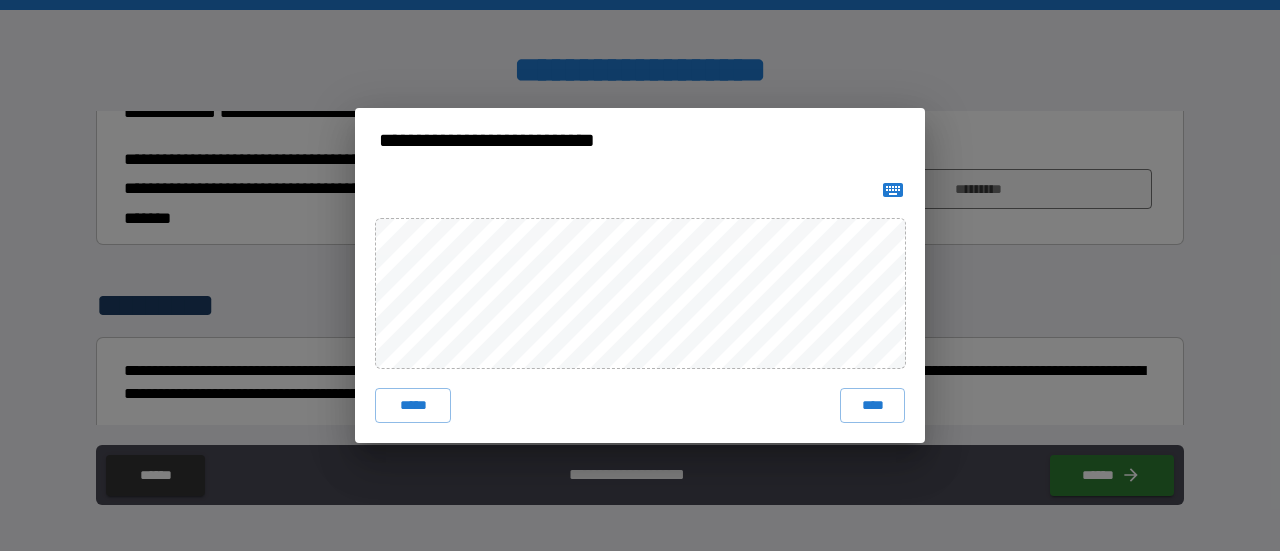 click on "***** ****" at bounding box center (640, 308) 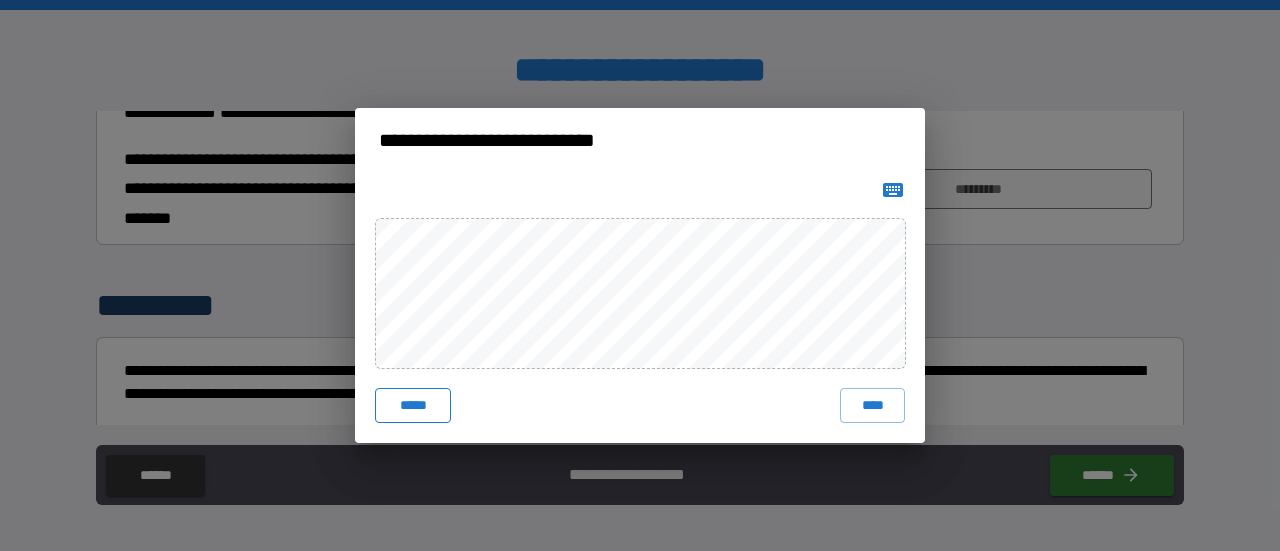click on "*****" at bounding box center [413, 406] 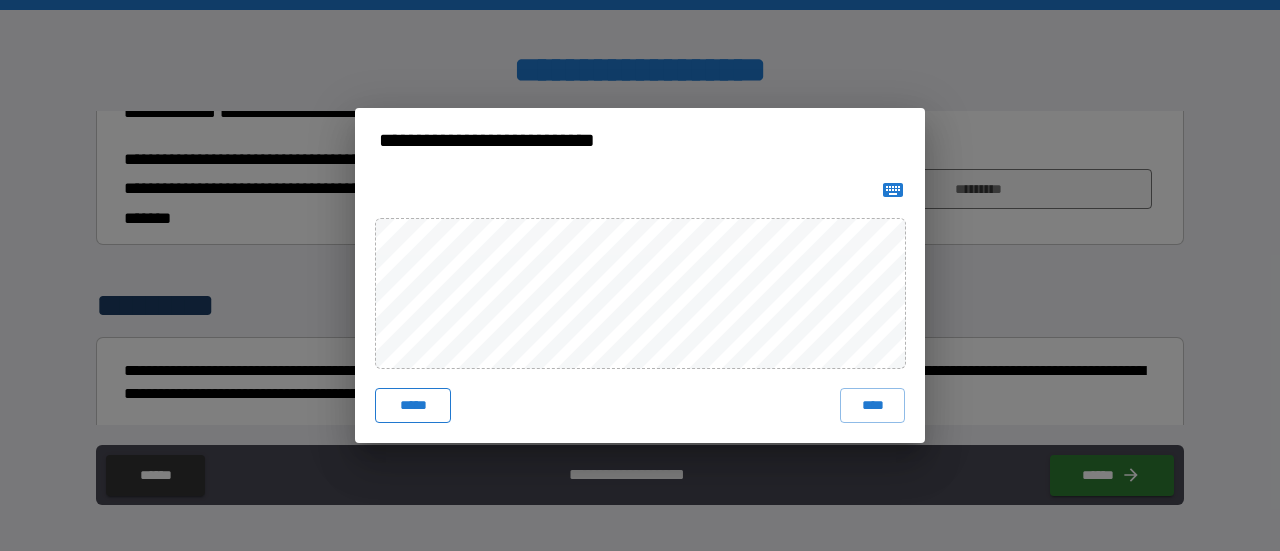 click on "*****" at bounding box center [413, 406] 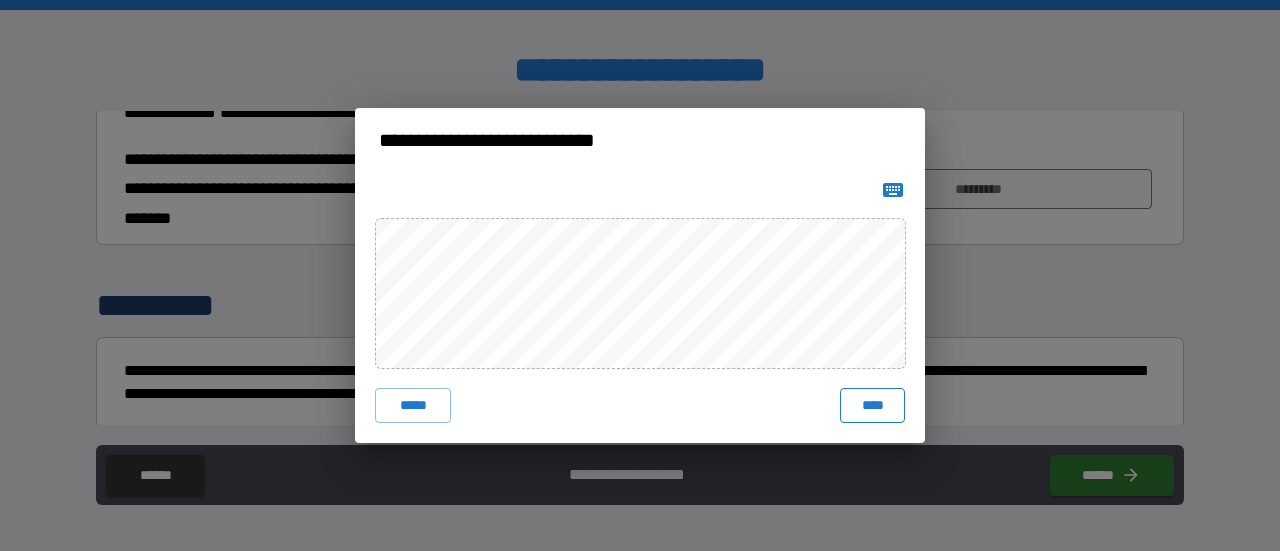 click on "****" at bounding box center (872, 406) 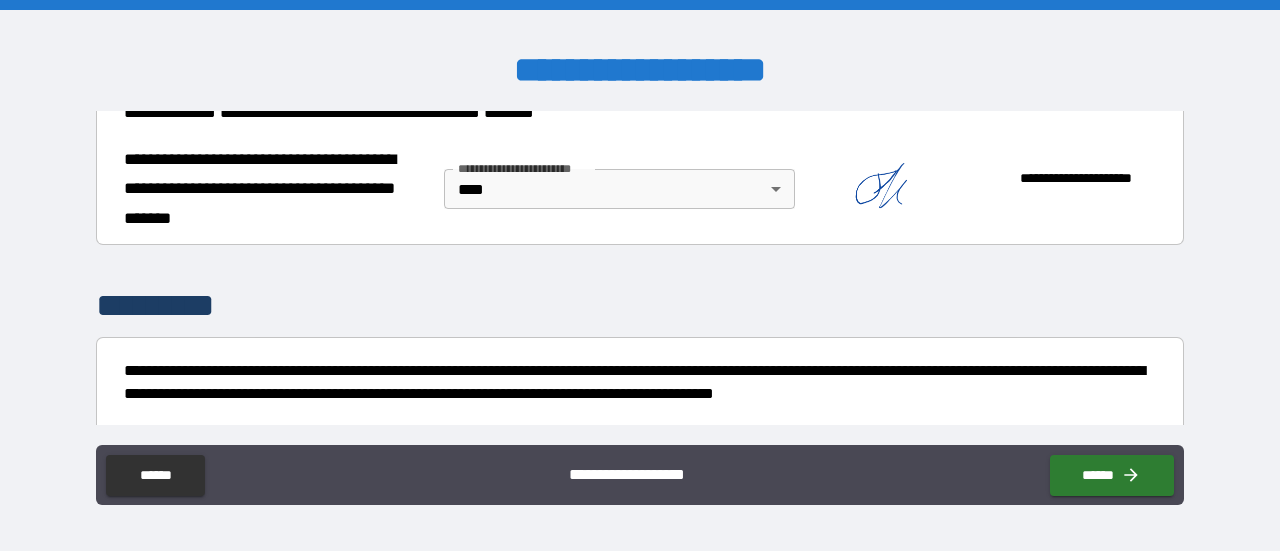 scroll, scrollTop: 2284, scrollLeft: 0, axis: vertical 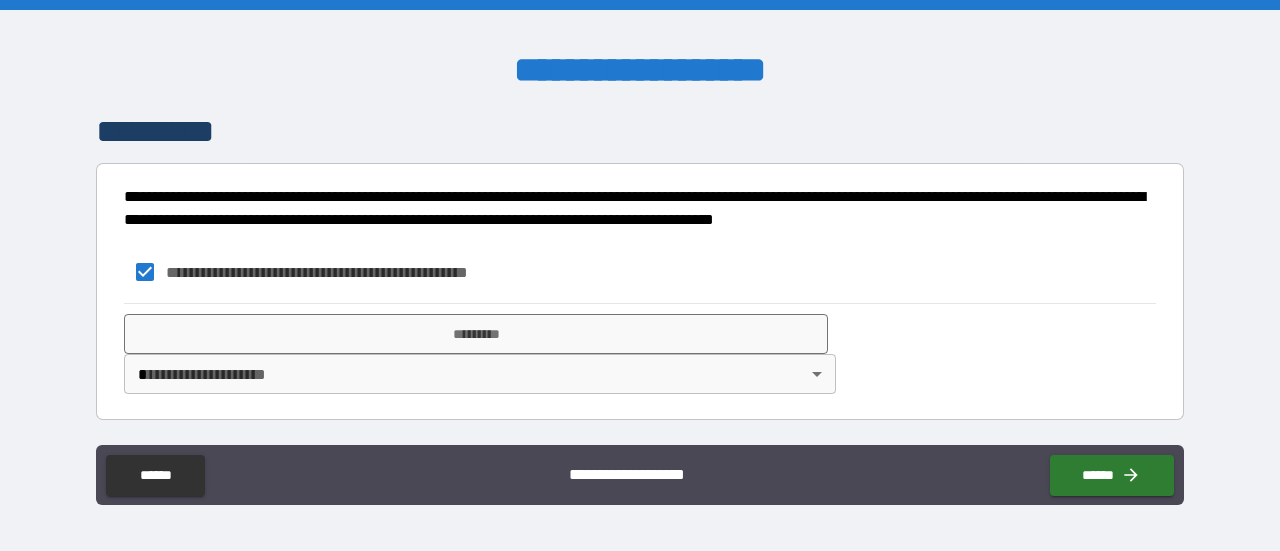 click on "**********" at bounding box center (640, 275) 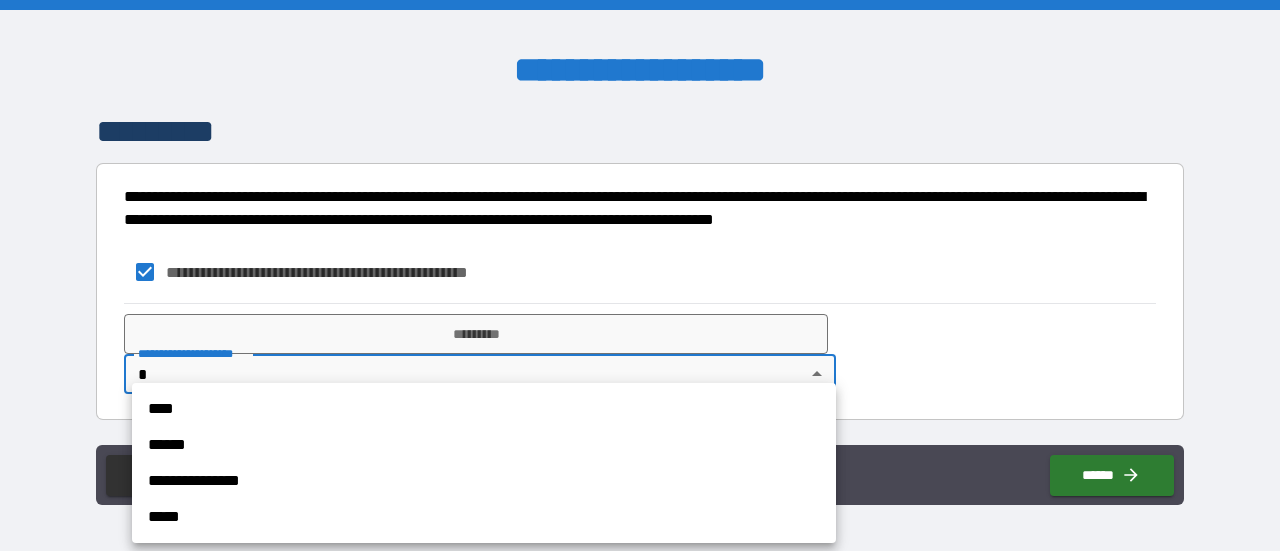 click on "**********" at bounding box center [484, 481] 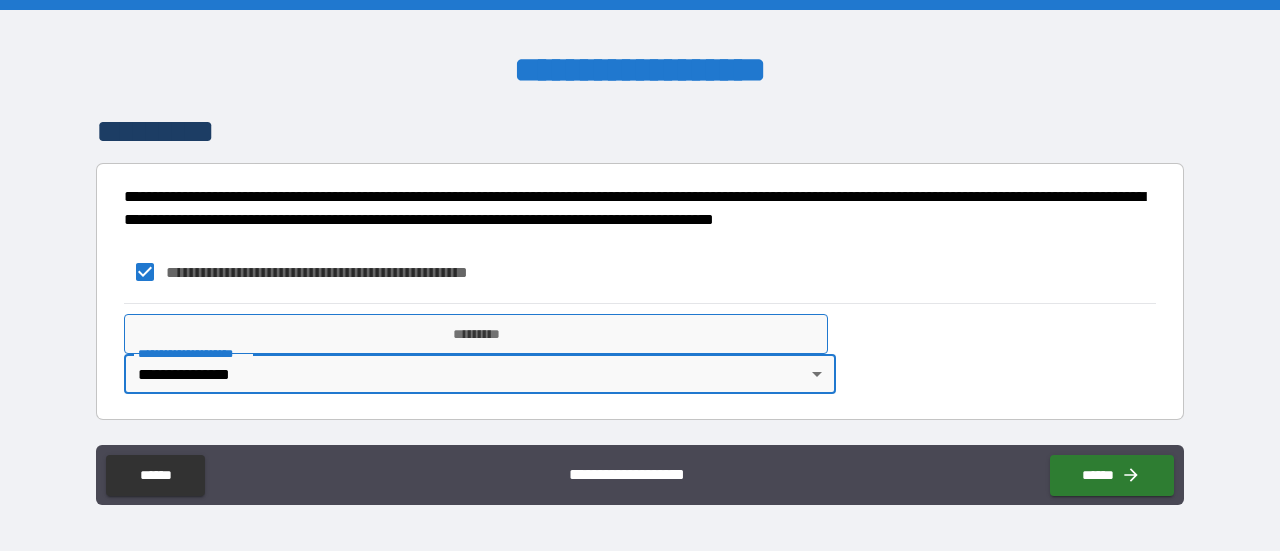 click on "*********" at bounding box center [476, 334] 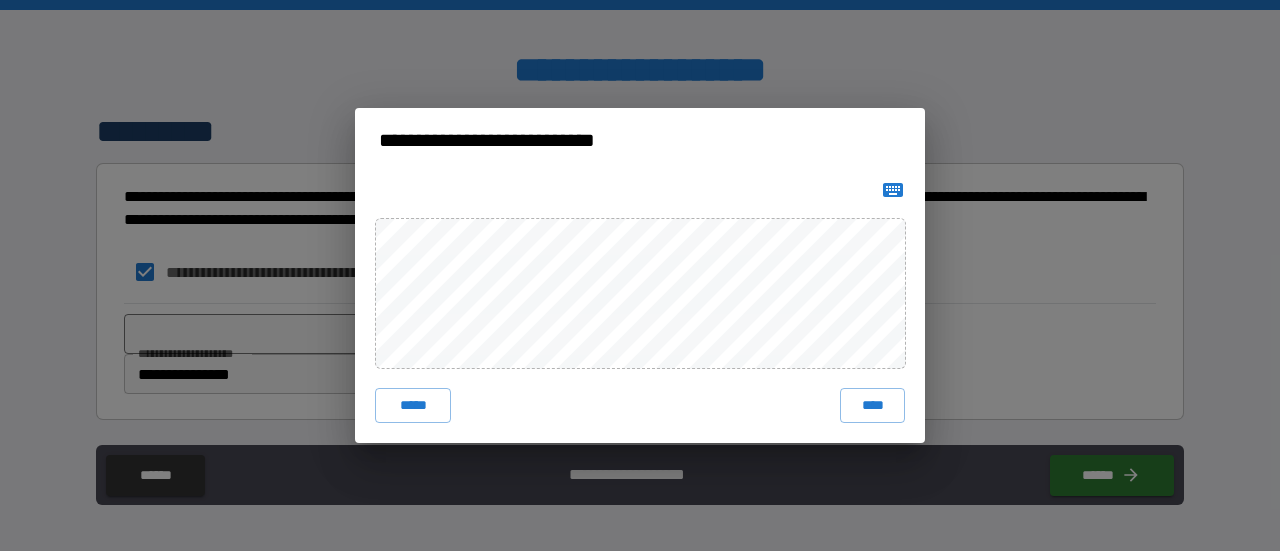 click at bounding box center [893, 190] 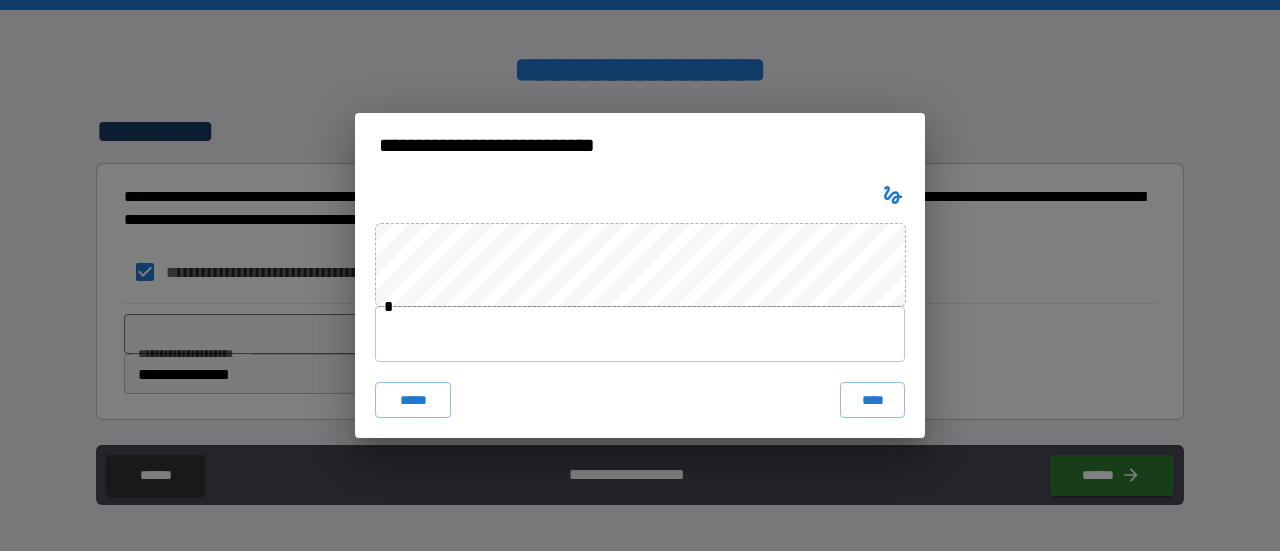click at bounding box center [640, 334] 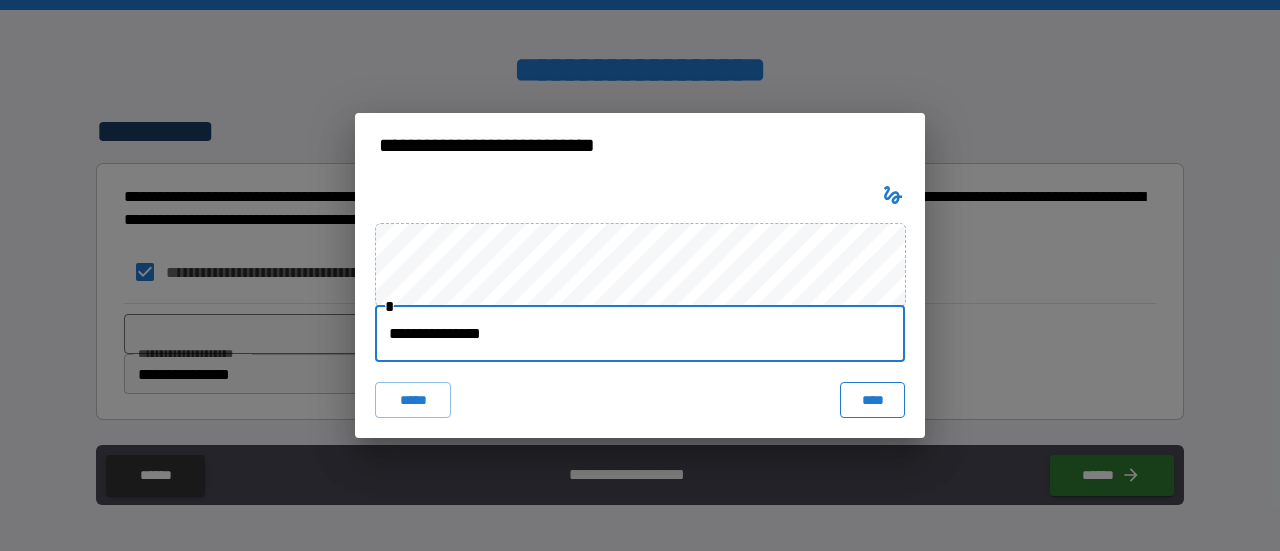 type on "**********" 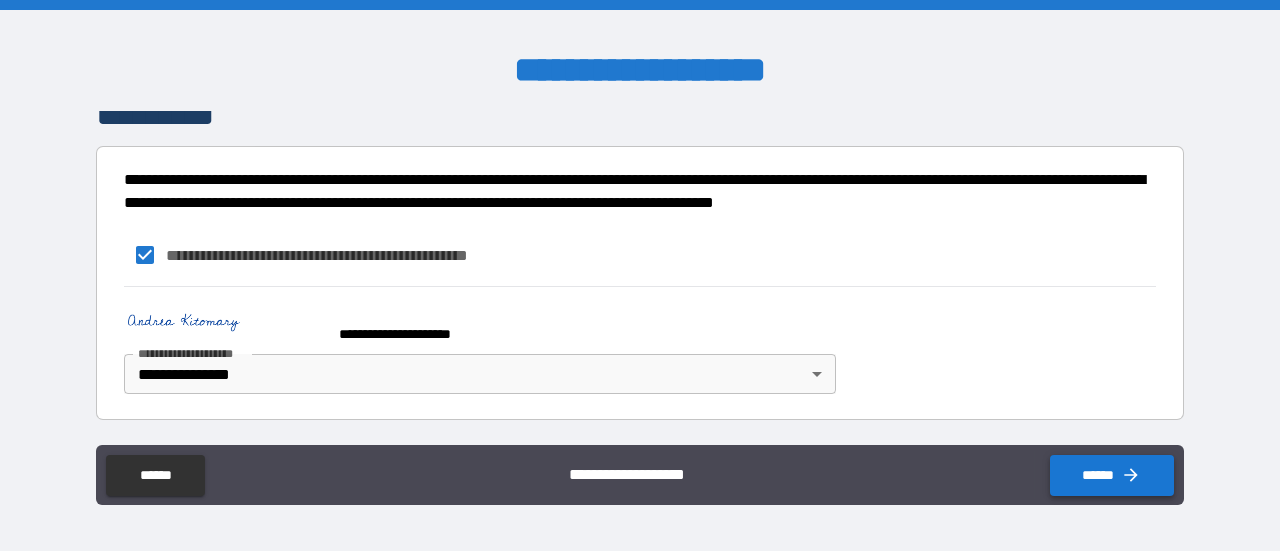 click on "******" at bounding box center [1112, 475] 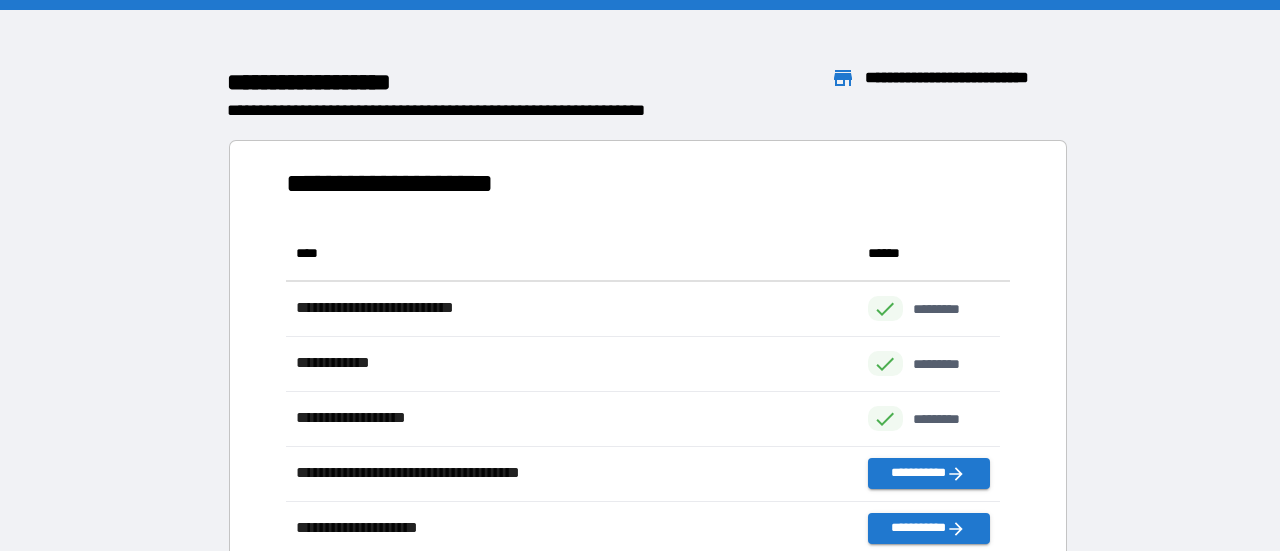 scroll, scrollTop: 16, scrollLeft: 16, axis: both 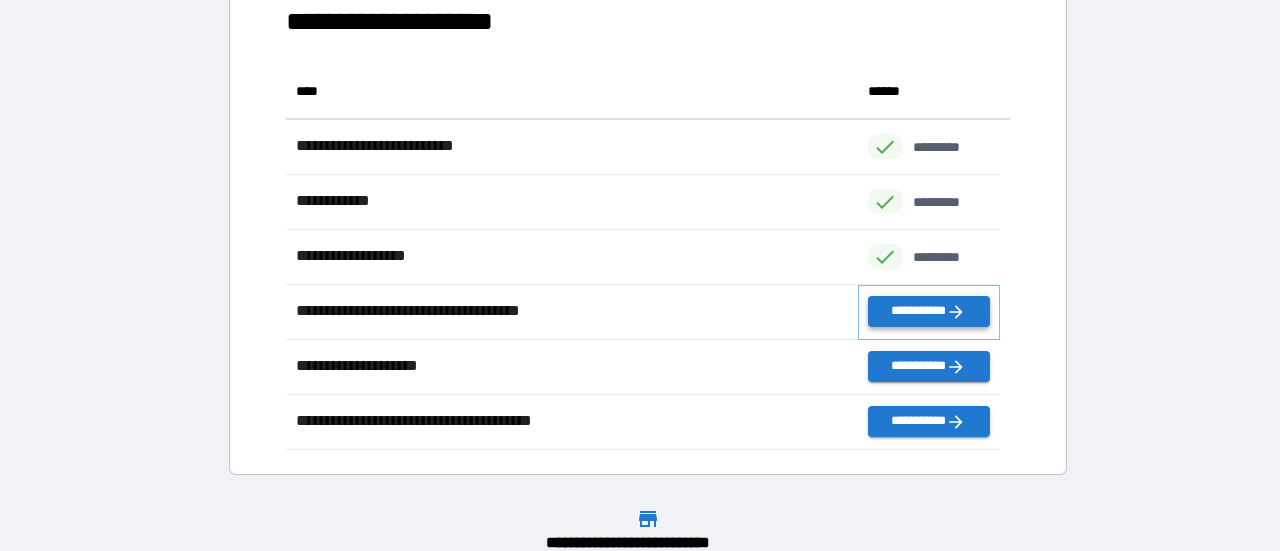 click on "**********" at bounding box center [929, 311] 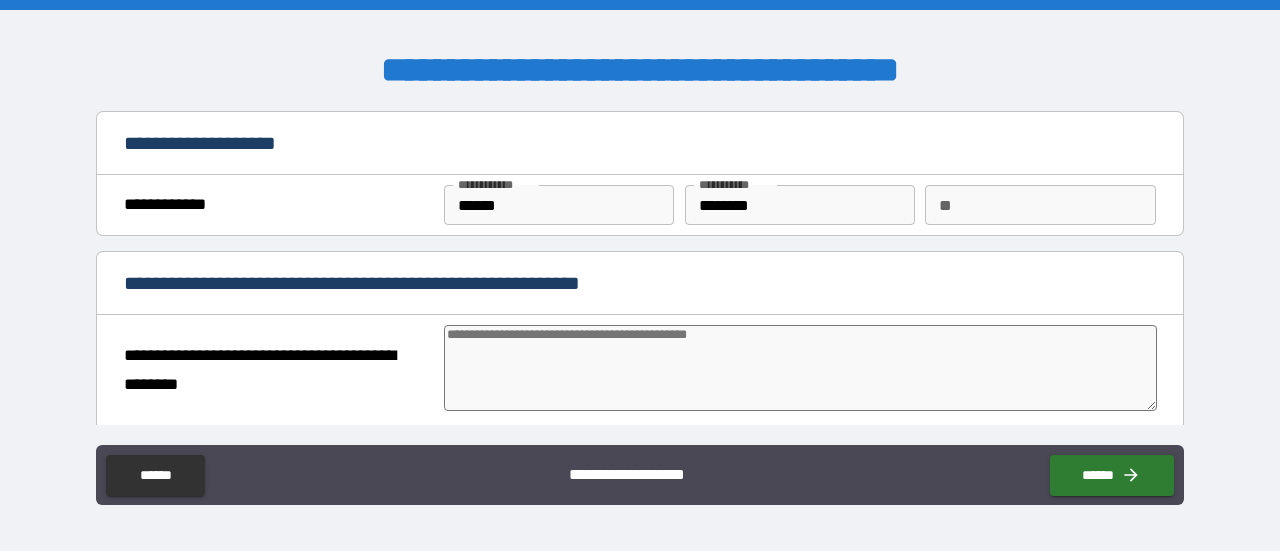 type on "*" 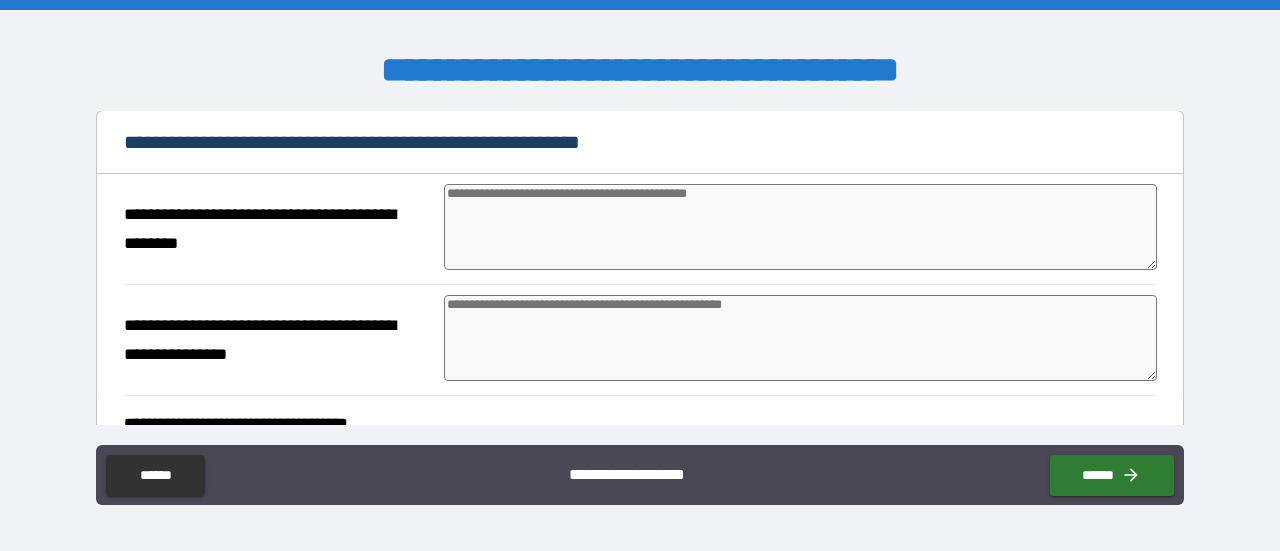 scroll, scrollTop: 142, scrollLeft: 0, axis: vertical 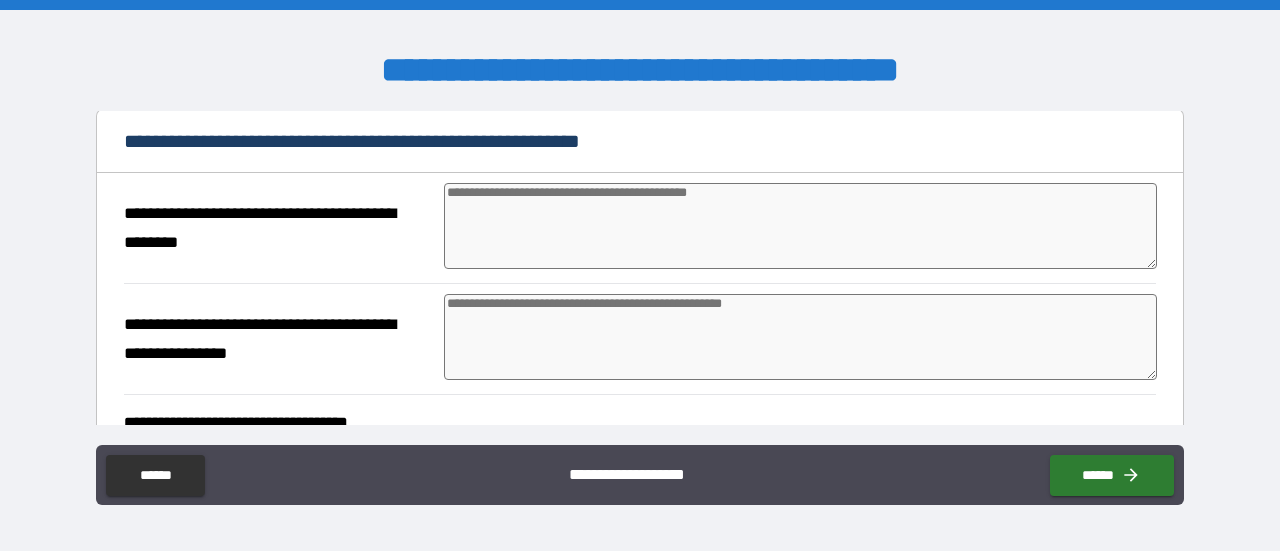 click at bounding box center [800, 226] 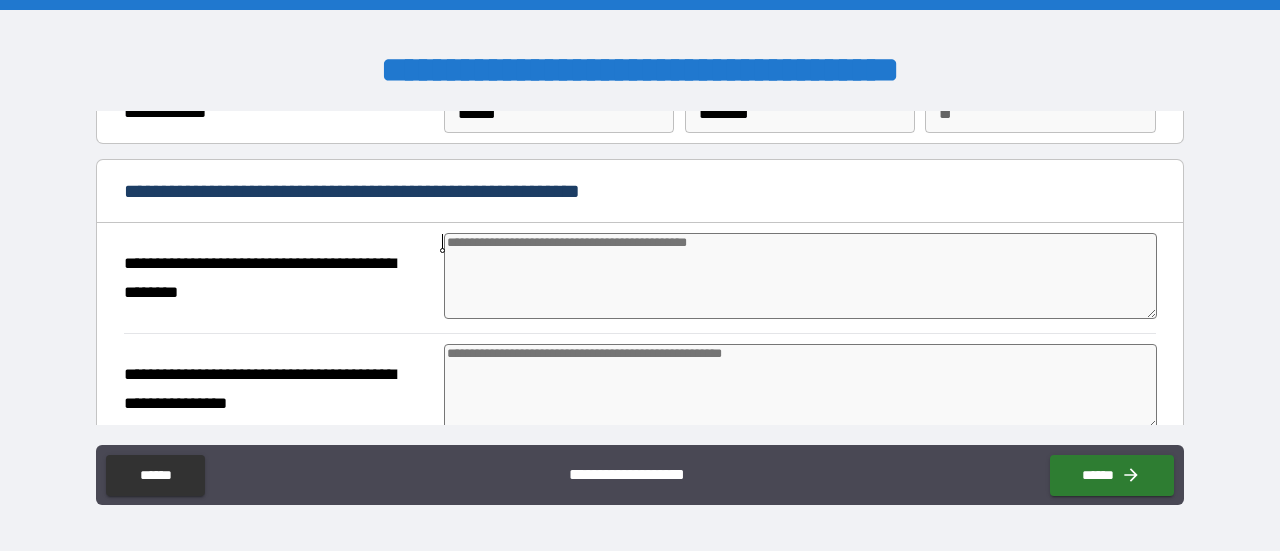 scroll, scrollTop: 0, scrollLeft: 0, axis: both 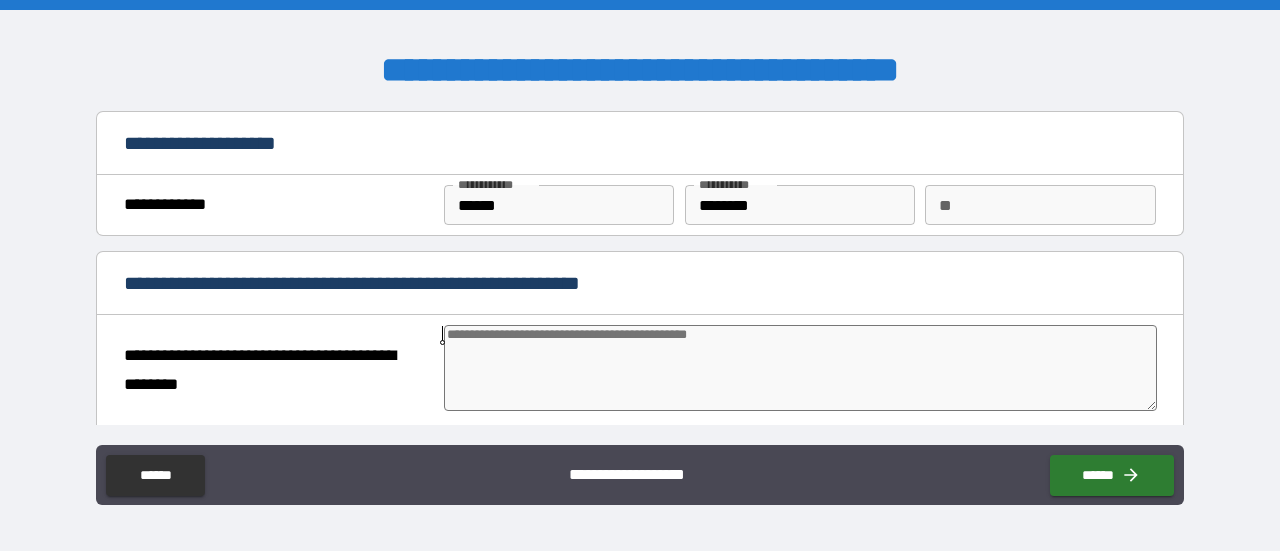 click at bounding box center (800, 368) 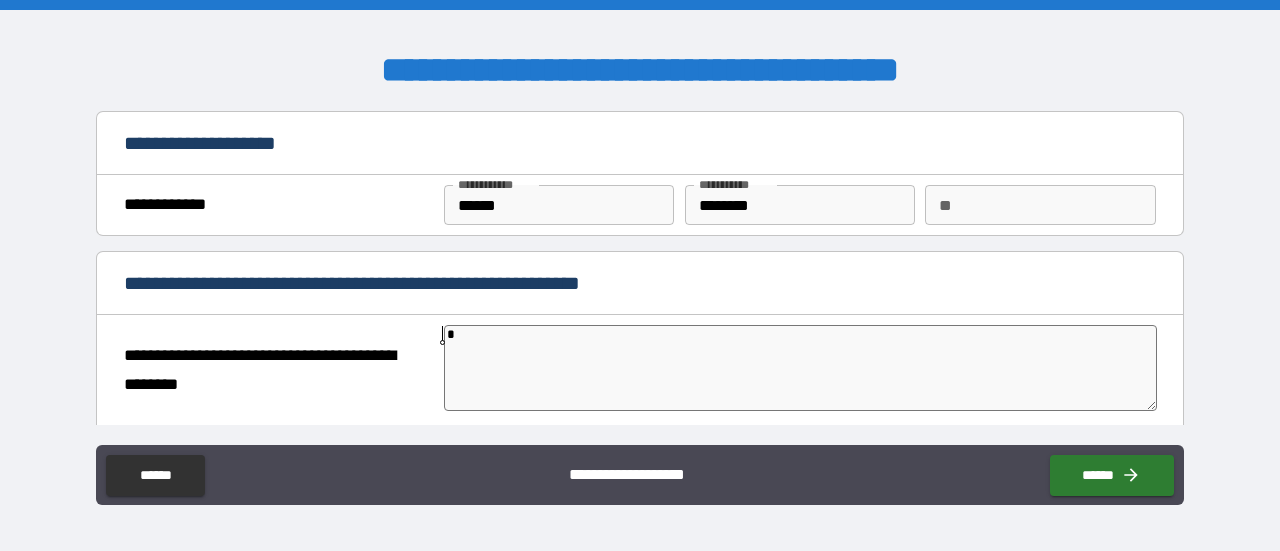 type on "*" 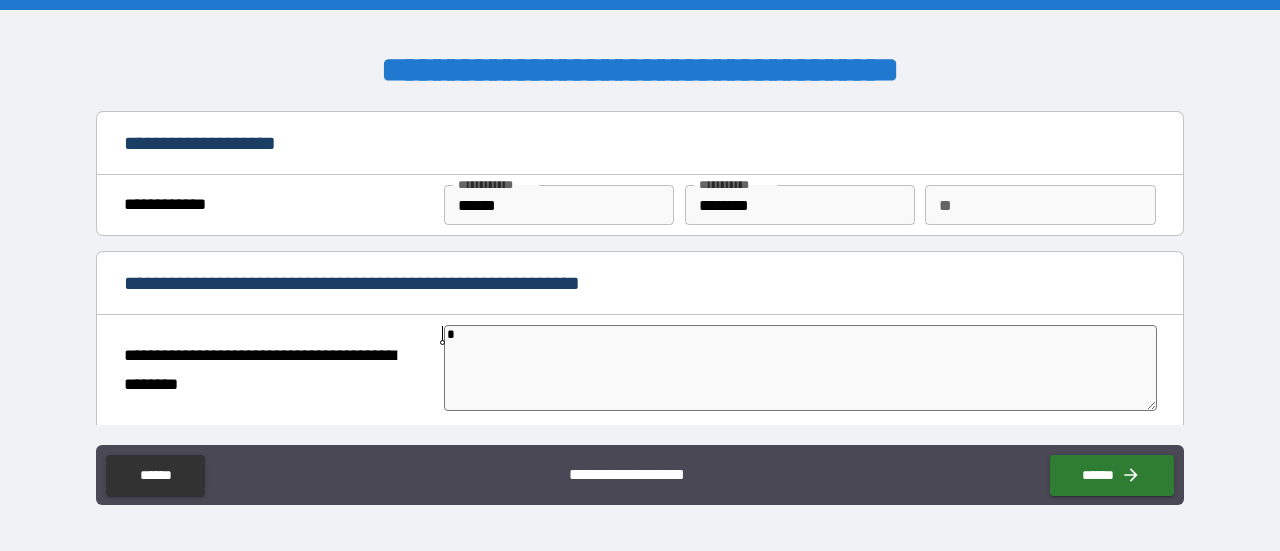 type on "*" 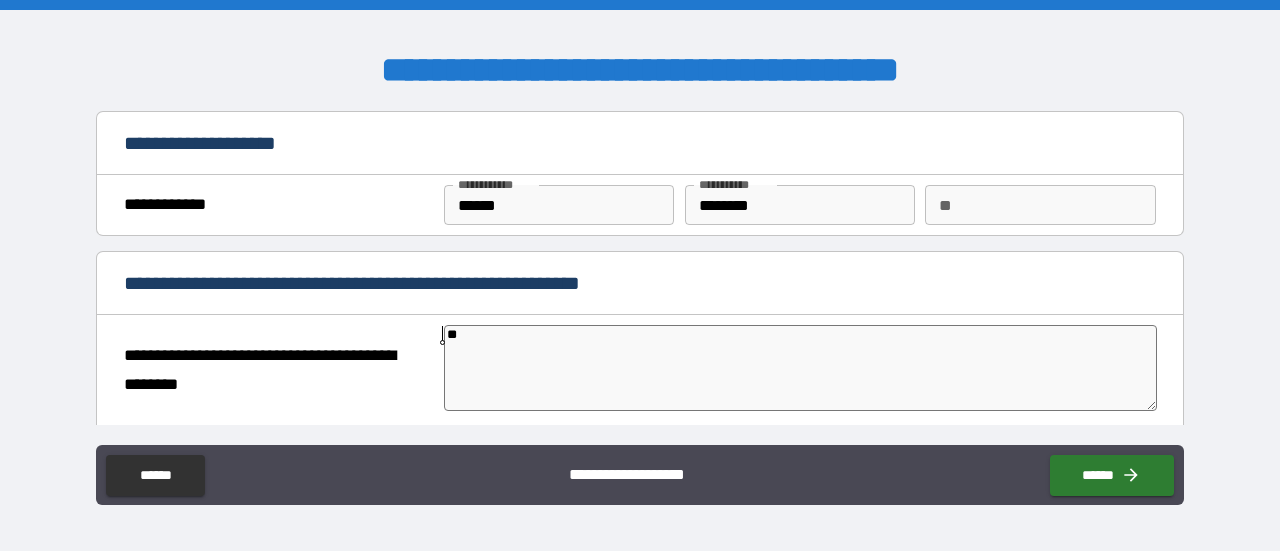 type on "*" 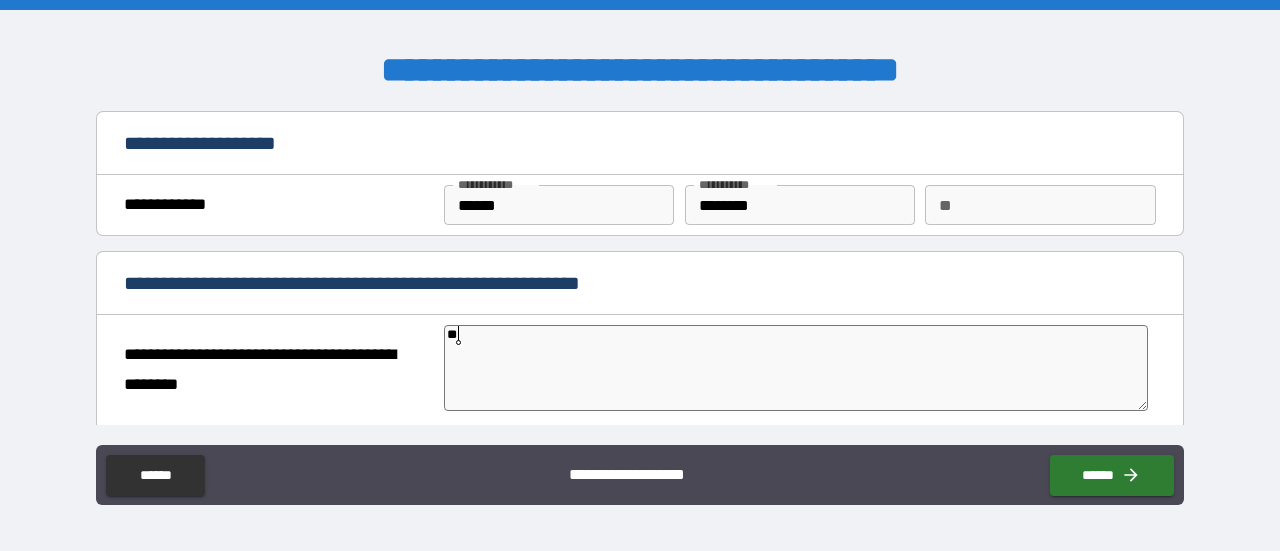 type on "*" 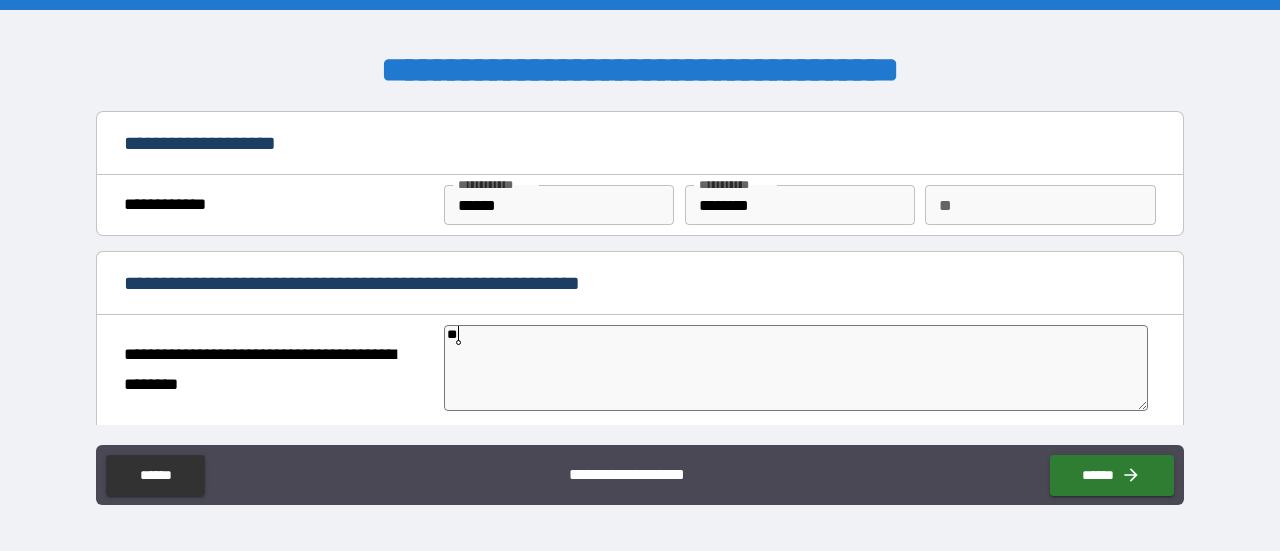 type on "*" 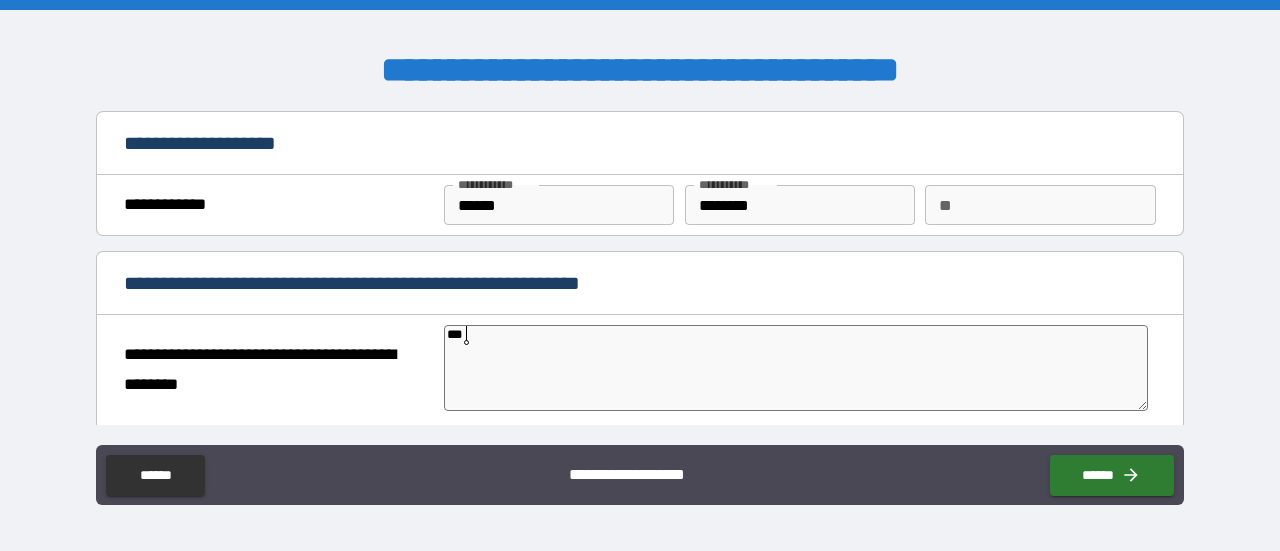 type on "****" 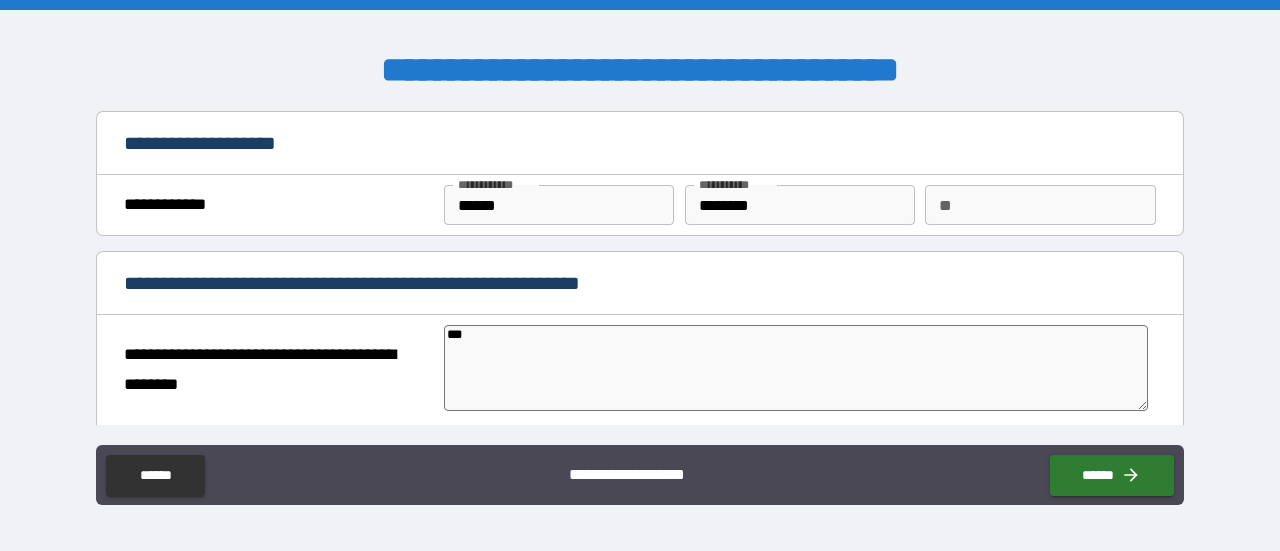 type on "*" 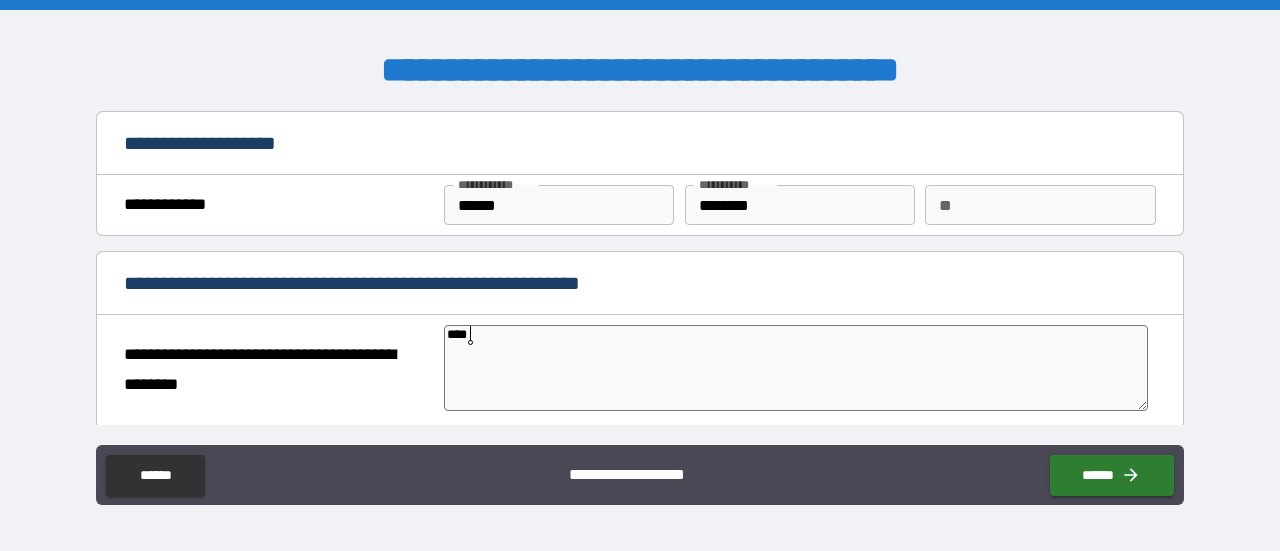 type on "*" 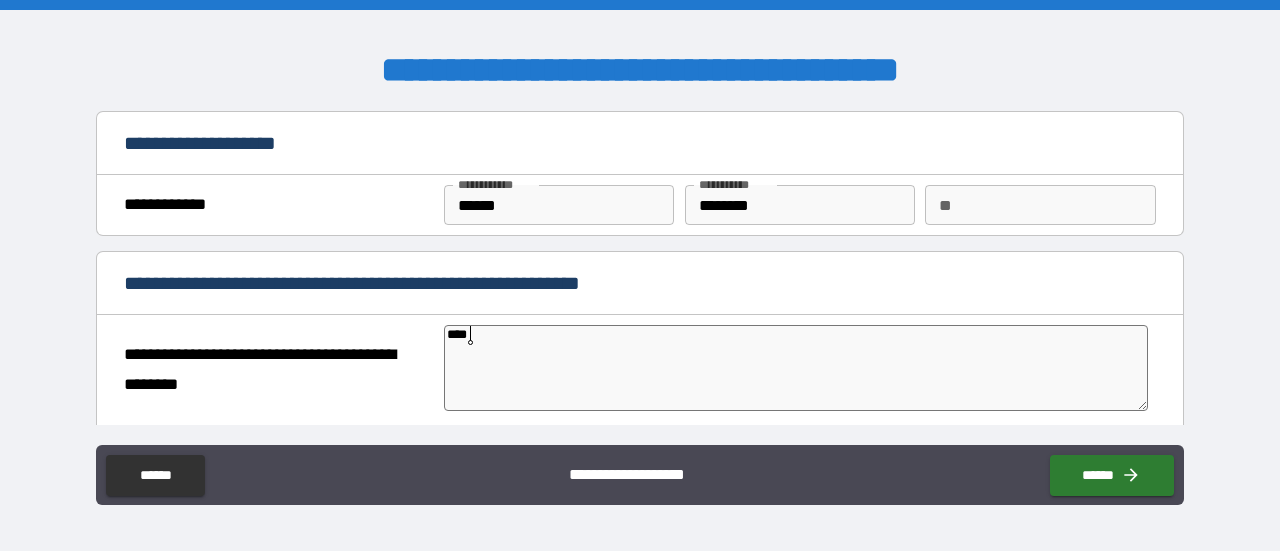 type on "*" 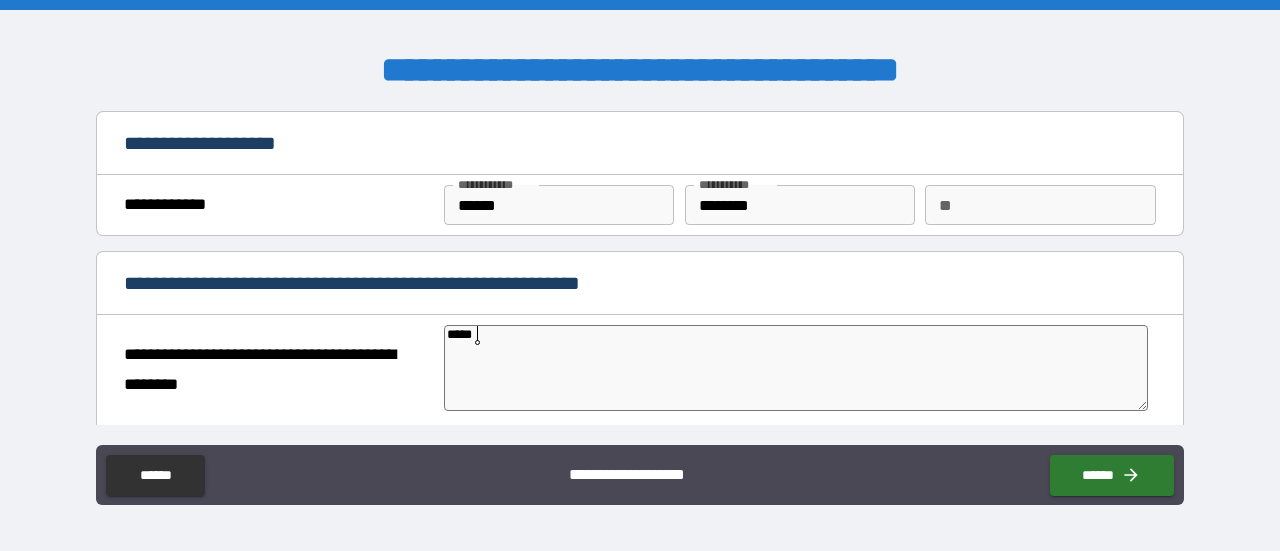 type on "*" 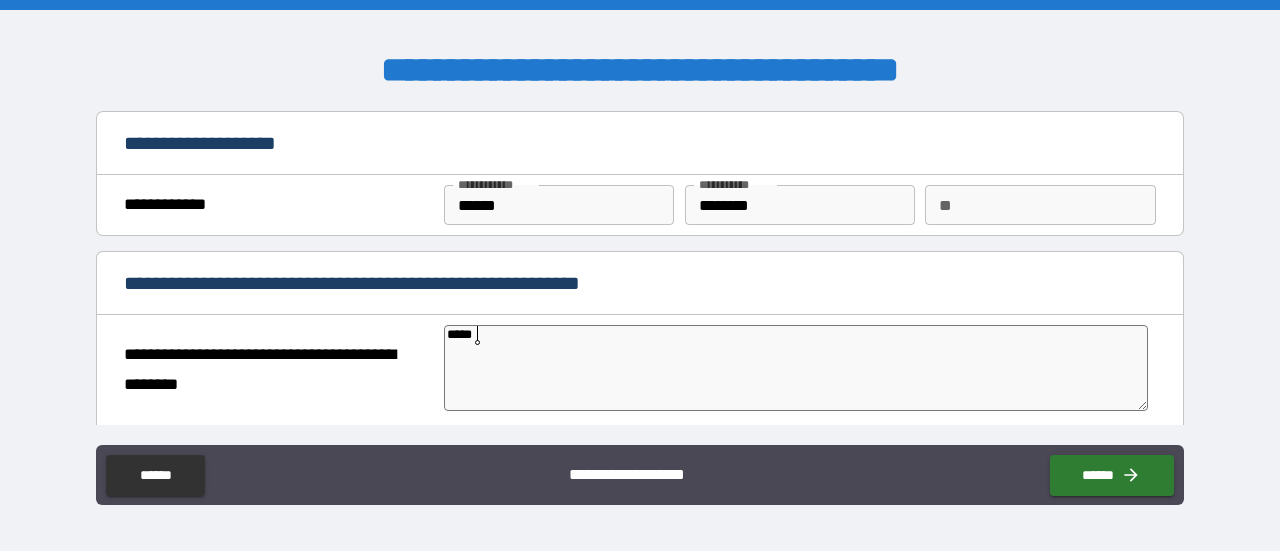 type on "*" 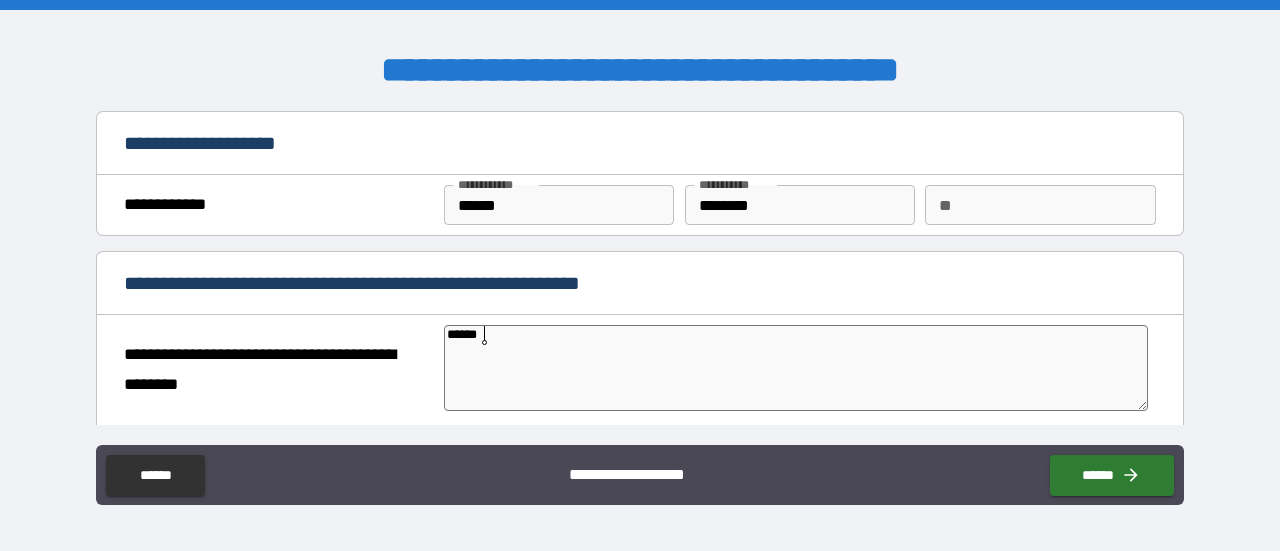 type on "******" 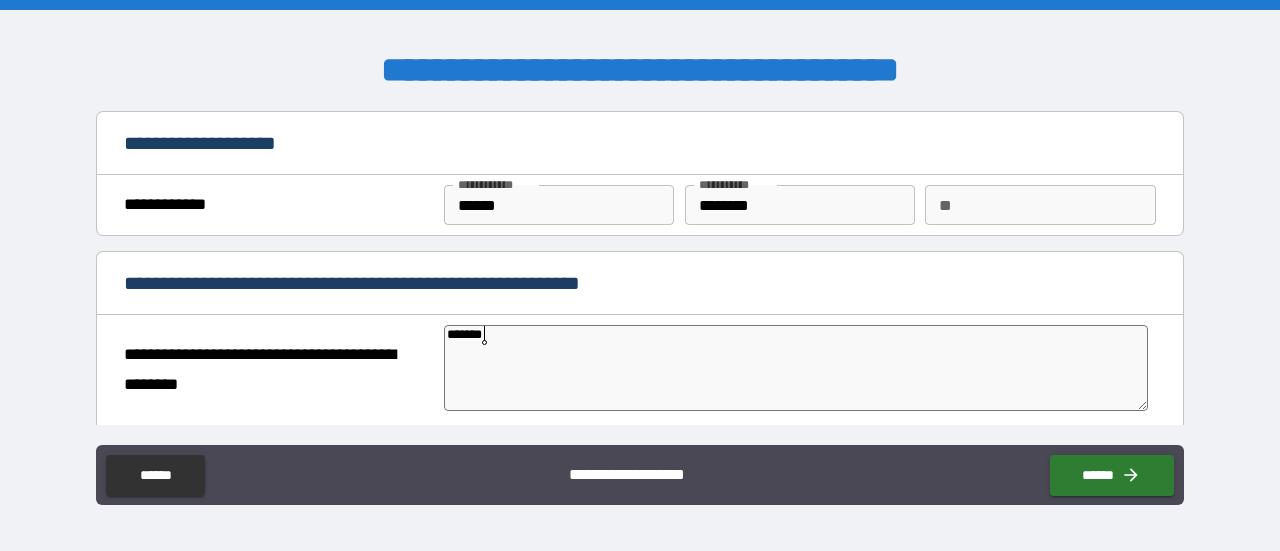 type on "*" 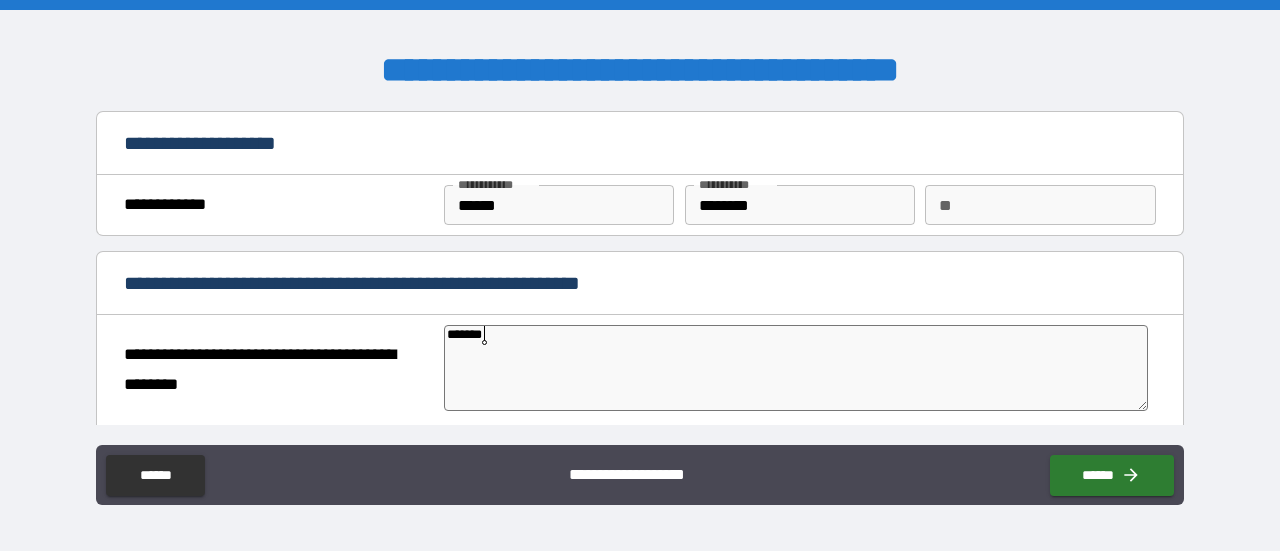 type on "*" 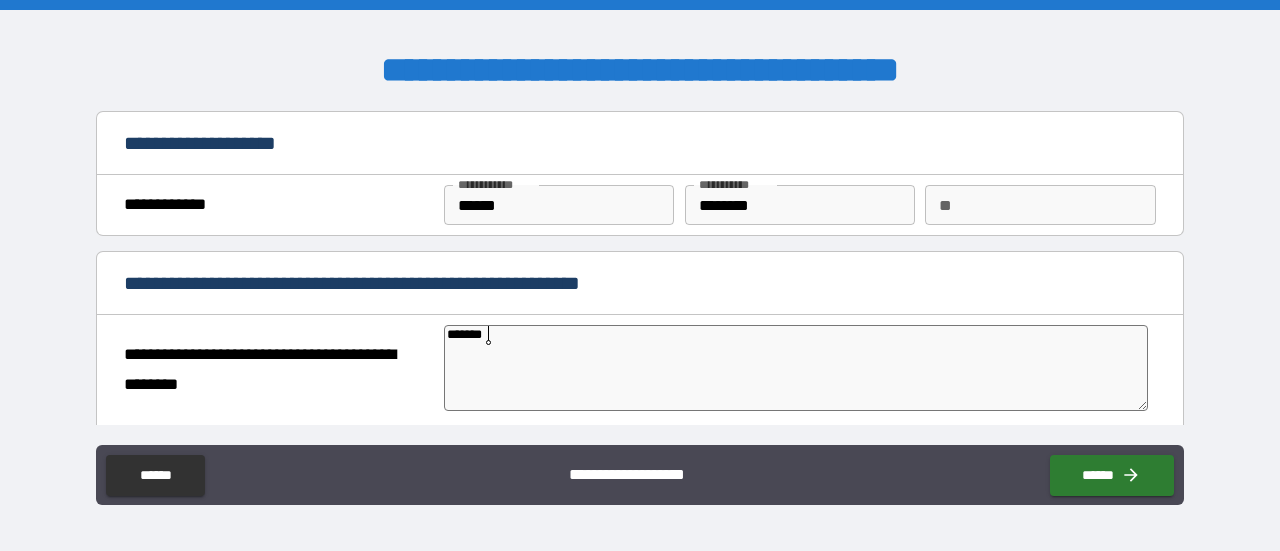 type on "********" 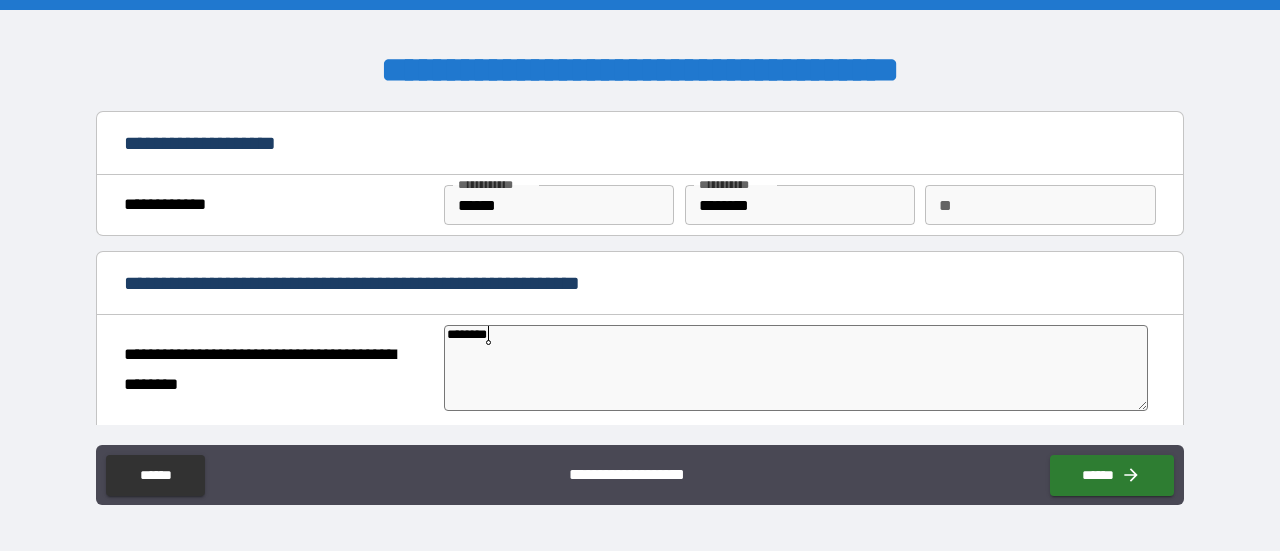 type on "*********" 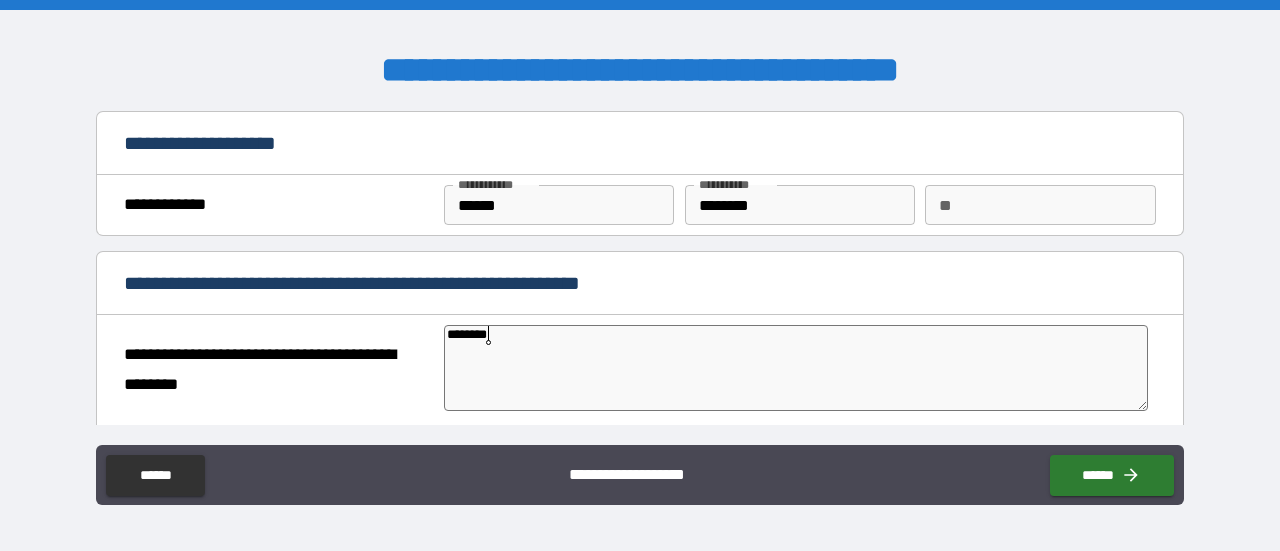 type on "*" 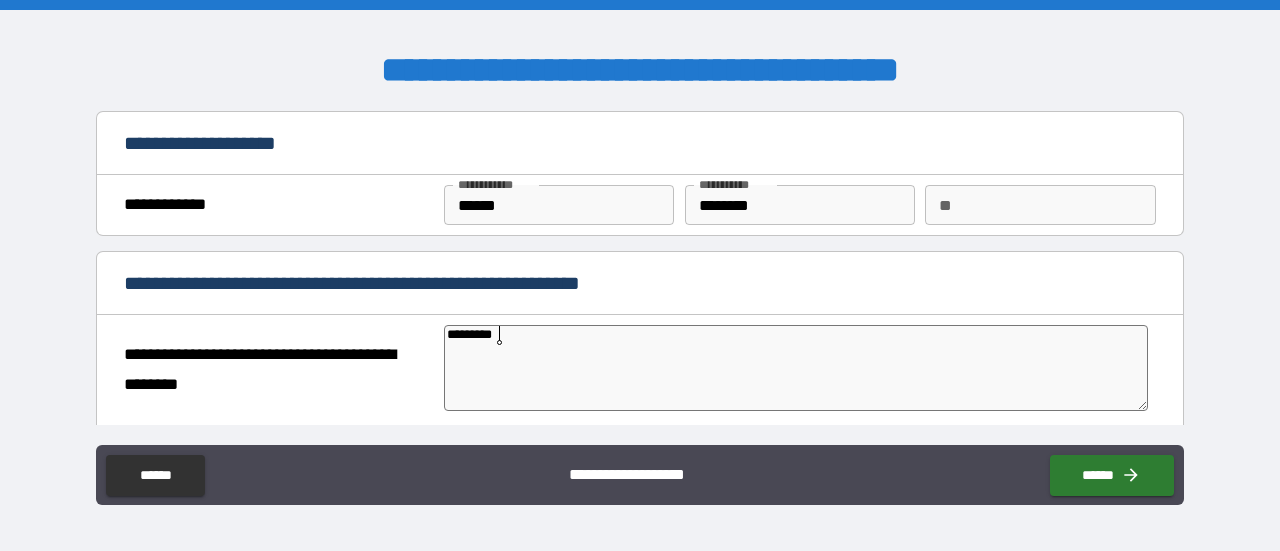 type on "**********" 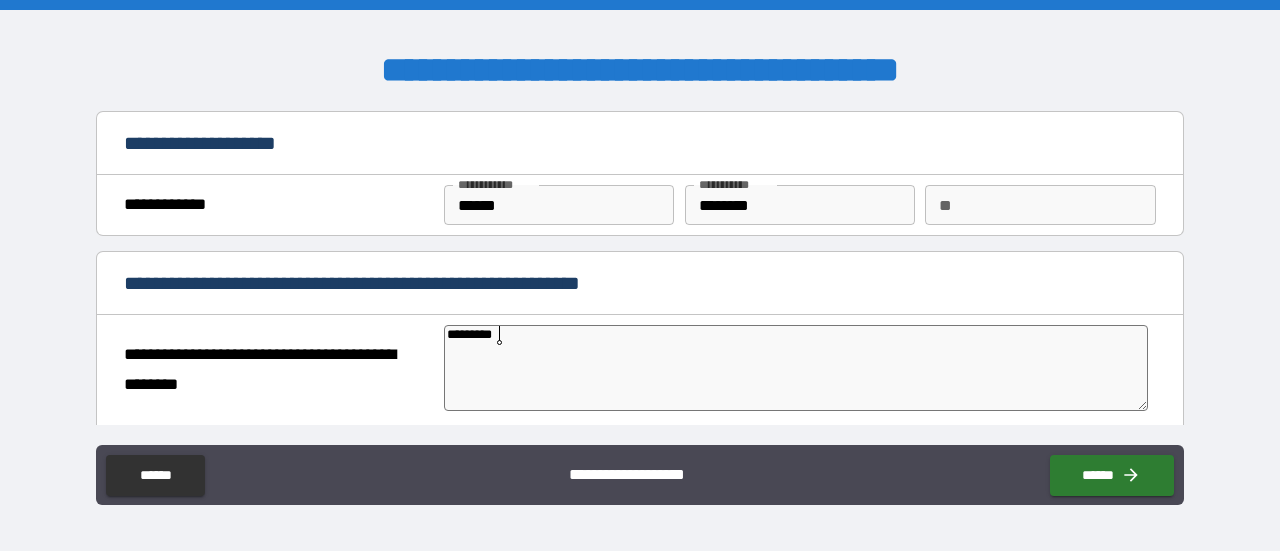 type on "*" 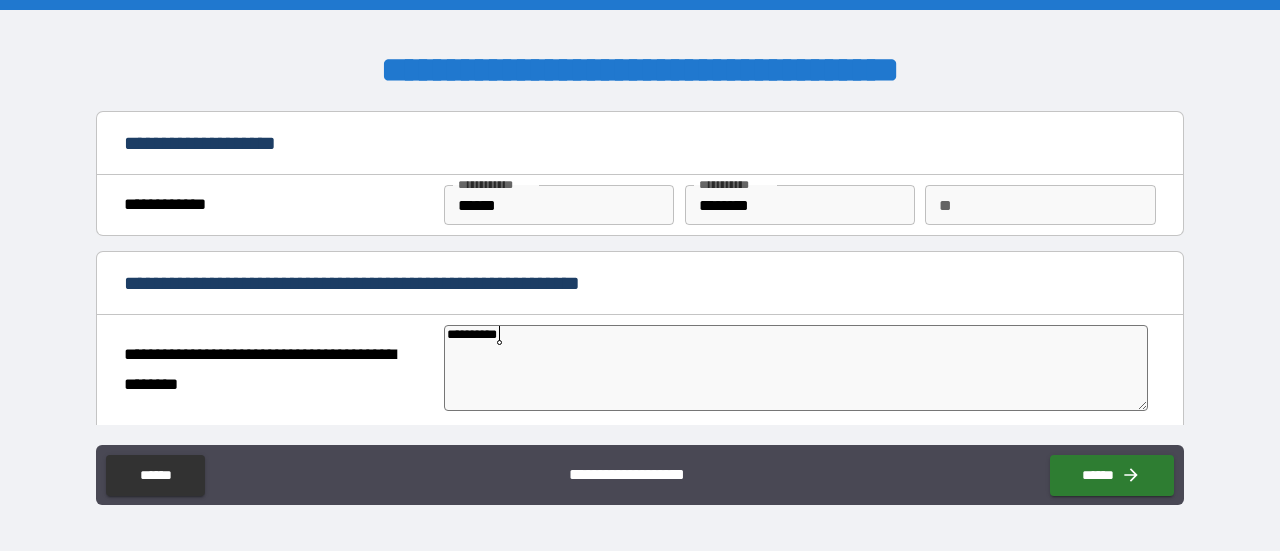 type on "**********" 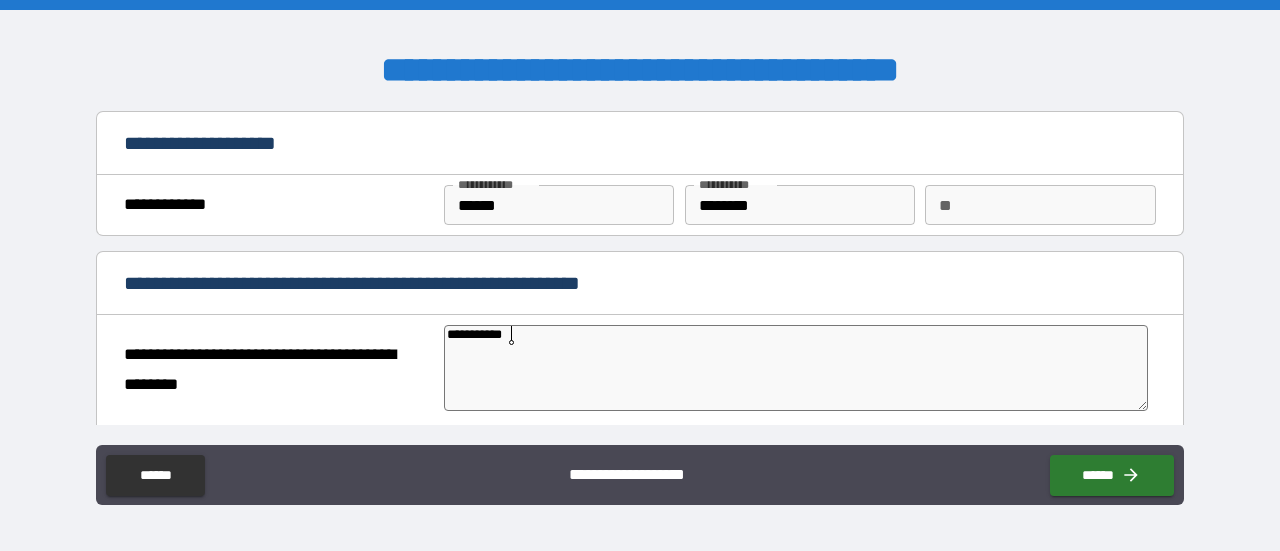 type on "**********" 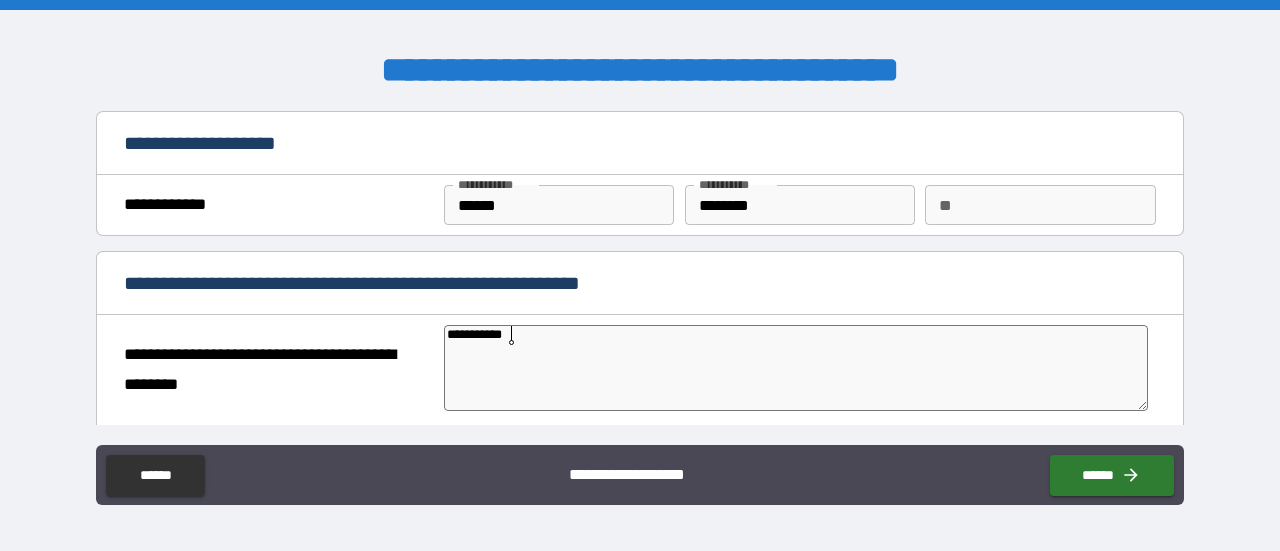 type on "*" 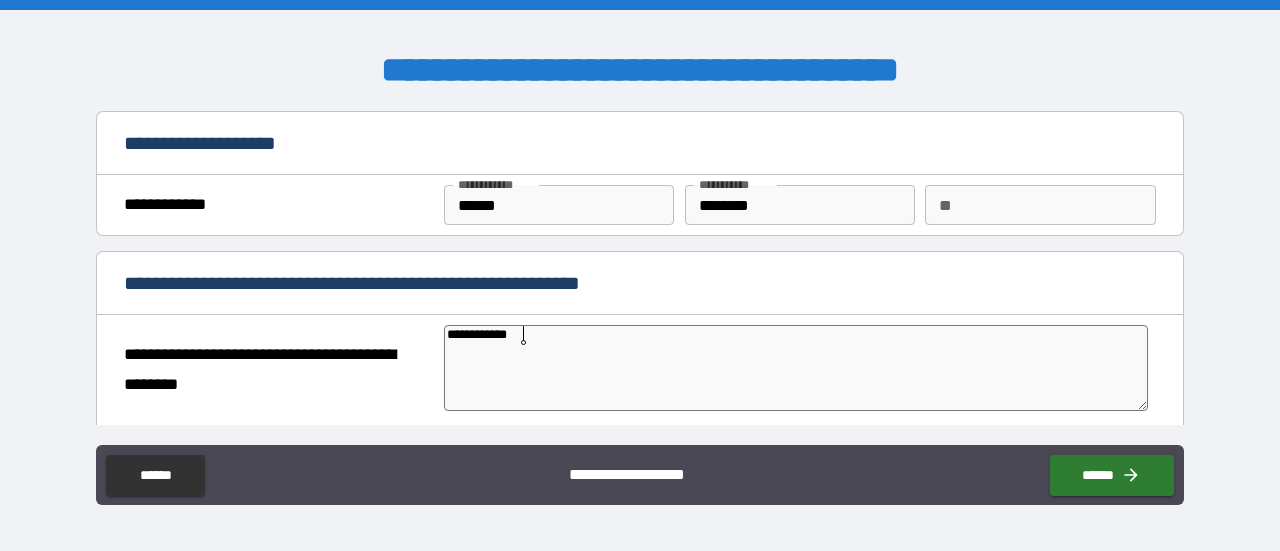 type on "**********" 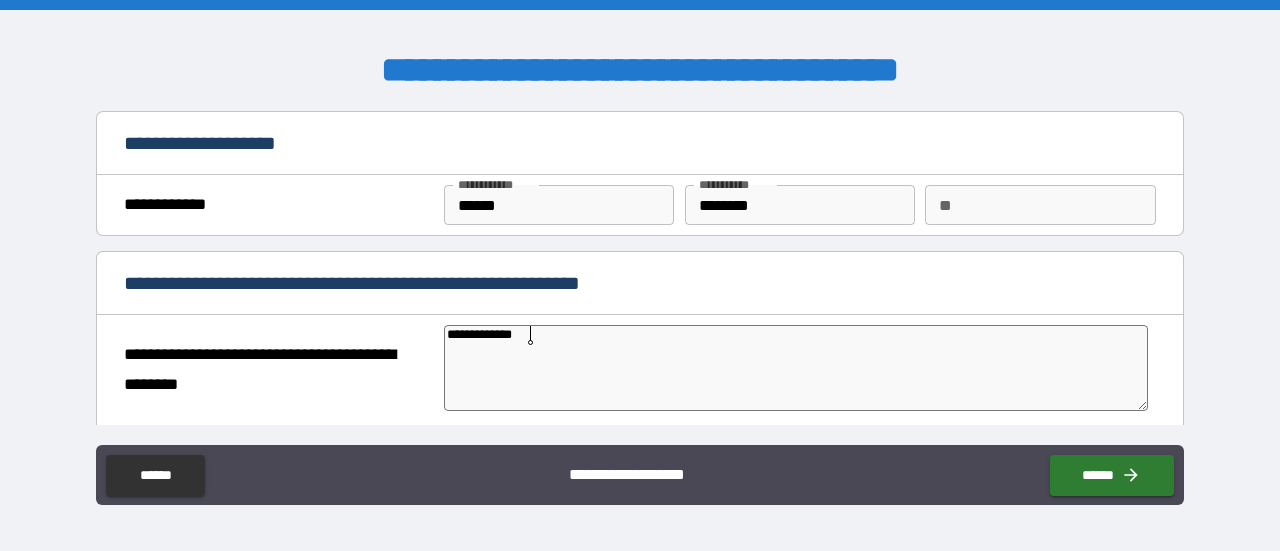 type on "*" 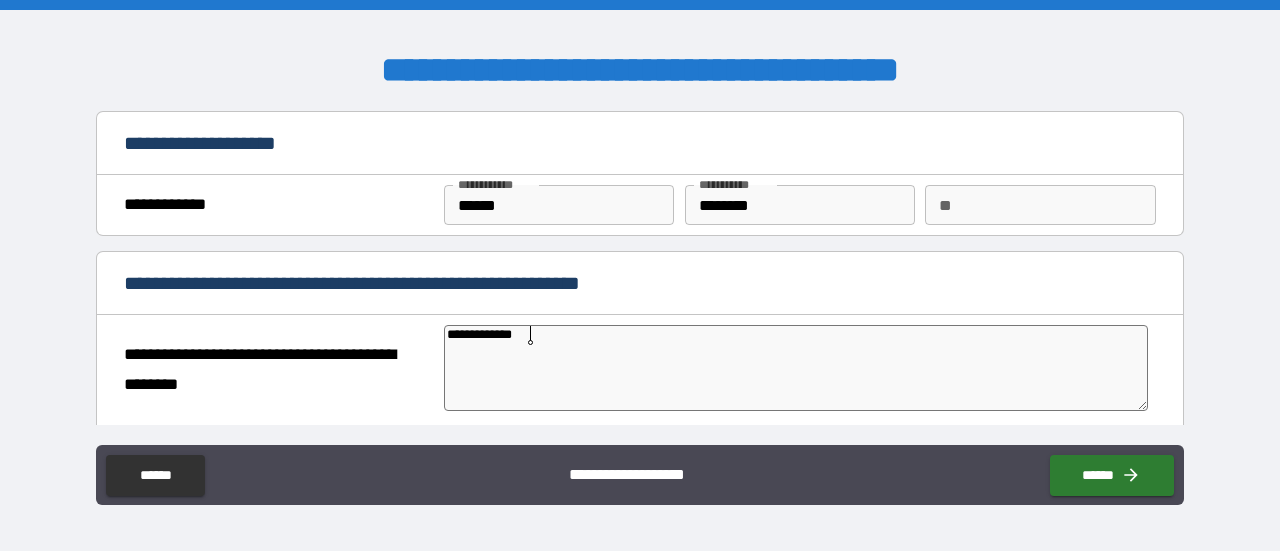 type on "*" 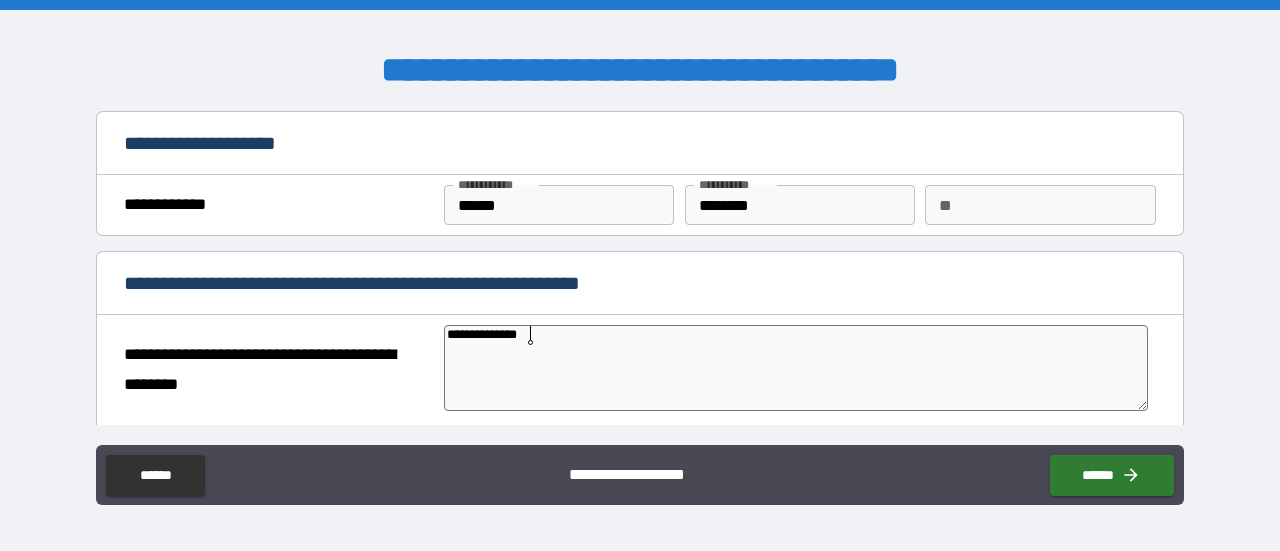 type on "**********" 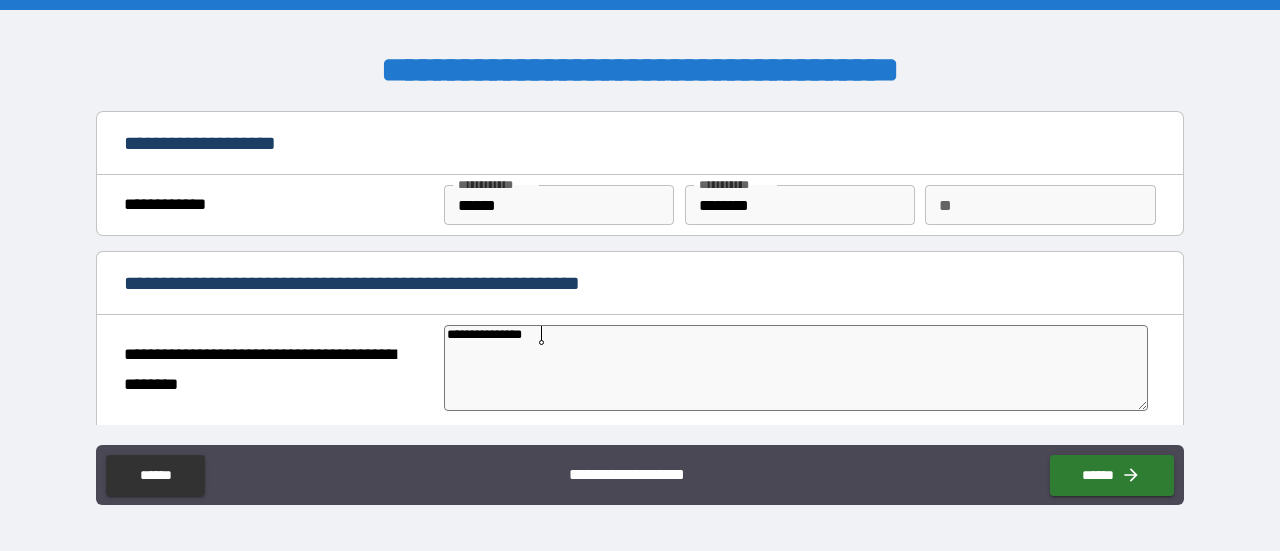 type on "*" 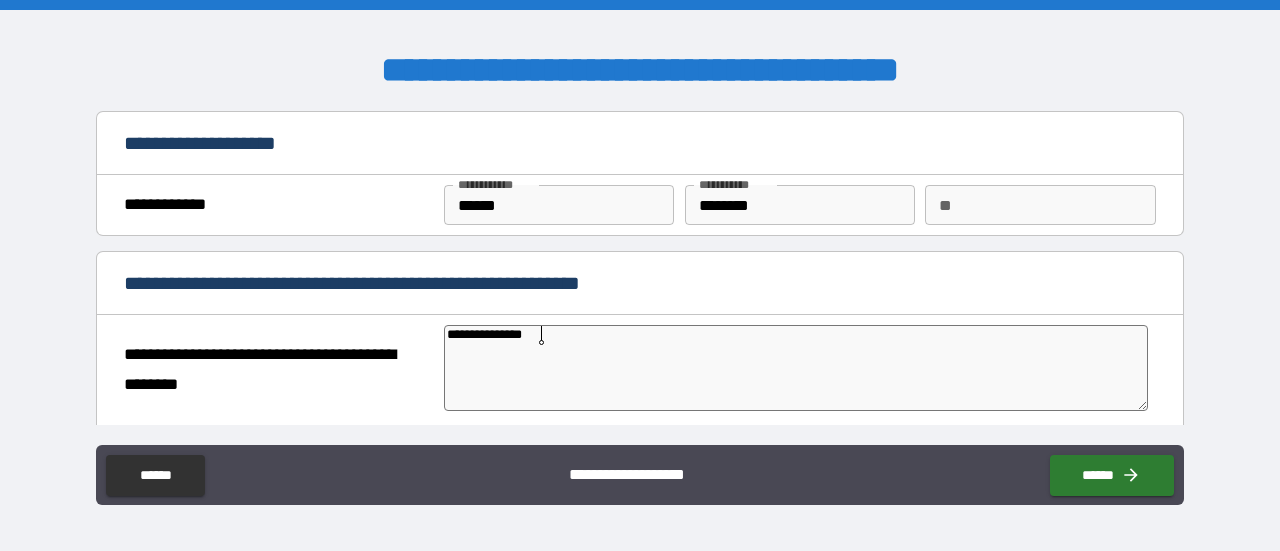 type on "*" 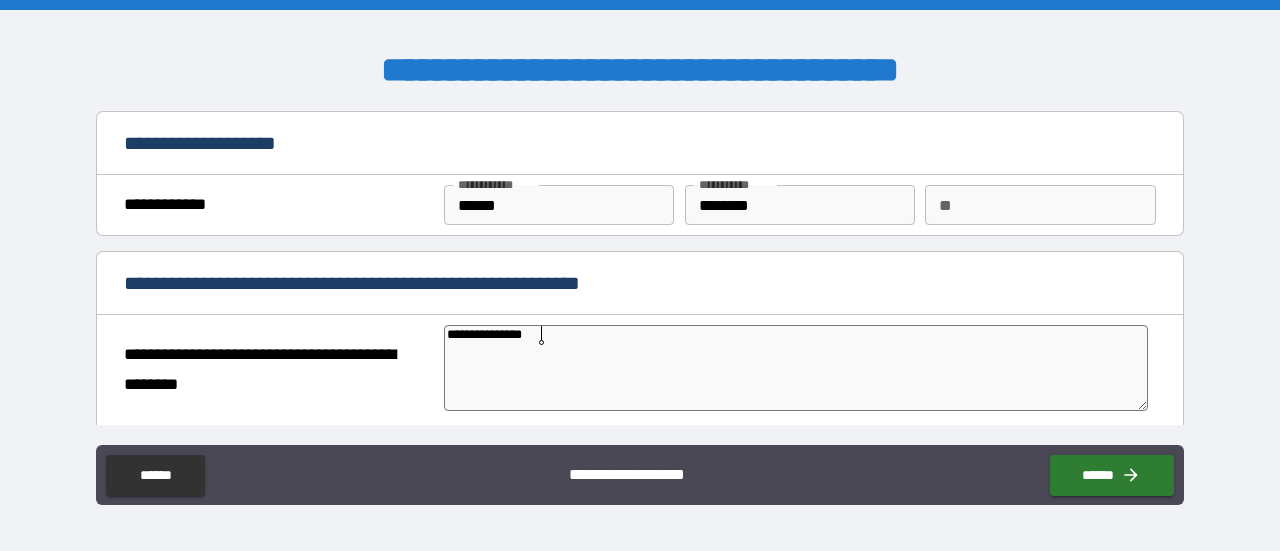 type on "**********" 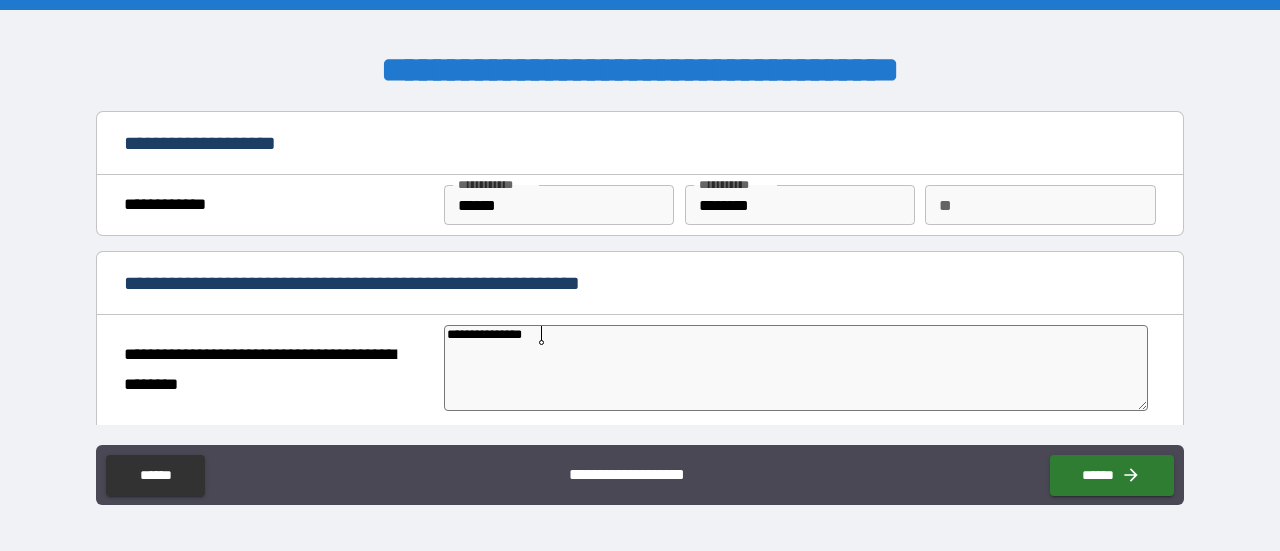 type on "*" 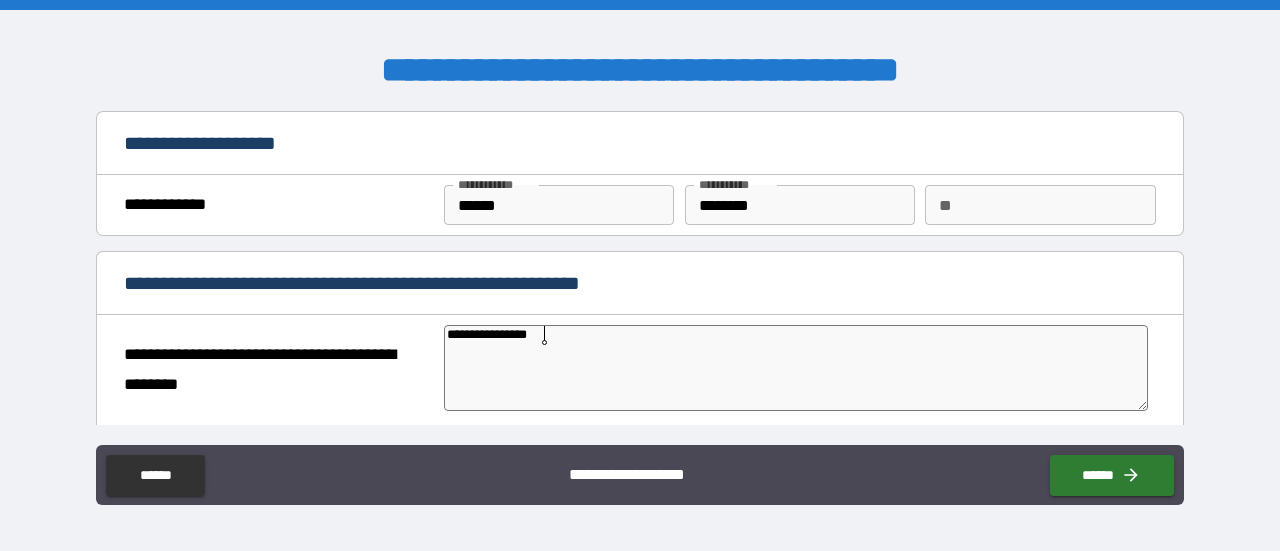 type on "*" 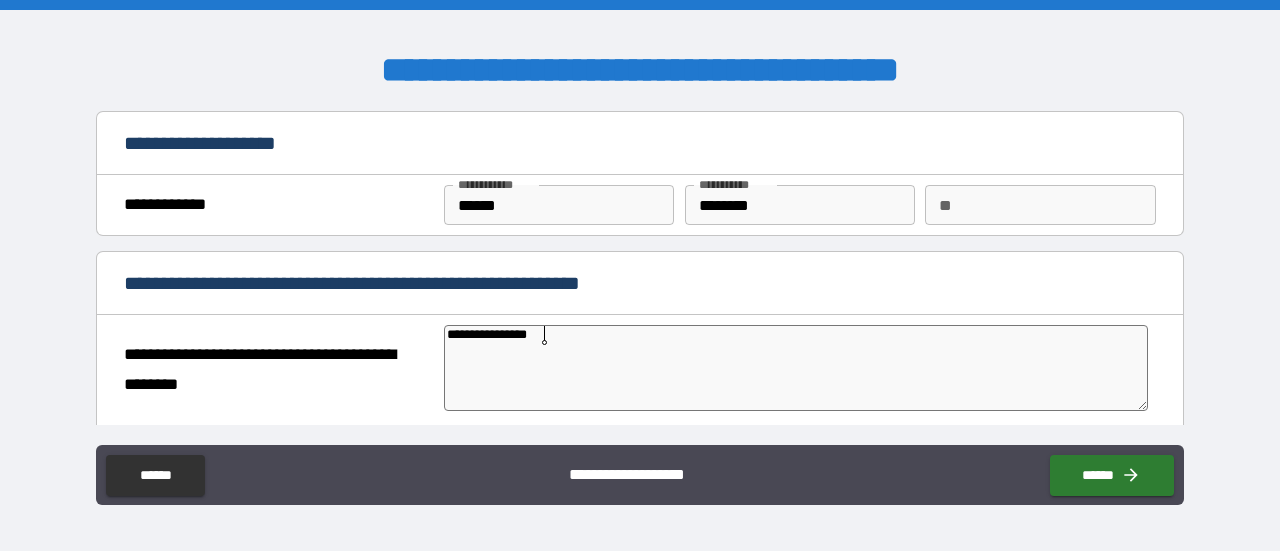 type on "**********" 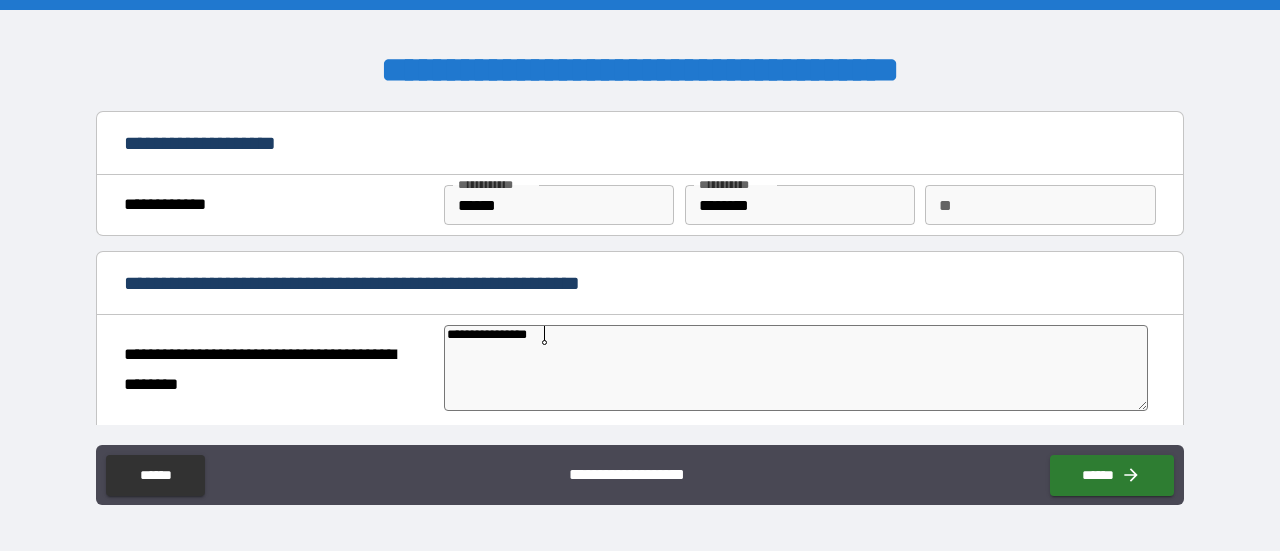 type on "*" 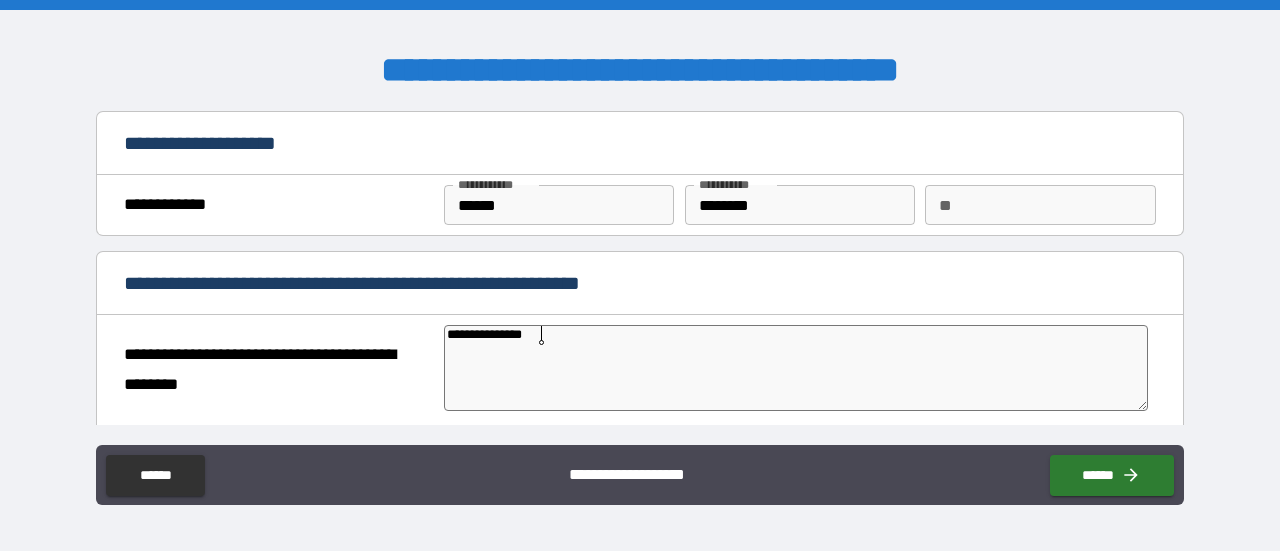type on "*" 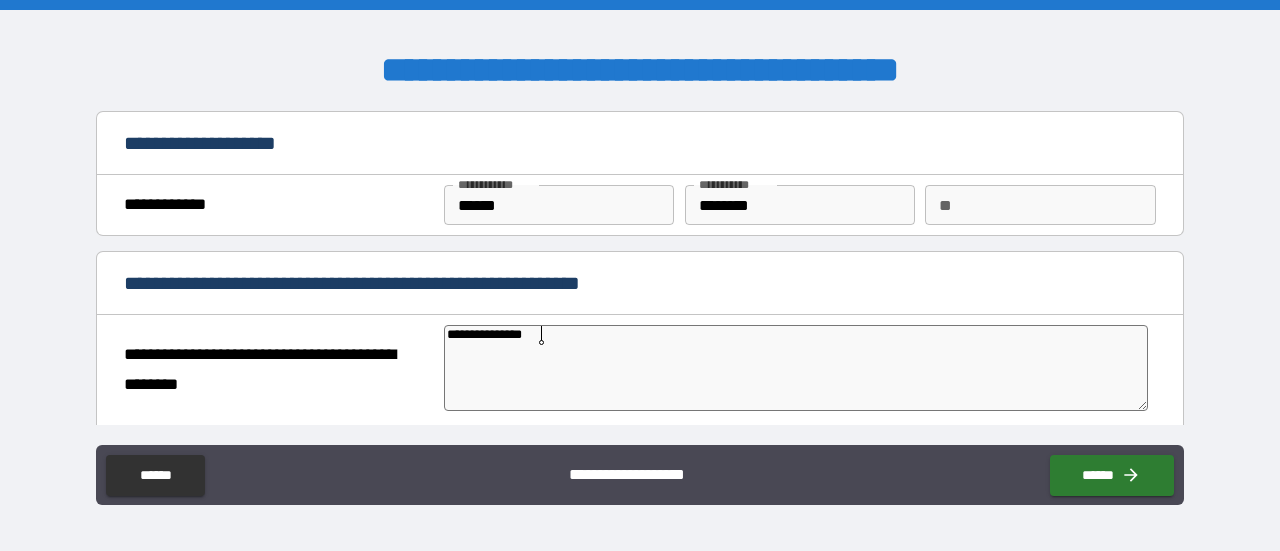 type on "*" 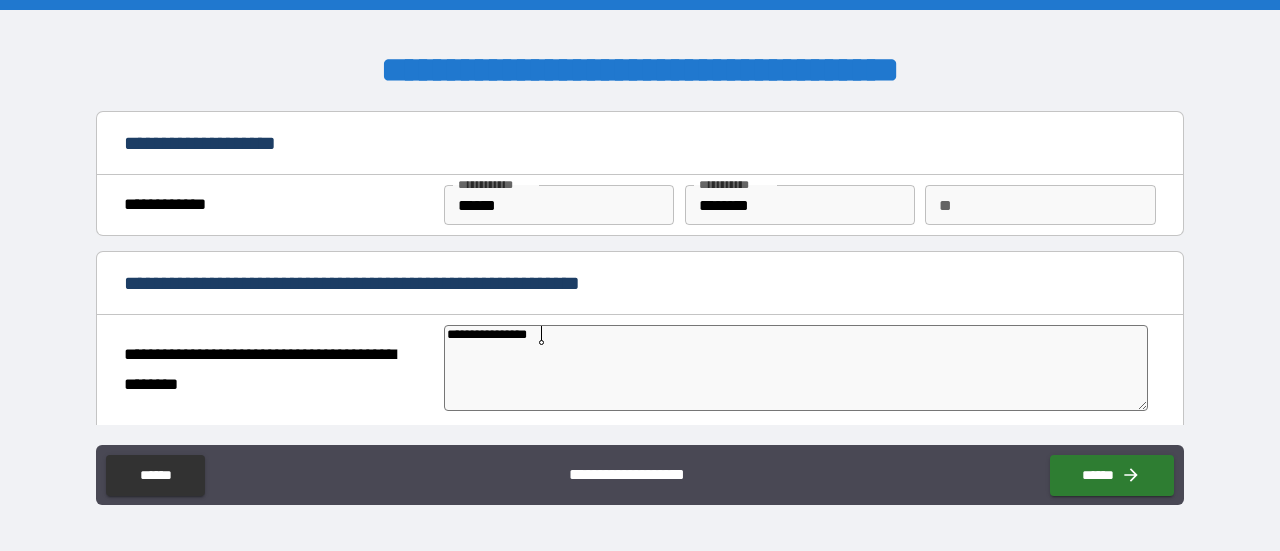 type on "**********" 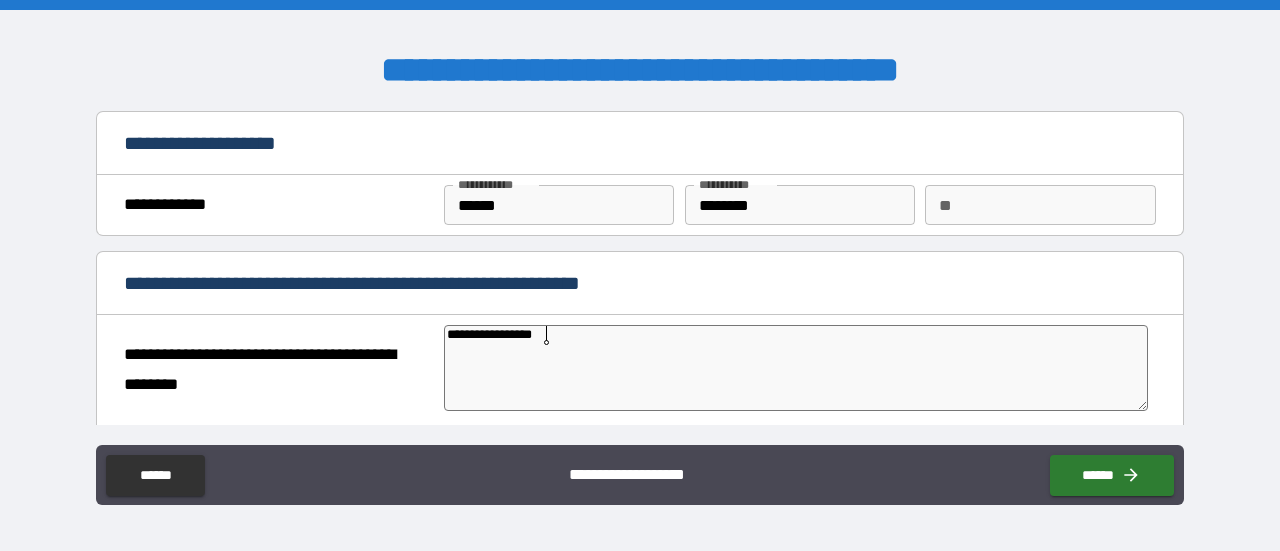type on "*" 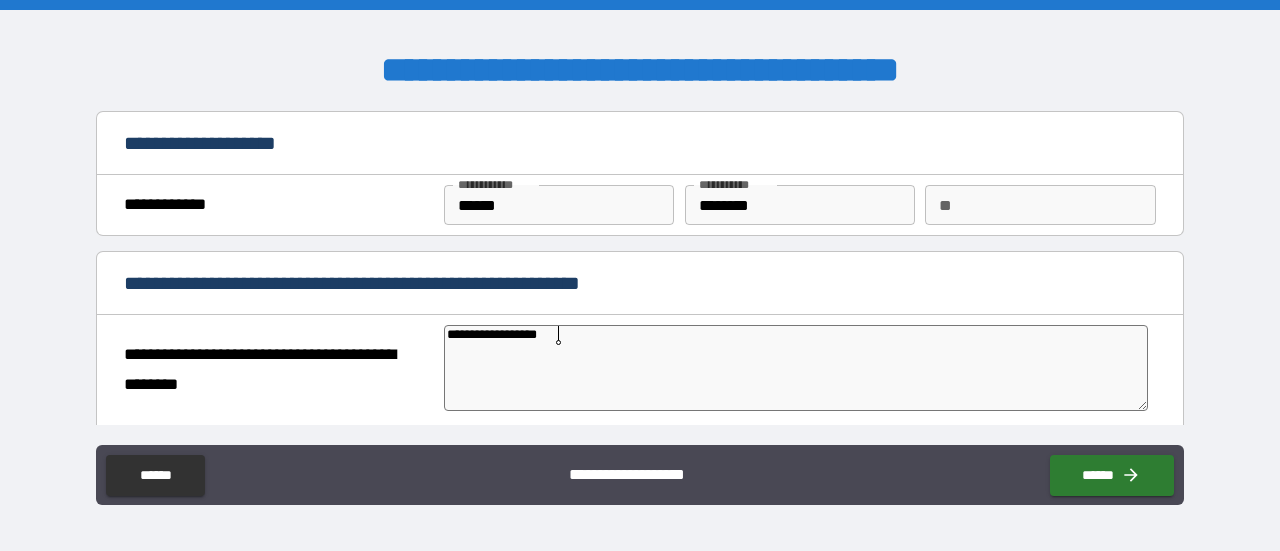 type on "*" 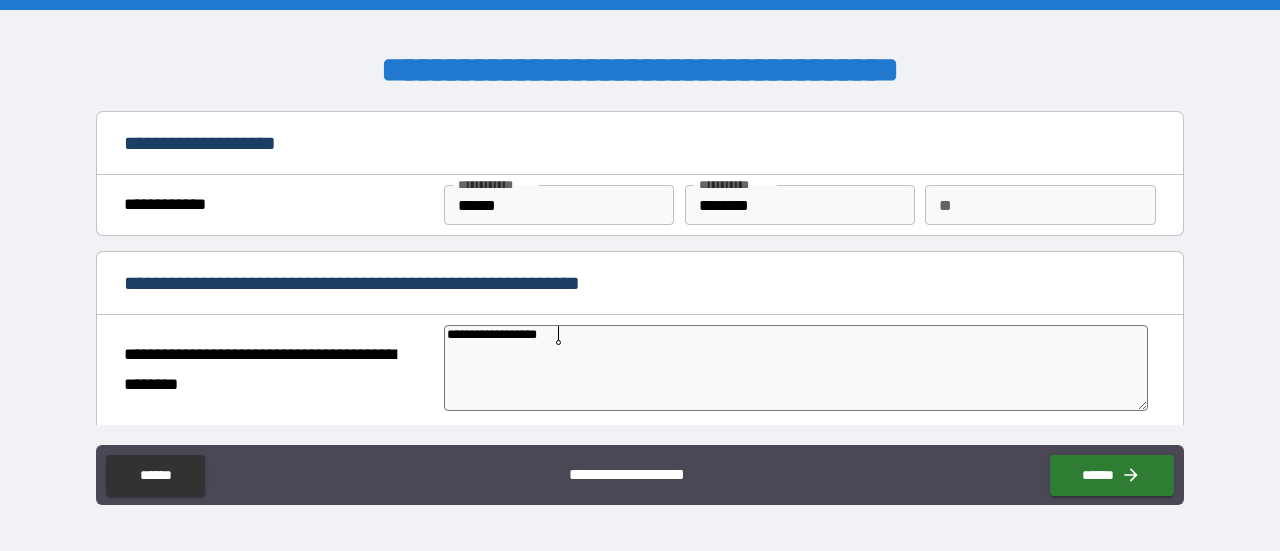 type on "*" 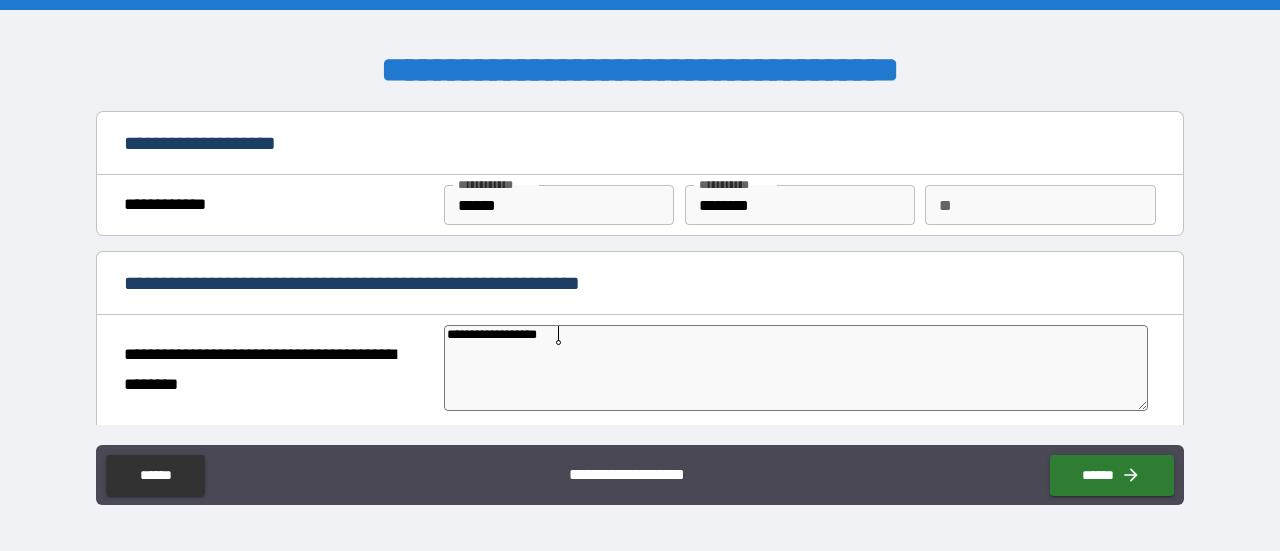 type on "**********" 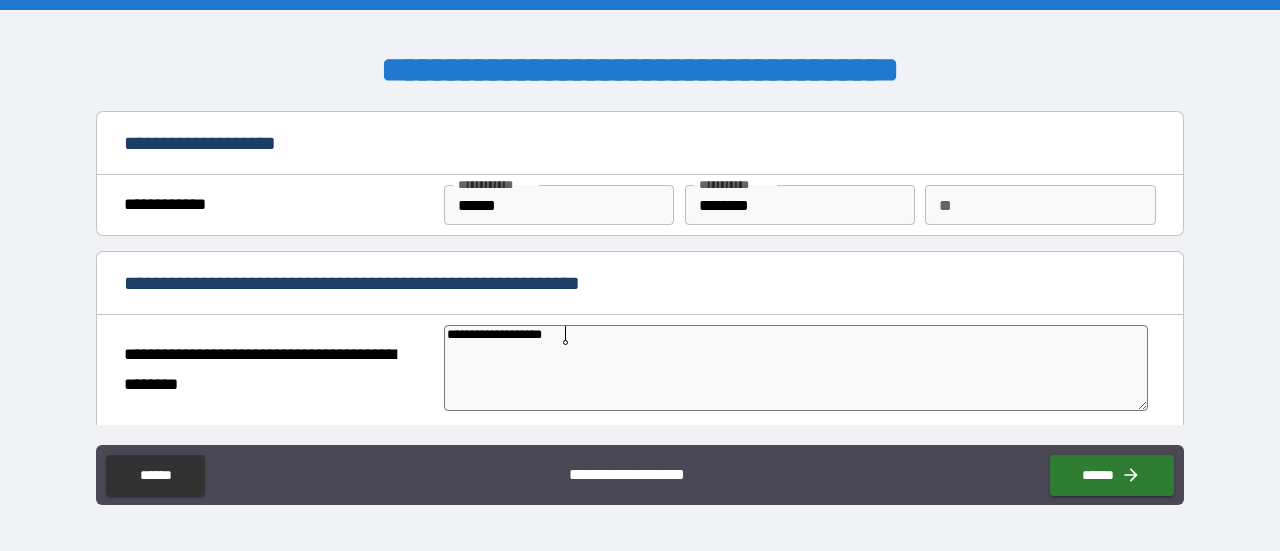 type on "**********" 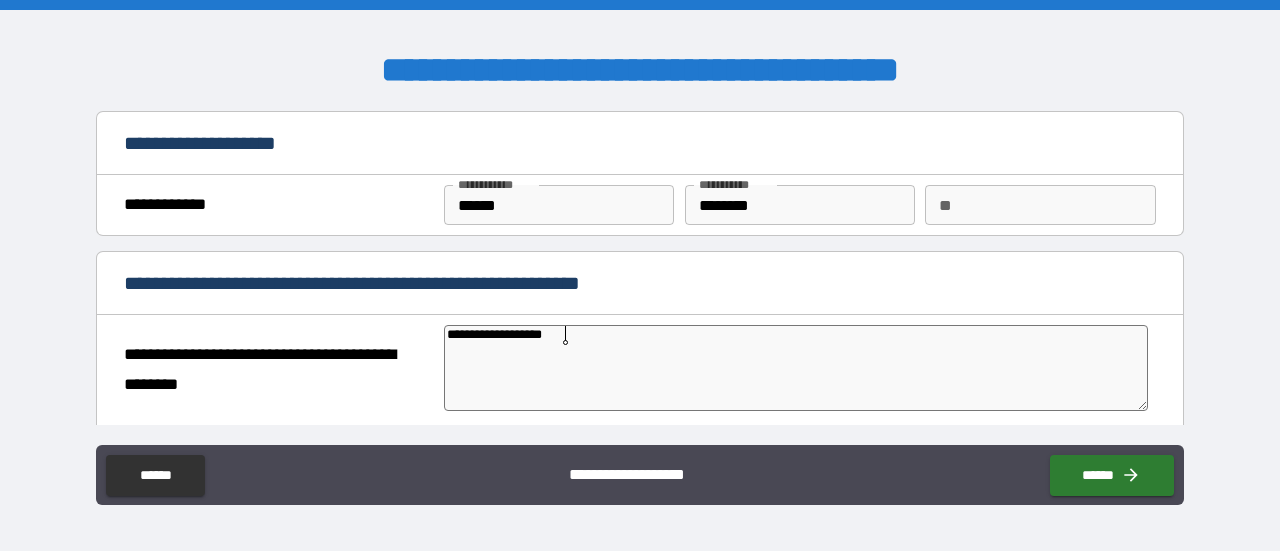 type on "*" 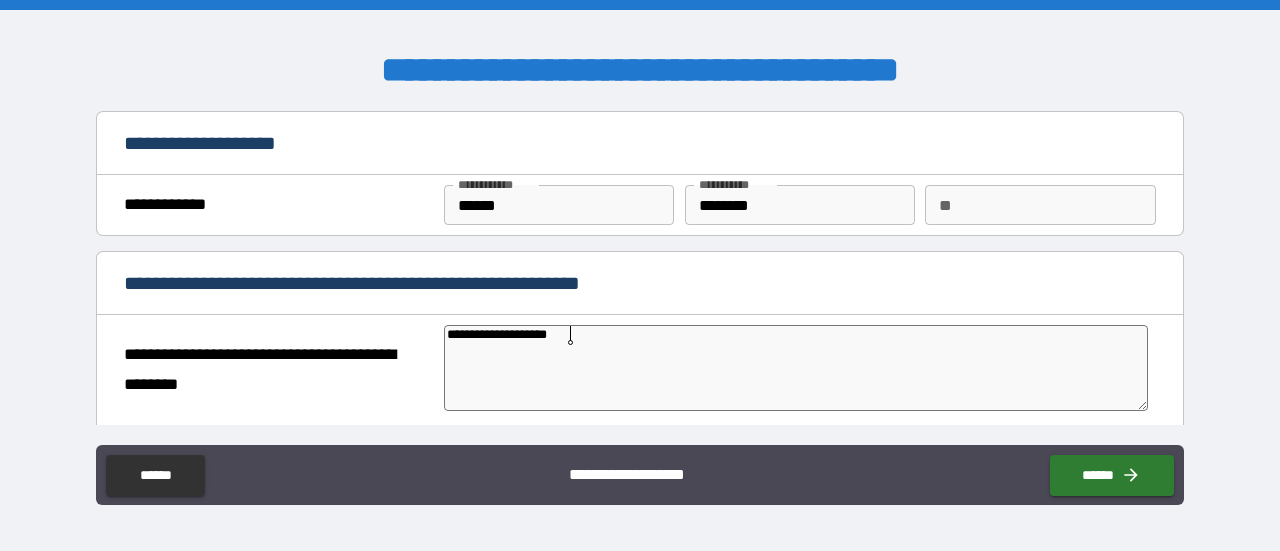type on "**********" 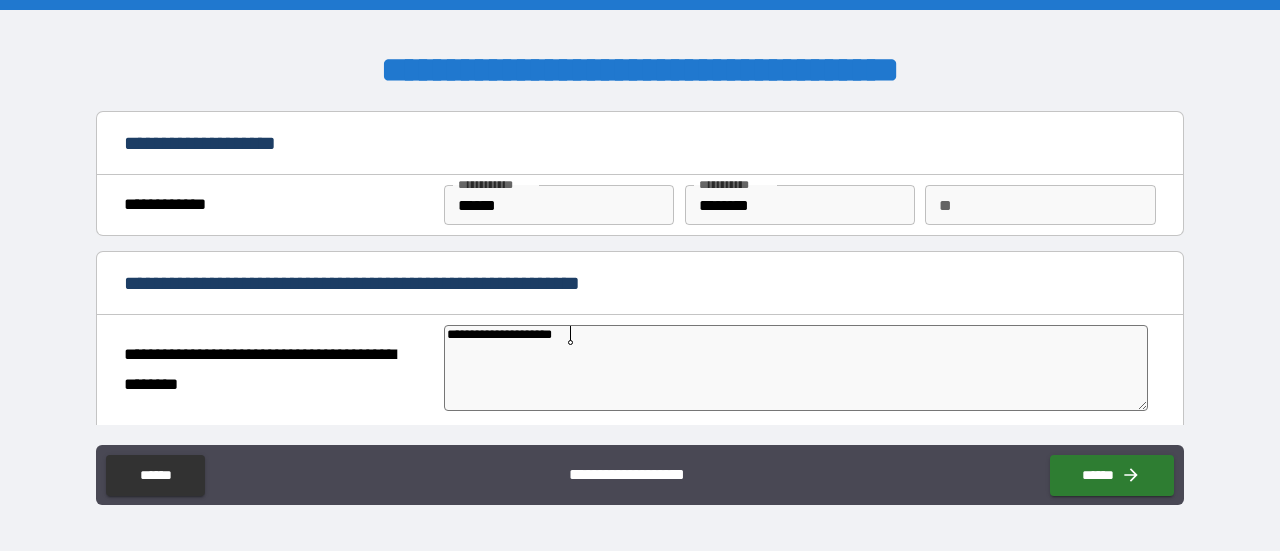 type on "**********" 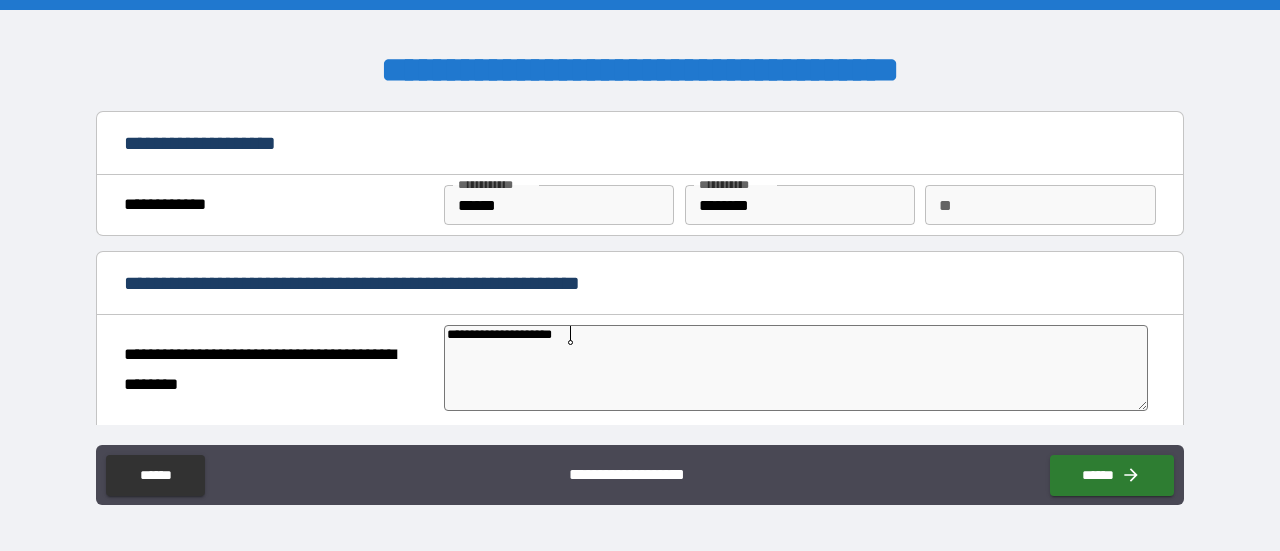 type on "*" 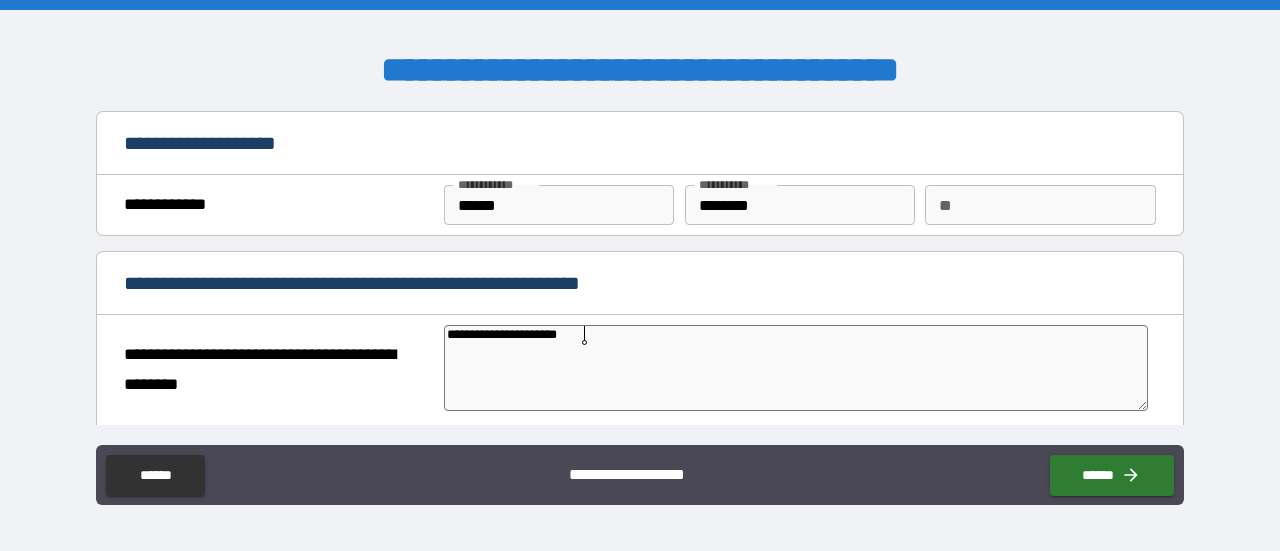 type on "**********" 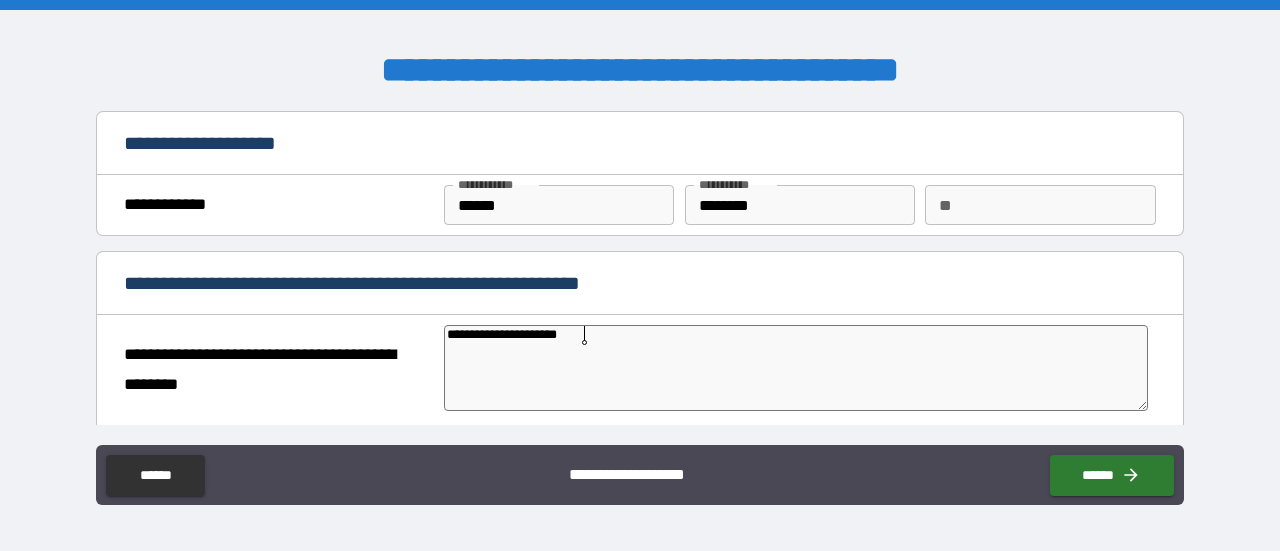 type on "*" 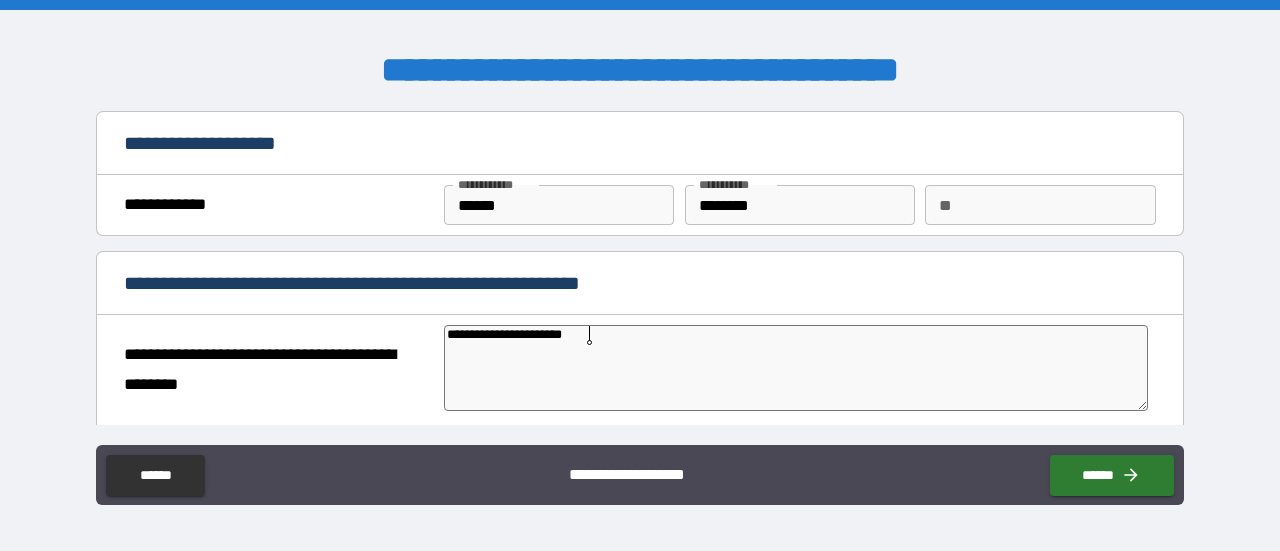 type on "*" 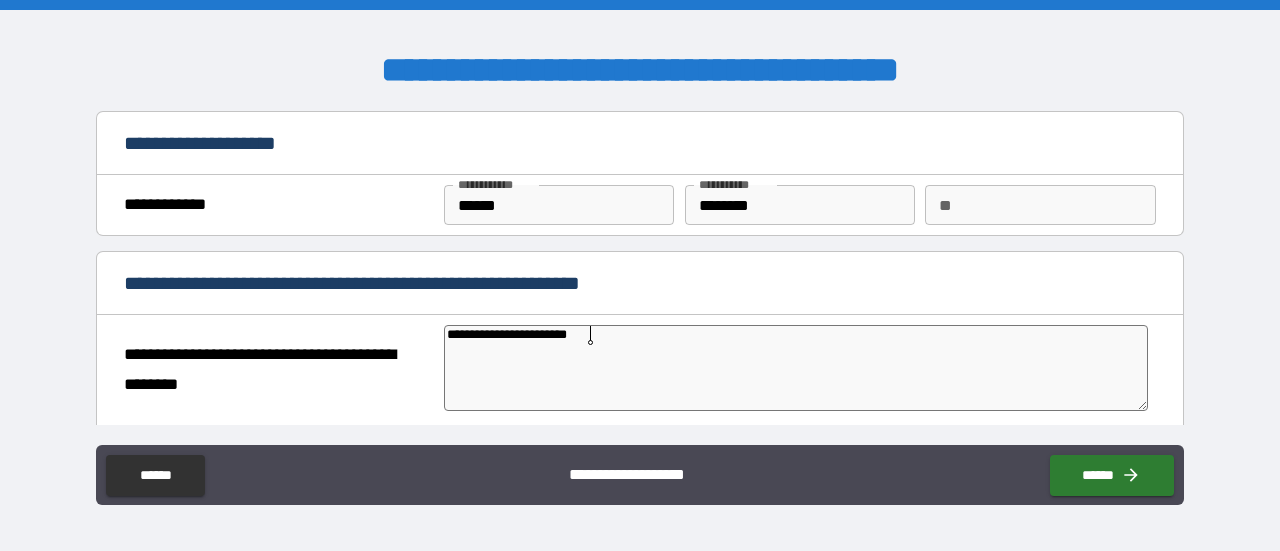 type on "*" 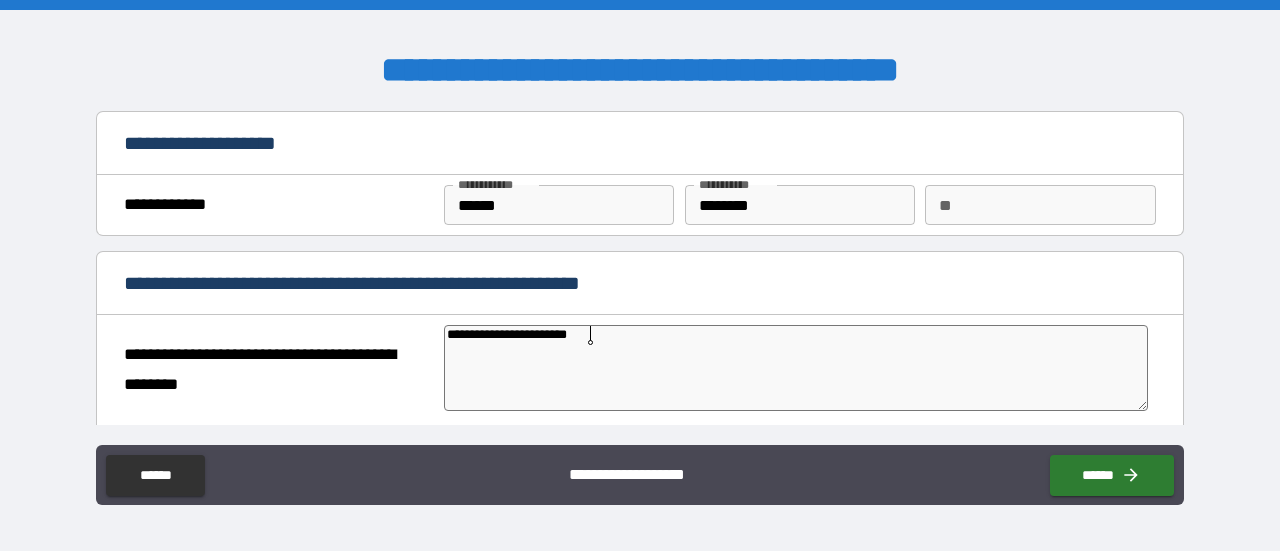 type on "*" 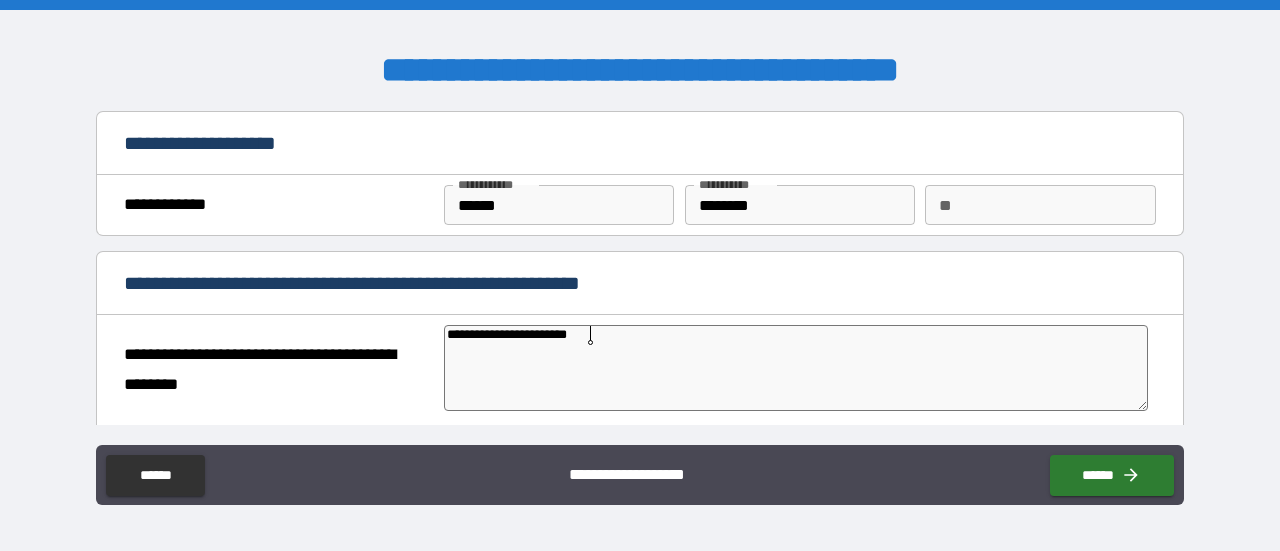 type on "**********" 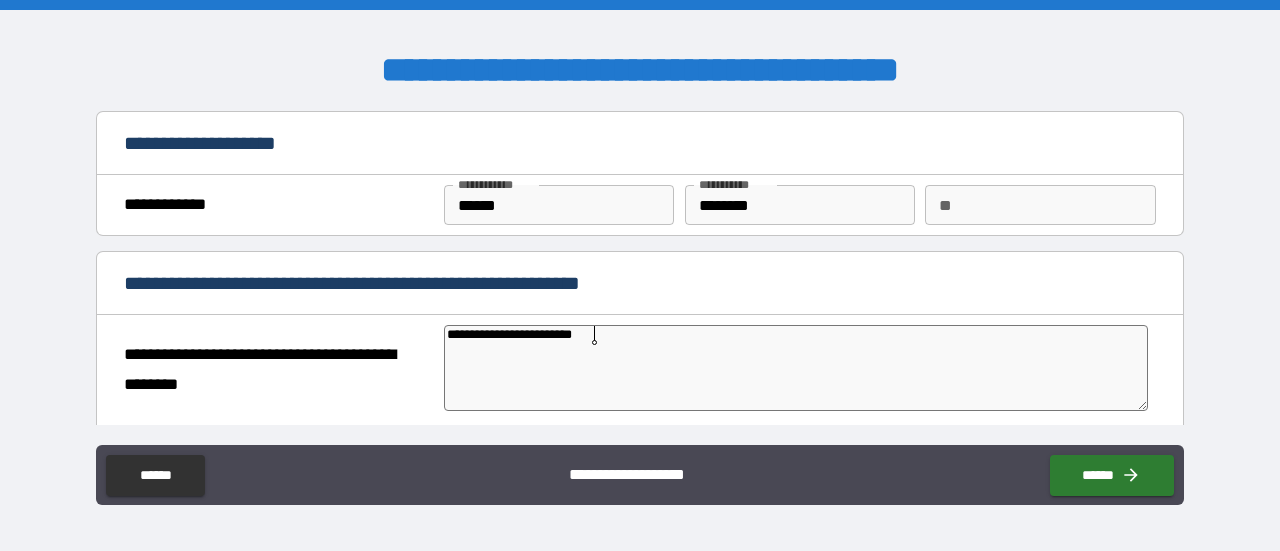 type on "*" 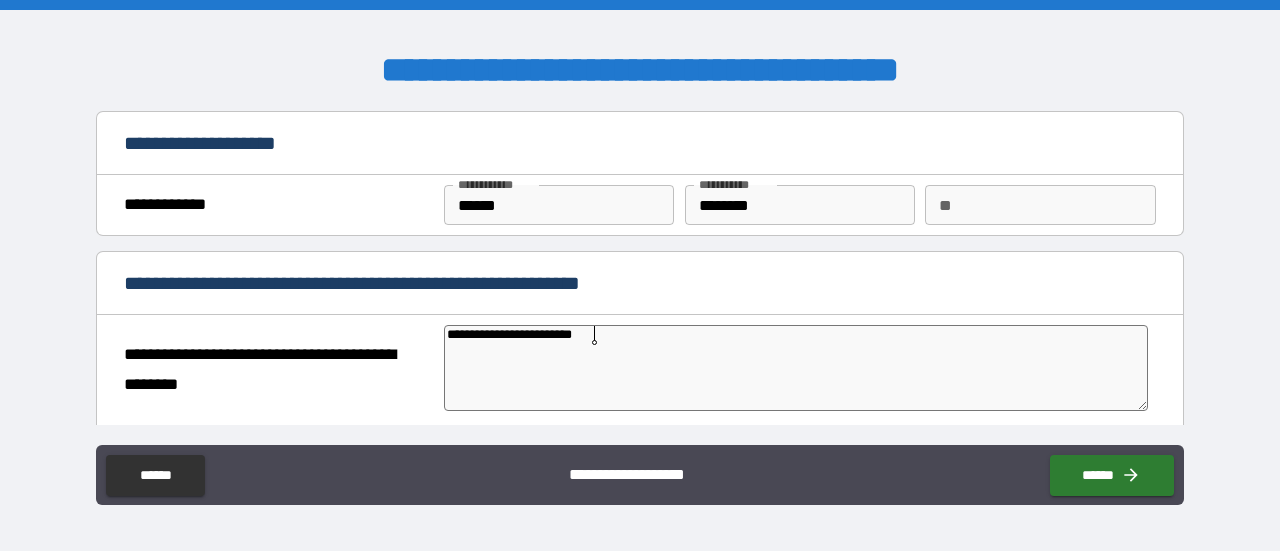 type on "*" 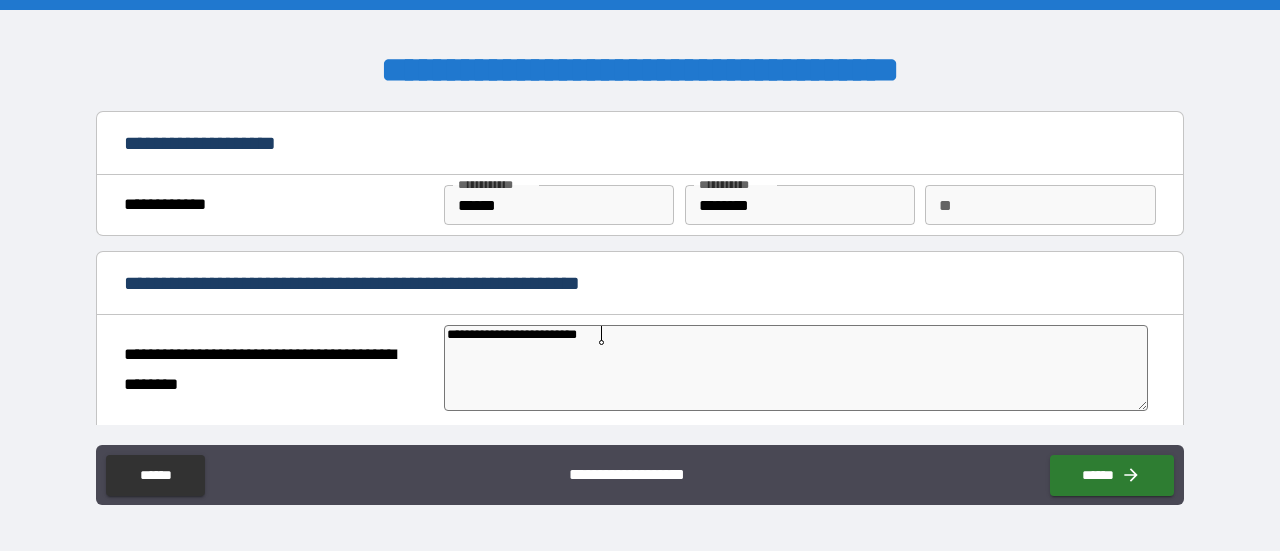 type on "*" 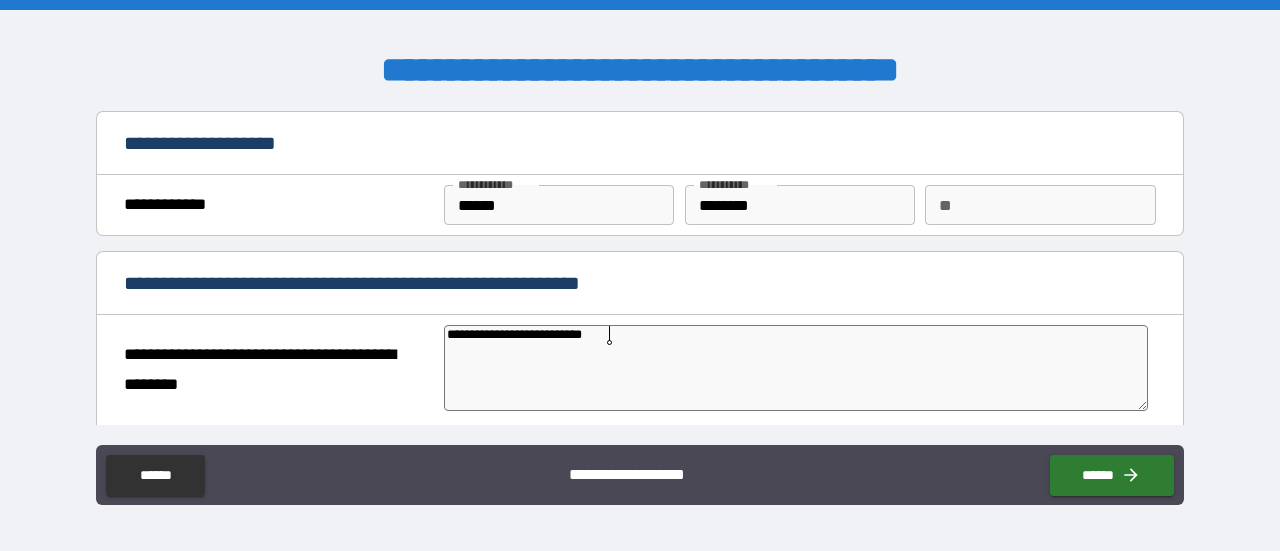 type on "*" 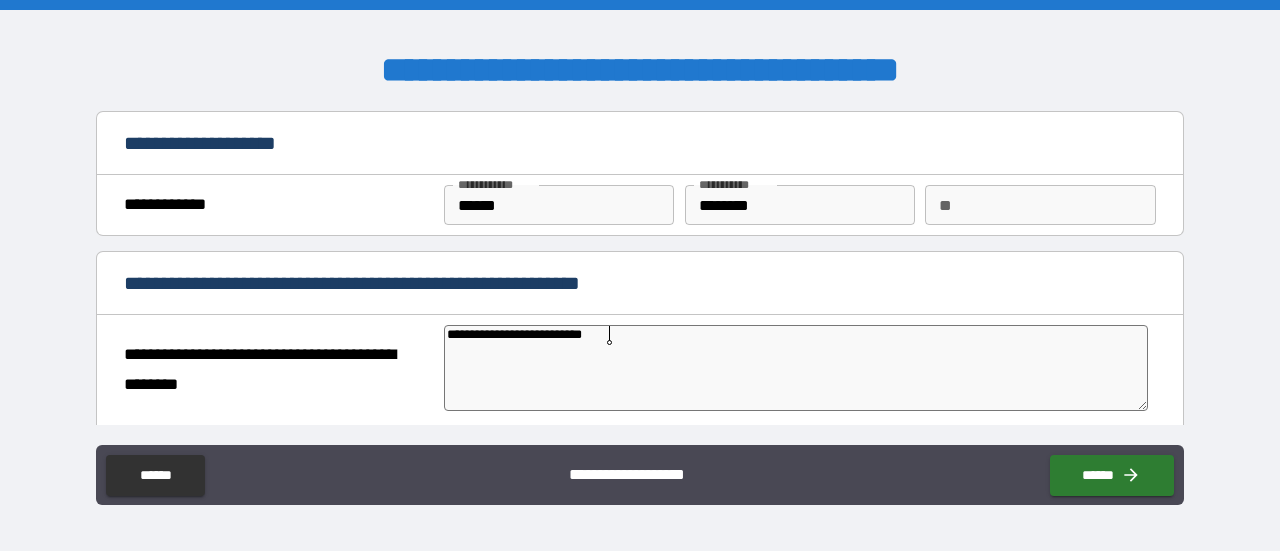 type on "**********" 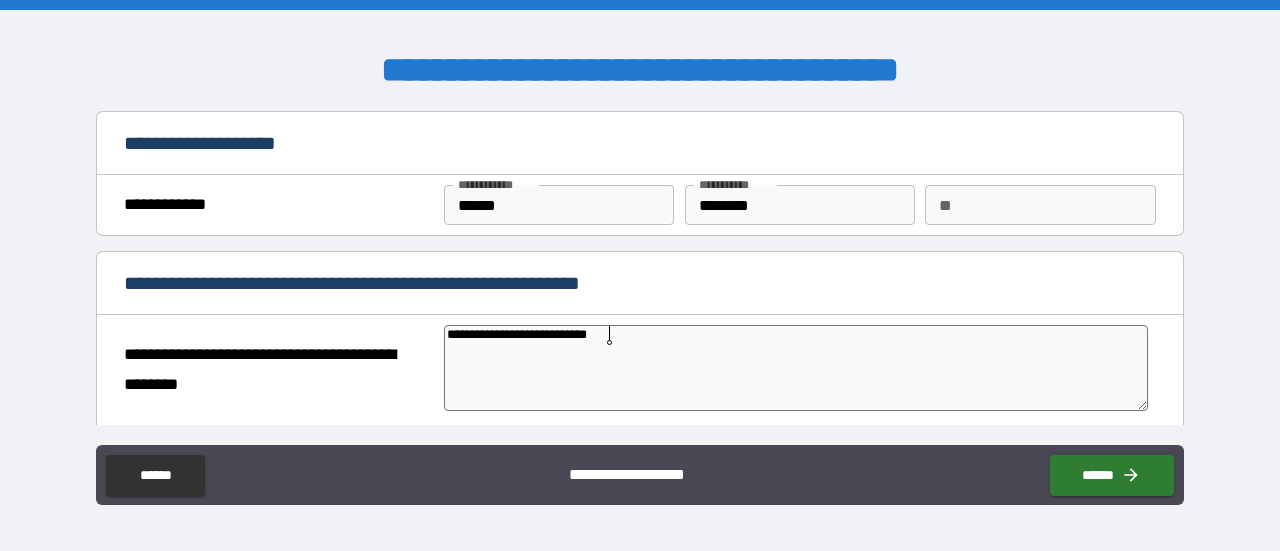type on "*" 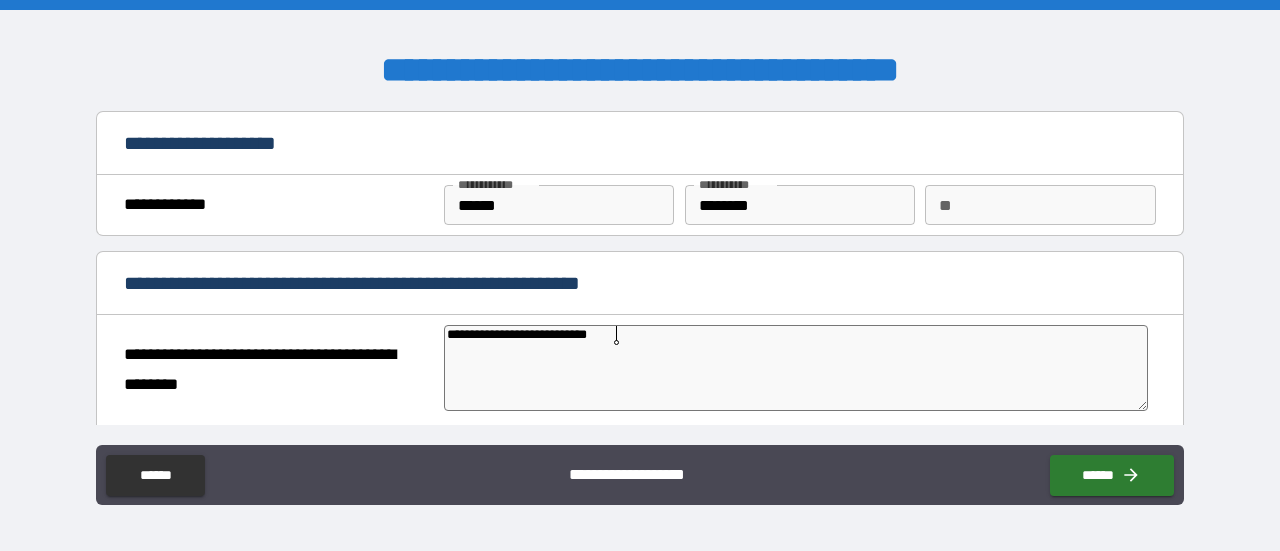 type on "**********" 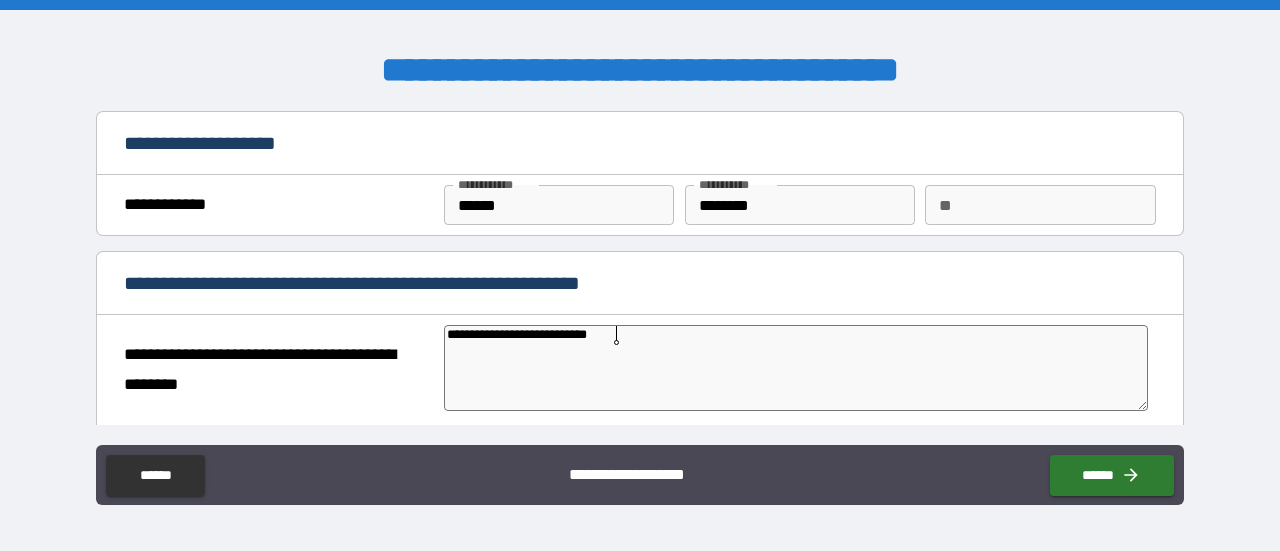 type on "*" 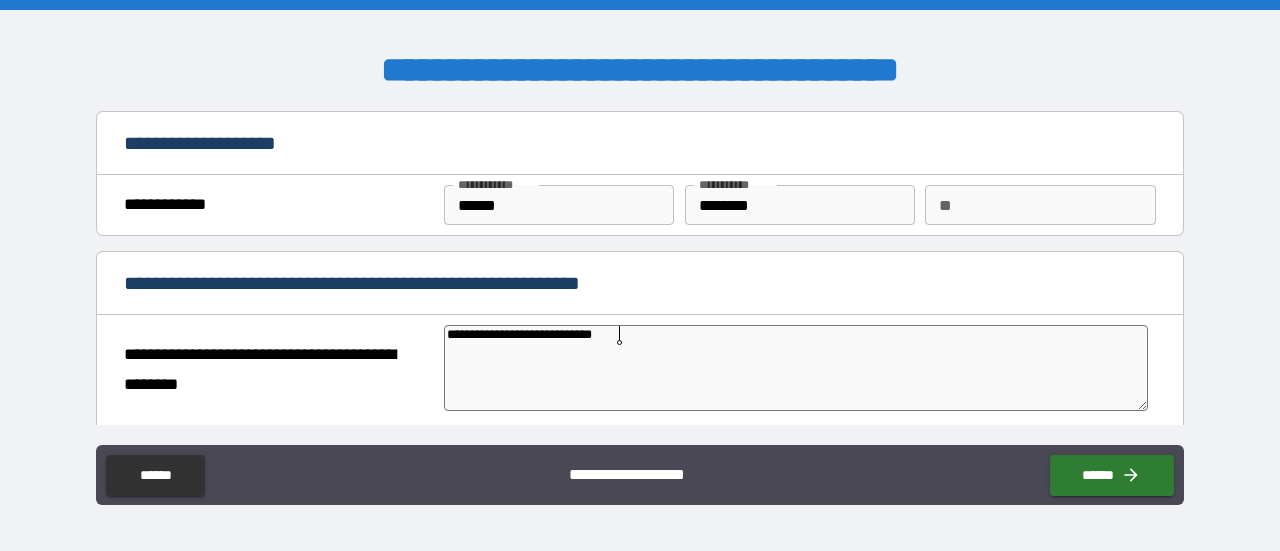 type on "*" 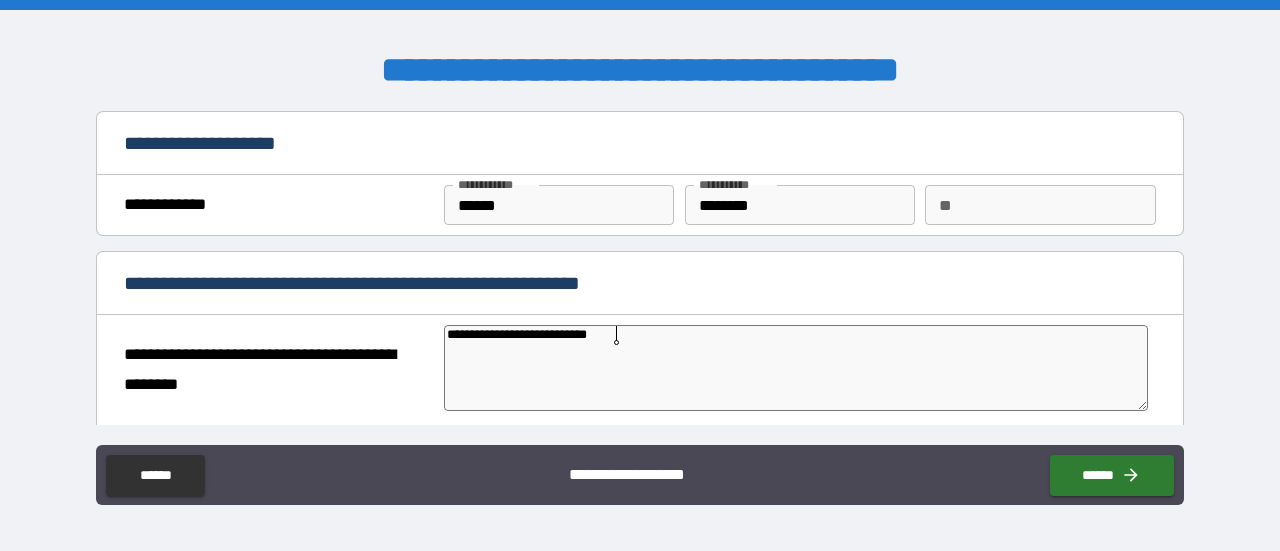 type on "*" 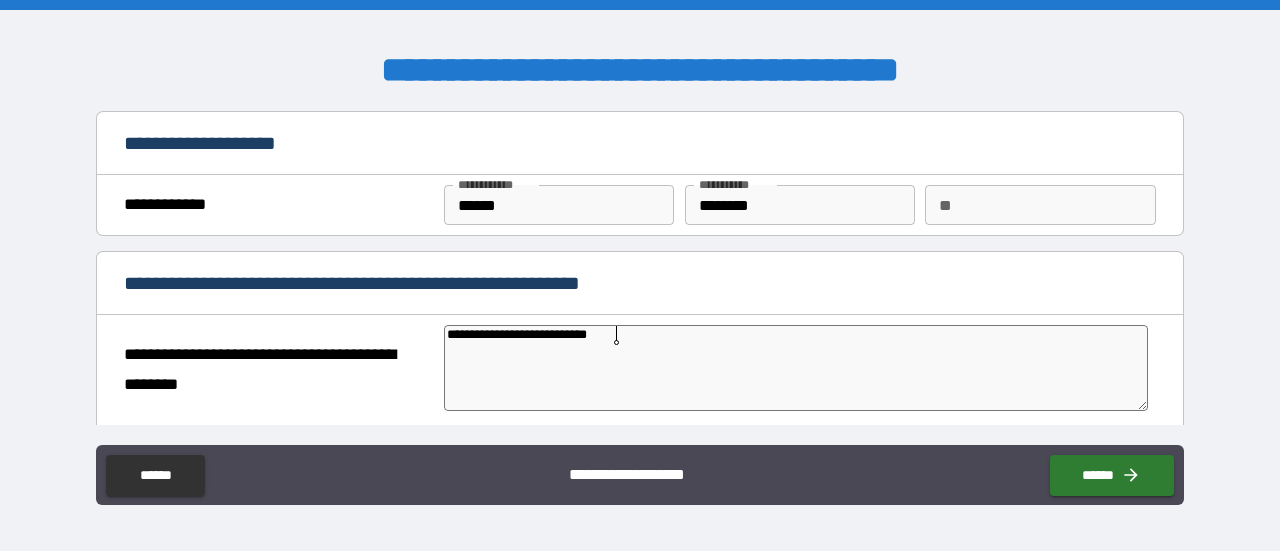 type on "**********" 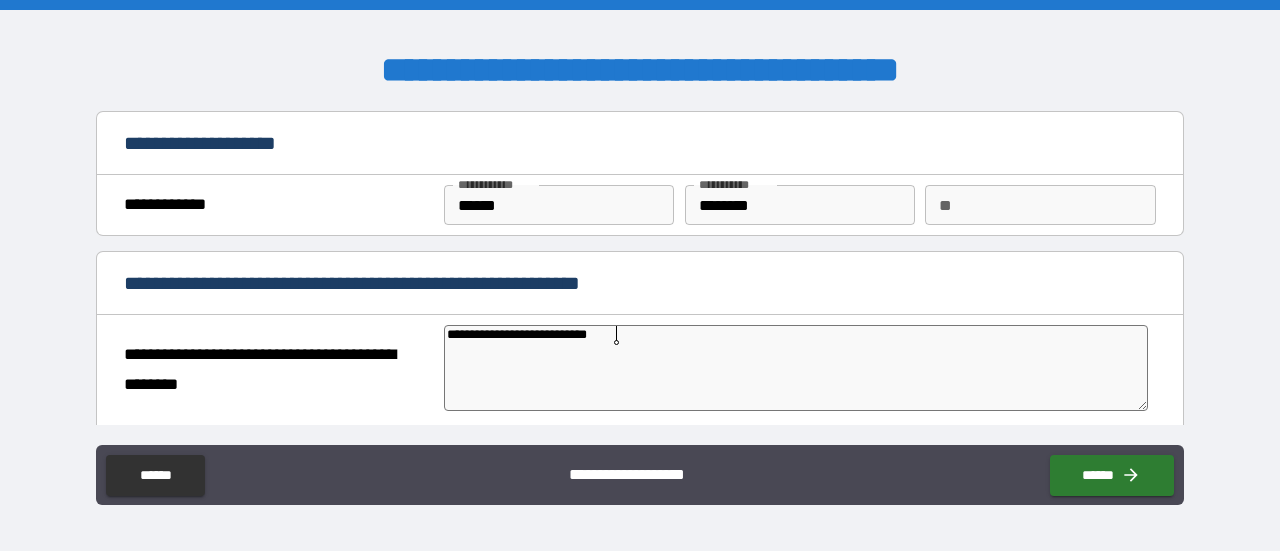 type on "*" 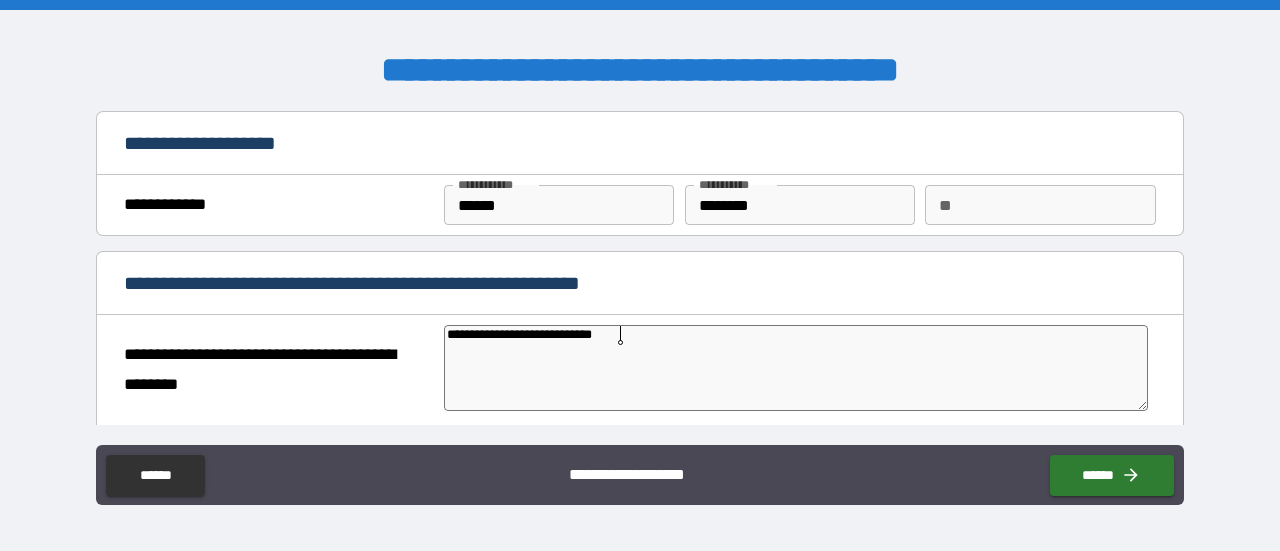 type on "*" 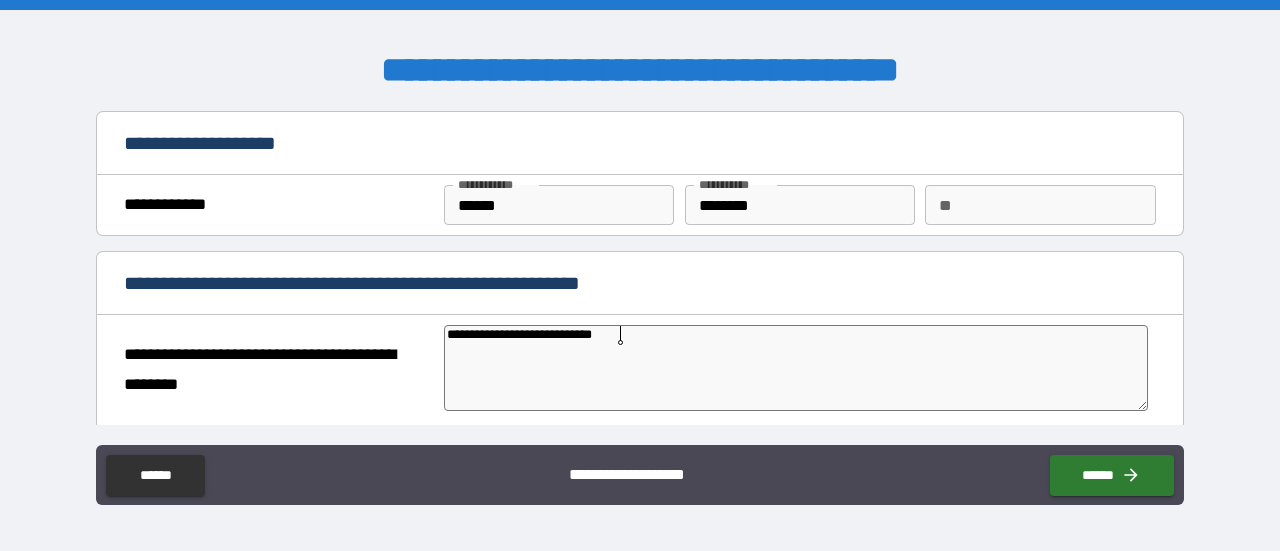 type on "**********" 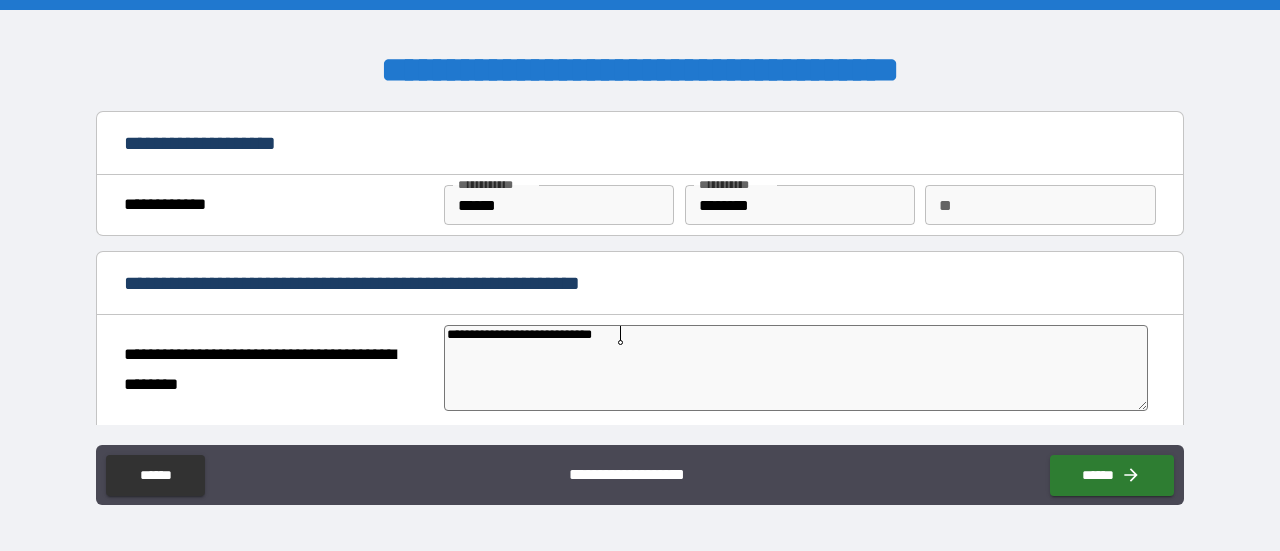 type on "*" 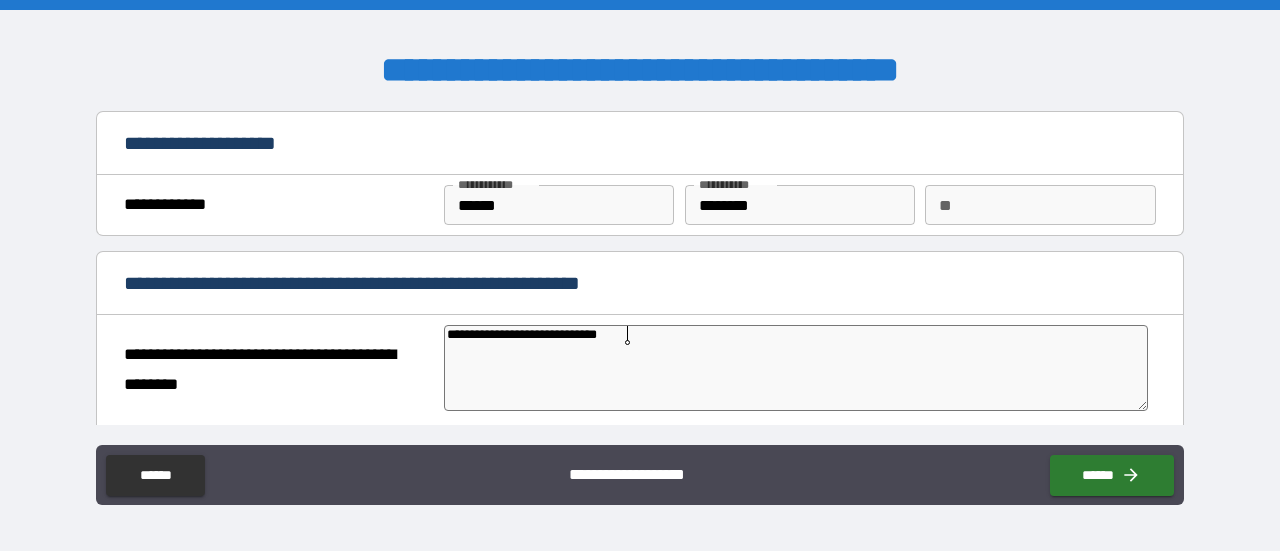 type on "*" 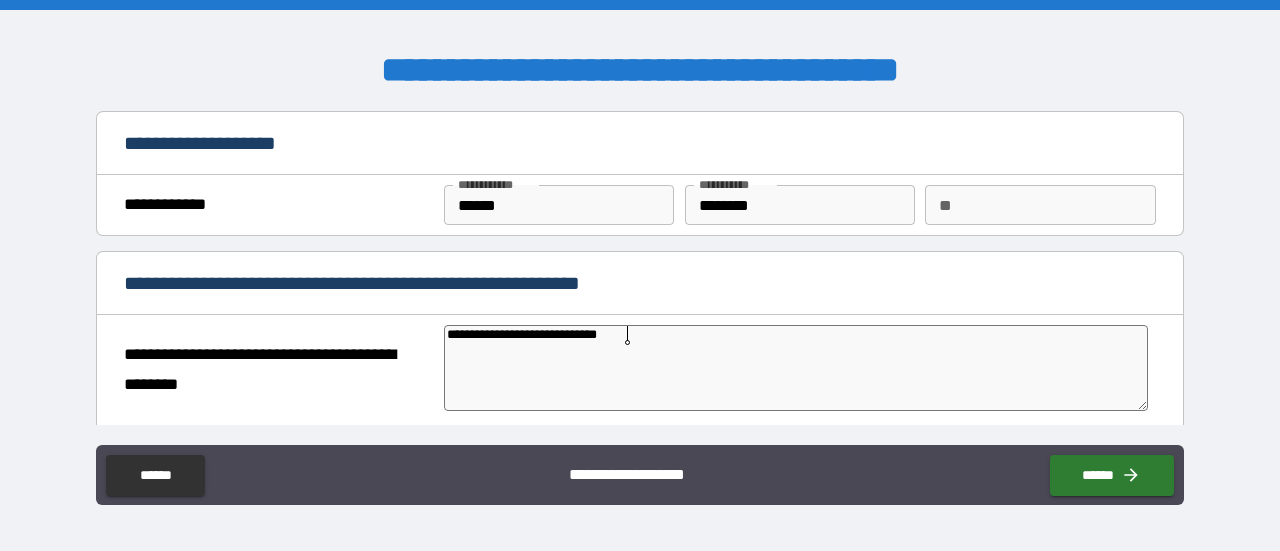 type on "*" 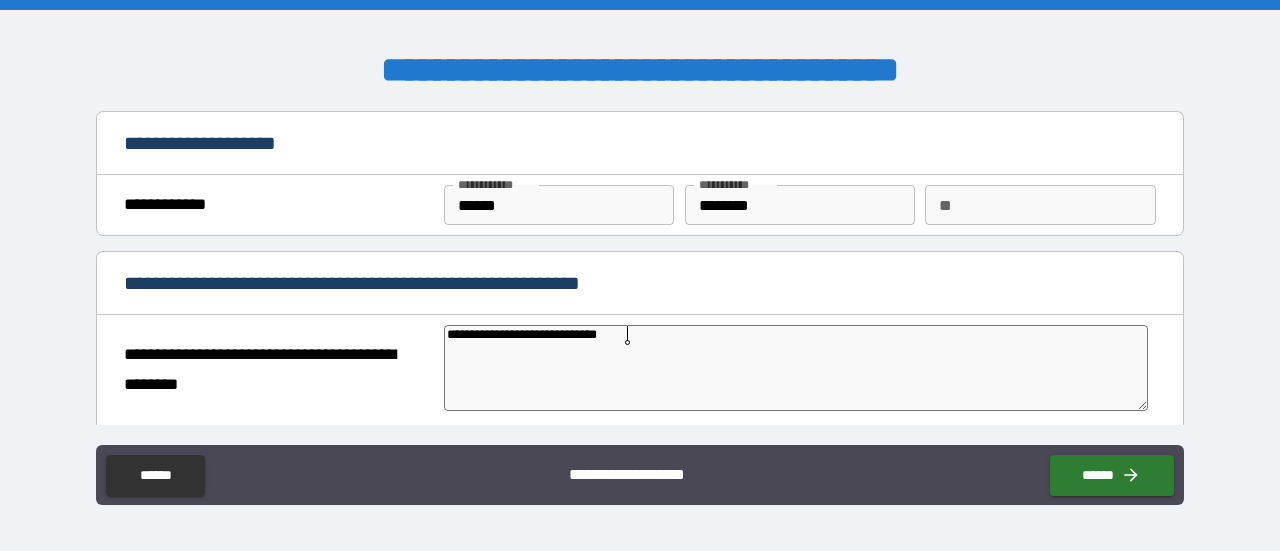 type on "**********" 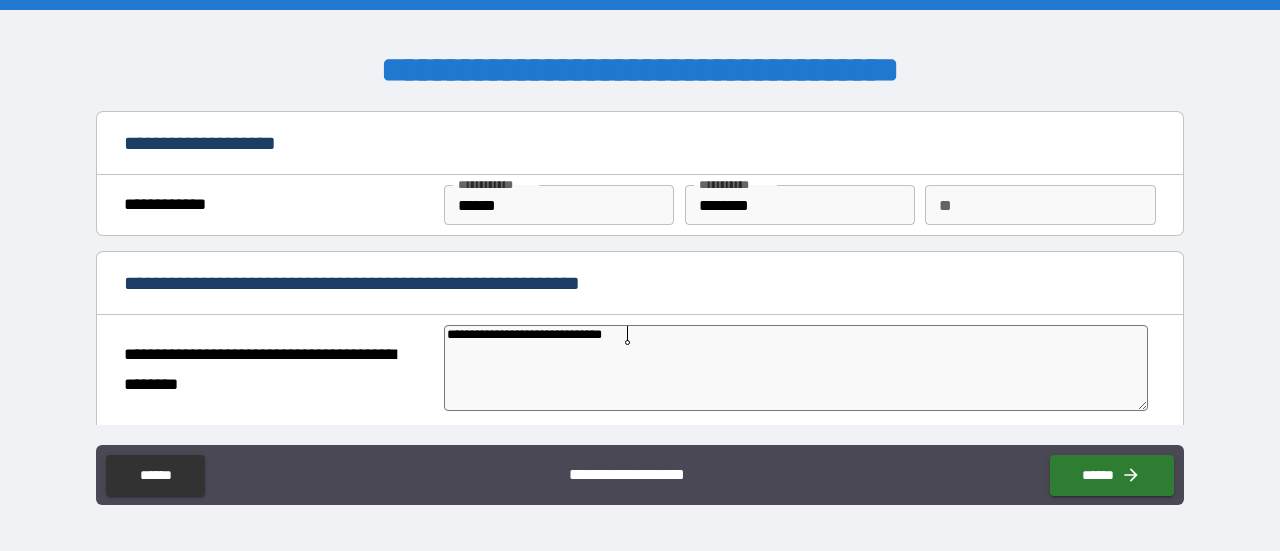 type on "*" 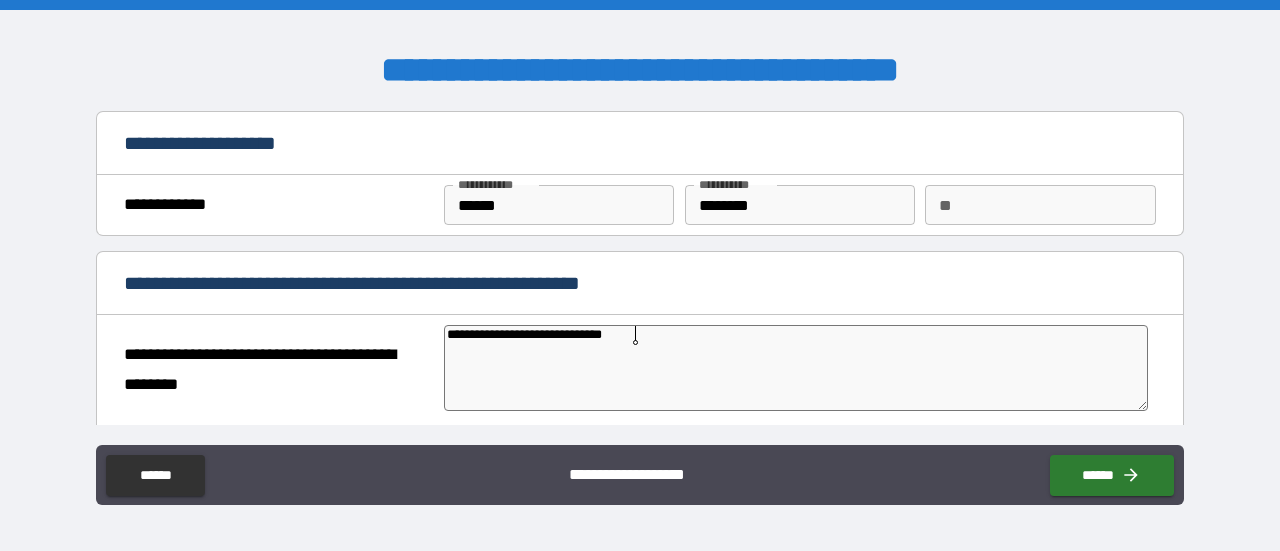 type on "*" 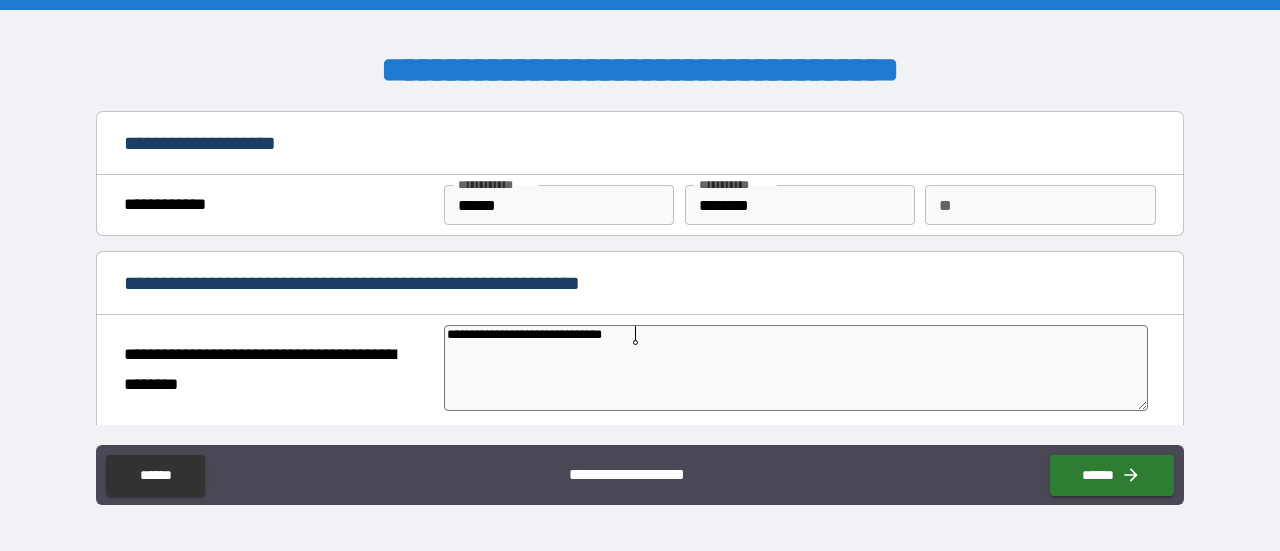 type on "**********" 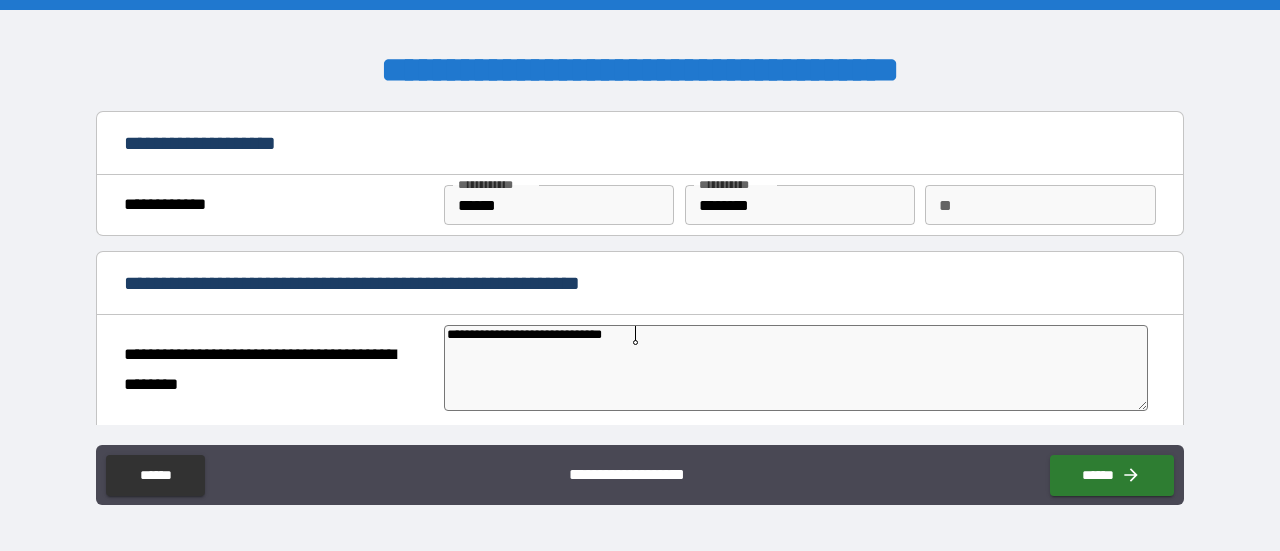 type on "*" 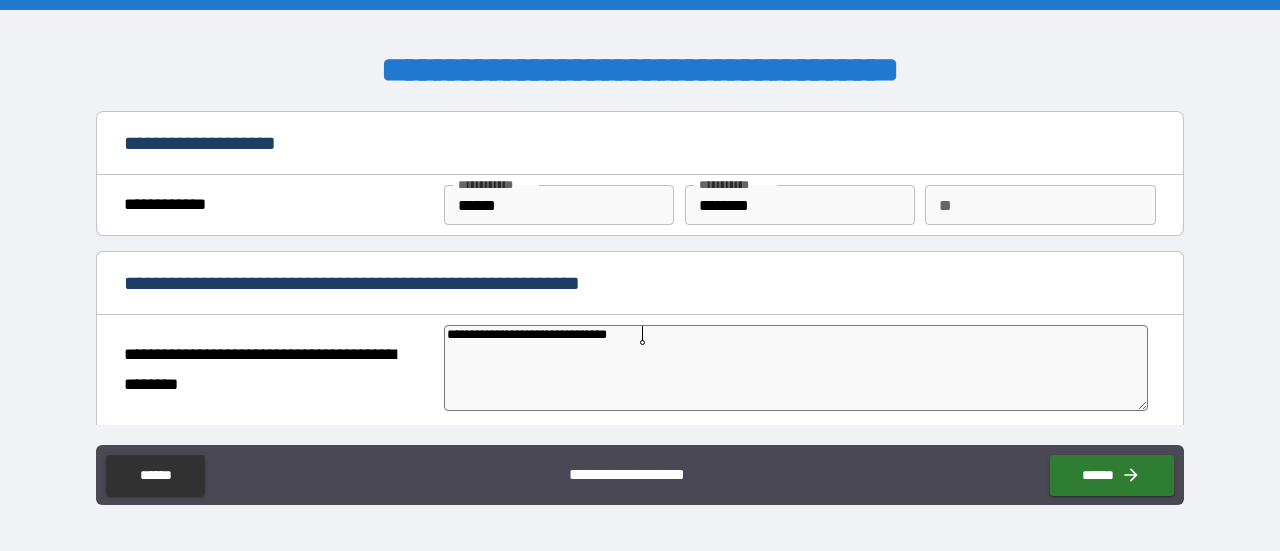 type on "*" 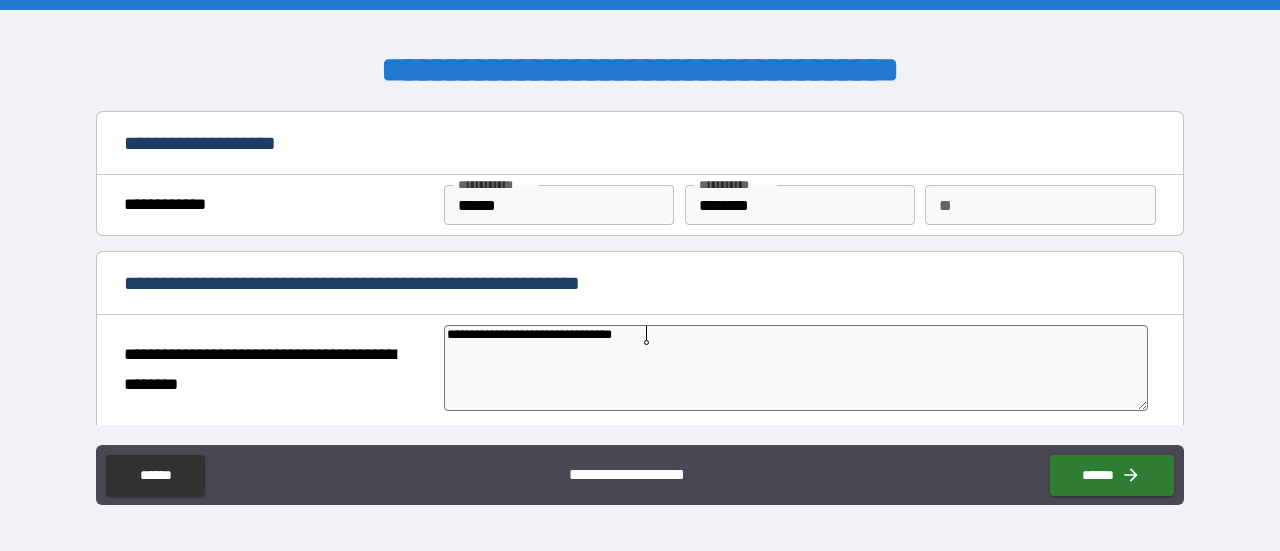 type on "*" 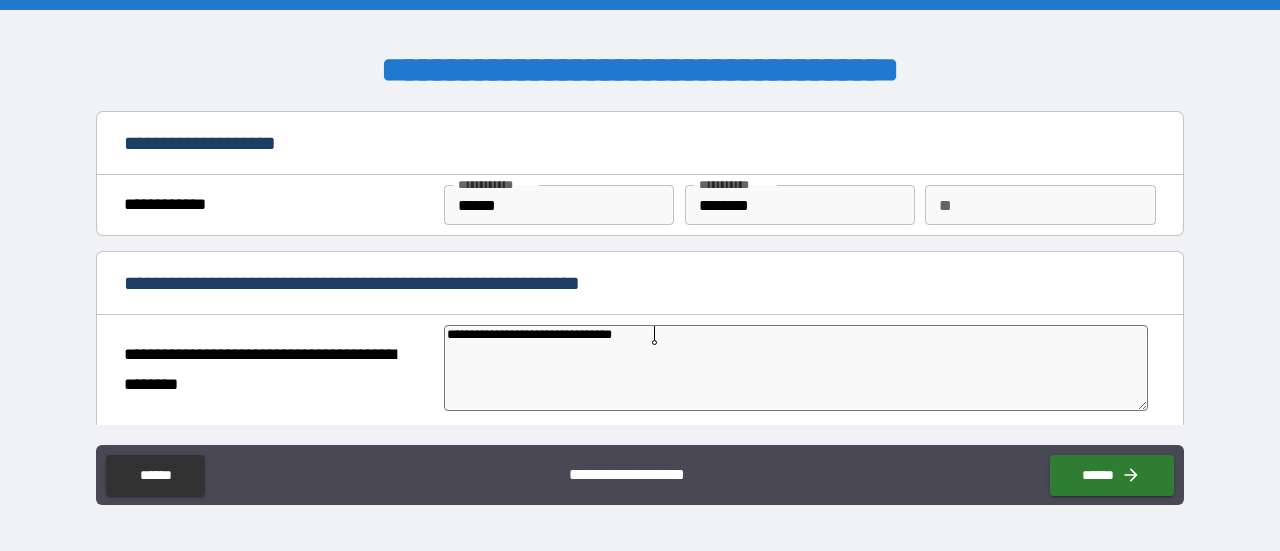 type on "**********" 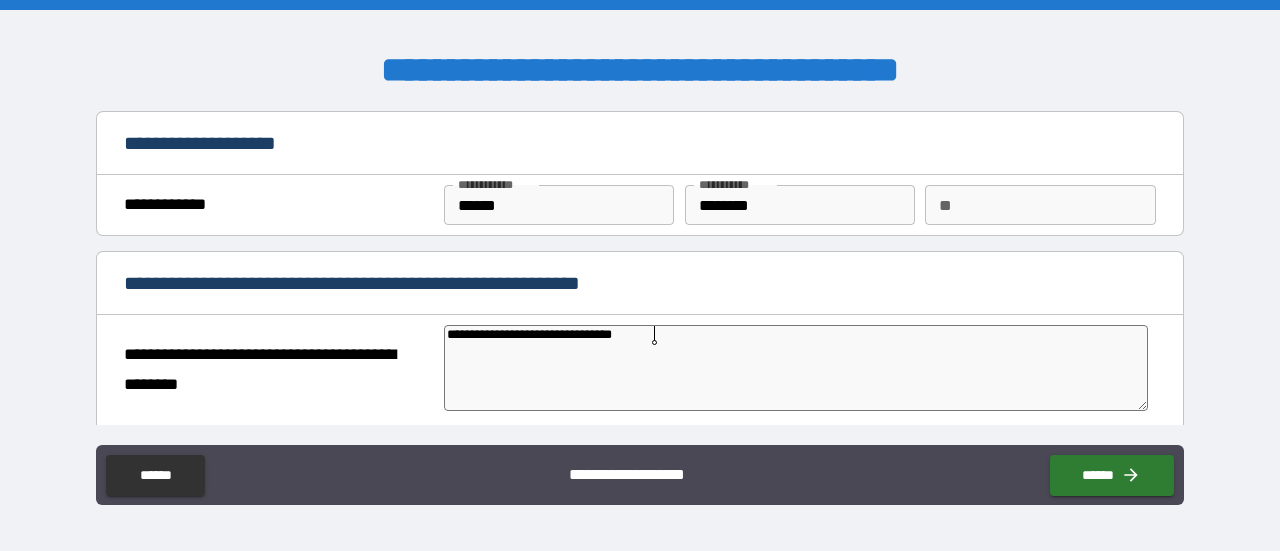 type on "*" 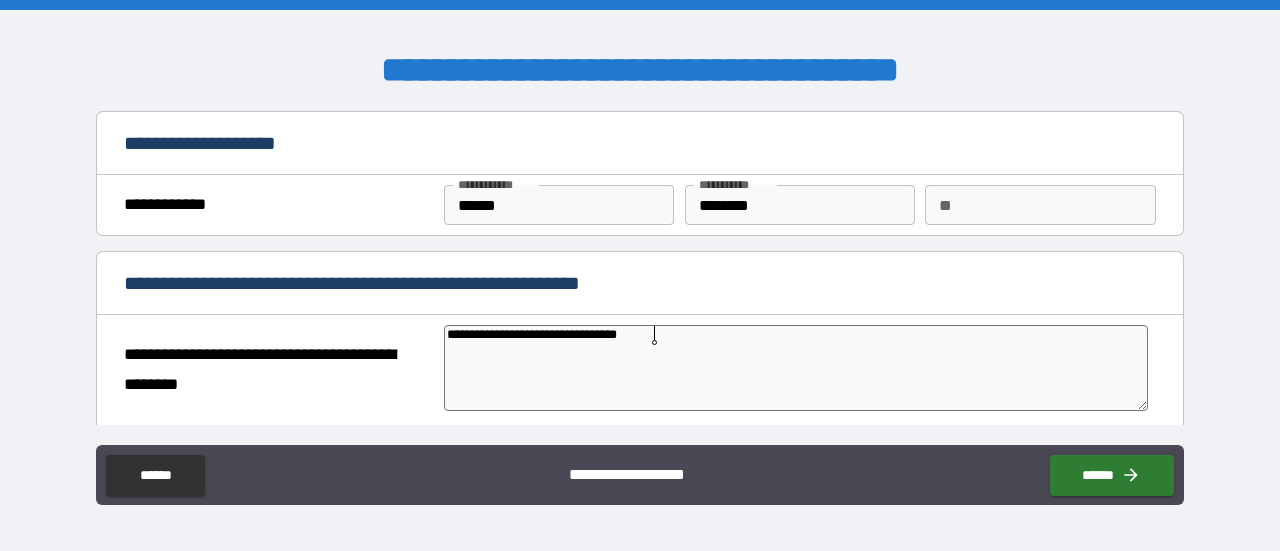 type on "*" 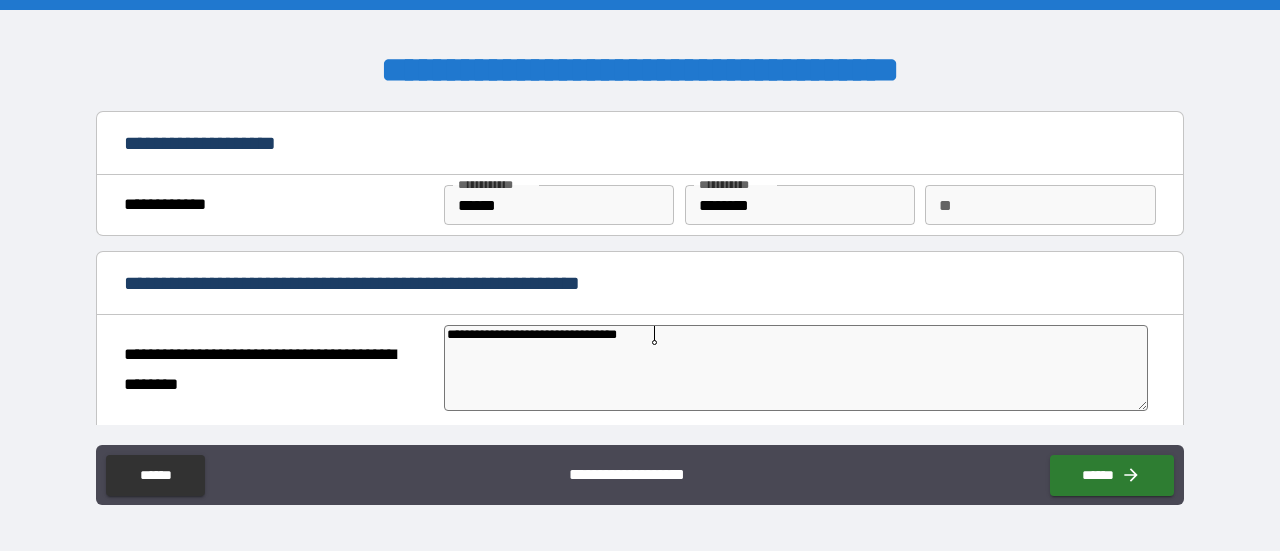 type on "*" 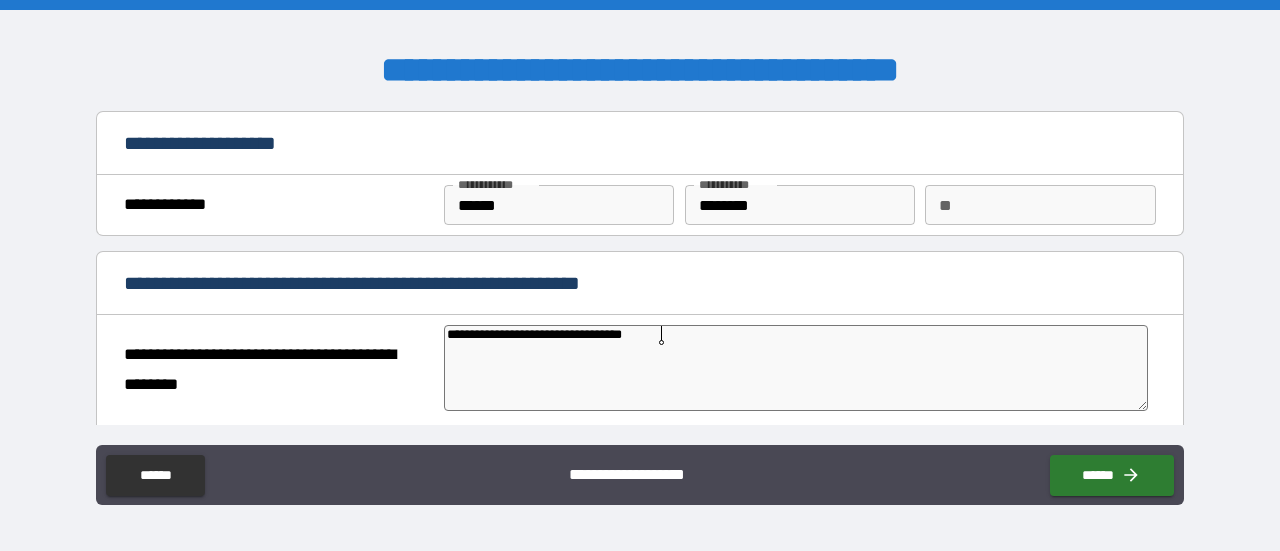 type on "*" 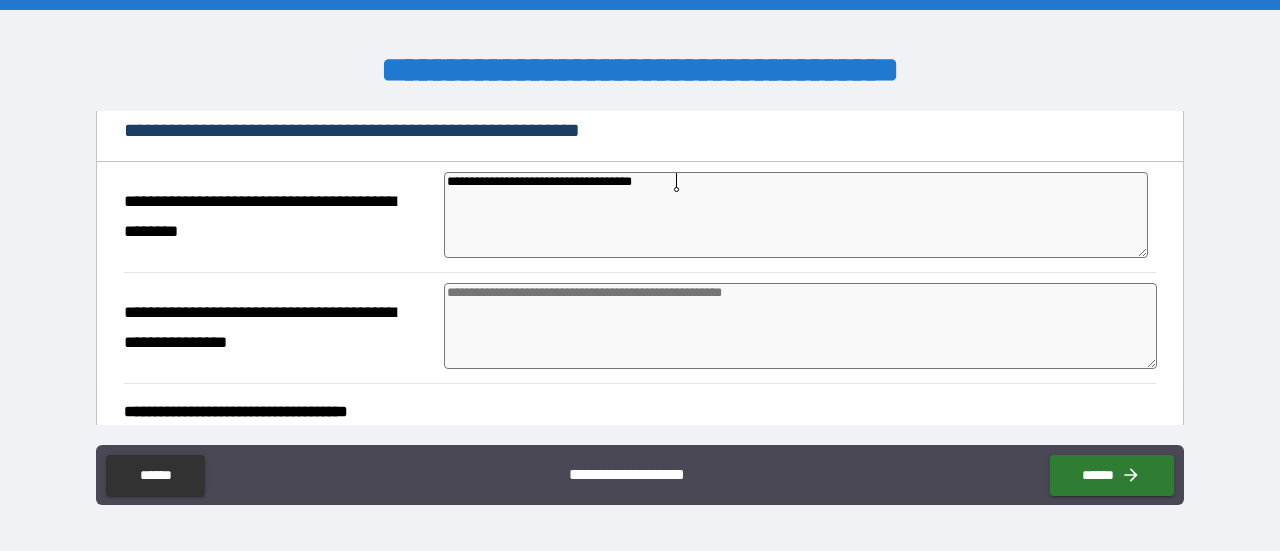 scroll, scrollTop: 154, scrollLeft: 0, axis: vertical 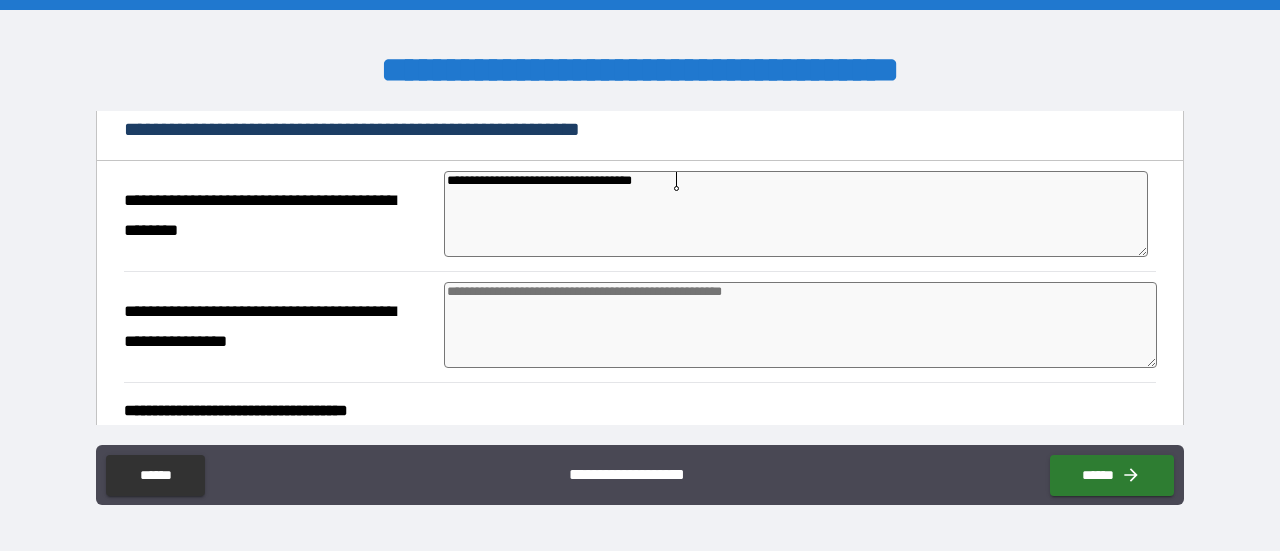 click at bounding box center (800, 325) 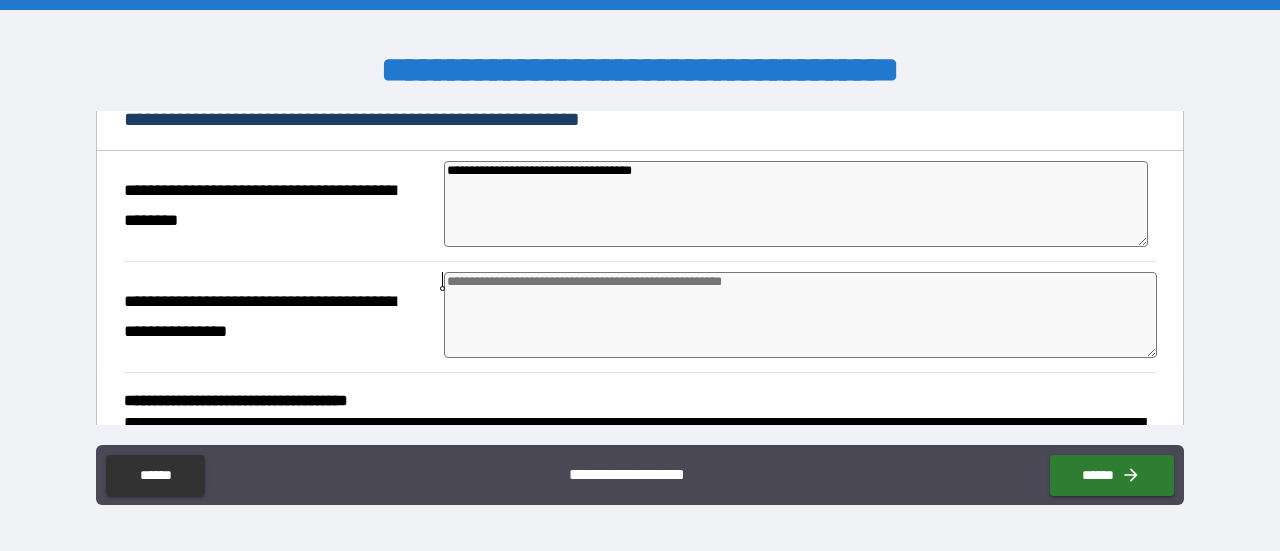 scroll, scrollTop: 165, scrollLeft: 0, axis: vertical 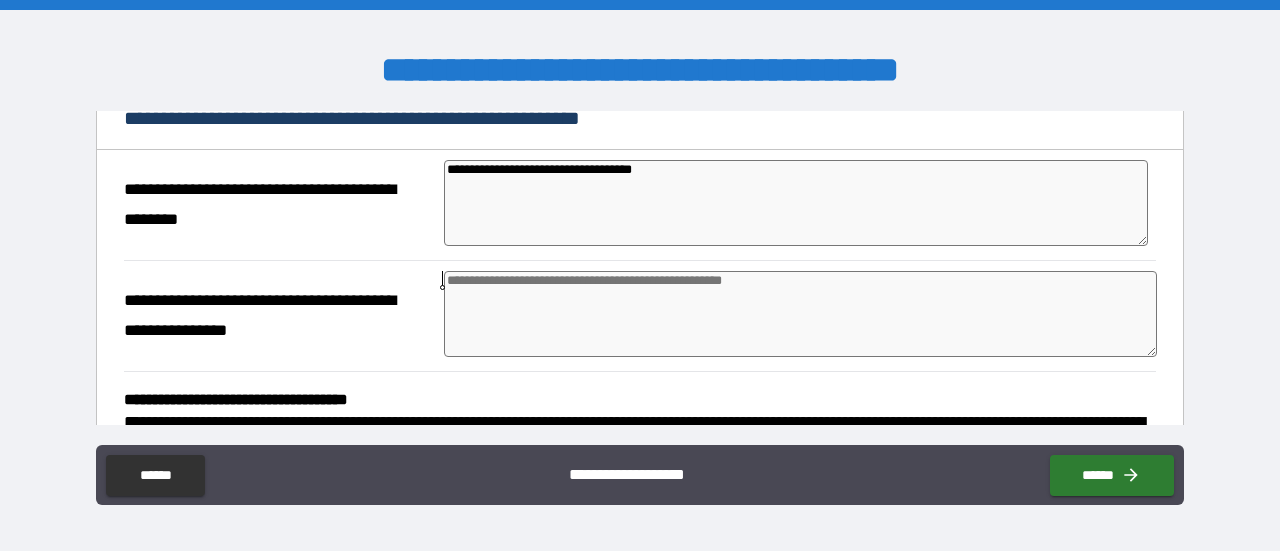 click on "**********" at bounding box center [796, 202] 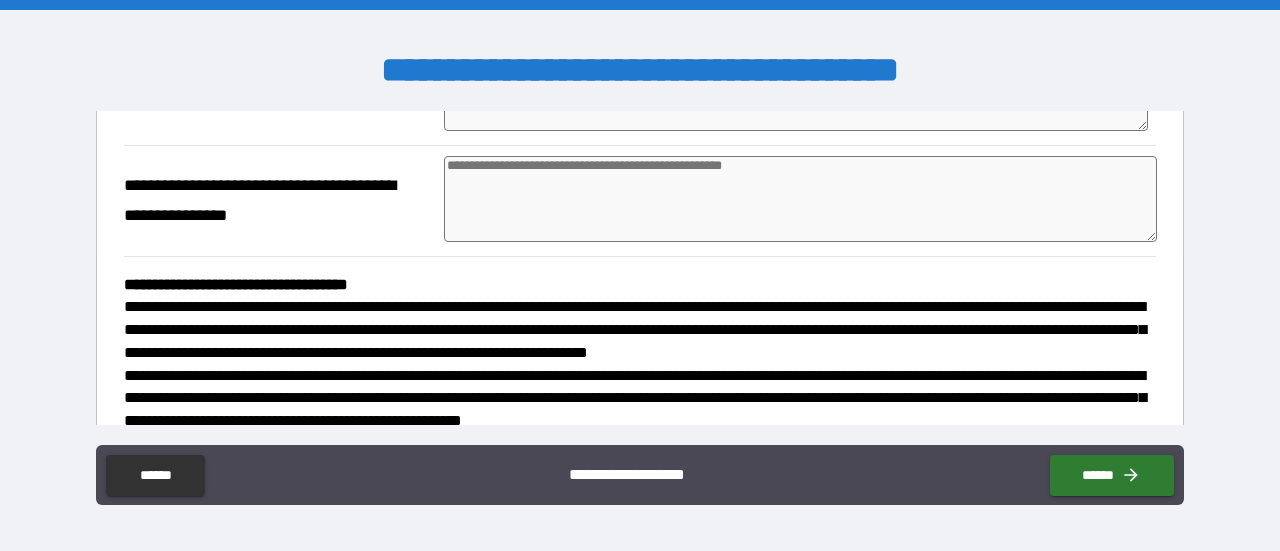 scroll, scrollTop: 281, scrollLeft: 0, axis: vertical 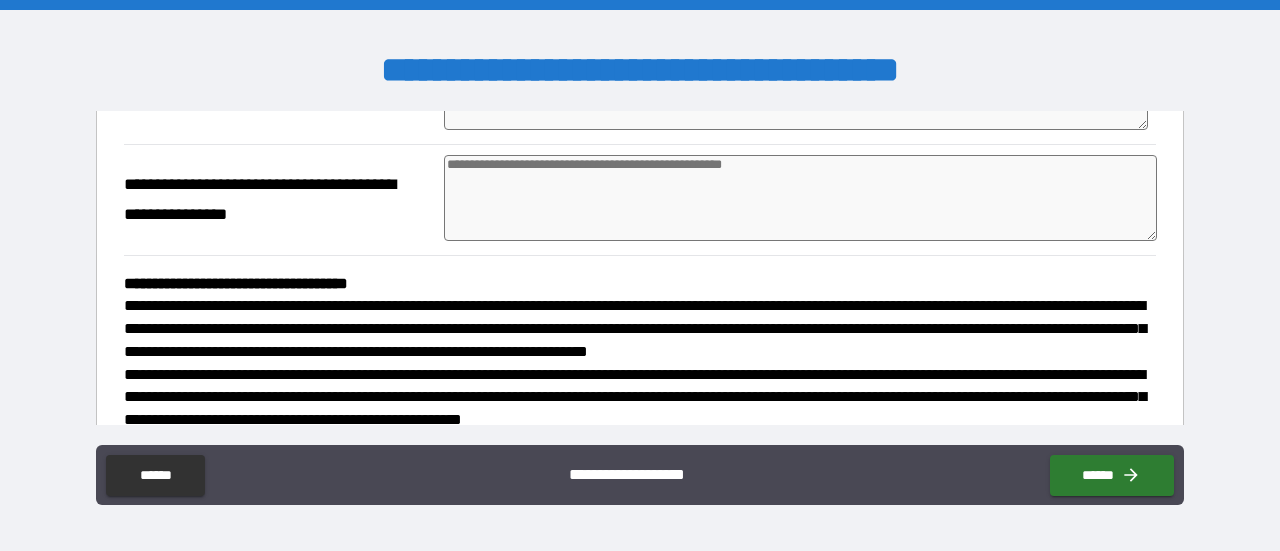 click at bounding box center (800, 198) 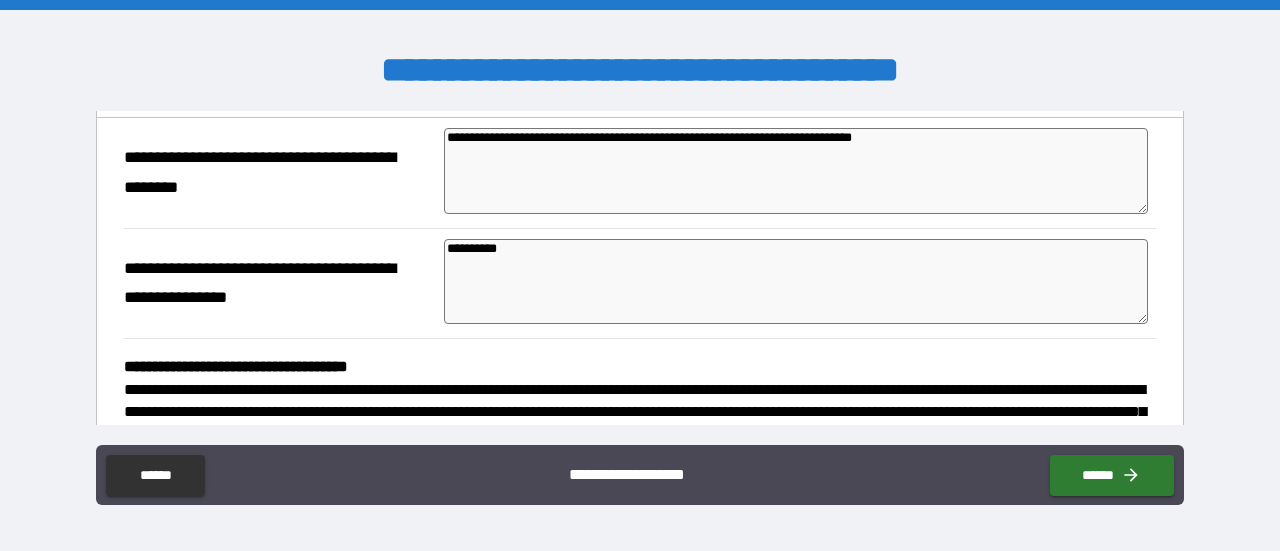 scroll, scrollTop: 648, scrollLeft: 0, axis: vertical 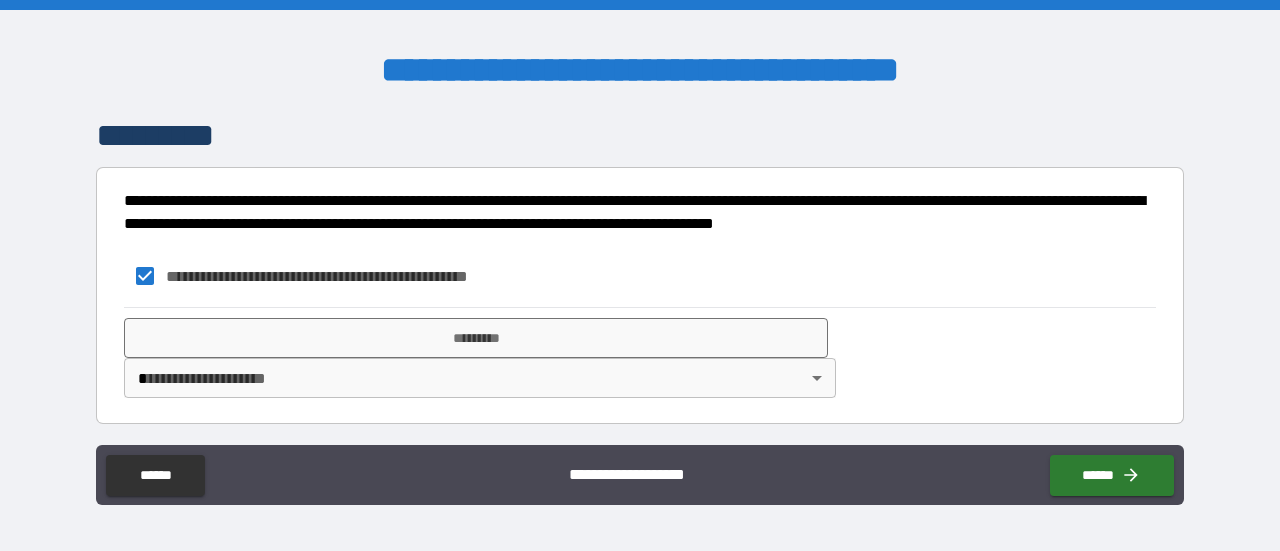 click on "**********" at bounding box center [640, 275] 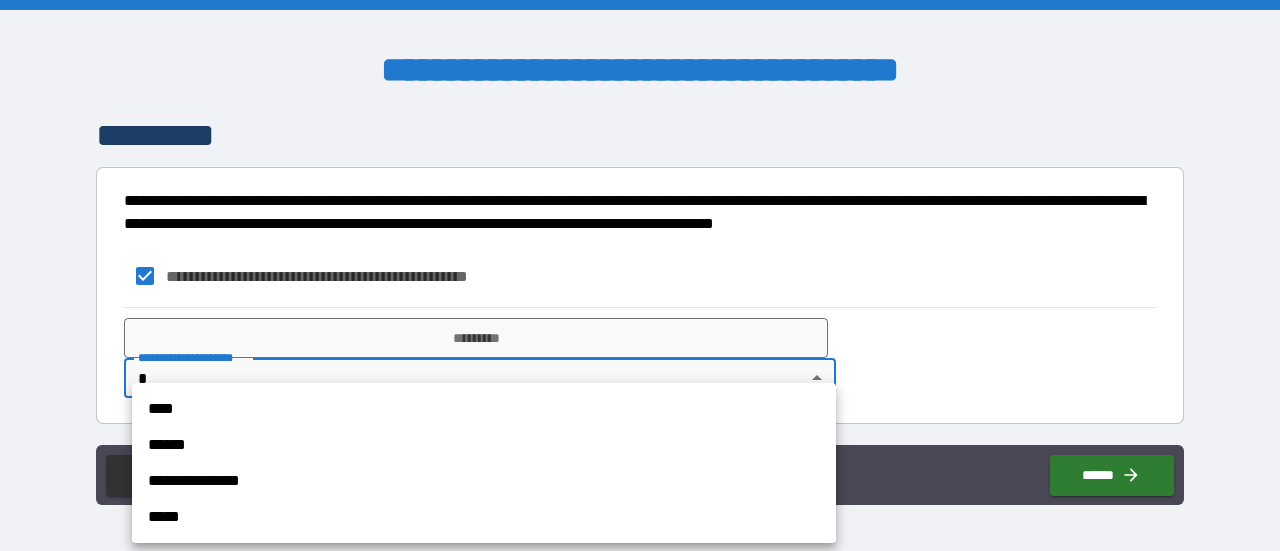 click on "****" at bounding box center [484, 409] 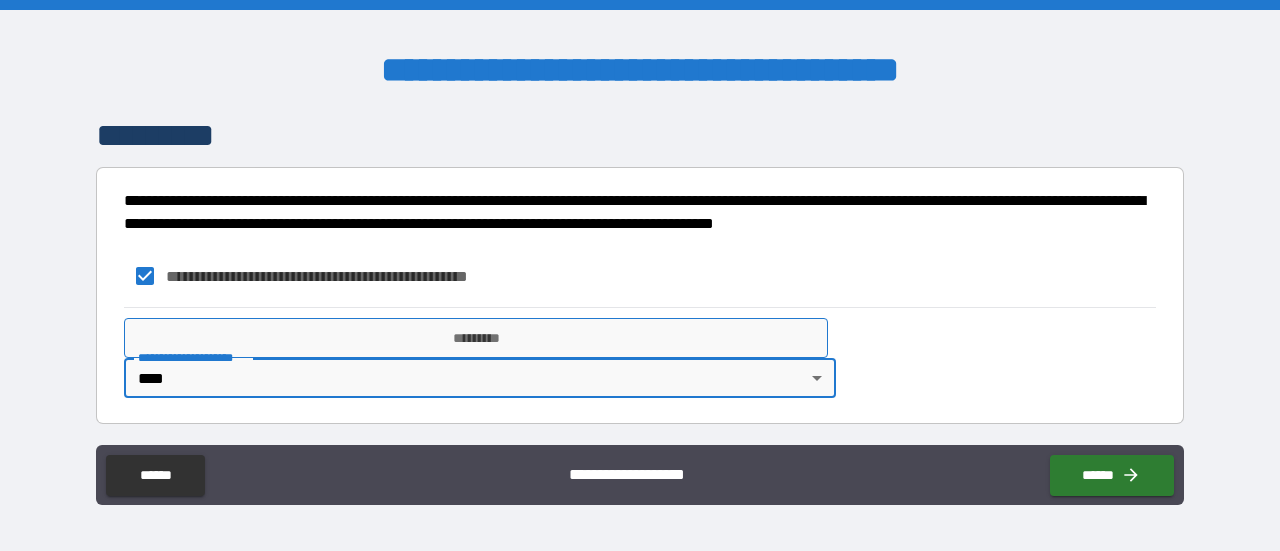 click on "*********" at bounding box center [476, 338] 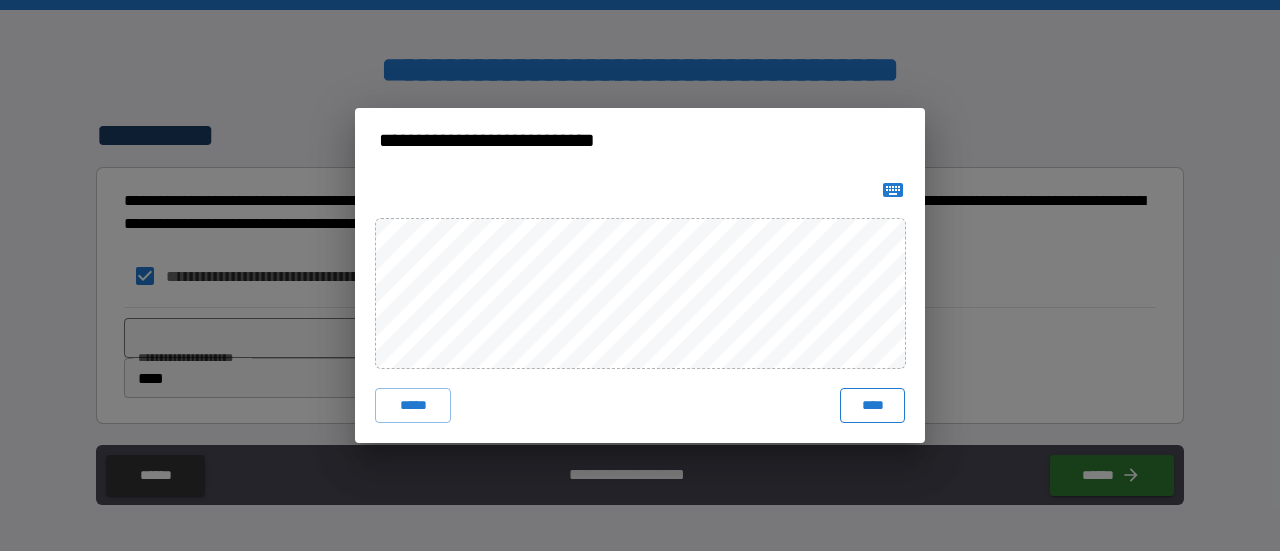 click on "****" at bounding box center [872, 406] 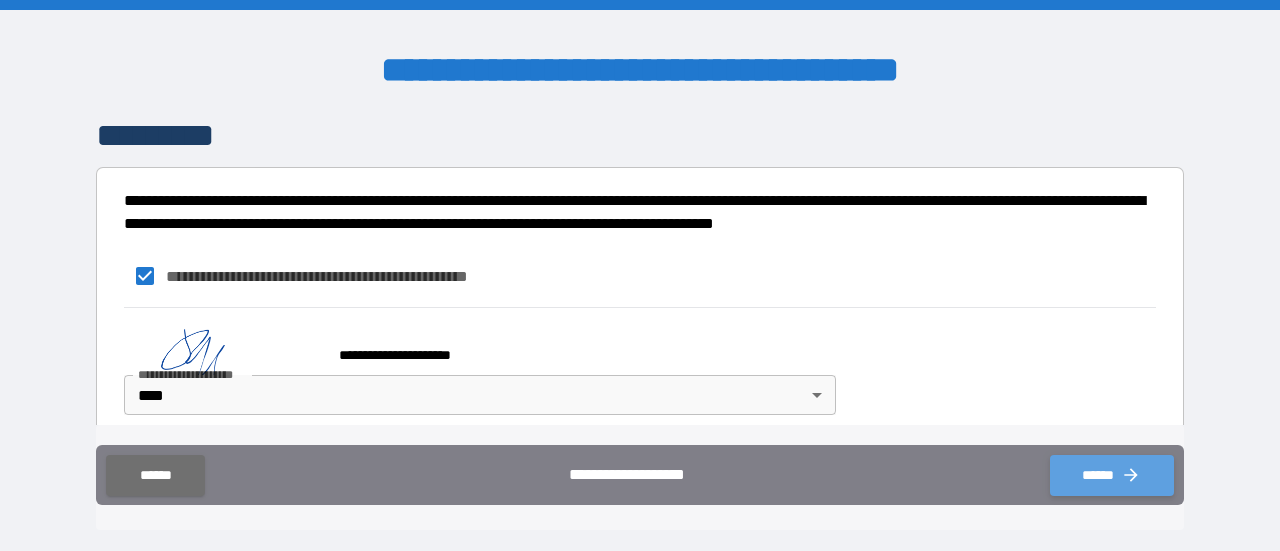 click on "******" at bounding box center (1112, 475) 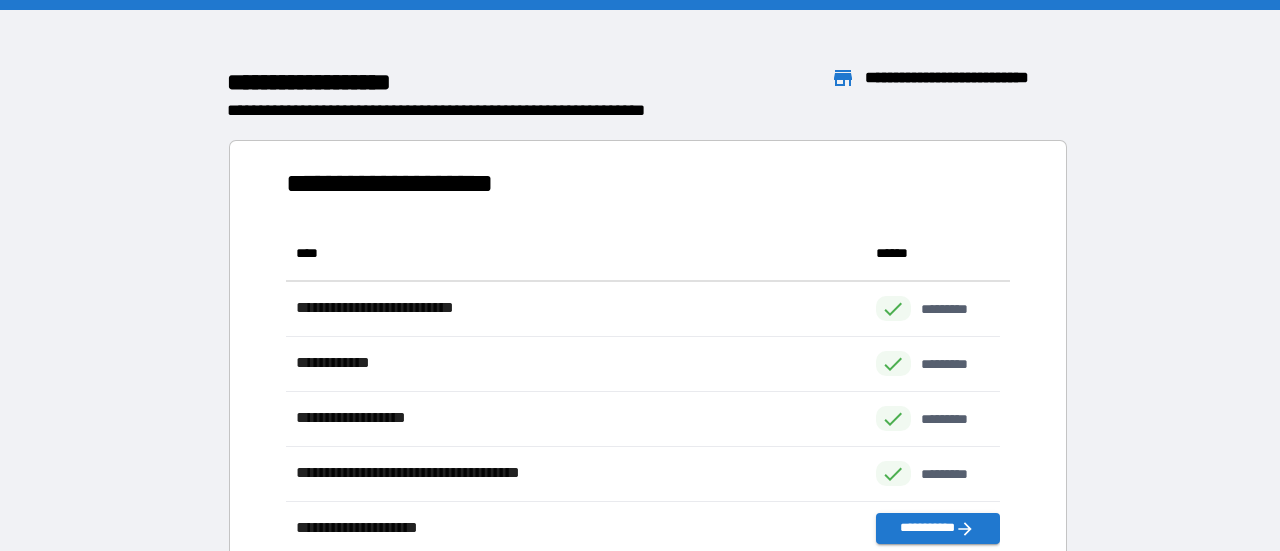 scroll, scrollTop: 16, scrollLeft: 16, axis: both 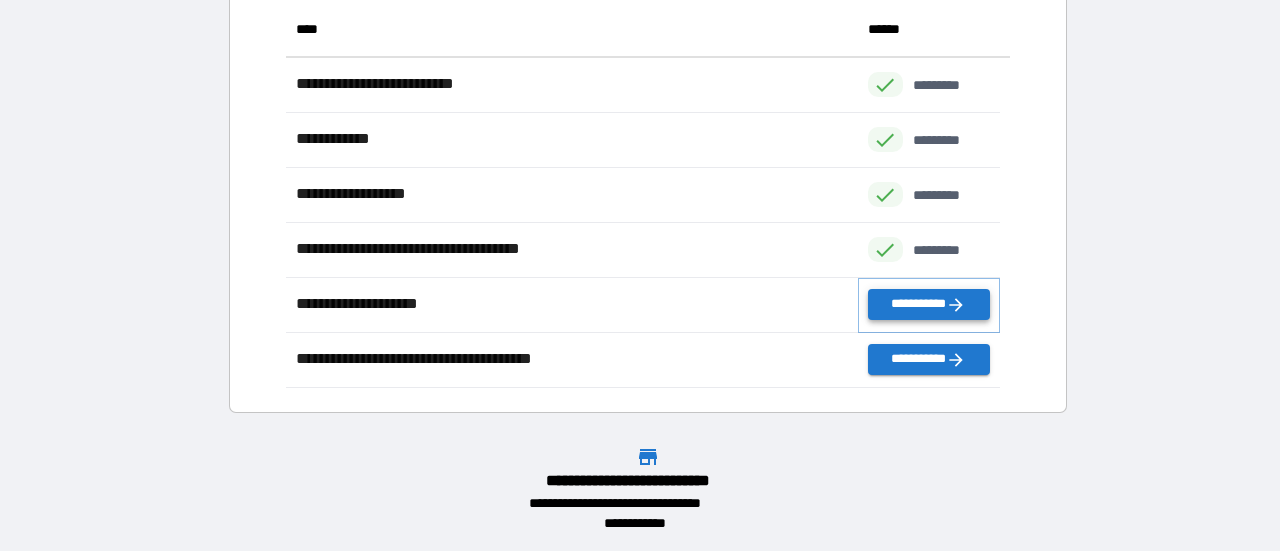 click on "**********" at bounding box center [929, 304] 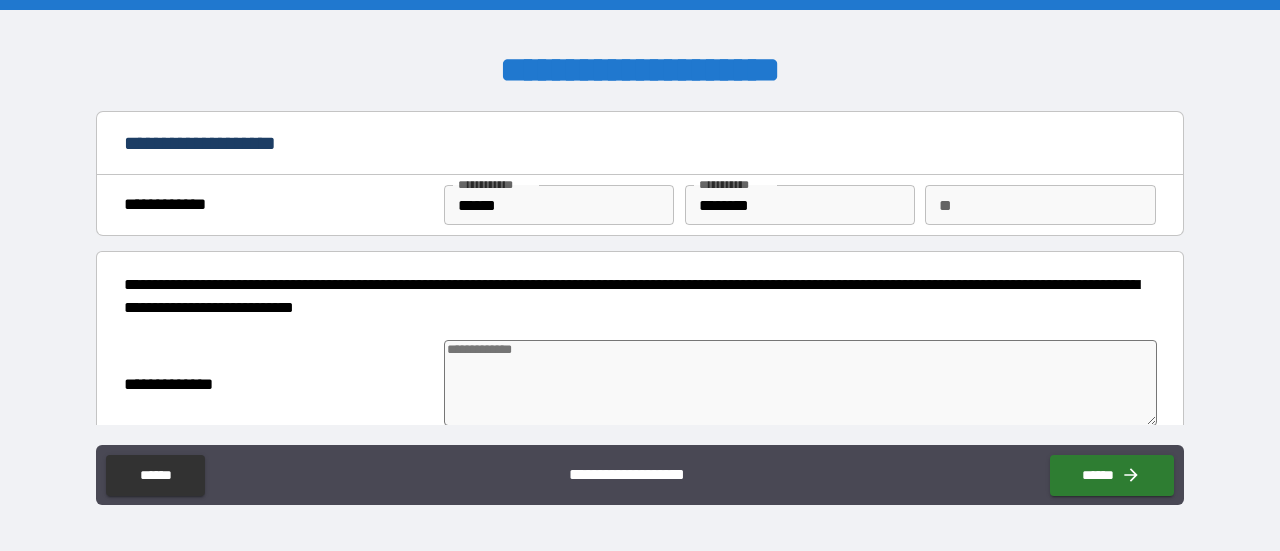 scroll, scrollTop: 0, scrollLeft: 0, axis: both 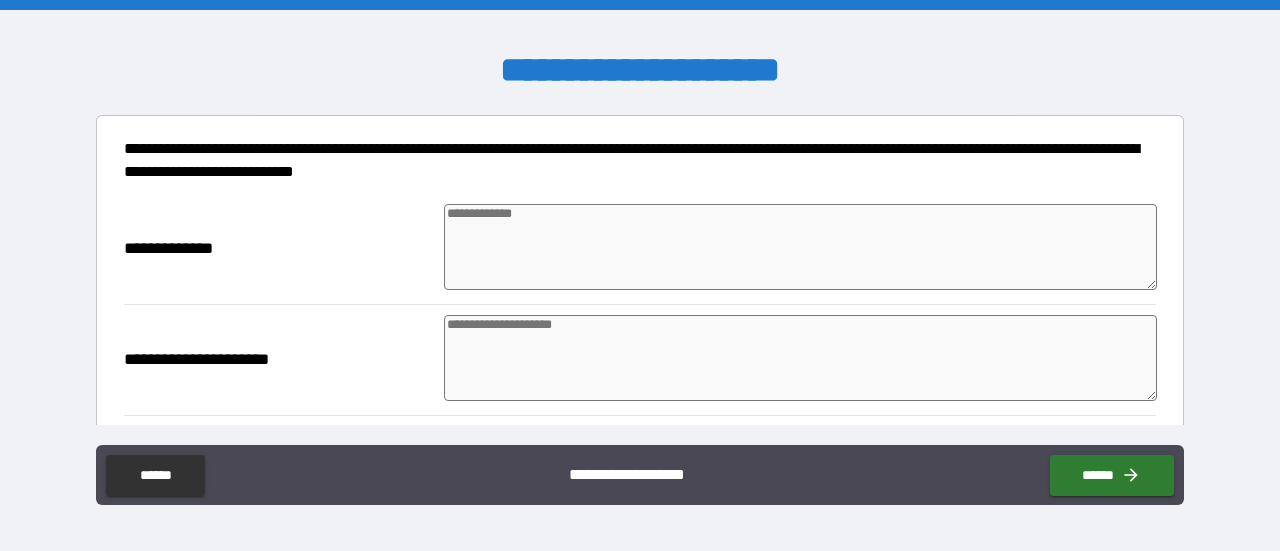 click at bounding box center [800, 247] 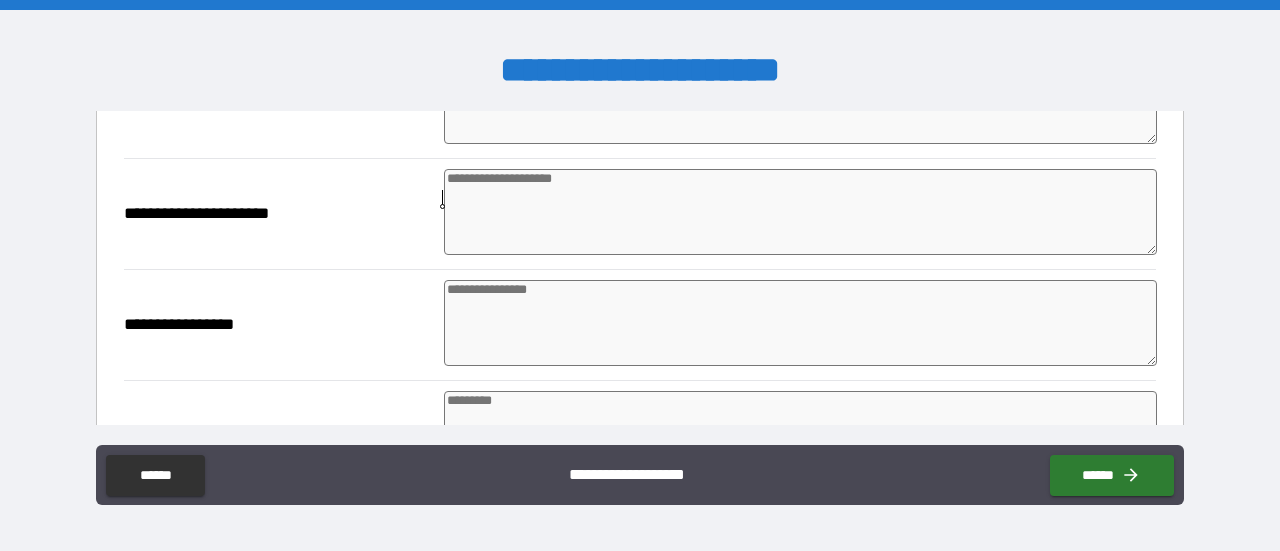 scroll, scrollTop: 146, scrollLeft: 0, axis: vertical 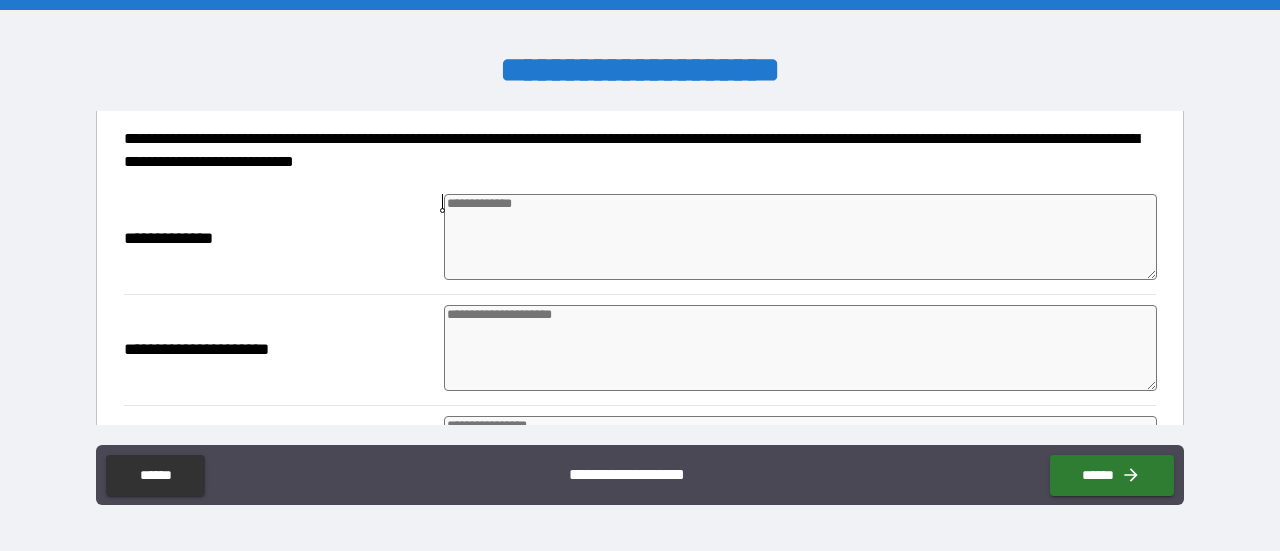 click at bounding box center (800, 237) 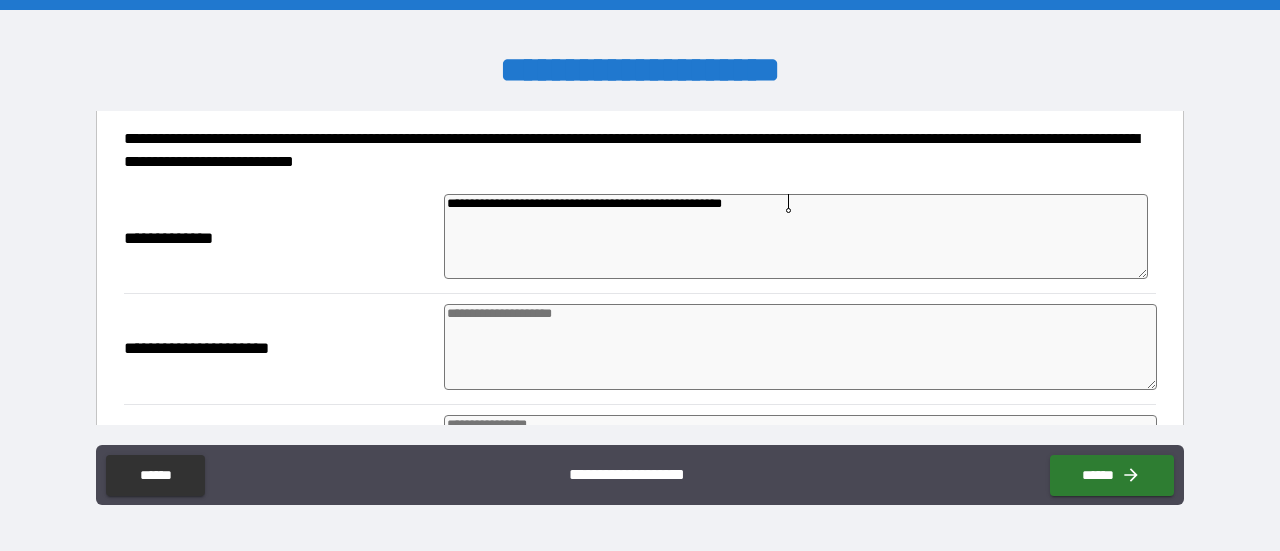 click at bounding box center (800, 347) 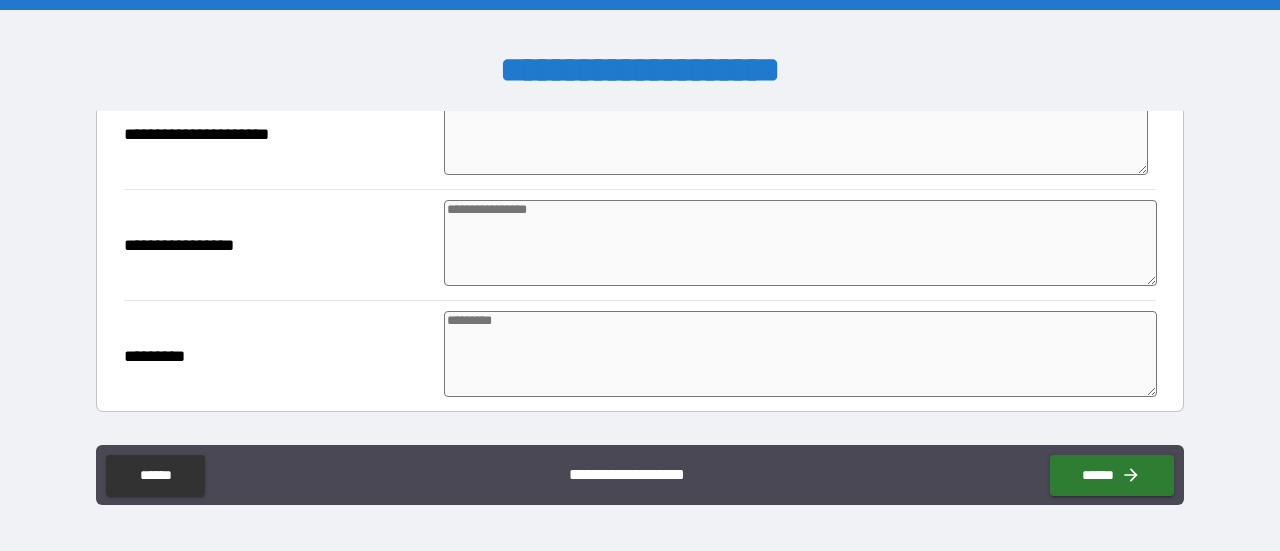 scroll, scrollTop: 358, scrollLeft: 0, axis: vertical 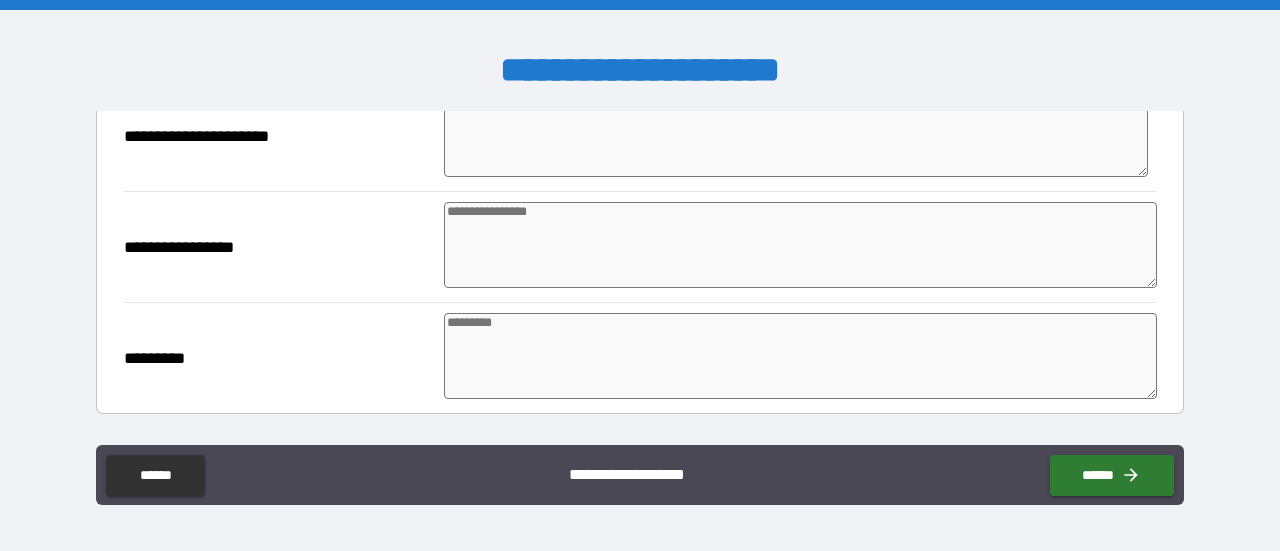 click at bounding box center [800, 245] 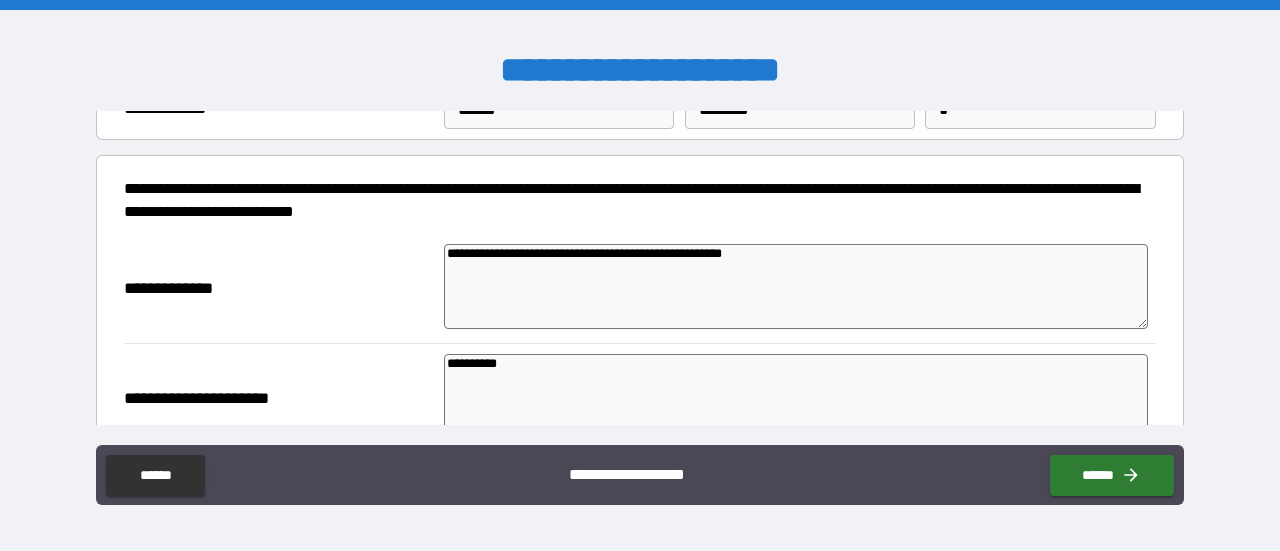 scroll, scrollTop: 96, scrollLeft: 0, axis: vertical 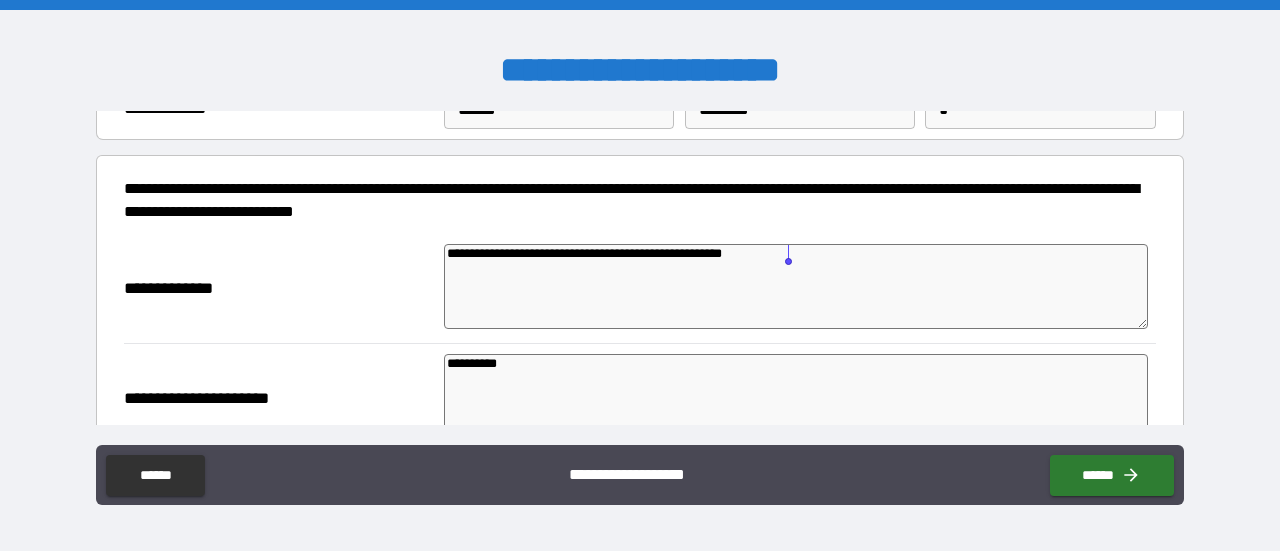 drag, startPoint x: 583, startPoint y: 252, endPoint x: 846, endPoint y: 272, distance: 263.75937 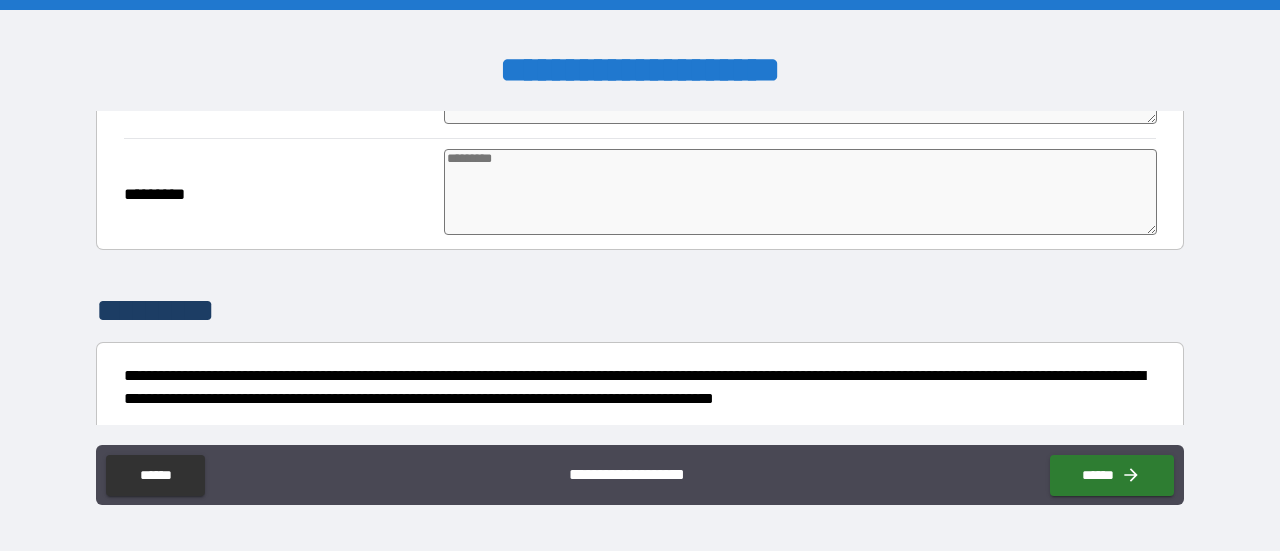 scroll, scrollTop: 410, scrollLeft: 0, axis: vertical 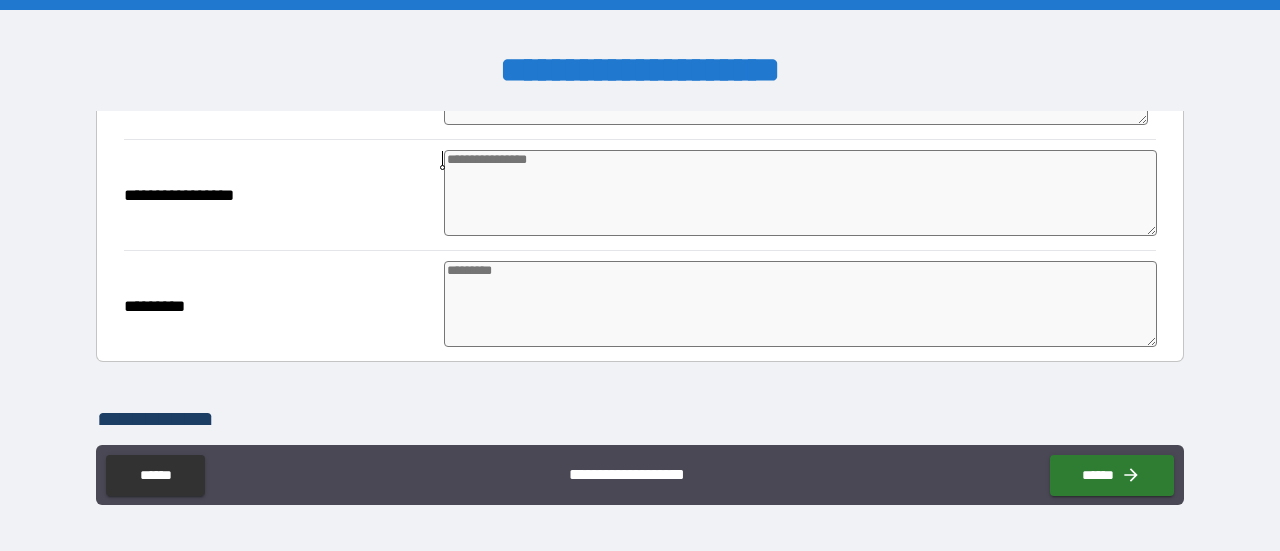 click at bounding box center [800, 193] 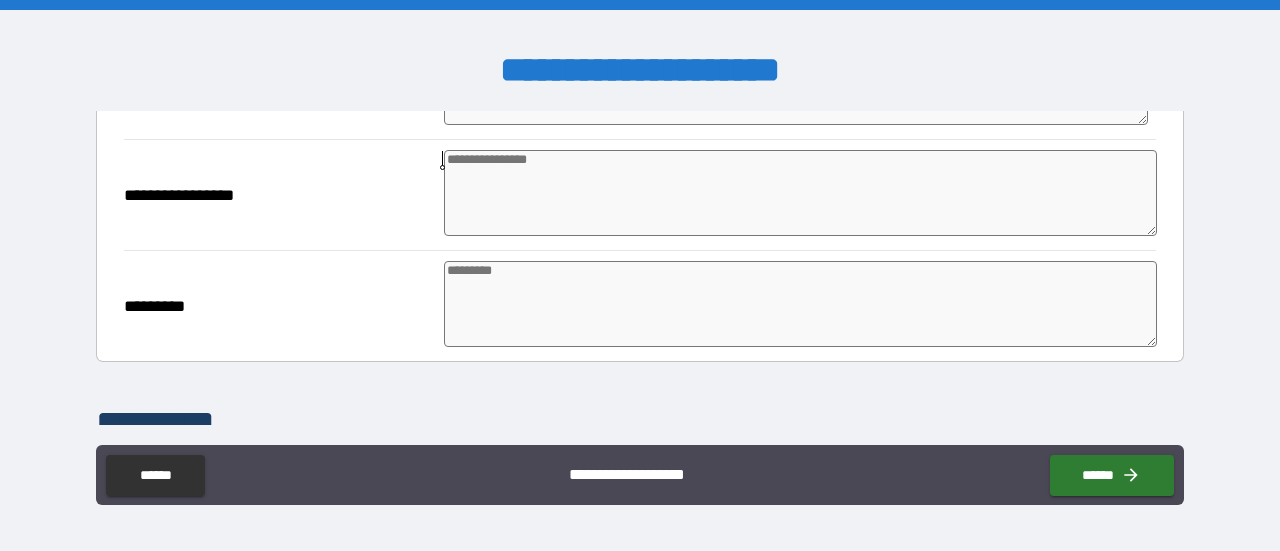 paste on "**********" 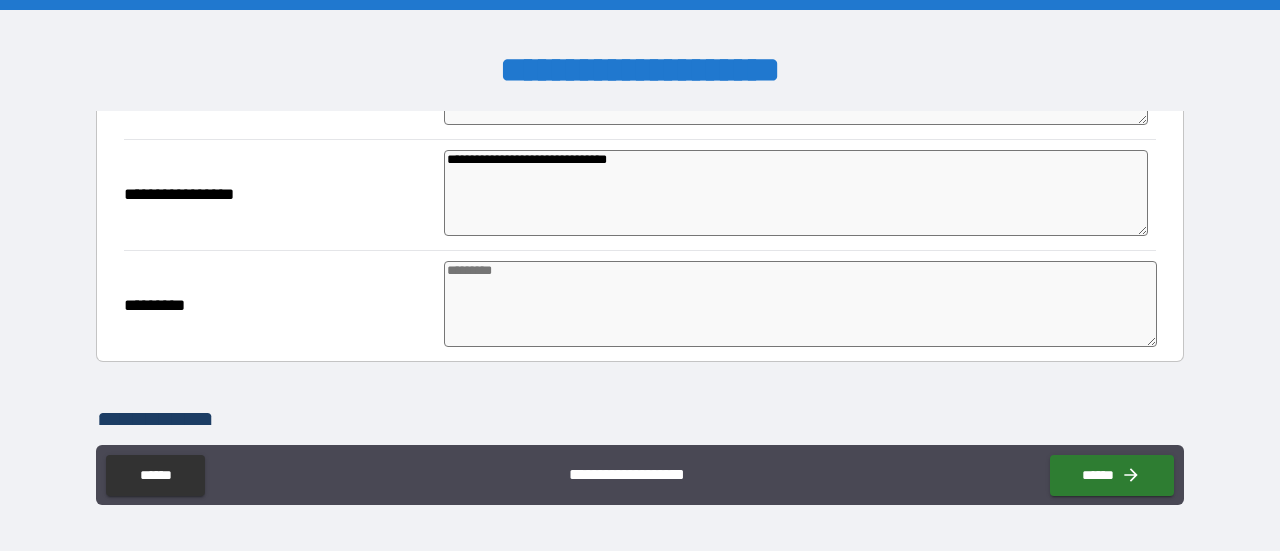 click at bounding box center [800, 304] 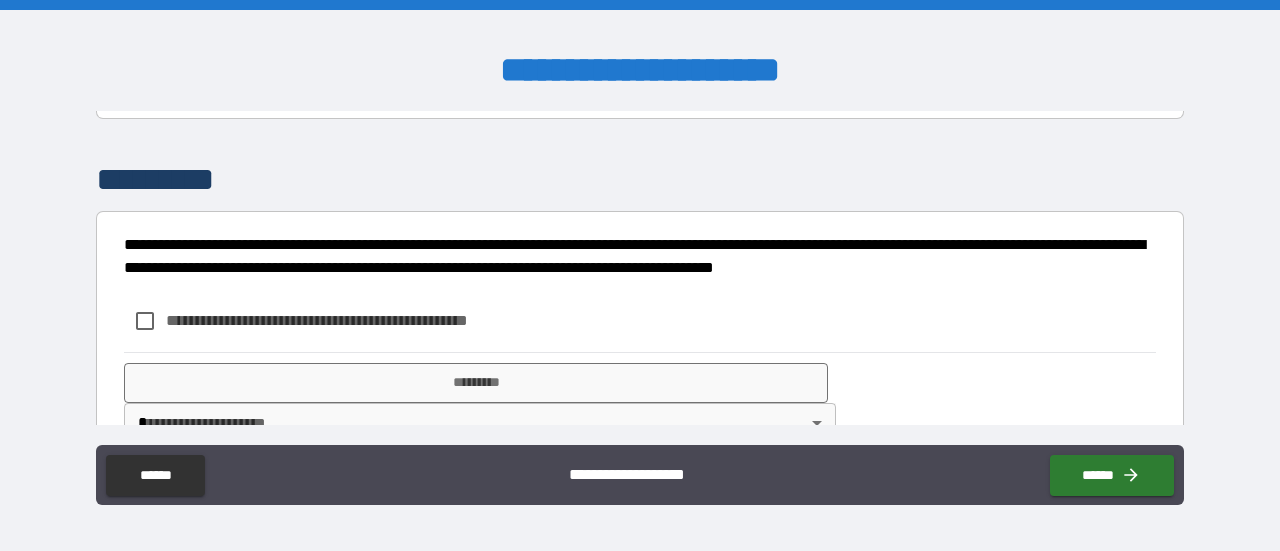 scroll, scrollTop: 660, scrollLeft: 0, axis: vertical 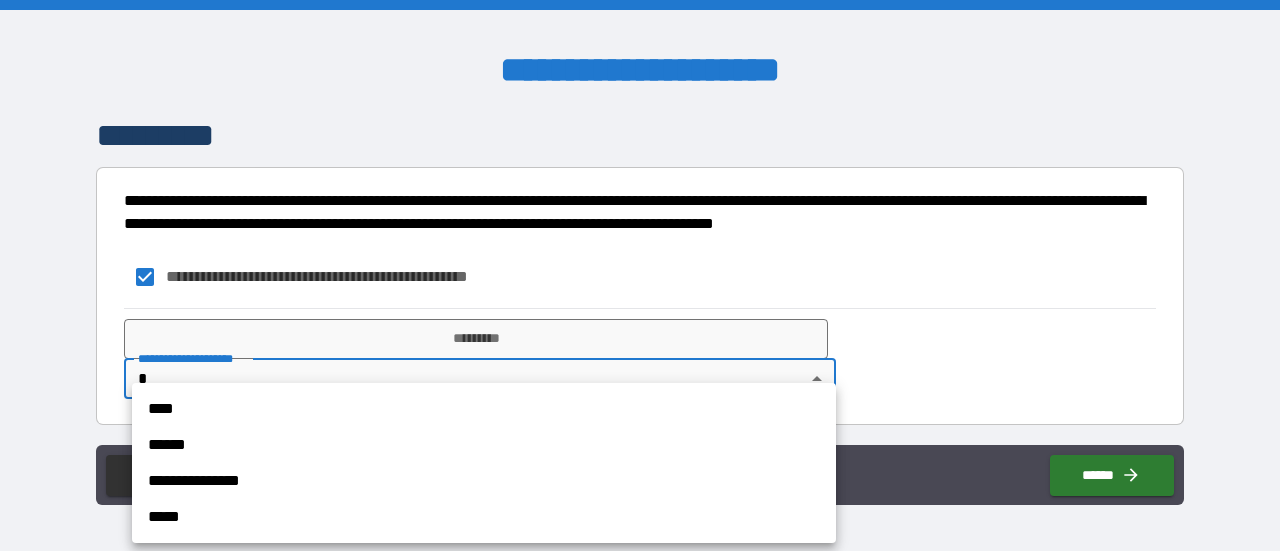 click on "**********" at bounding box center (640, 275) 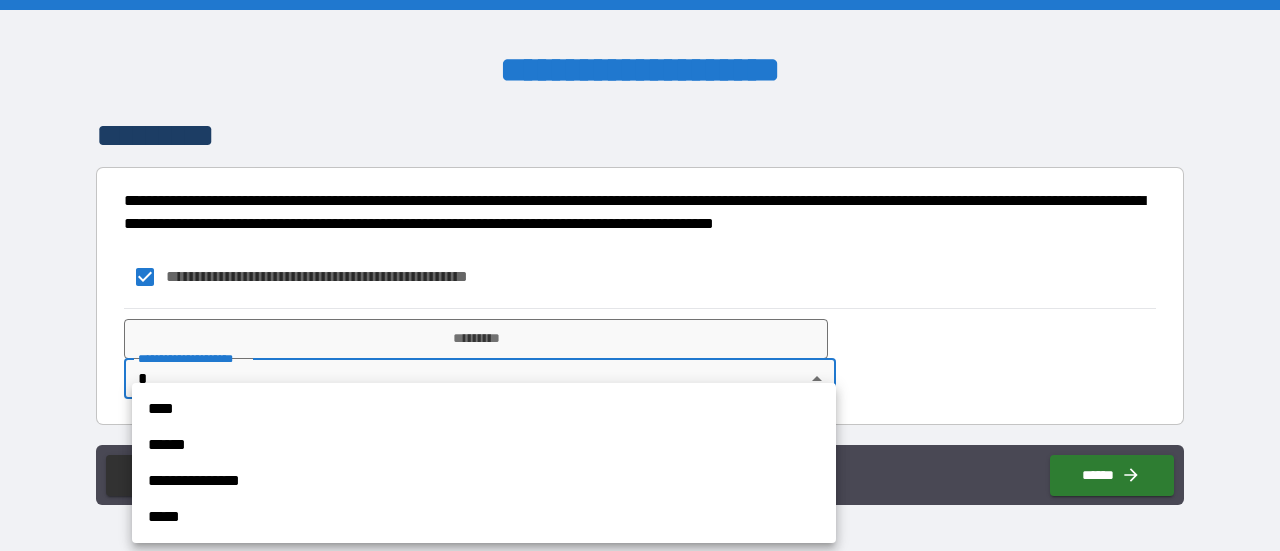 click on "****" at bounding box center (484, 409) 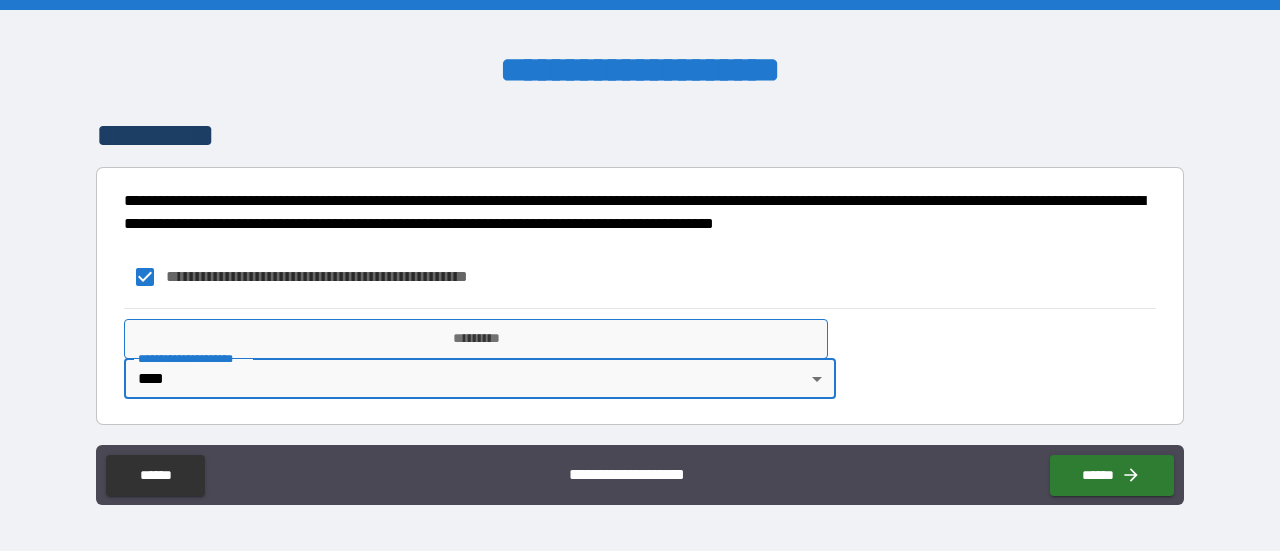 click on "*********" at bounding box center [476, 339] 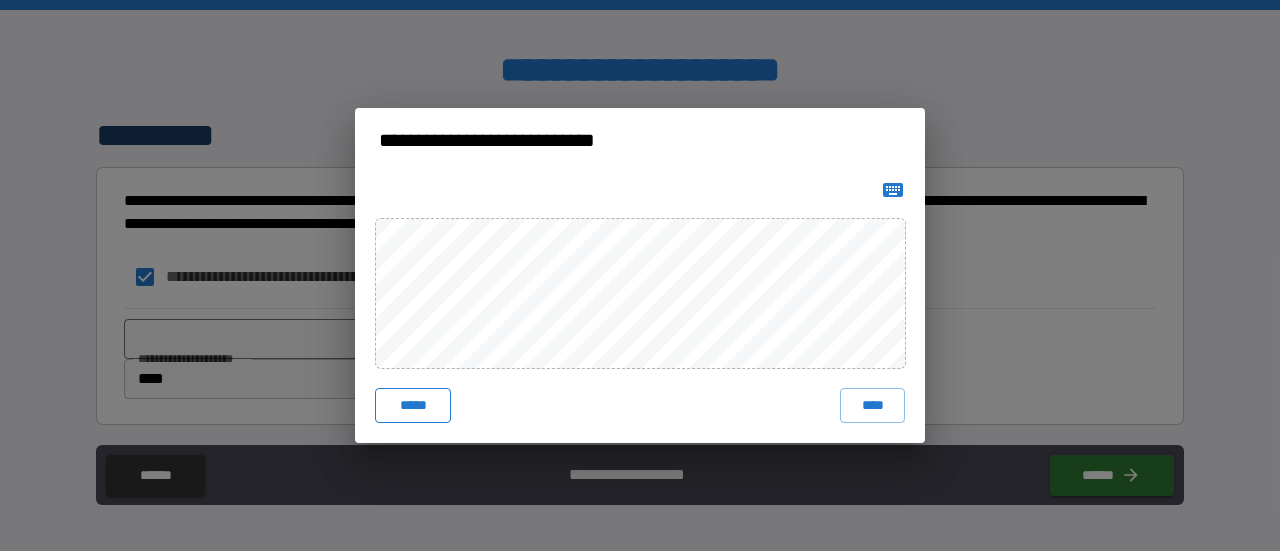 click on "*****" at bounding box center (413, 406) 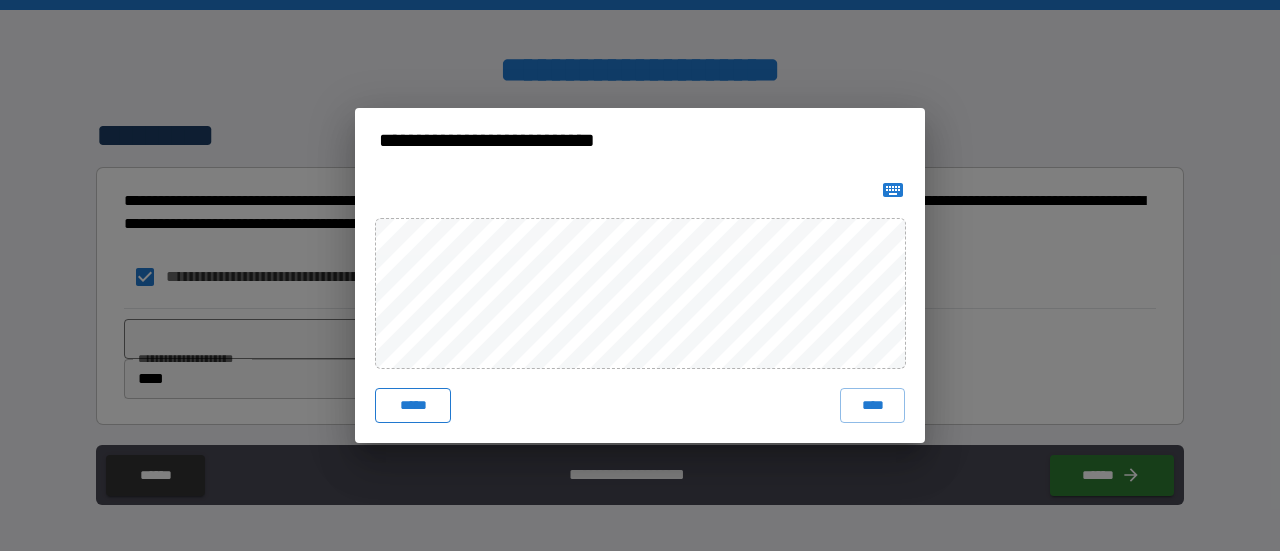 click on "*****" at bounding box center (413, 406) 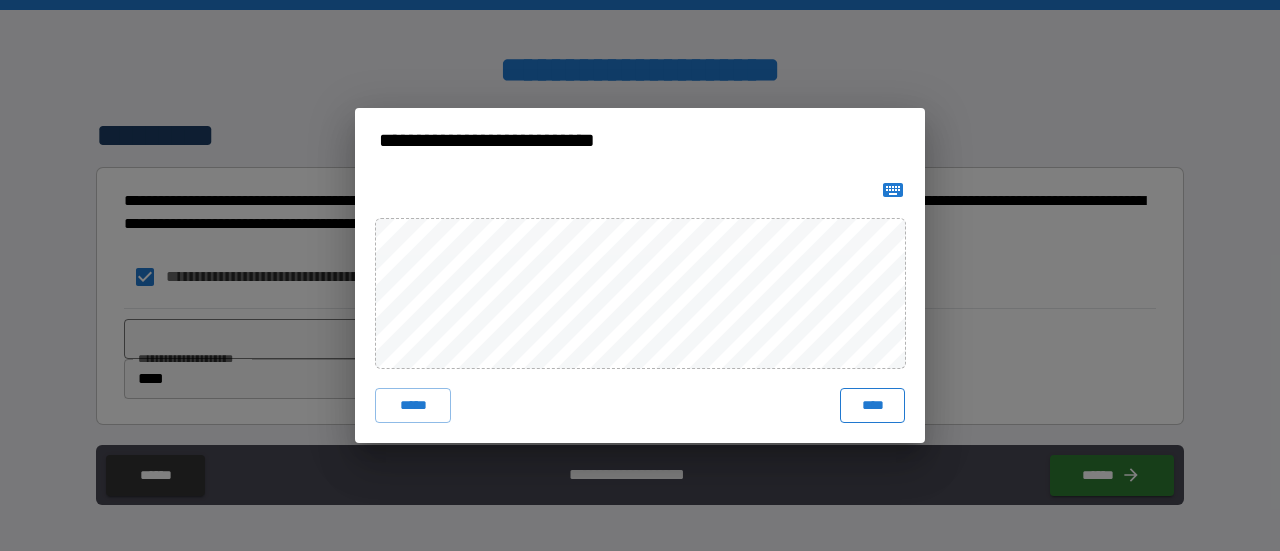 click on "****" at bounding box center [872, 406] 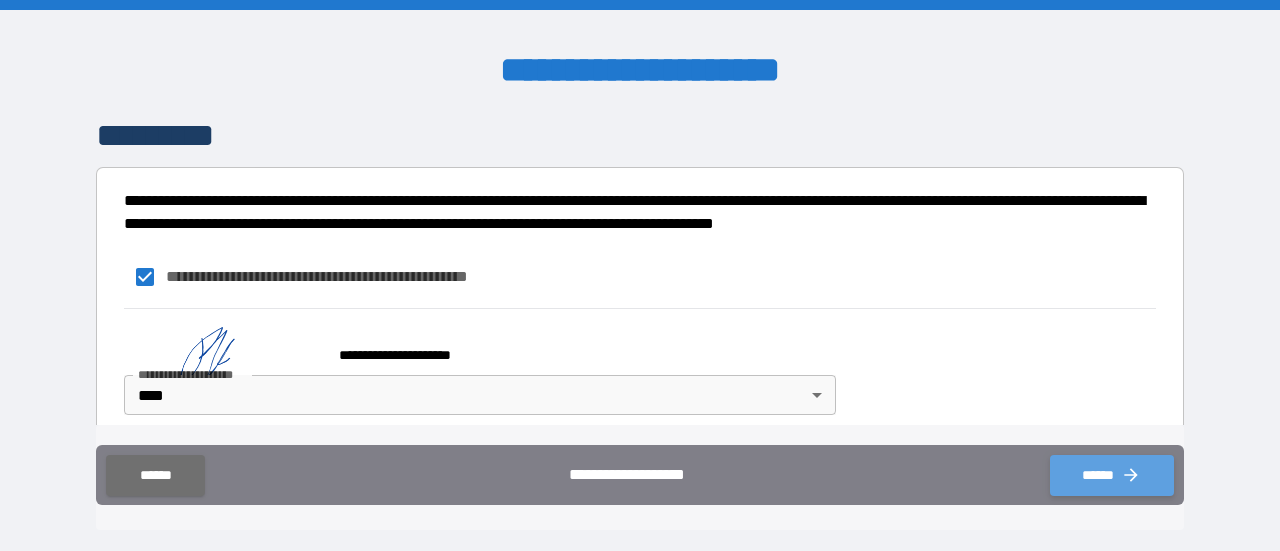 click on "******" at bounding box center [1112, 475] 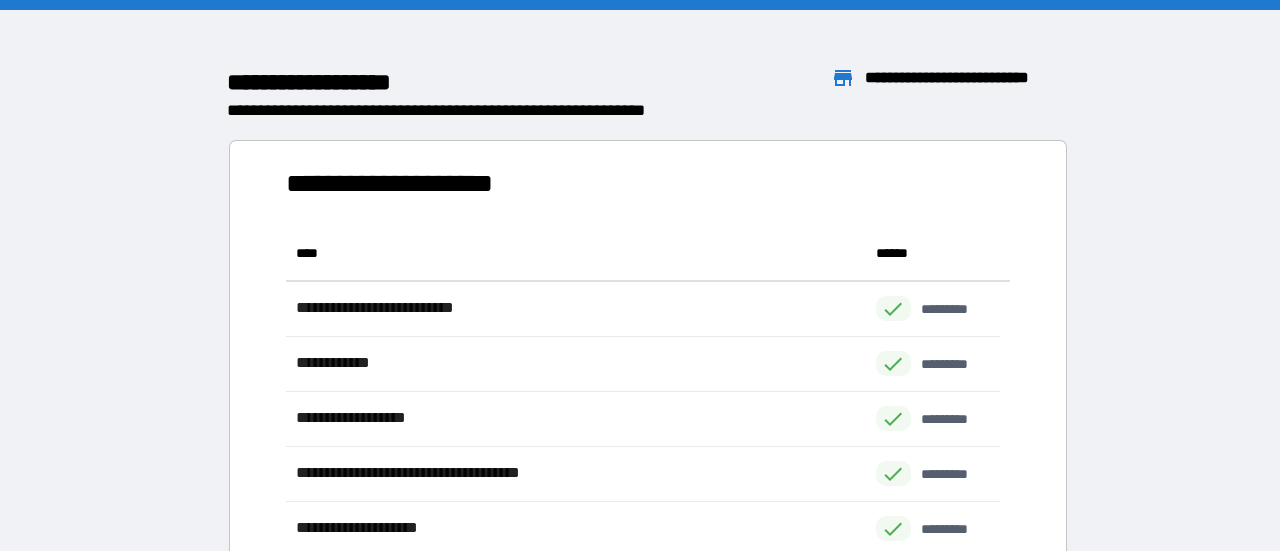 scroll, scrollTop: 16, scrollLeft: 16, axis: both 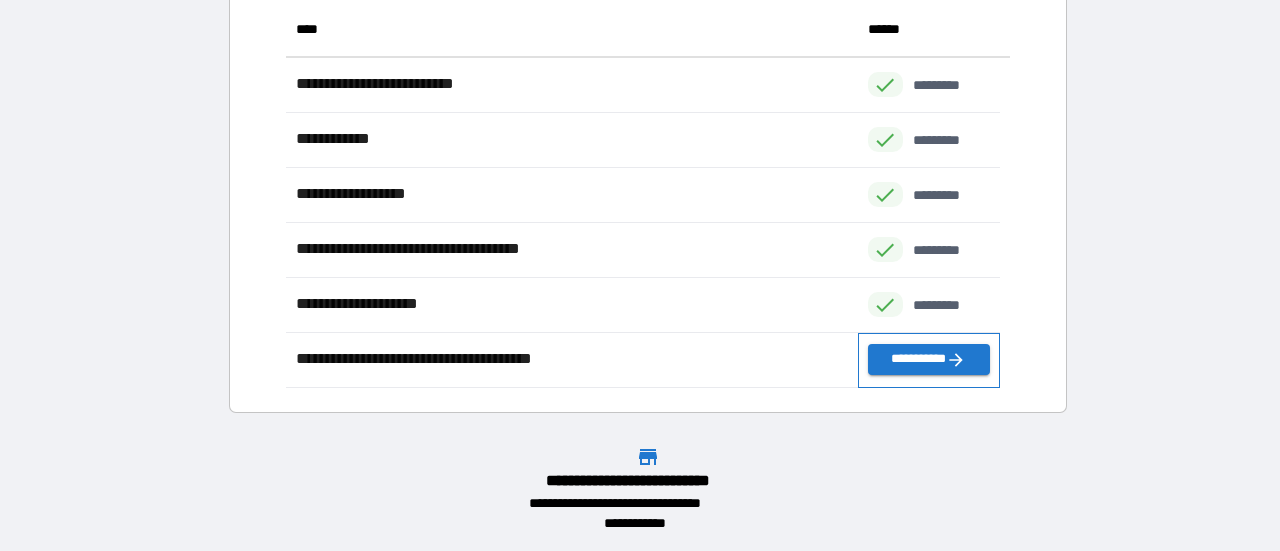 click on "**********" at bounding box center [929, 360] 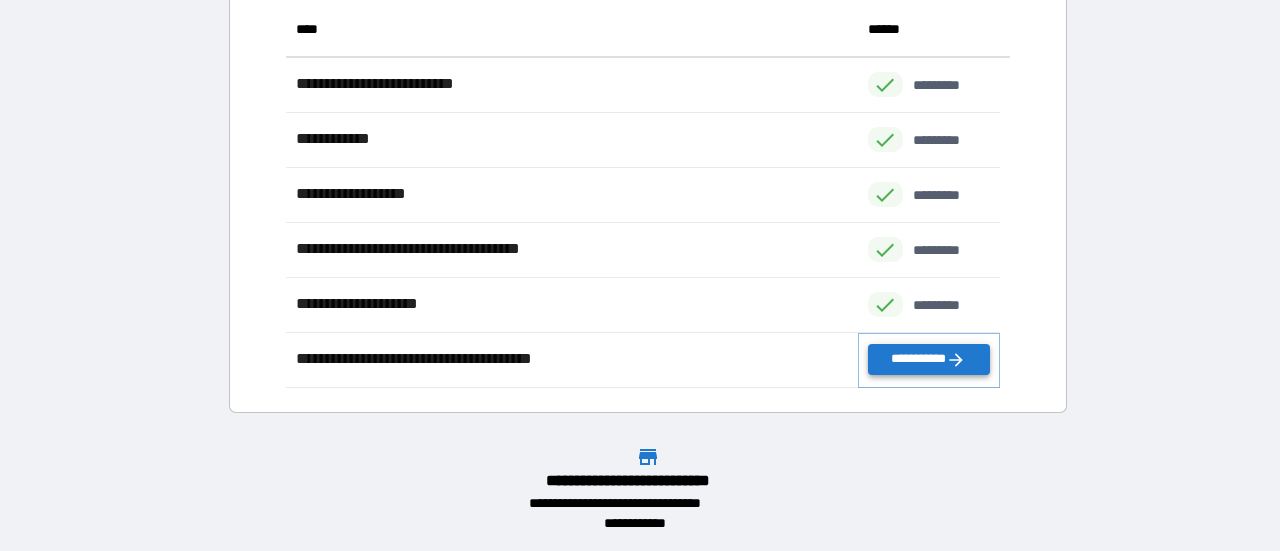click on "**********" at bounding box center [929, 359] 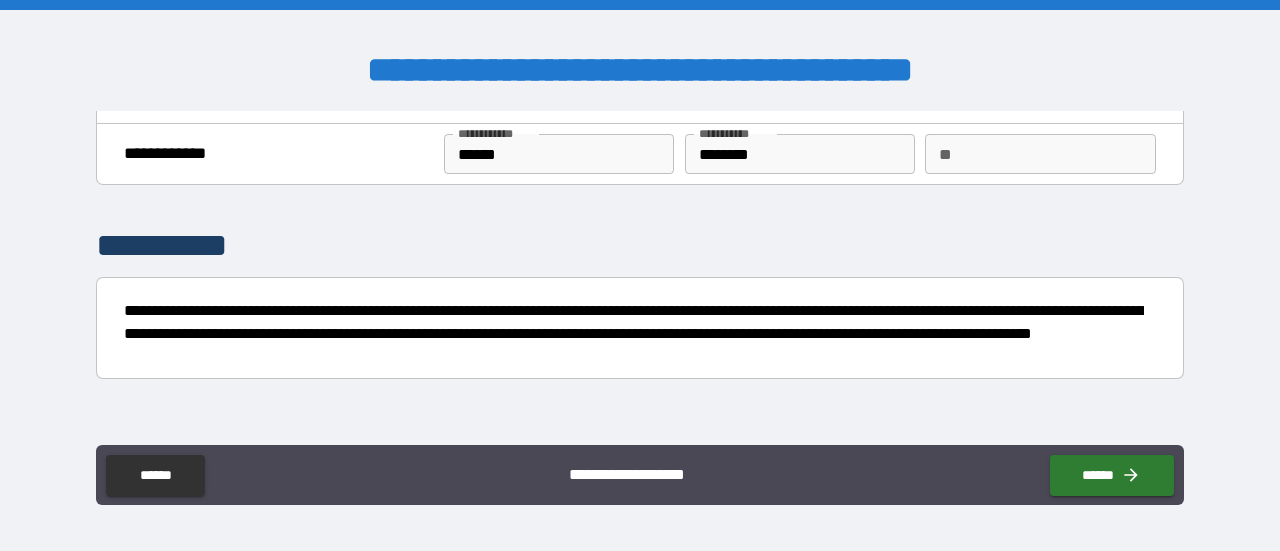 scroll, scrollTop: 50, scrollLeft: 0, axis: vertical 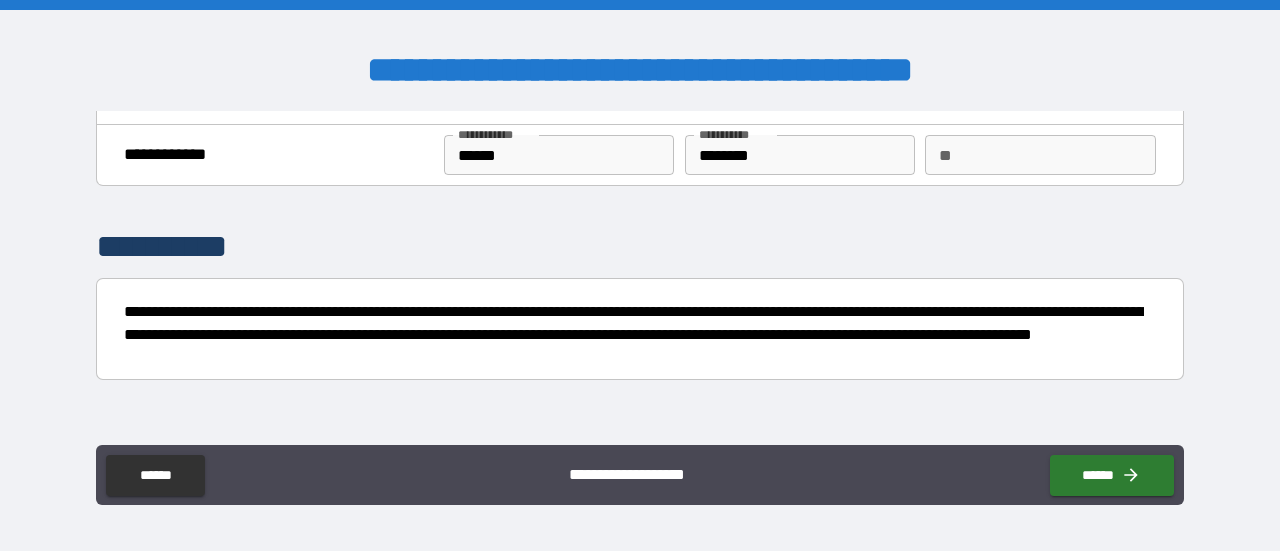 click on "**" at bounding box center (1040, 155) 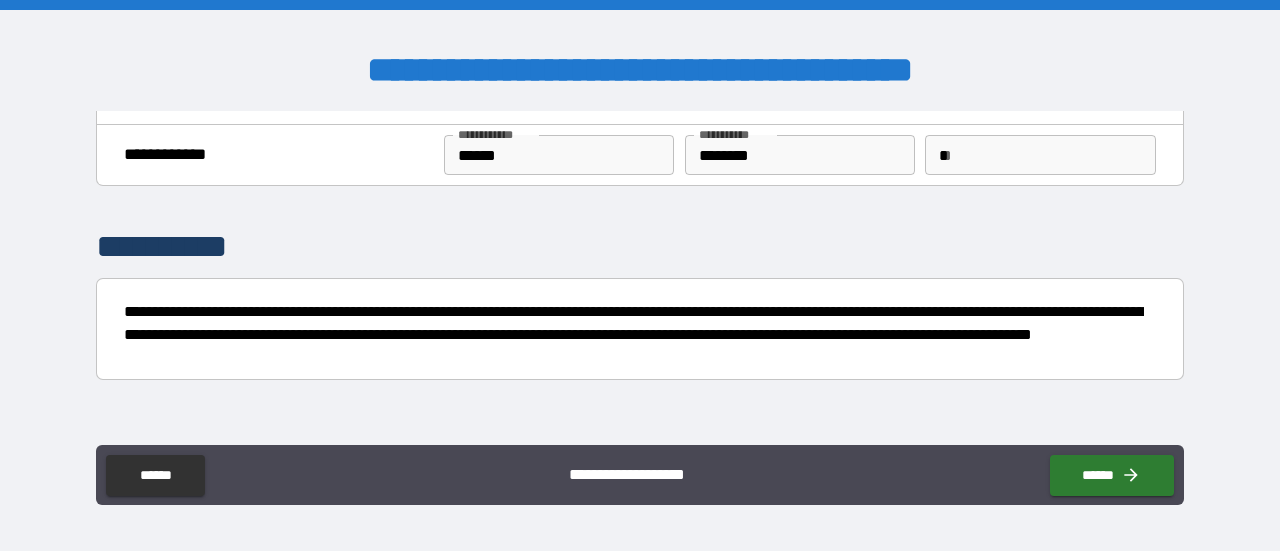 click on "*" at bounding box center [1040, 155] 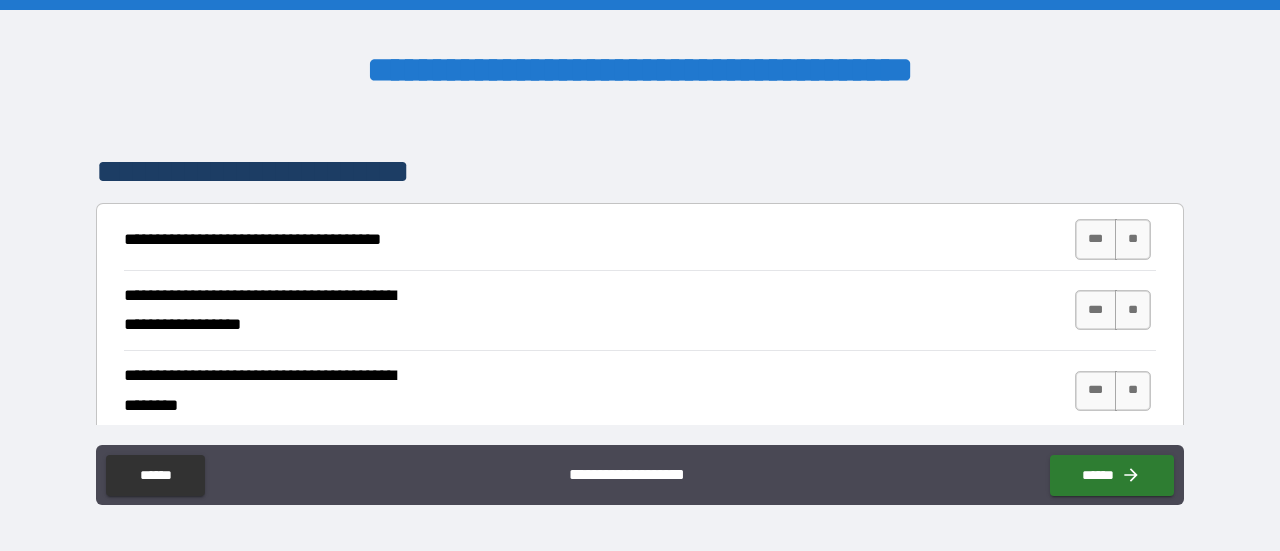 scroll, scrollTop: 346, scrollLeft: 0, axis: vertical 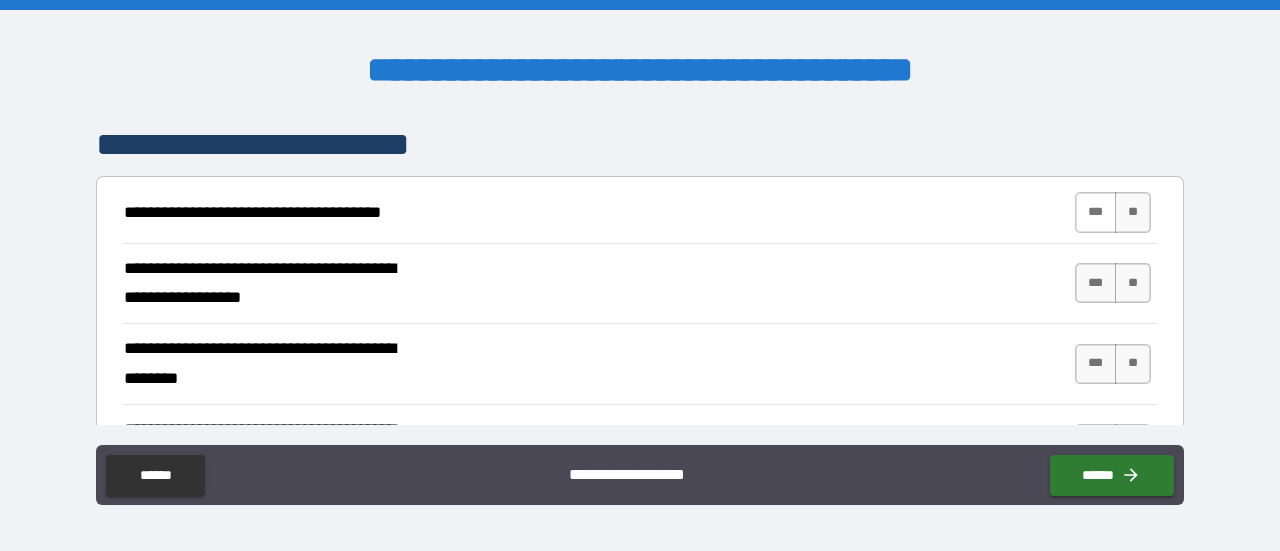 click on "***" at bounding box center (1096, 212) 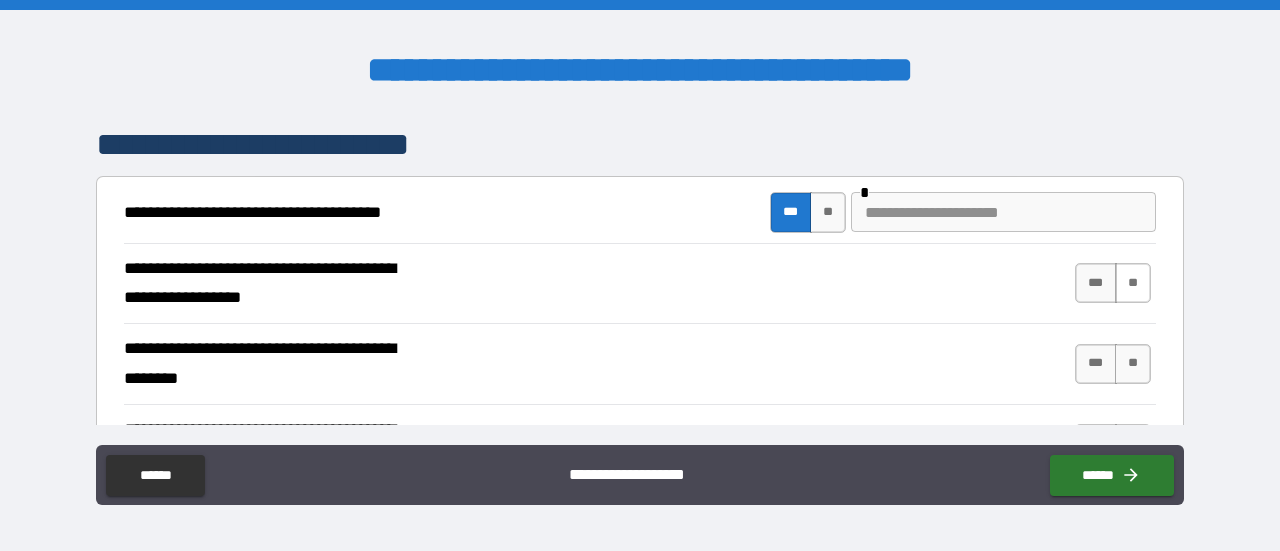click on "**" at bounding box center (1133, 283) 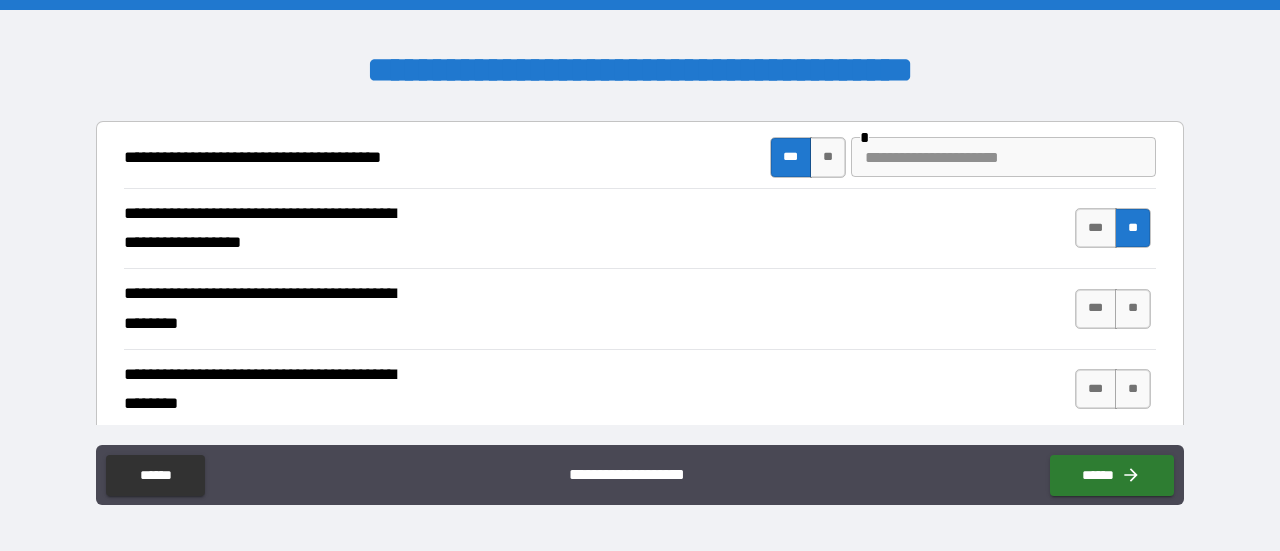 scroll, scrollTop: 408, scrollLeft: 0, axis: vertical 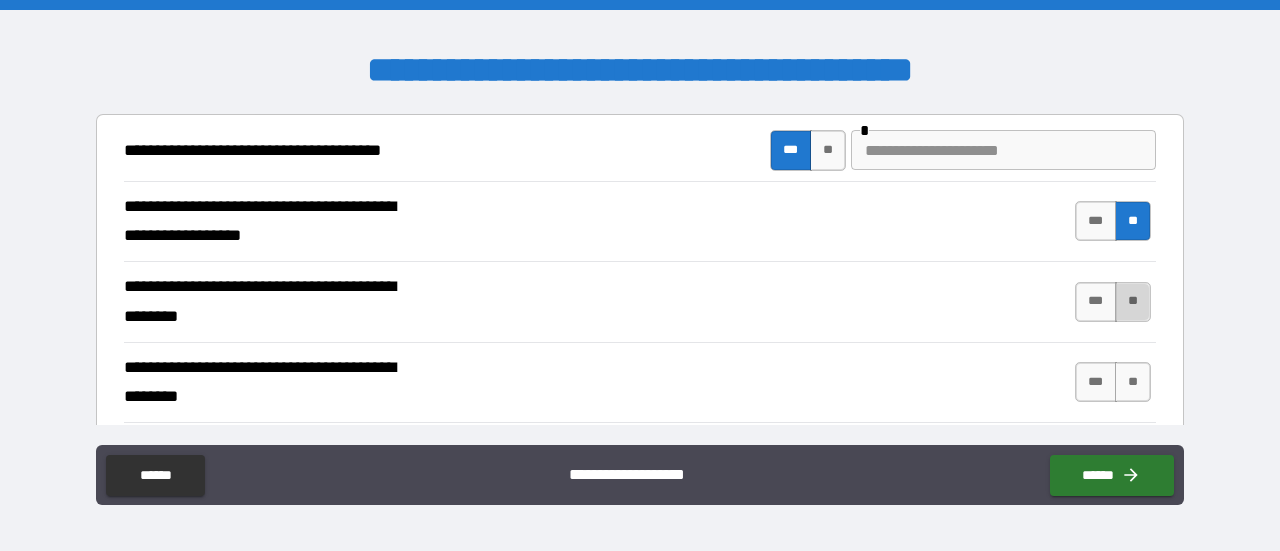 click on "**" at bounding box center [1133, 302] 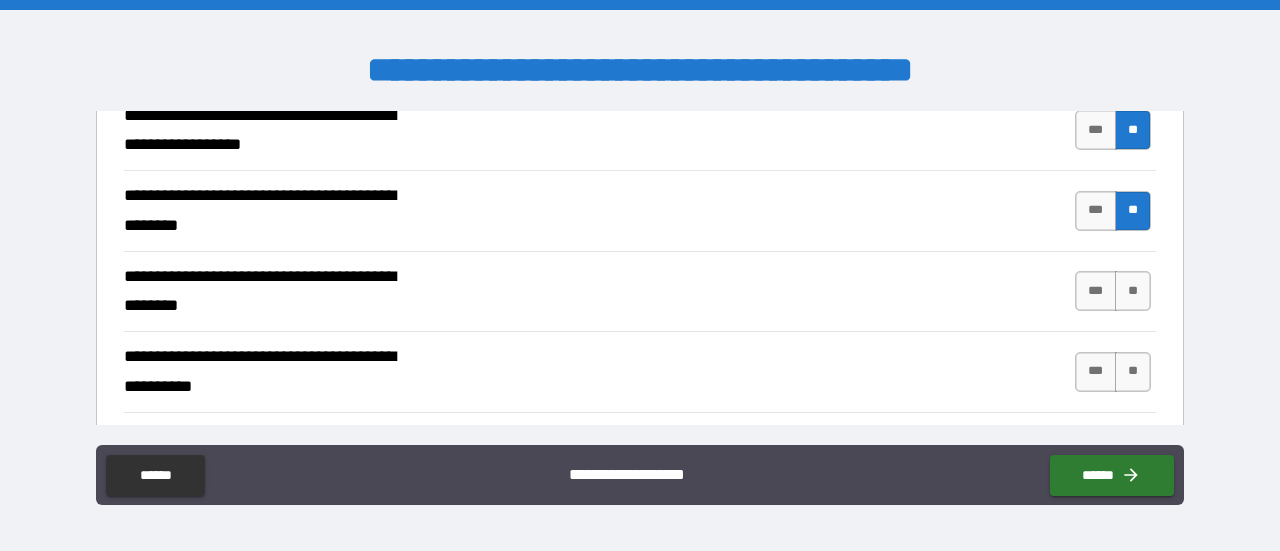 scroll, scrollTop: 500, scrollLeft: 0, axis: vertical 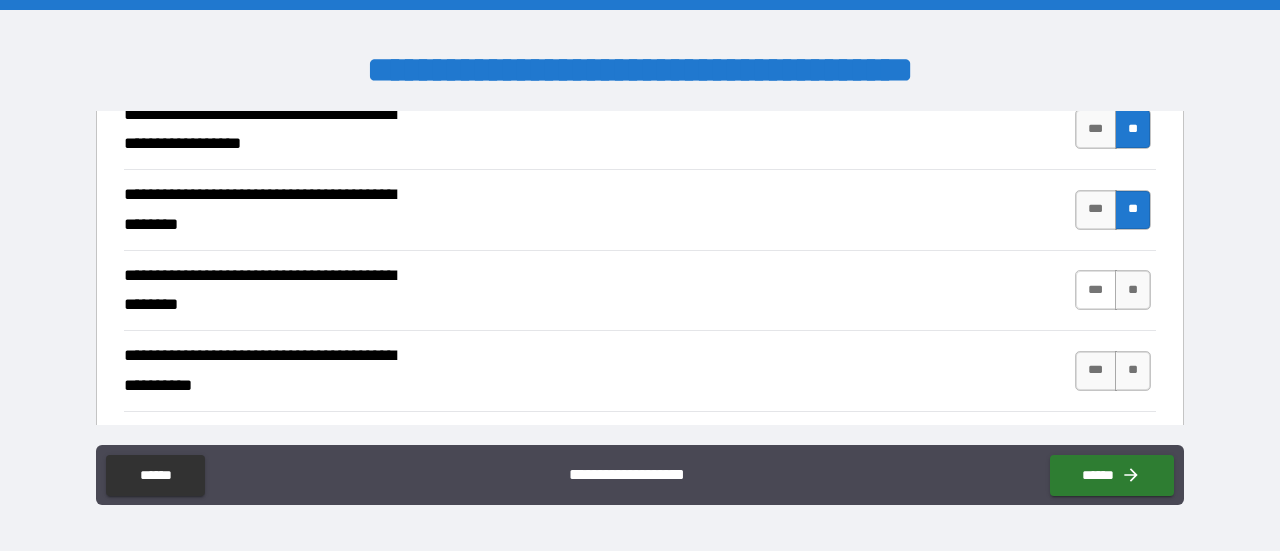 click on "***" at bounding box center [1096, 290] 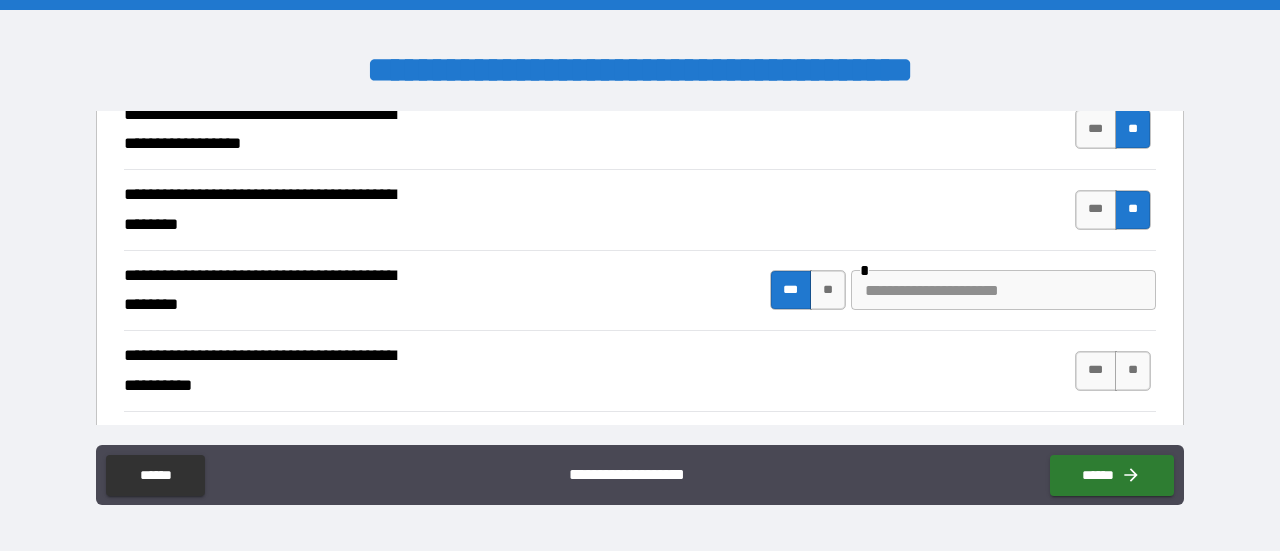 scroll, scrollTop: 537, scrollLeft: 0, axis: vertical 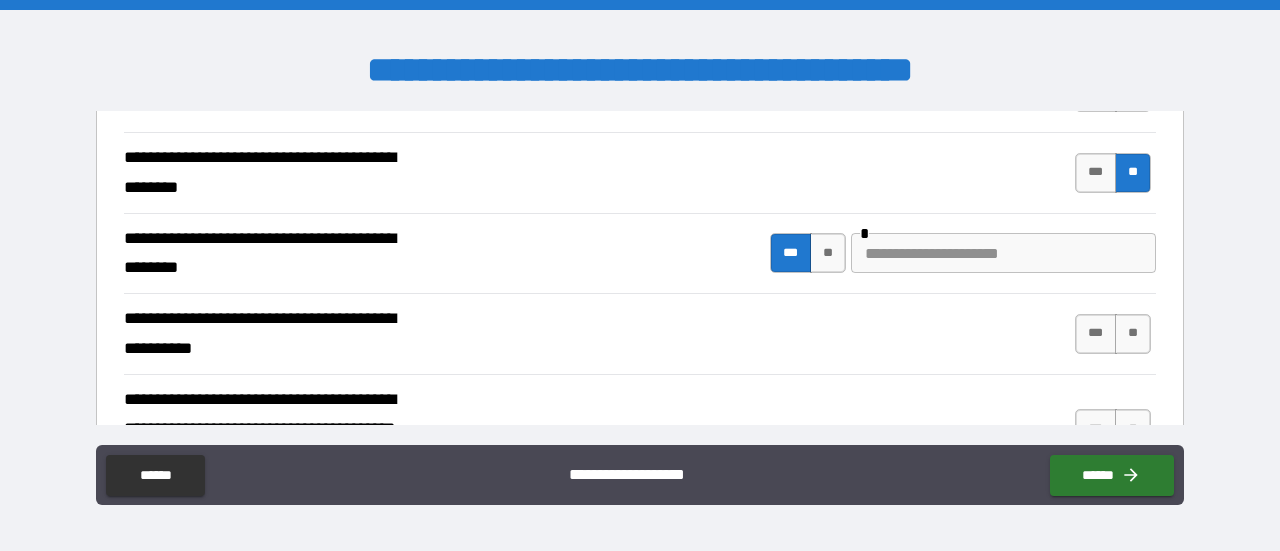 click at bounding box center [1003, 253] 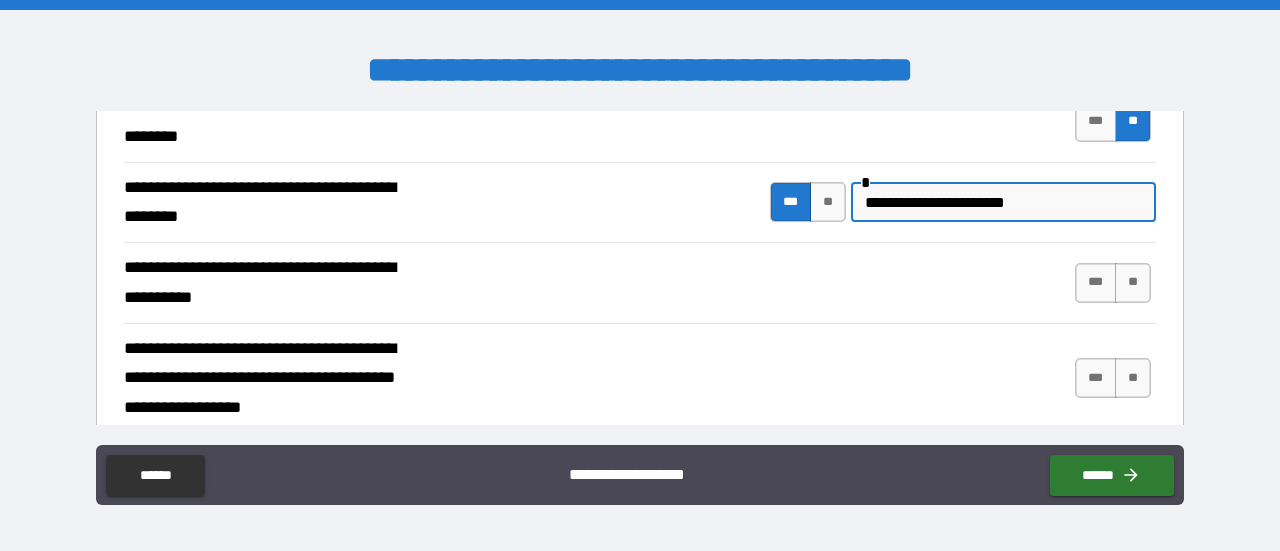 scroll, scrollTop: 595, scrollLeft: 0, axis: vertical 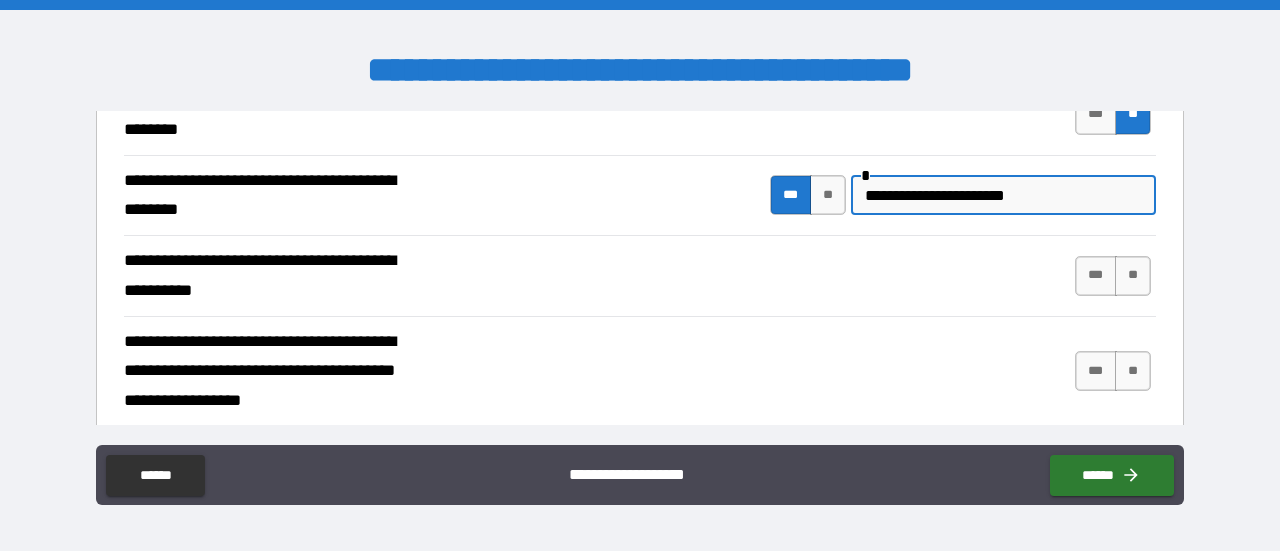 click on "**" at bounding box center (1133, 276) 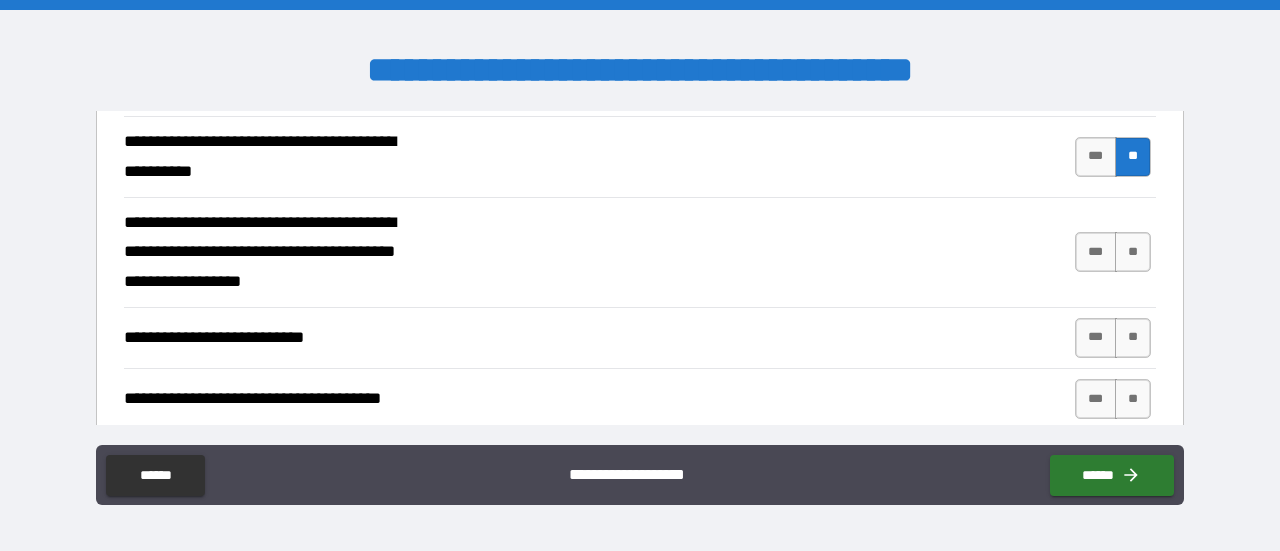 scroll, scrollTop: 762, scrollLeft: 0, axis: vertical 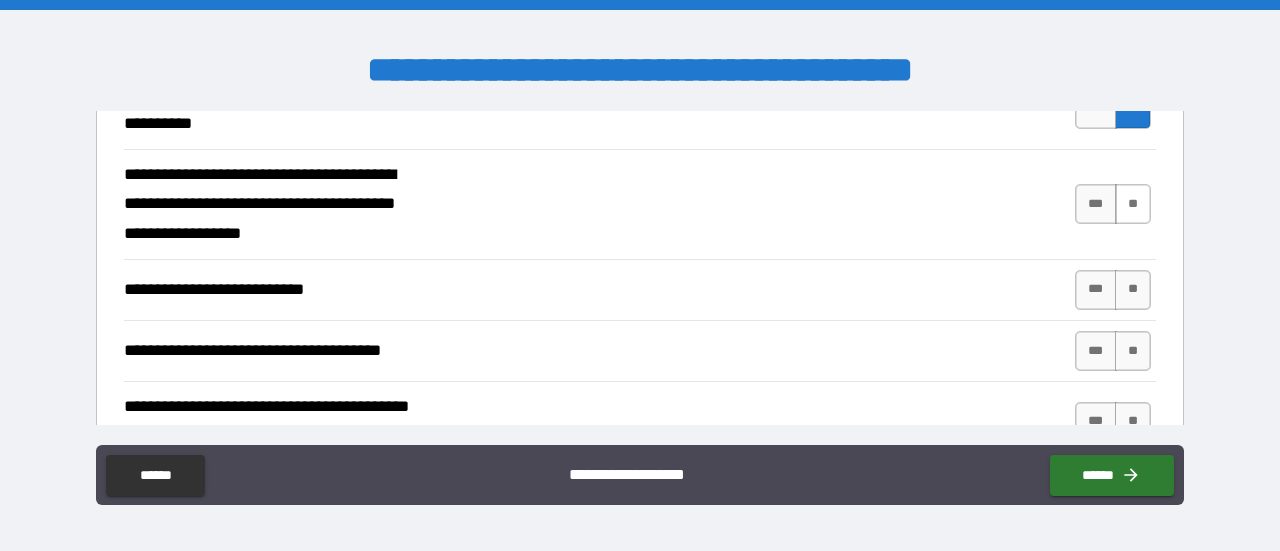 click on "**" at bounding box center (1133, 204) 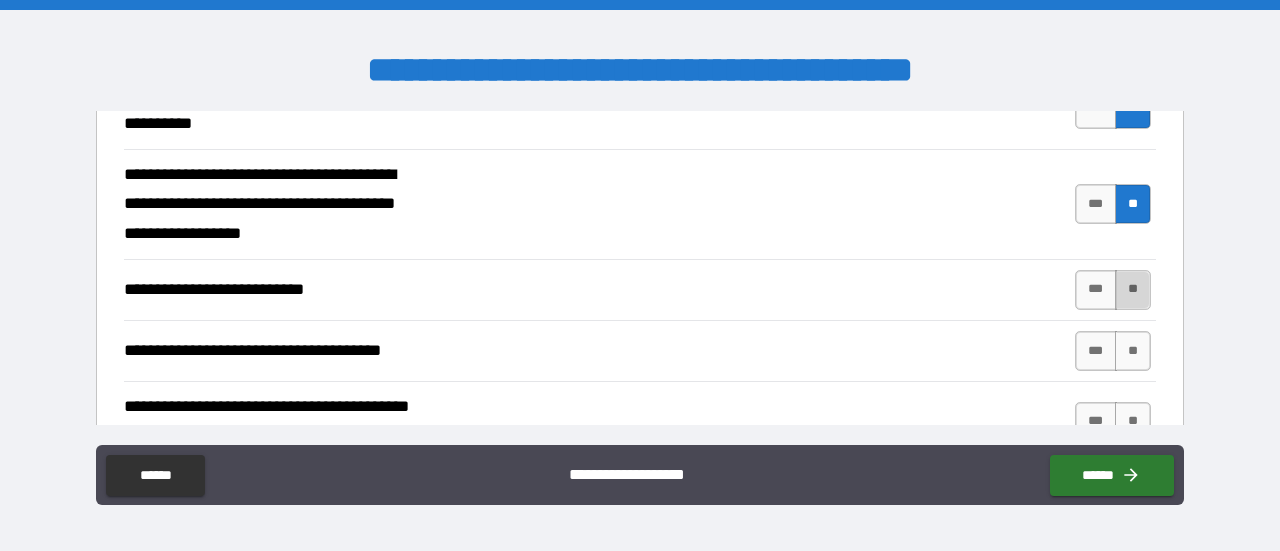 click on "**" at bounding box center [1133, 290] 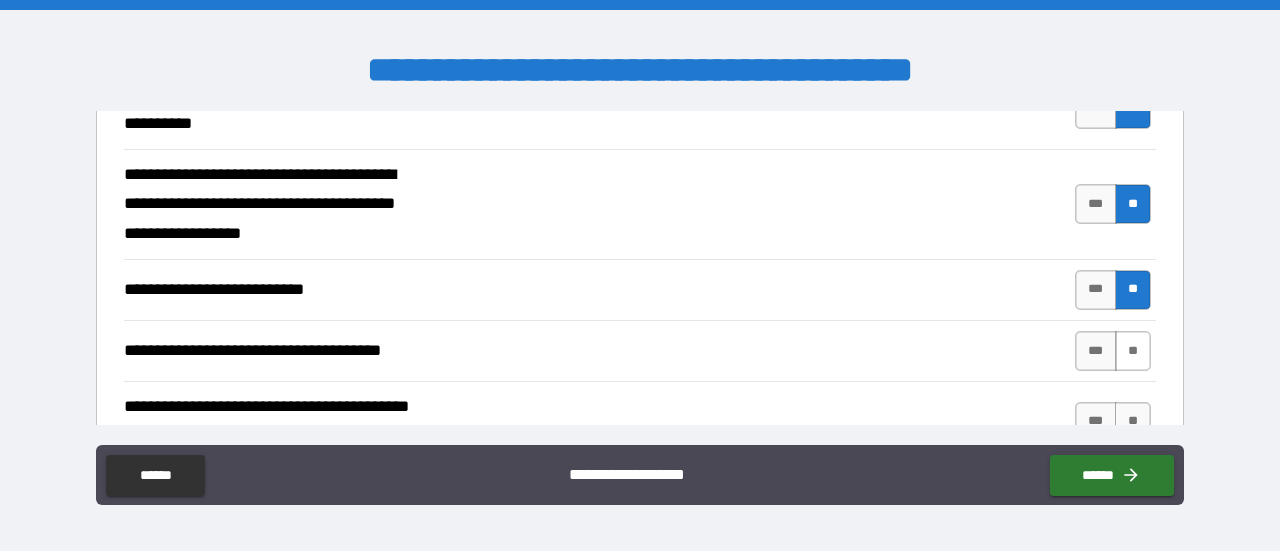 click on "**" at bounding box center (1133, 351) 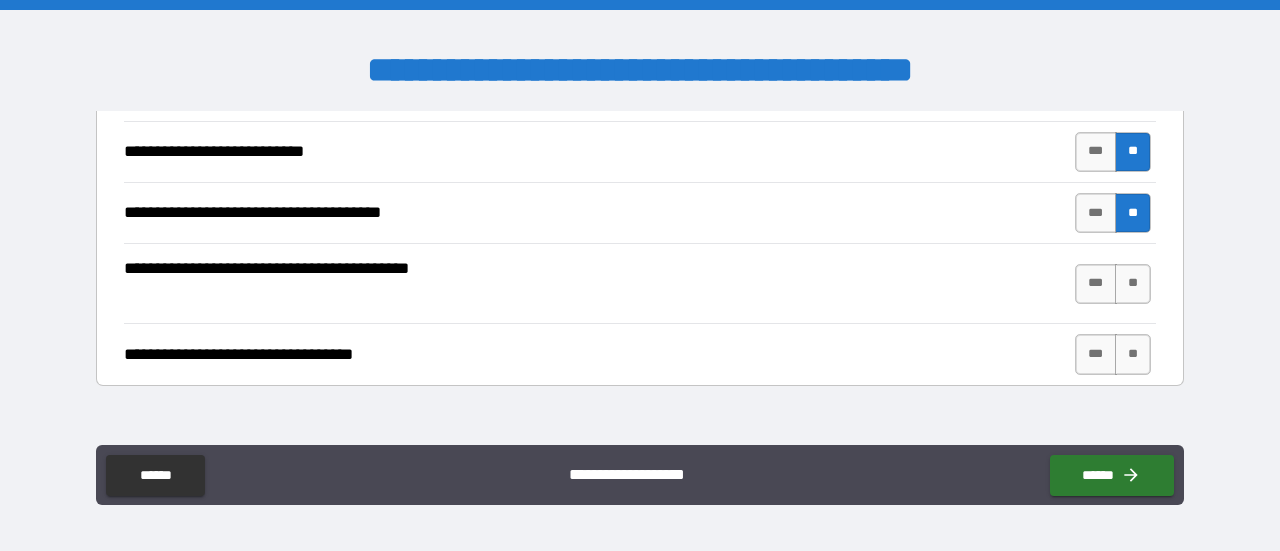 scroll, scrollTop: 928, scrollLeft: 0, axis: vertical 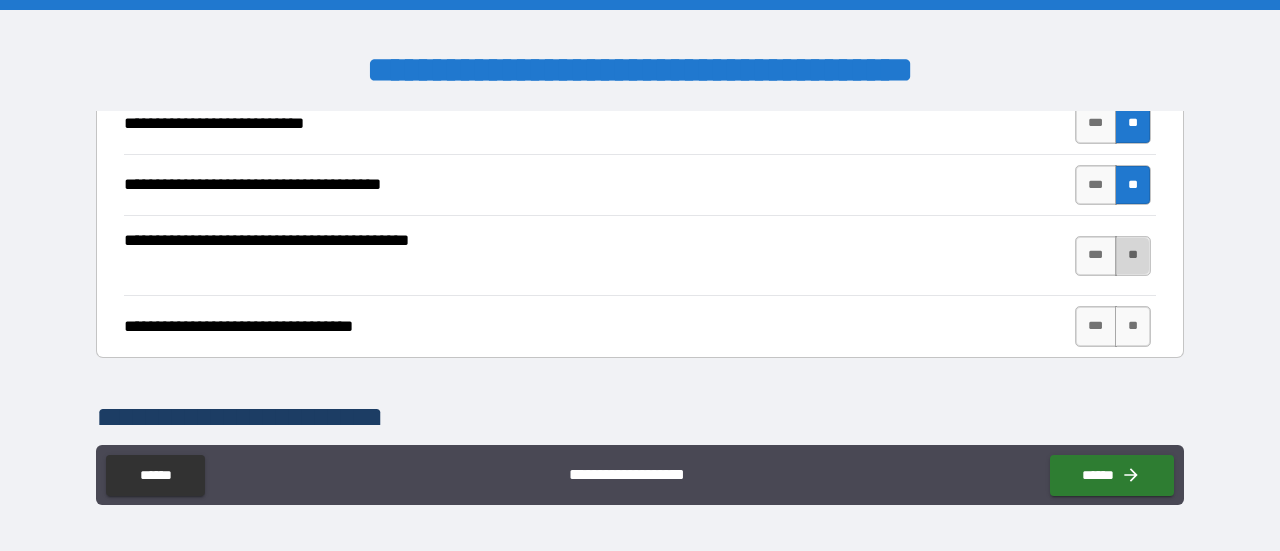 click on "**" at bounding box center (1133, 256) 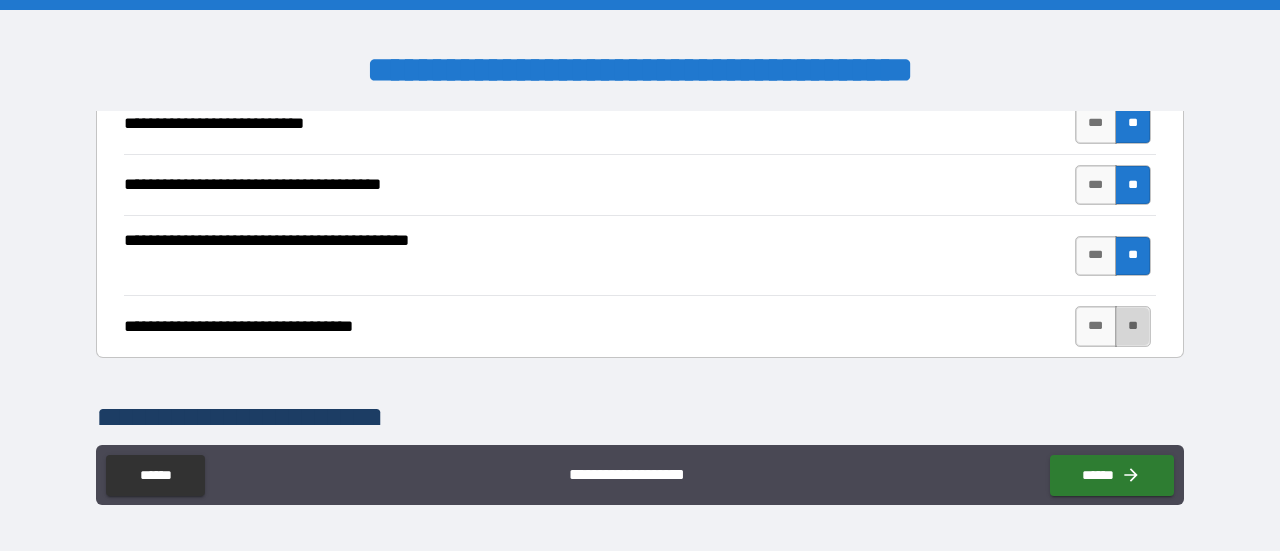 click on "**" at bounding box center [1133, 326] 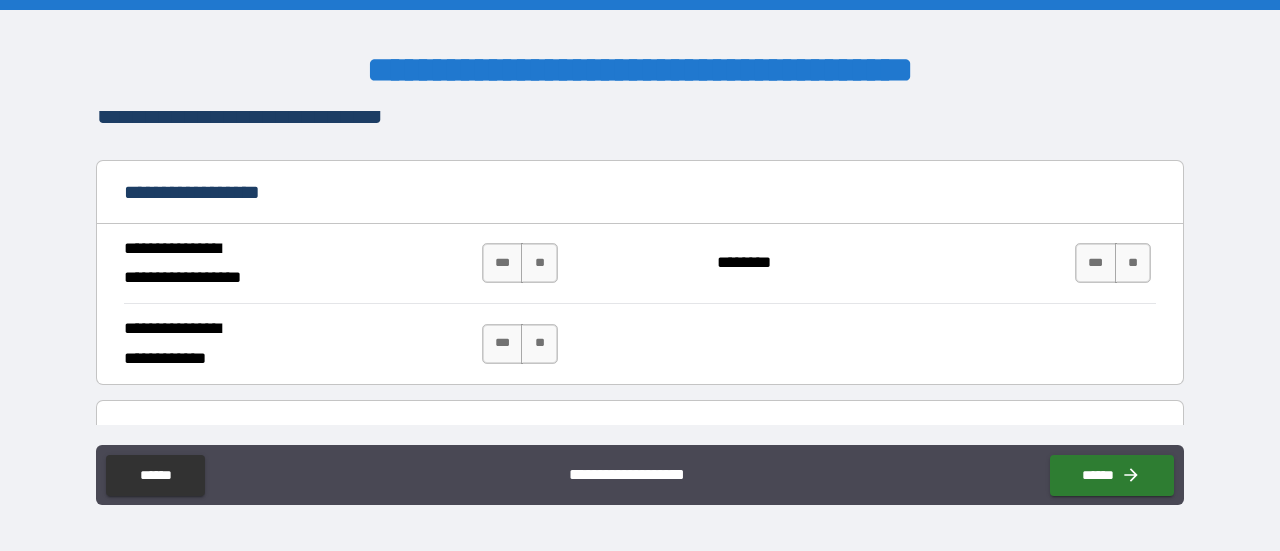 scroll, scrollTop: 1262, scrollLeft: 0, axis: vertical 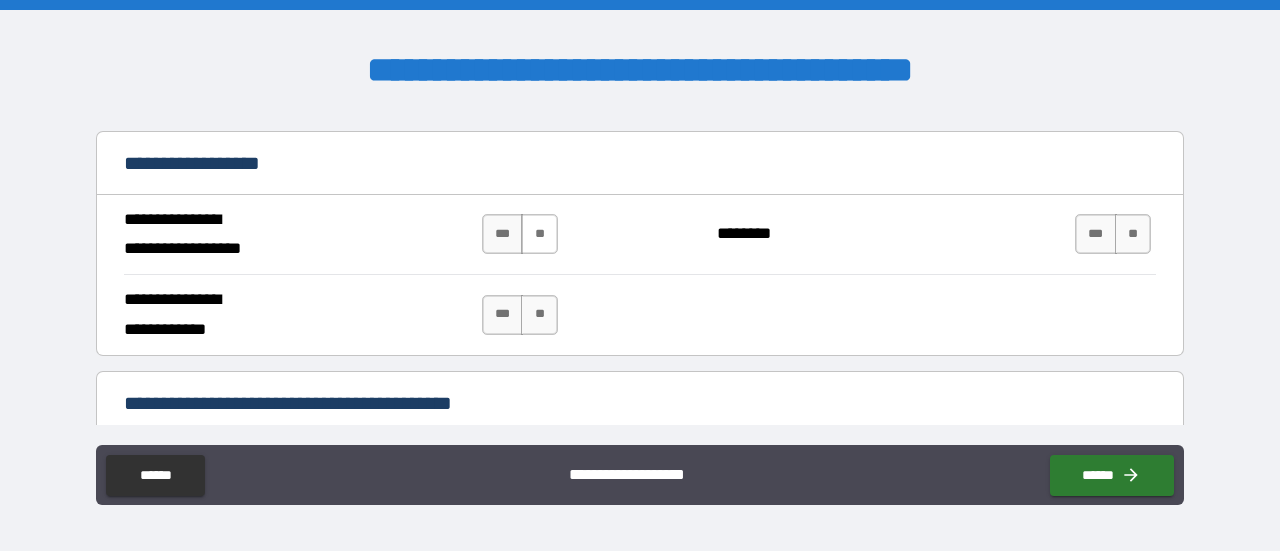 click on "**" at bounding box center (539, 234) 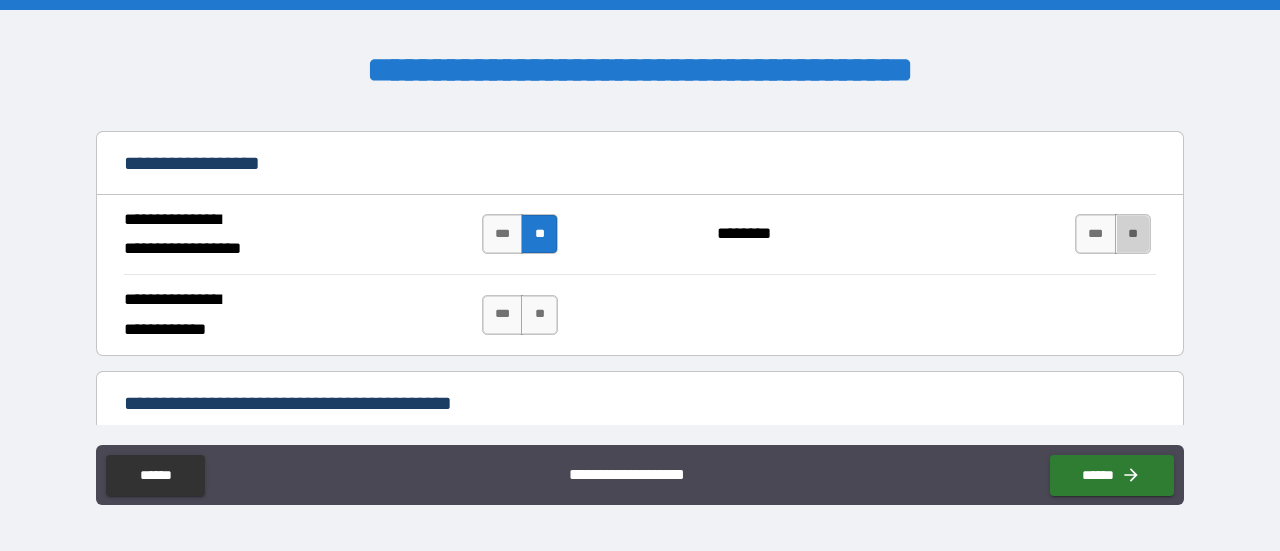 drag, startPoint x: 1131, startPoint y: 241, endPoint x: 942, endPoint y: 257, distance: 189.67604 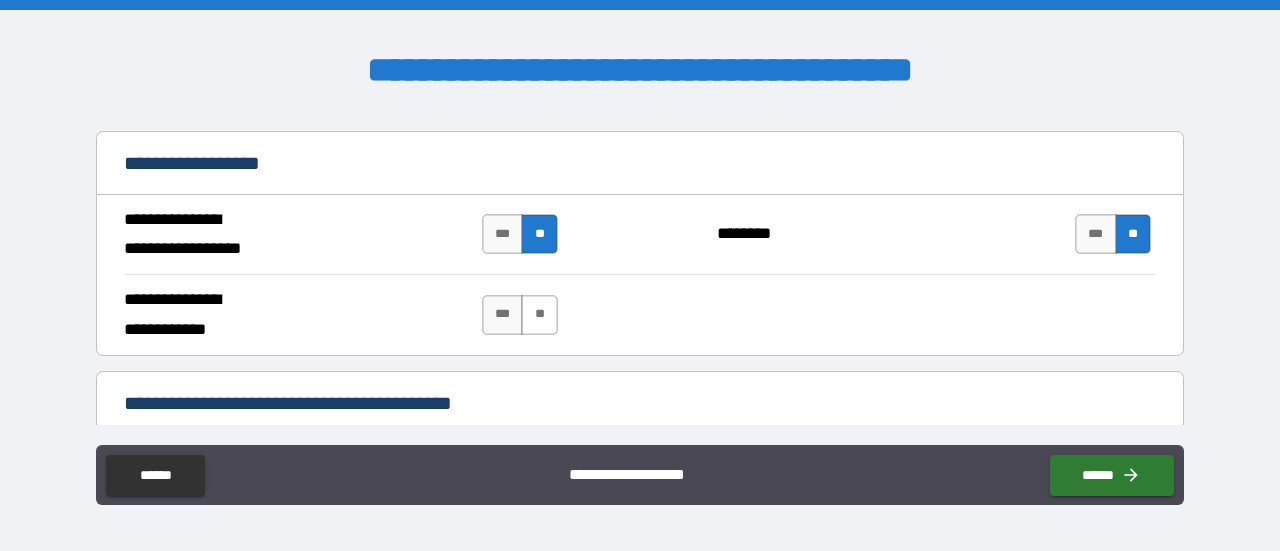 click on "**" at bounding box center (539, 315) 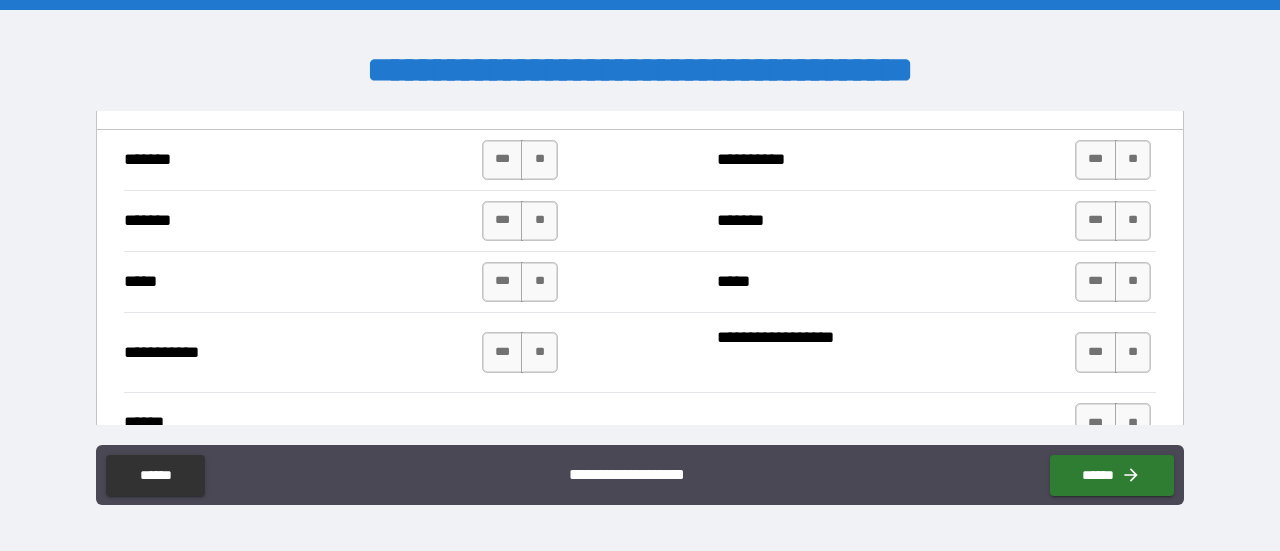 scroll, scrollTop: 1595, scrollLeft: 0, axis: vertical 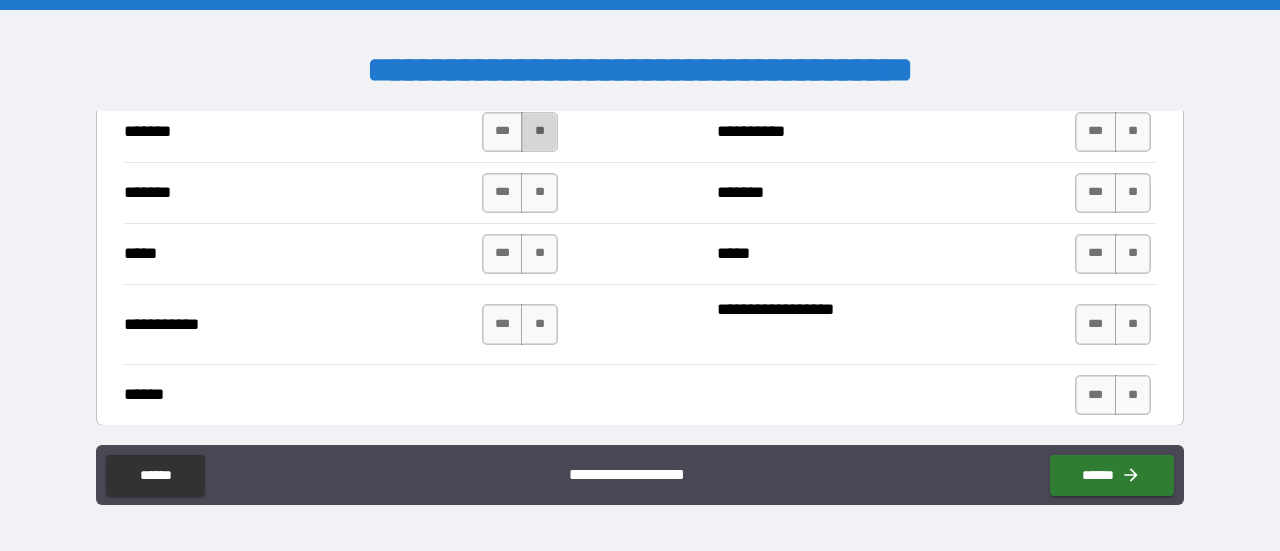 click on "**" at bounding box center [539, 132] 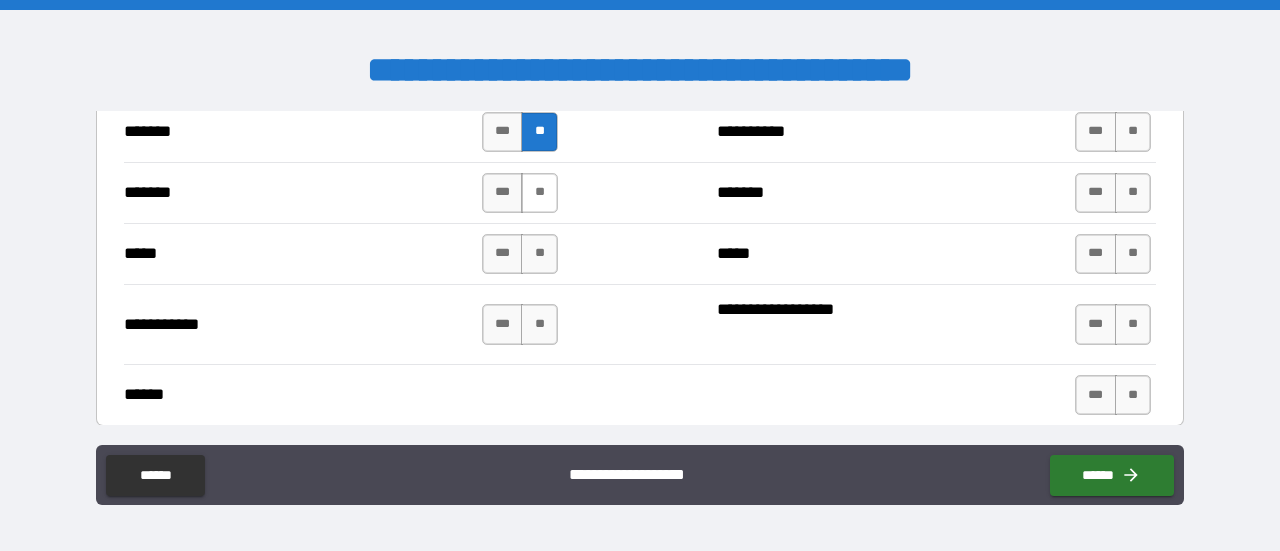 drag, startPoint x: 538, startPoint y: 173, endPoint x: 542, endPoint y: 193, distance: 20.396078 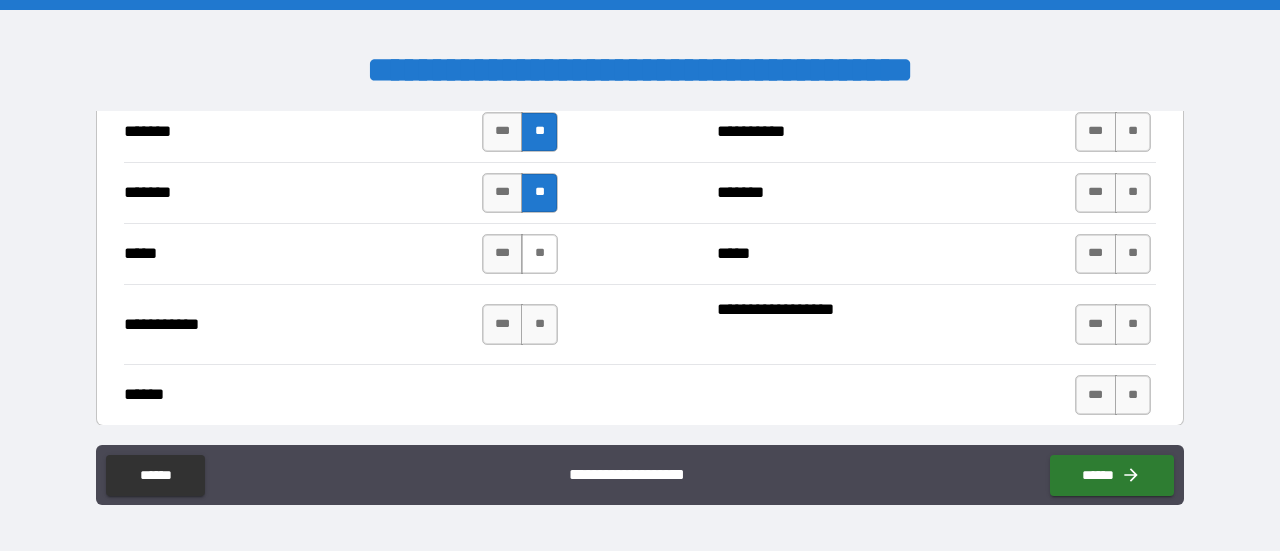 click on "**" at bounding box center [539, 254] 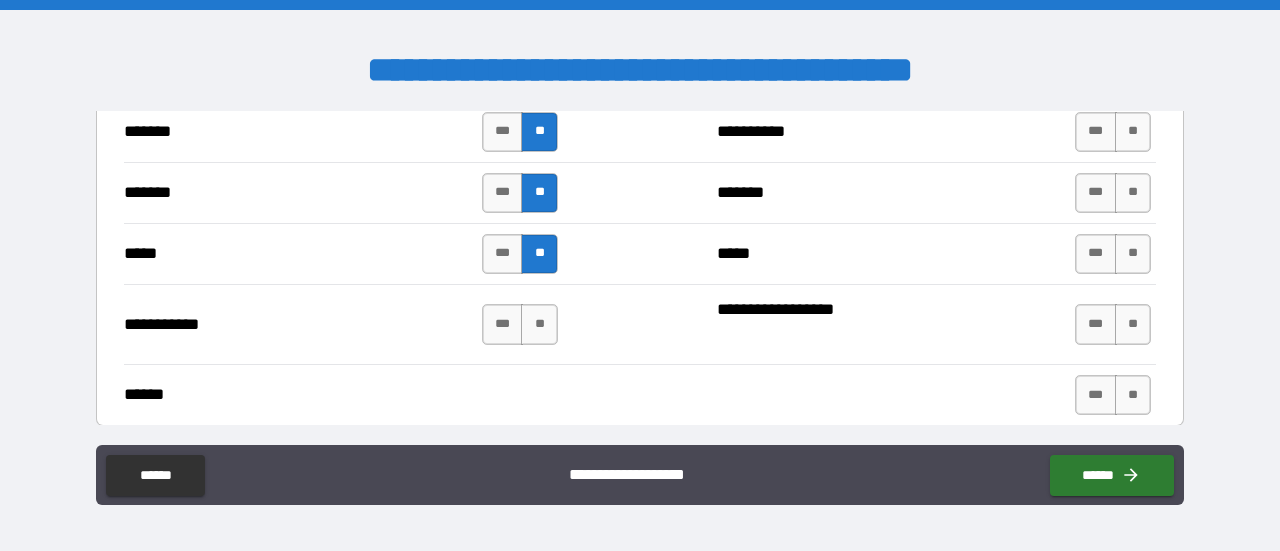 click on "**********" at bounding box center (640, 324) 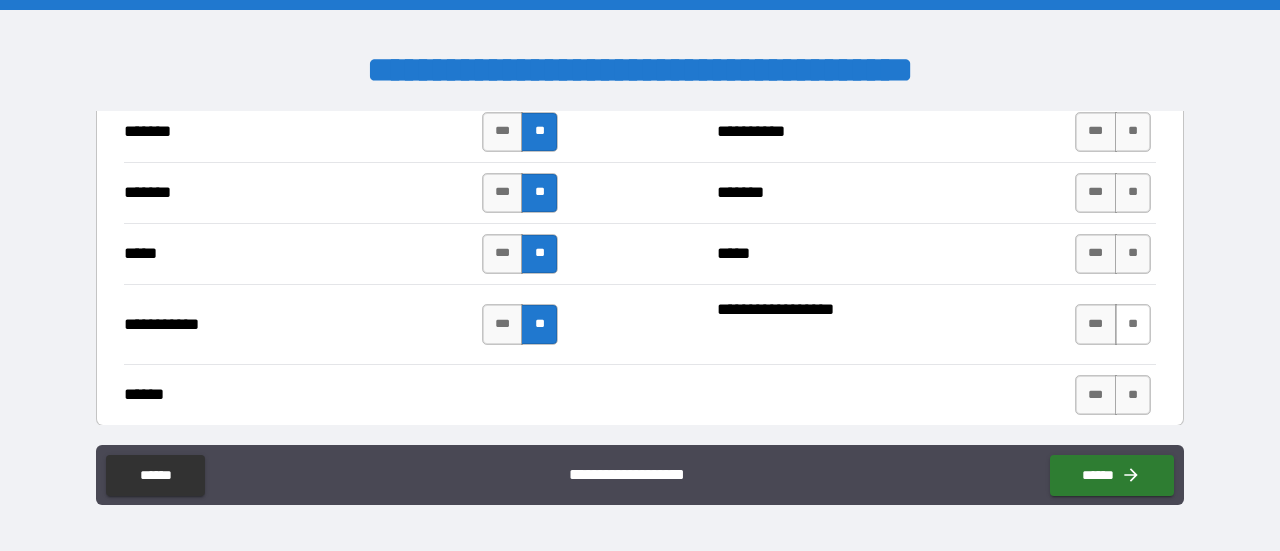 click on "**" at bounding box center (1133, 324) 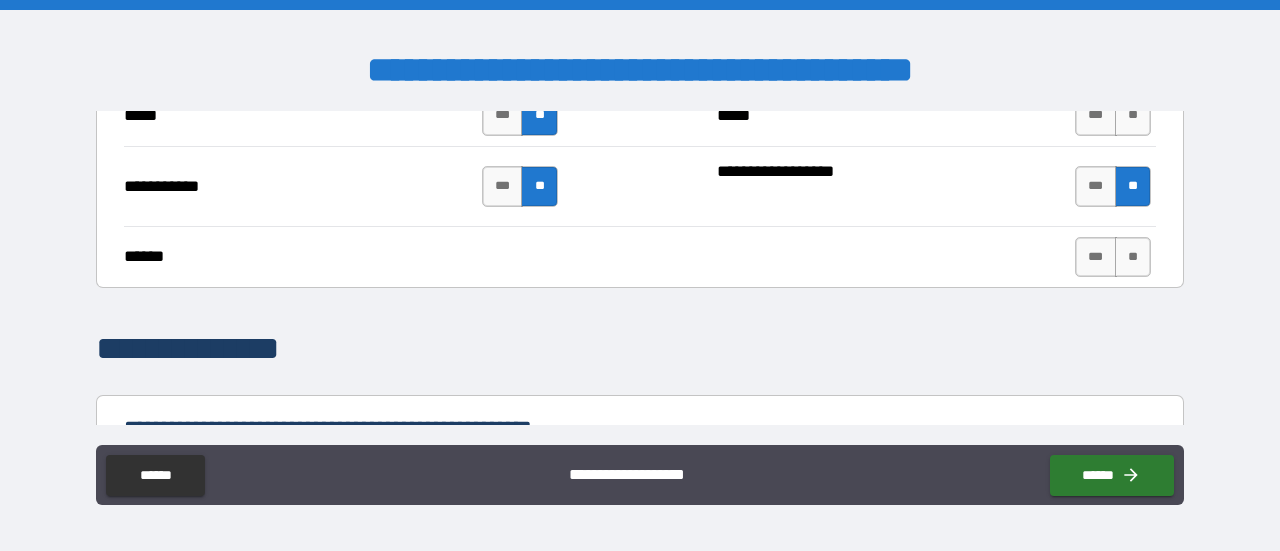 scroll, scrollTop: 1762, scrollLeft: 0, axis: vertical 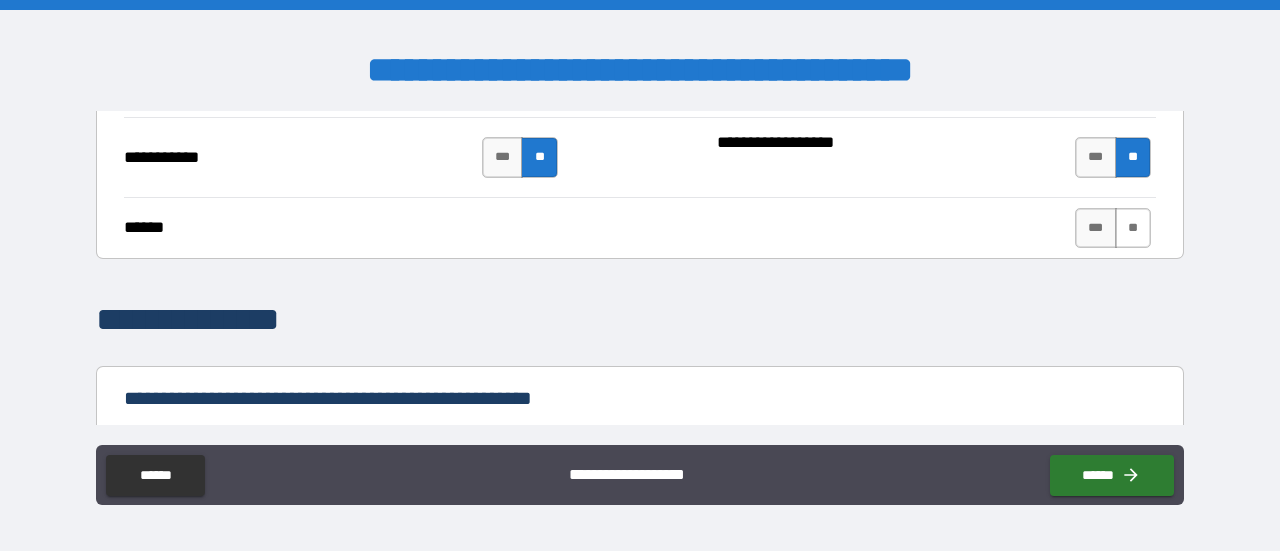 click on "**" at bounding box center [1133, 228] 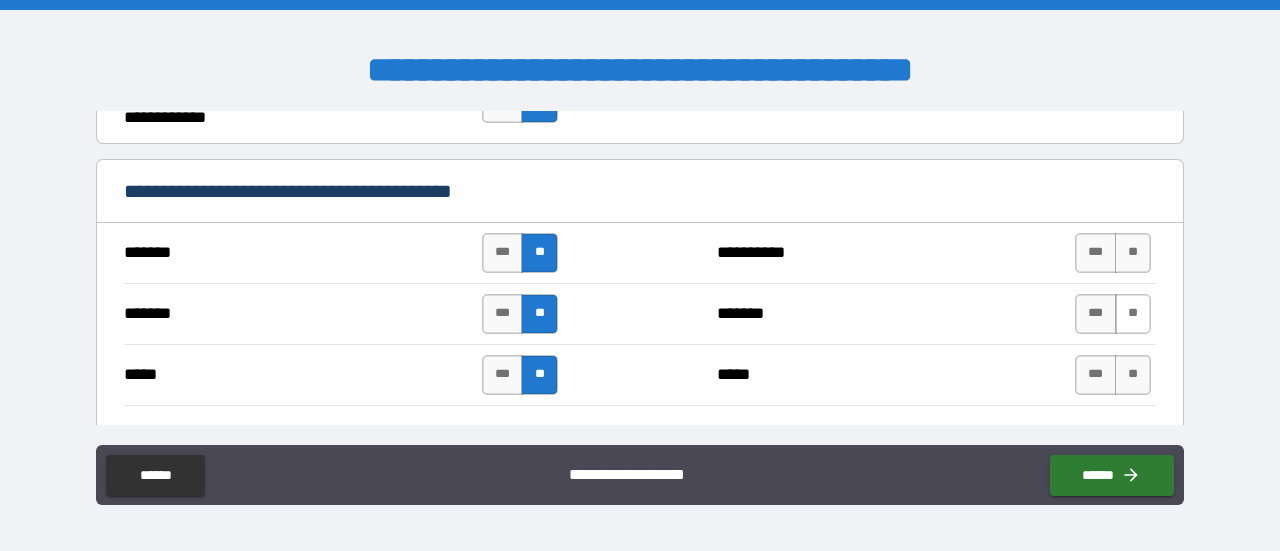 scroll, scrollTop: 1428, scrollLeft: 0, axis: vertical 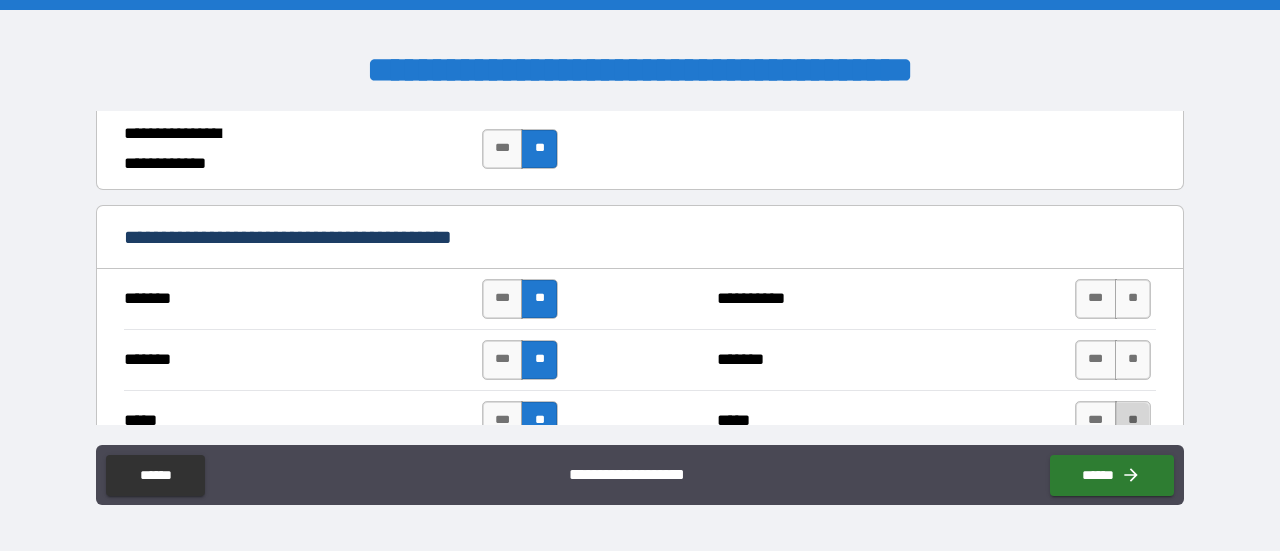 click on "**" at bounding box center (1133, 421) 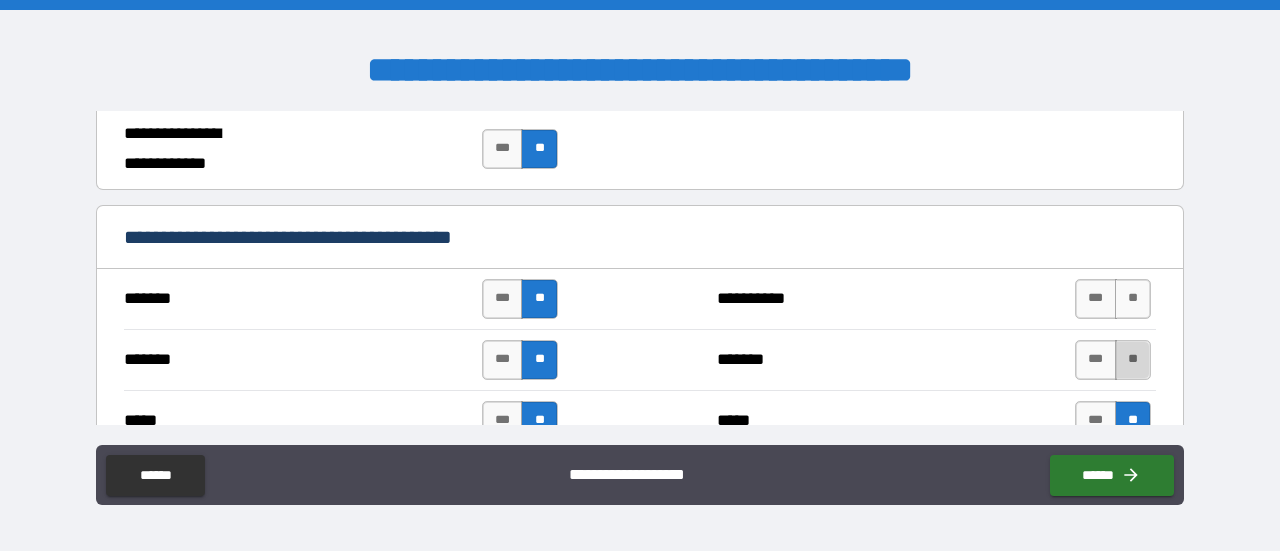 drag, startPoint x: 1121, startPoint y: 369, endPoint x: 1118, endPoint y: 343, distance: 26.172504 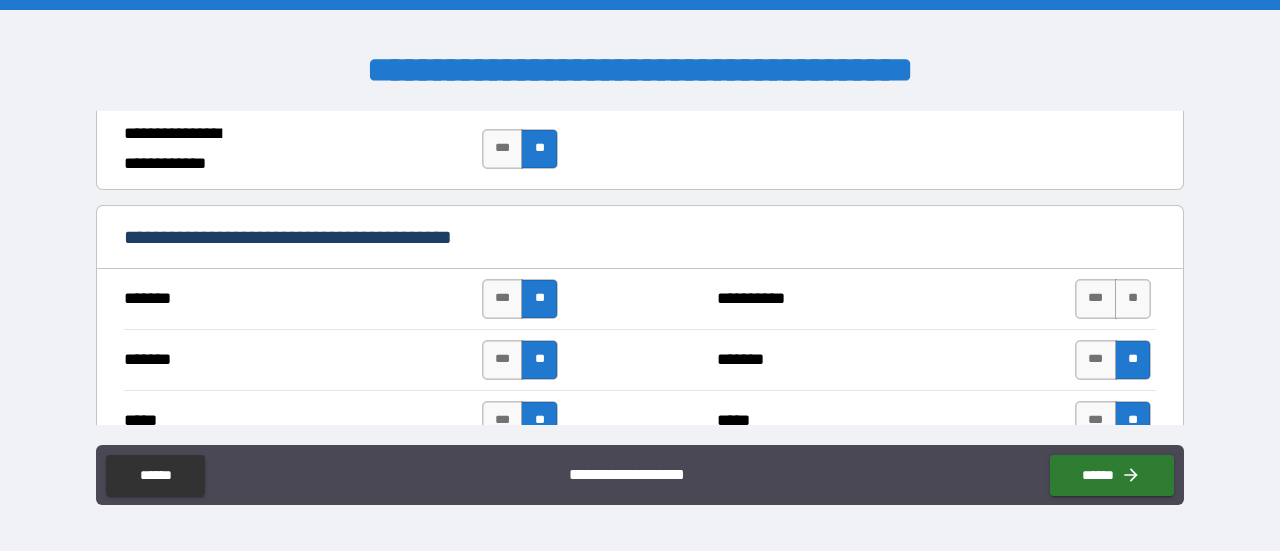 click on "**" at bounding box center [1133, 299] 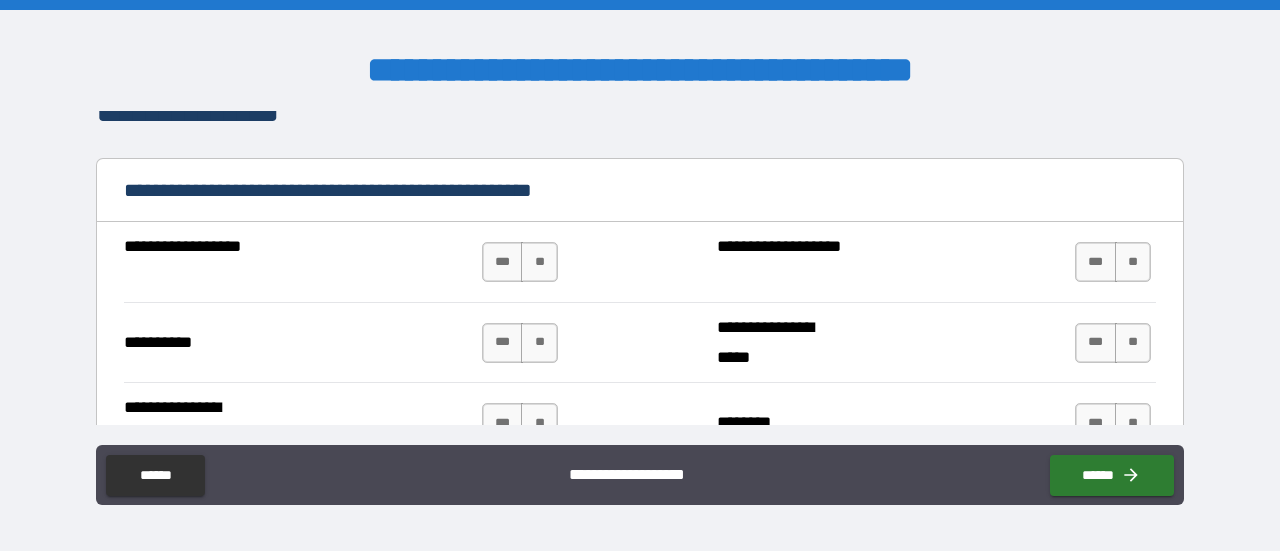 scroll, scrollTop: 1928, scrollLeft: 0, axis: vertical 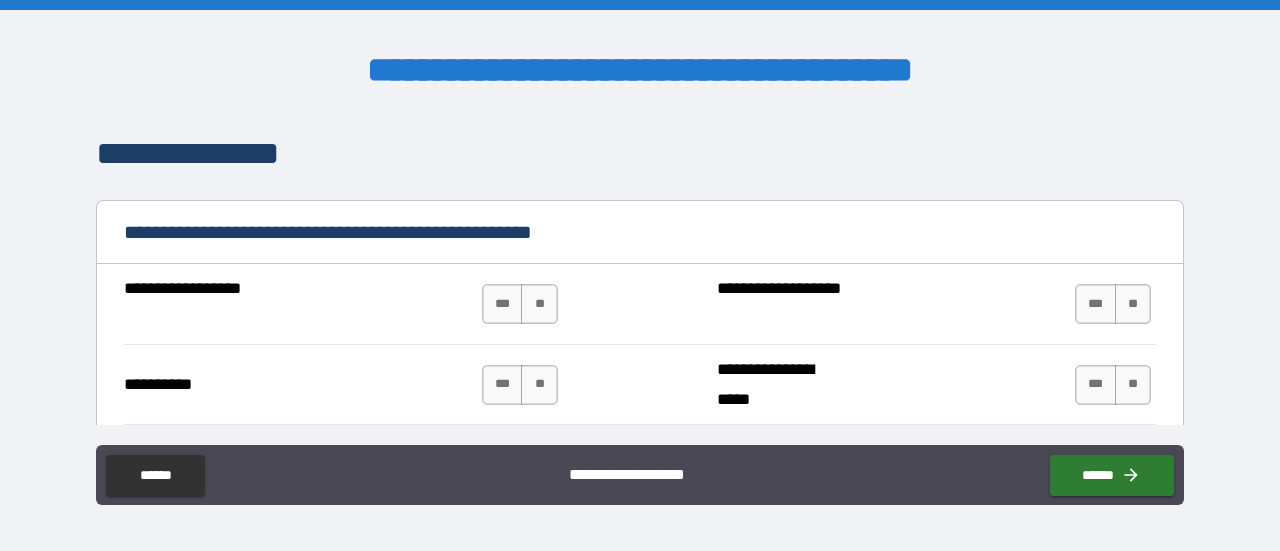 click on "*** **" at bounding box center (522, 304) 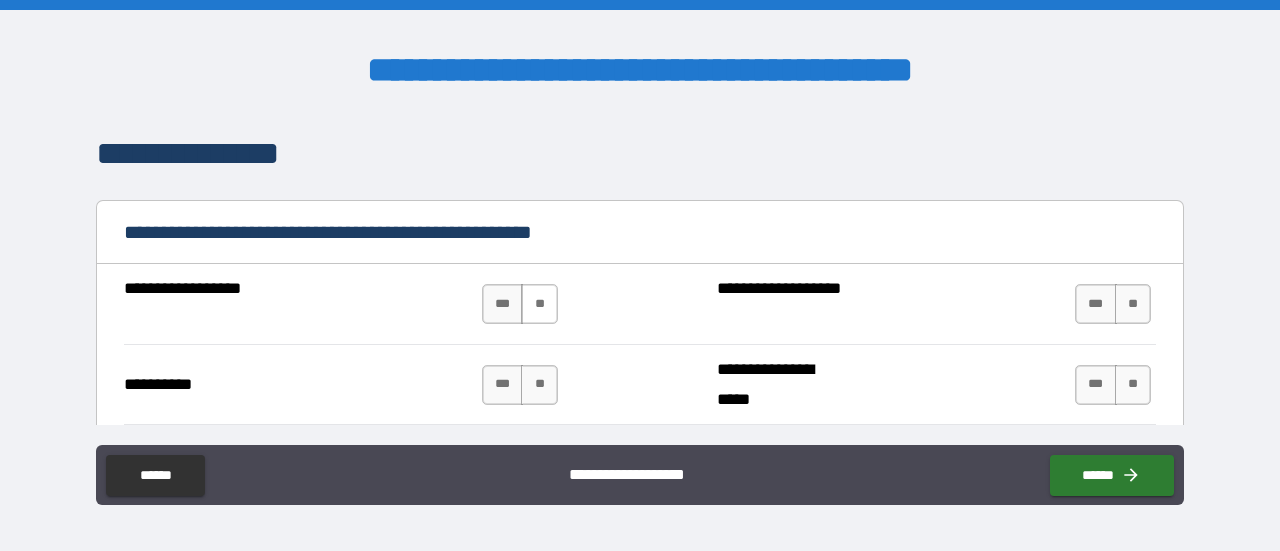 click on "**" at bounding box center (539, 304) 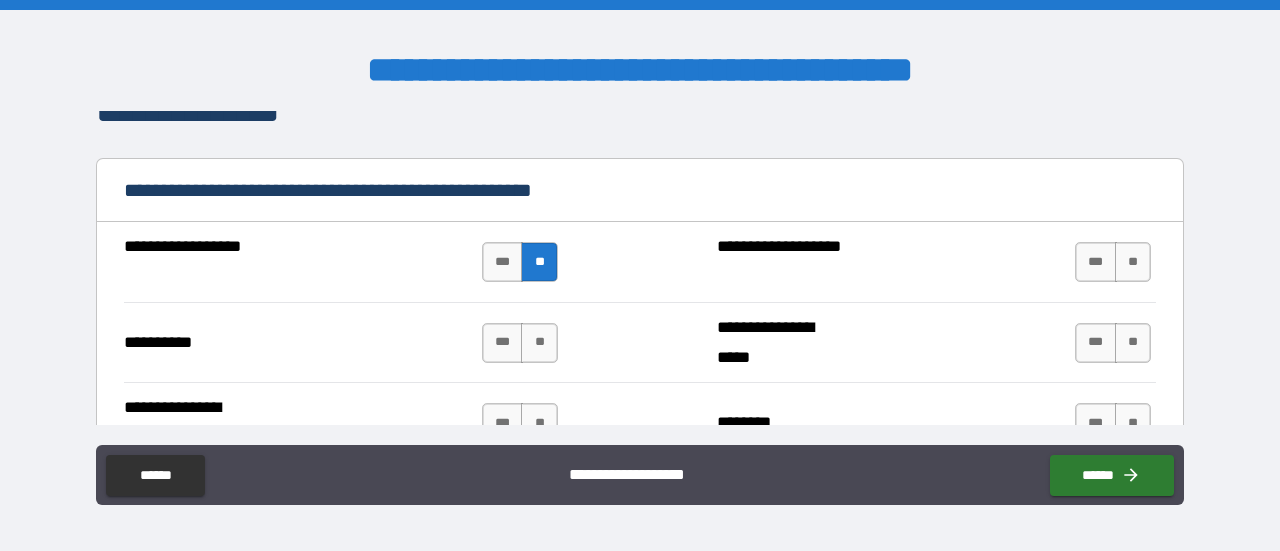 scroll, scrollTop: 1928, scrollLeft: 0, axis: vertical 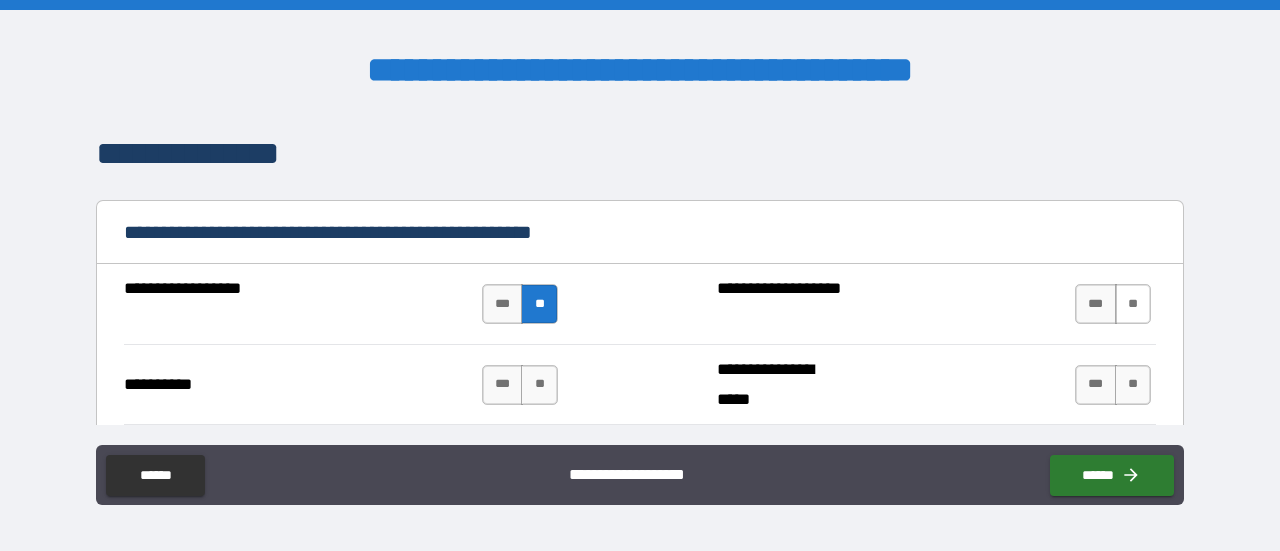 click on "**" at bounding box center (1133, 304) 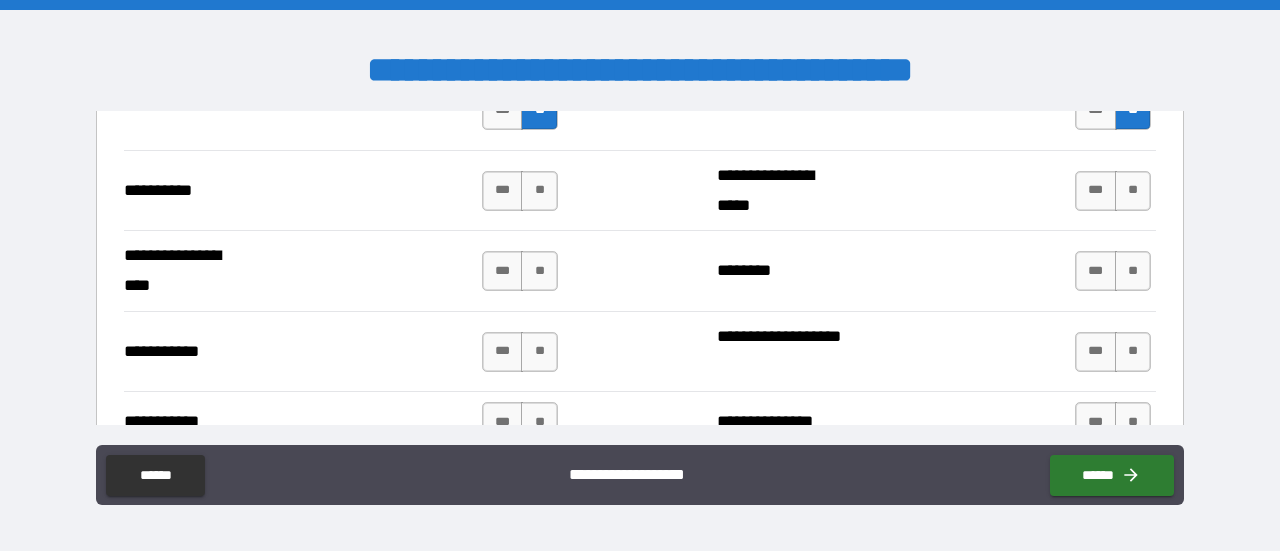 scroll, scrollTop: 2095, scrollLeft: 0, axis: vertical 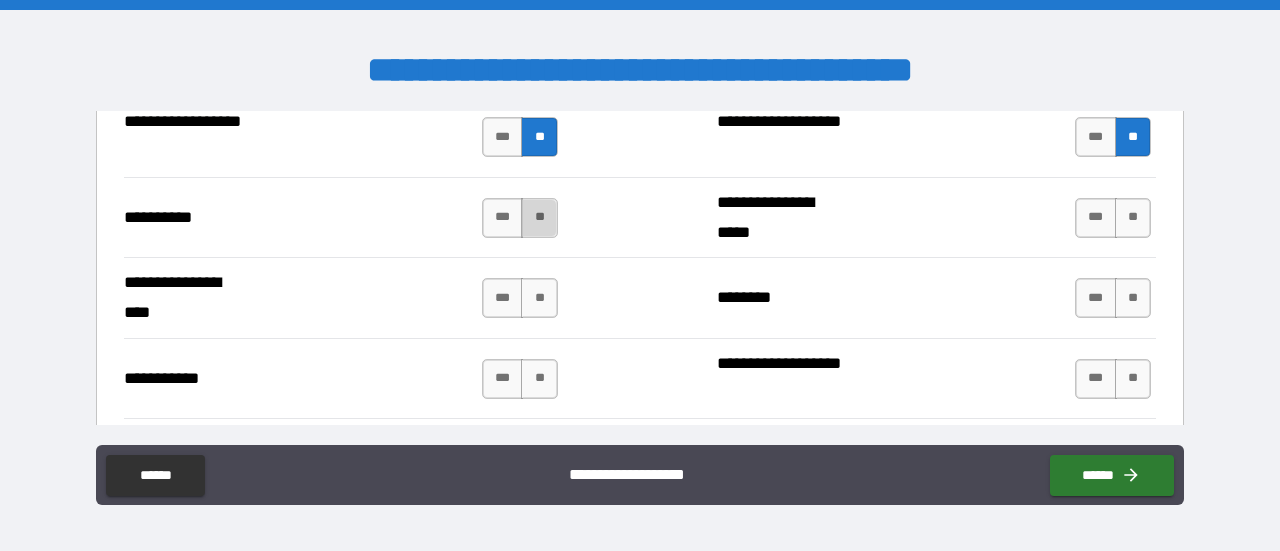 click on "**" at bounding box center (539, 218) 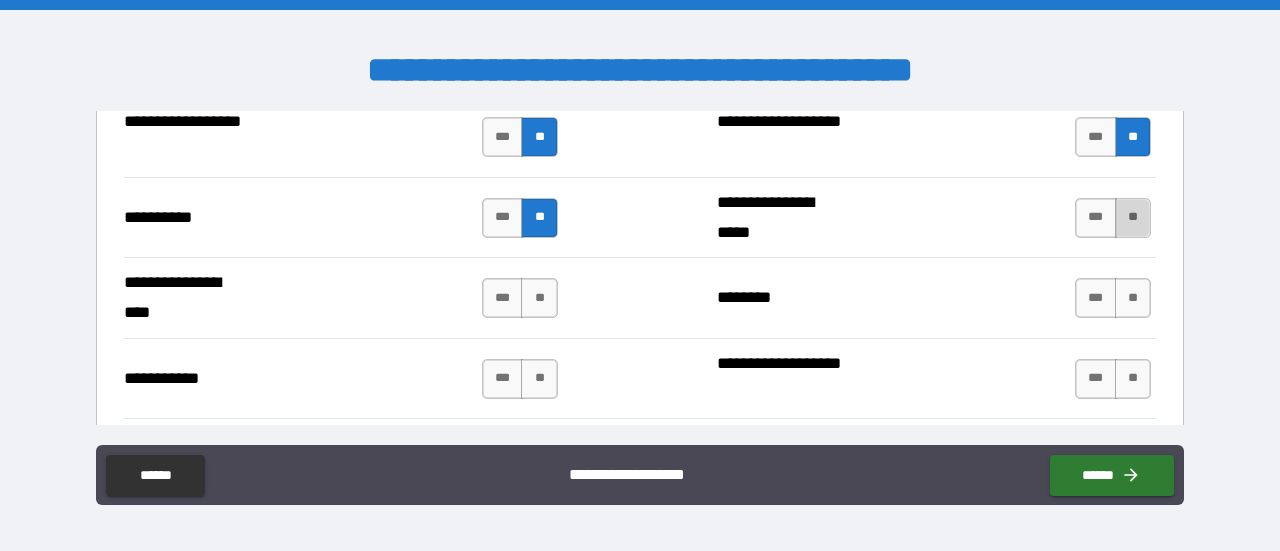 click on "**" at bounding box center [1133, 218] 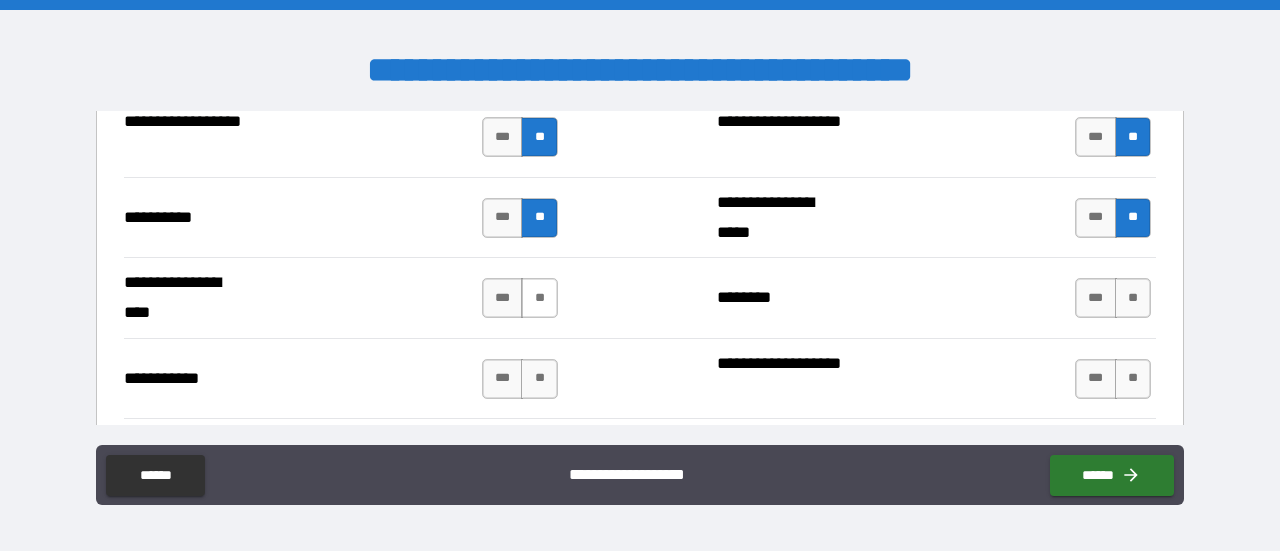 click on "**" at bounding box center (539, 298) 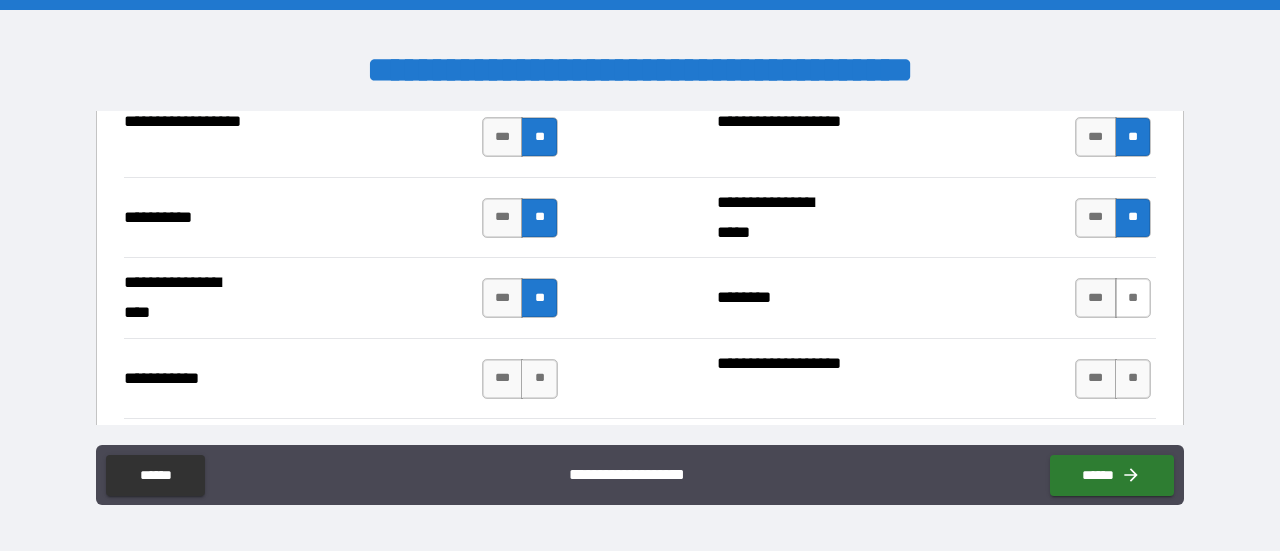click on "**" at bounding box center [1133, 298] 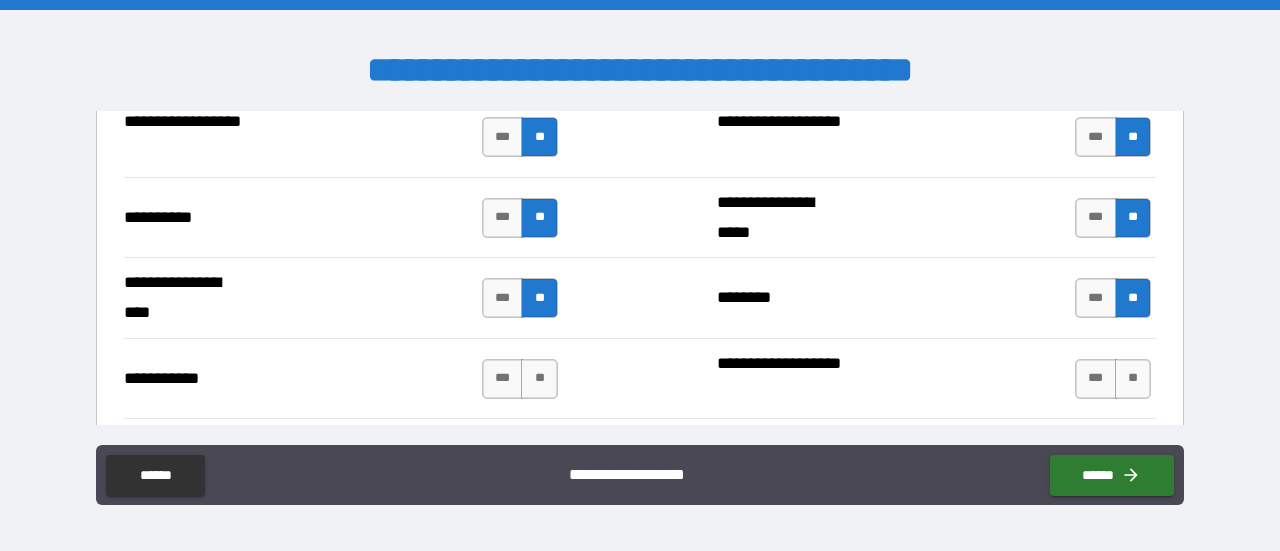 scroll, scrollTop: 2262, scrollLeft: 0, axis: vertical 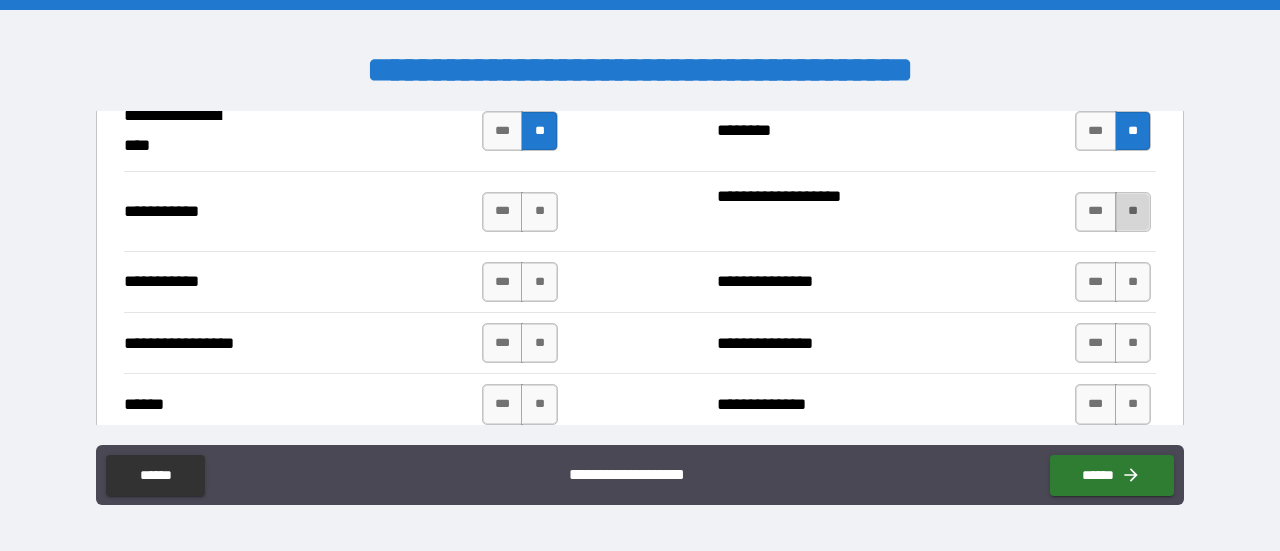click on "**" at bounding box center (1133, 212) 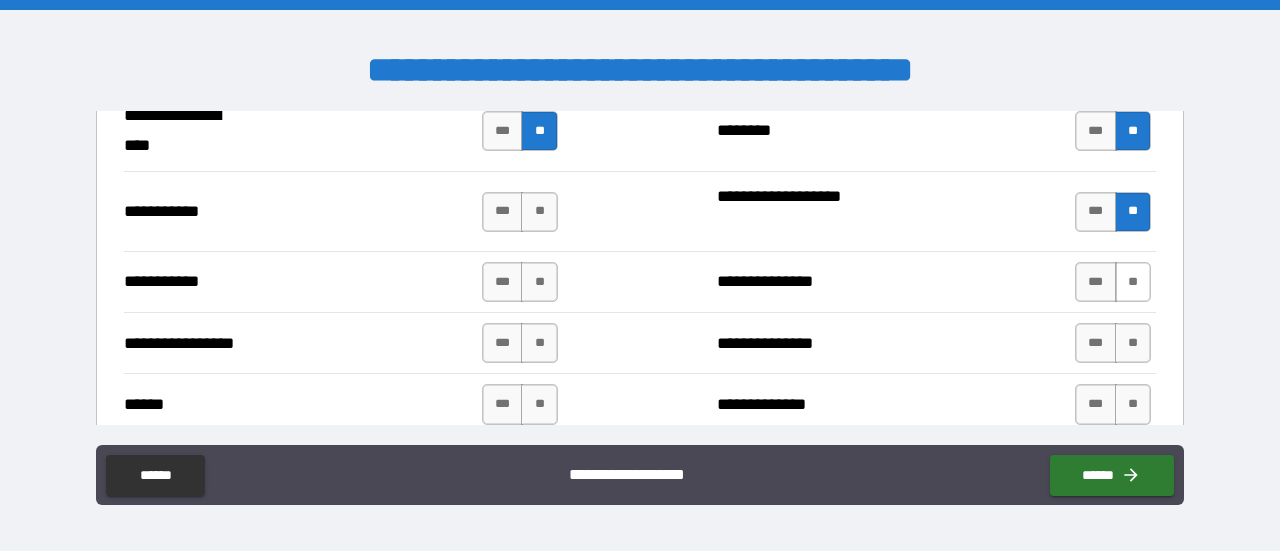 click on "**" at bounding box center [1133, 282] 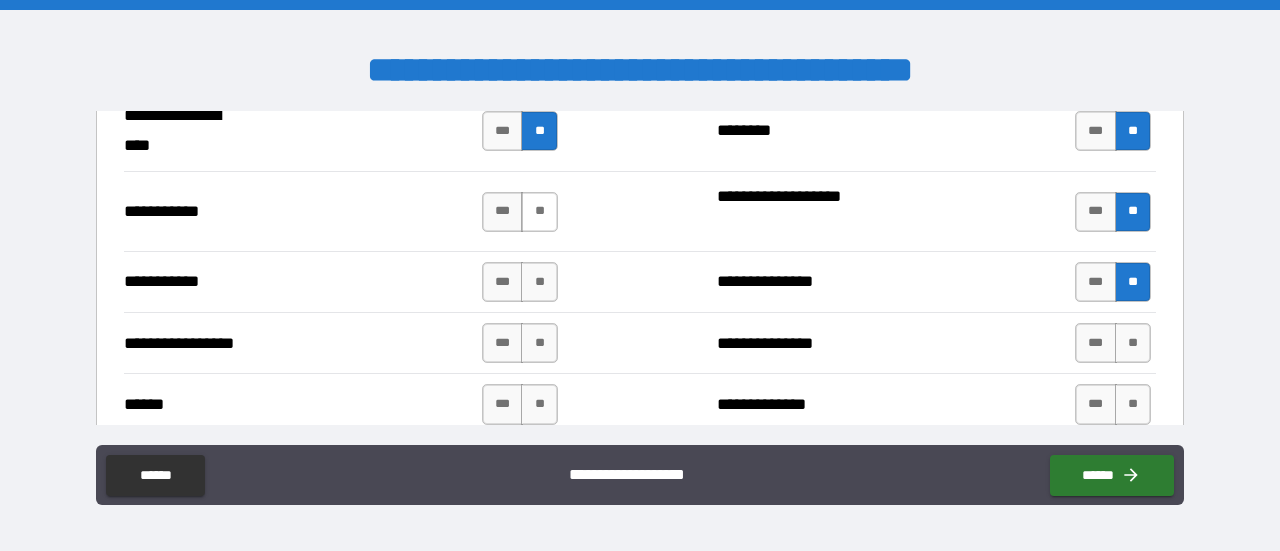 click on "**" at bounding box center (539, 212) 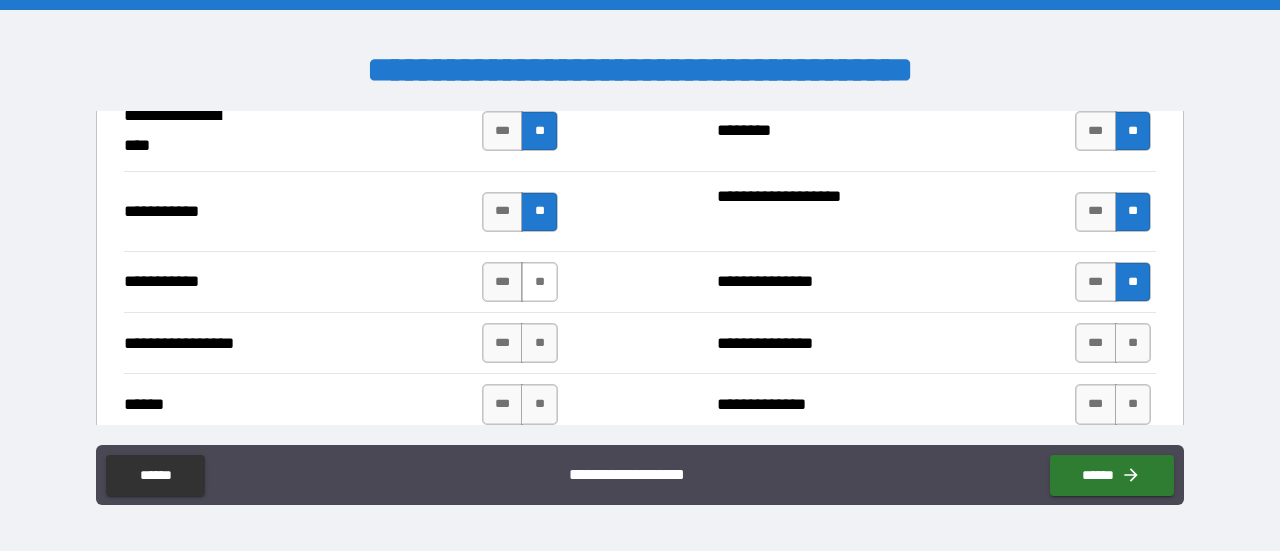 click on "**" at bounding box center (539, 282) 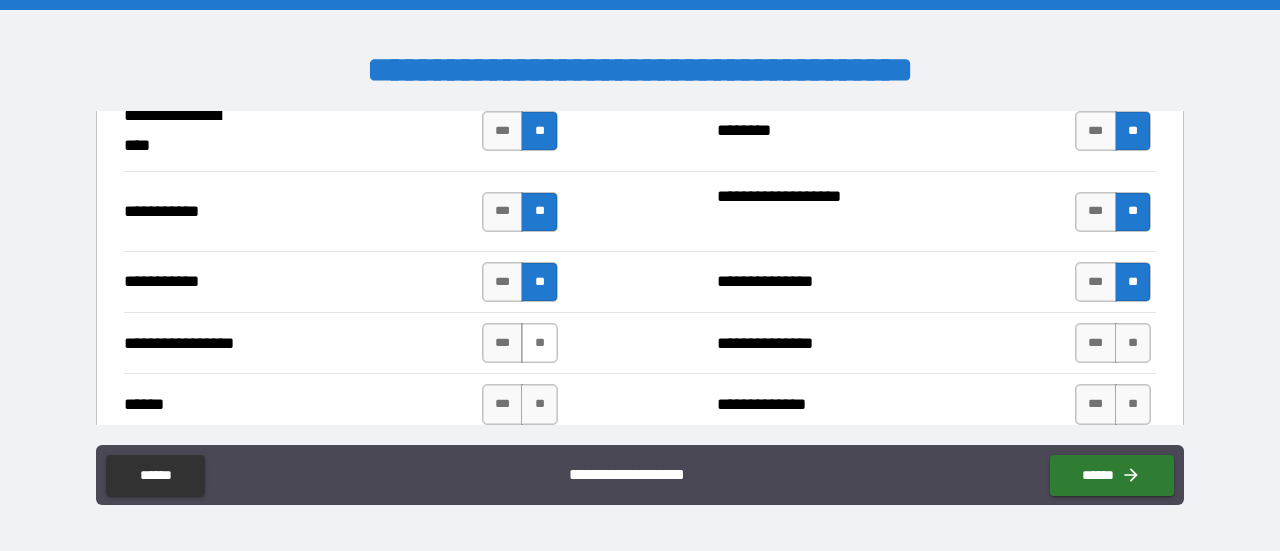 click on "**" at bounding box center (539, 343) 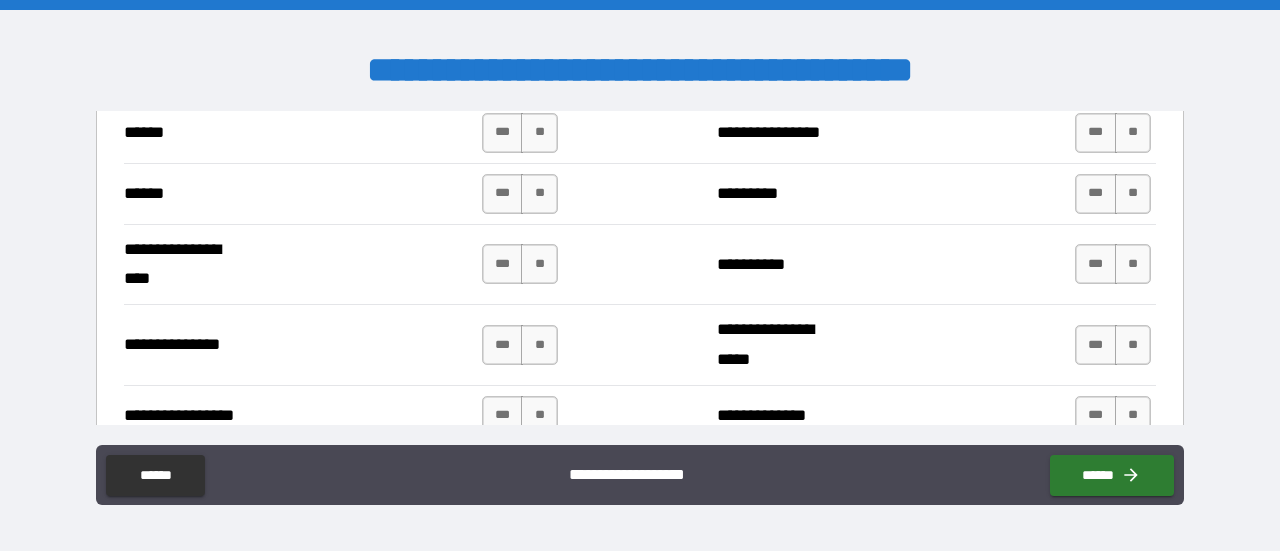 scroll, scrollTop: 2428, scrollLeft: 0, axis: vertical 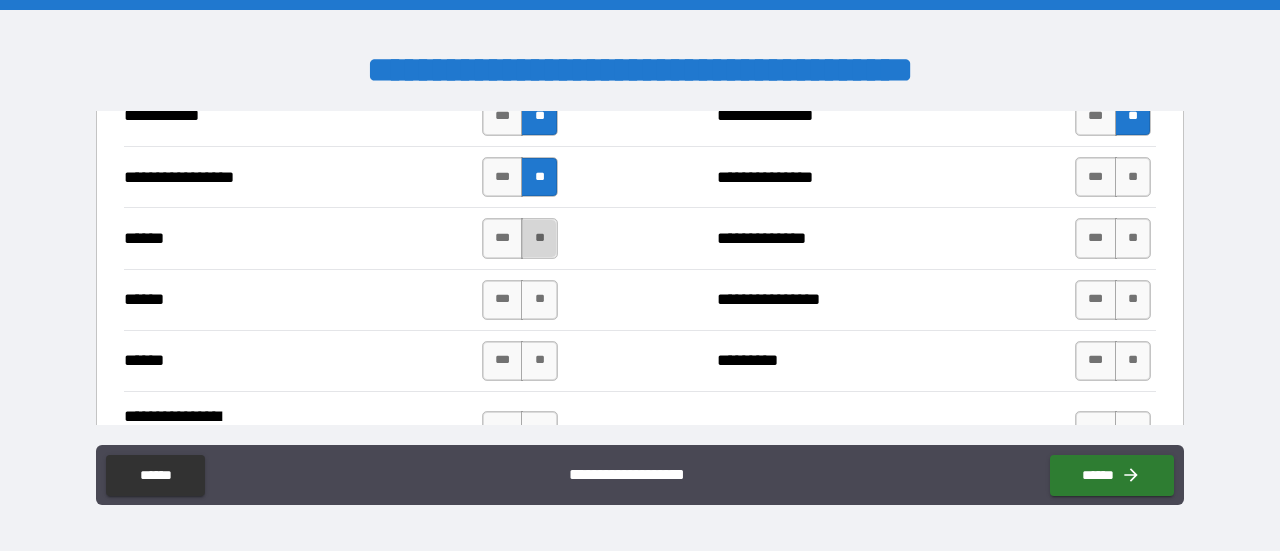 click on "**" at bounding box center (539, 238) 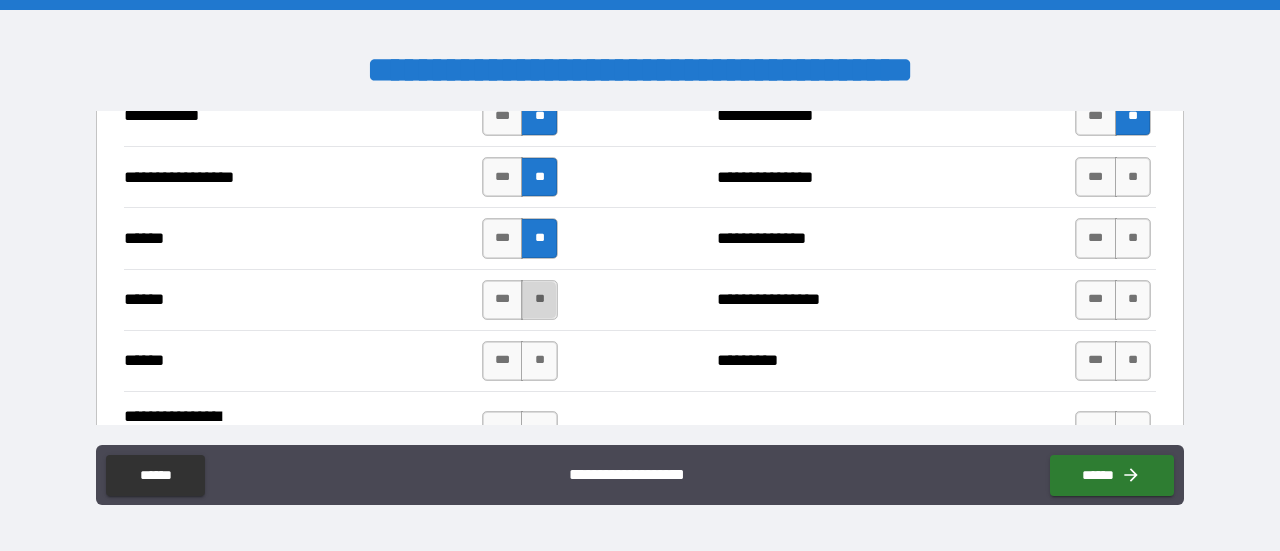 click on "**" at bounding box center [539, 300] 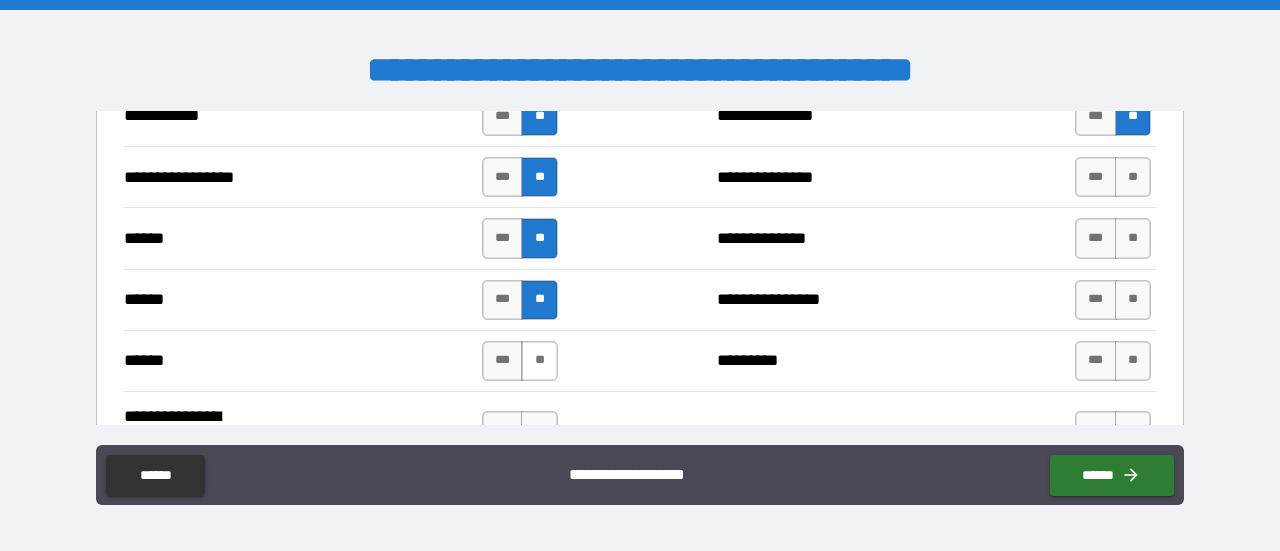 click on "**" at bounding box center [539, 361] 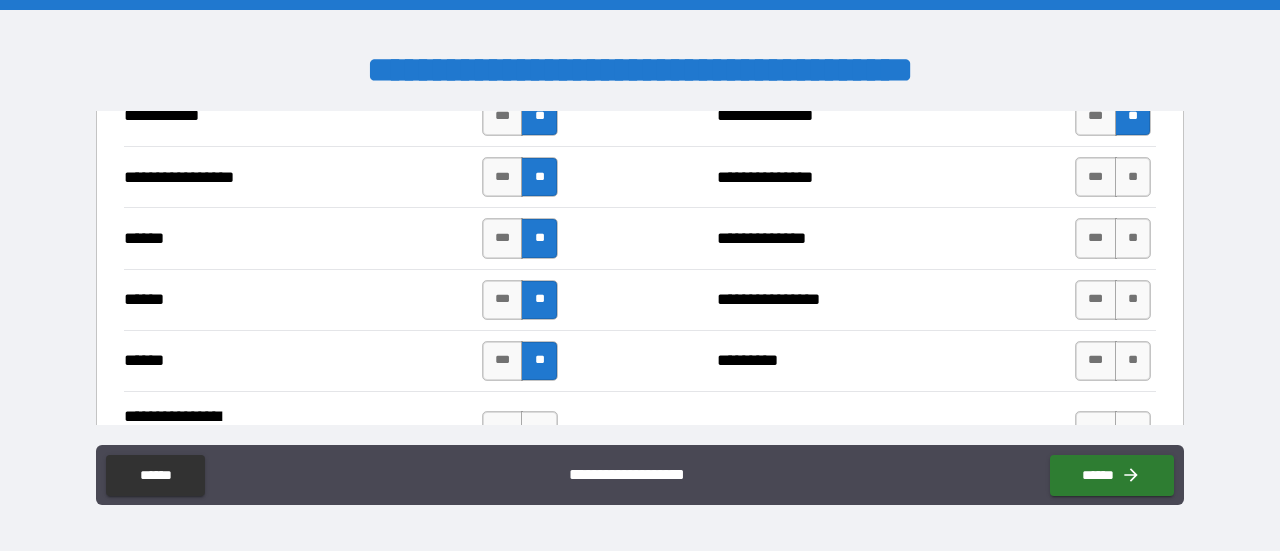 scroll, scrollTop: 2595, scrollLeft: 0, axis: vertical 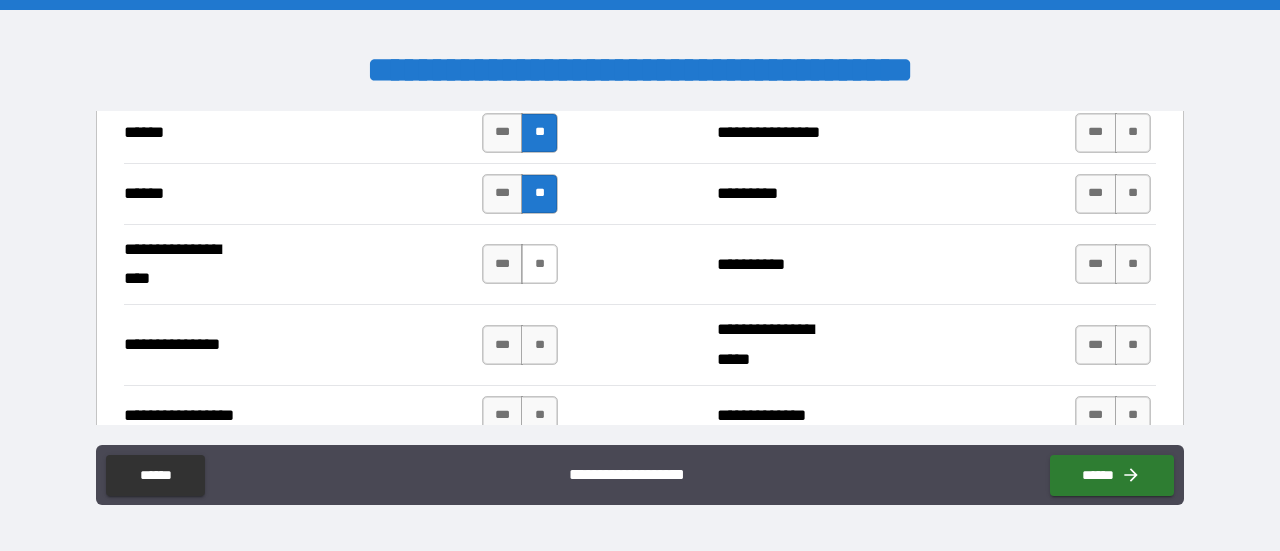 click on "**" at bounding box center [539, 264] 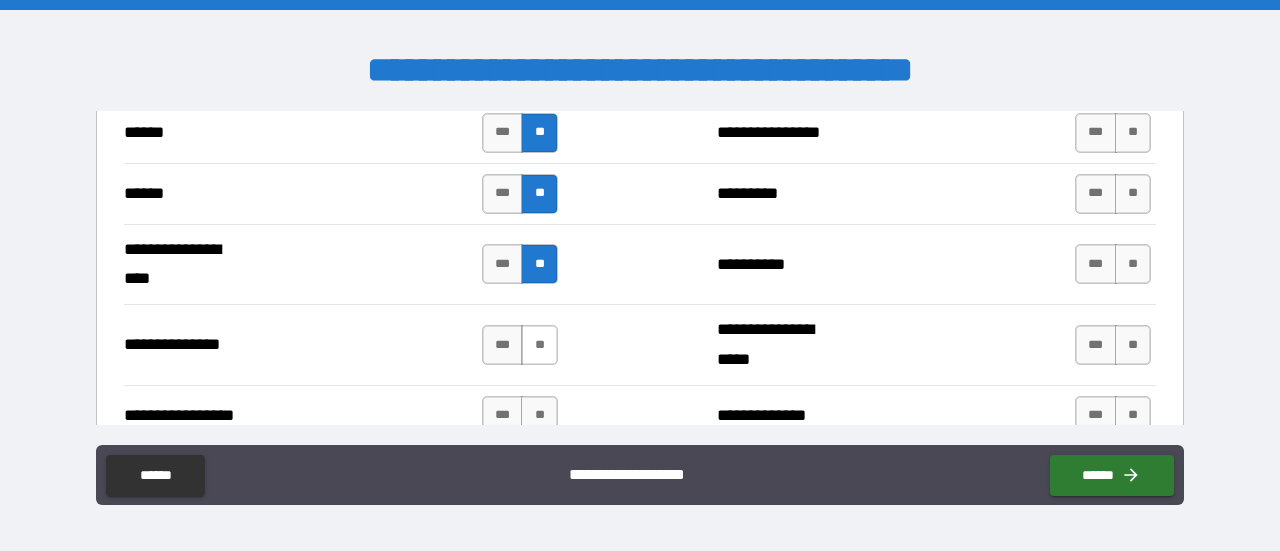 click on "**" at bounding box center [539, 345] 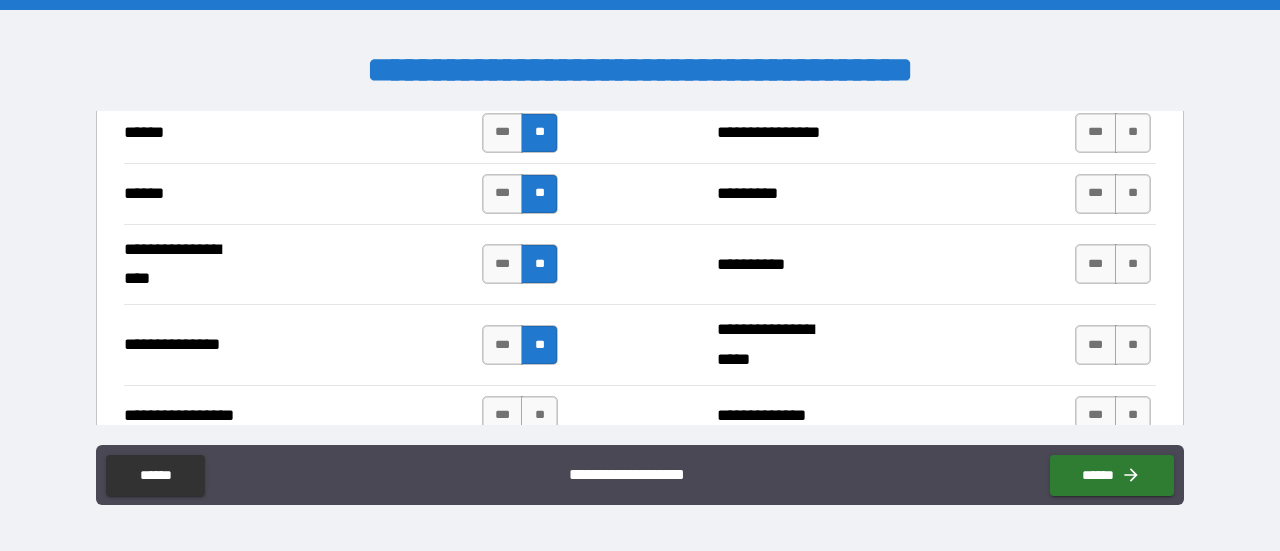 scroll, scrollTop: 2762, scrollLeft: 0, axis: vertical 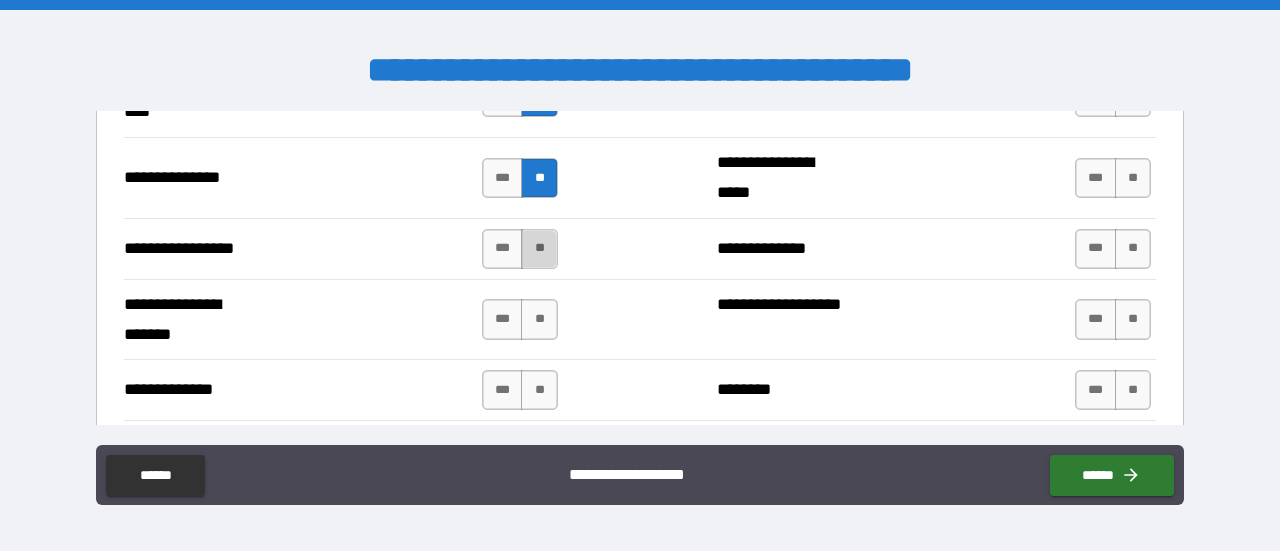 click on "**" at bounding box center (539, 249) 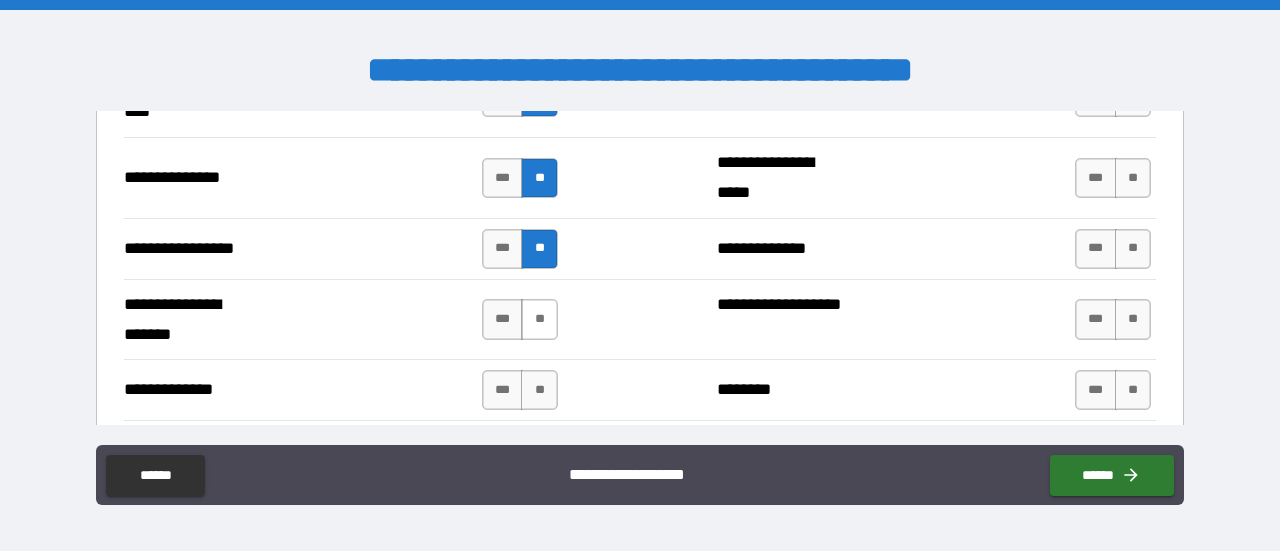 click on "**" at bounding box center [539, 319] 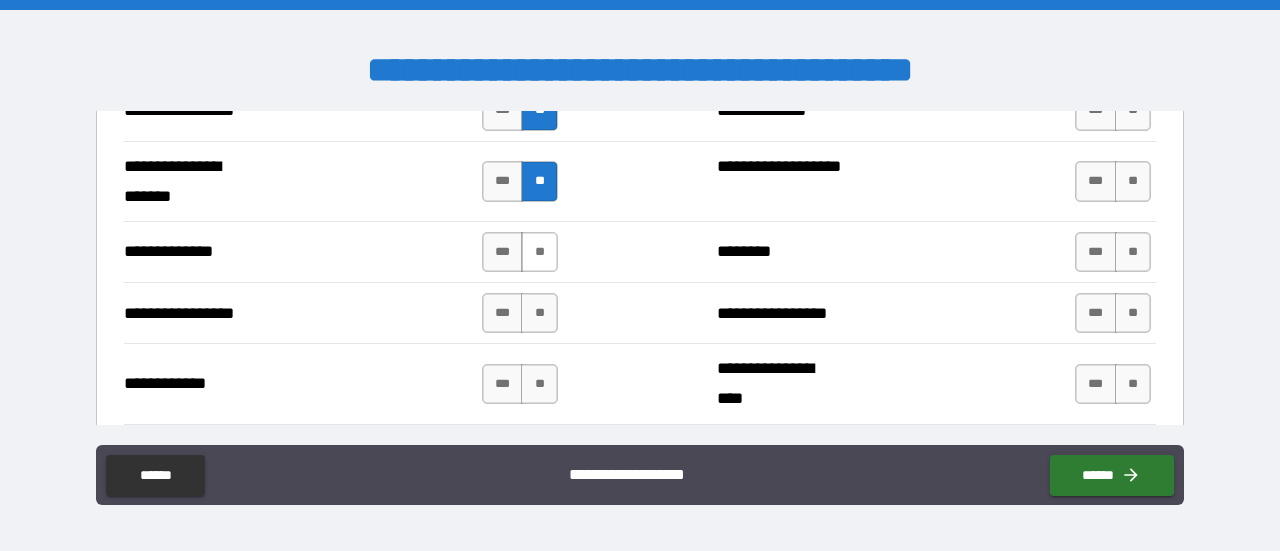 scroll, scrollTop: 2928, scrollLeft: 0, axis: vertical 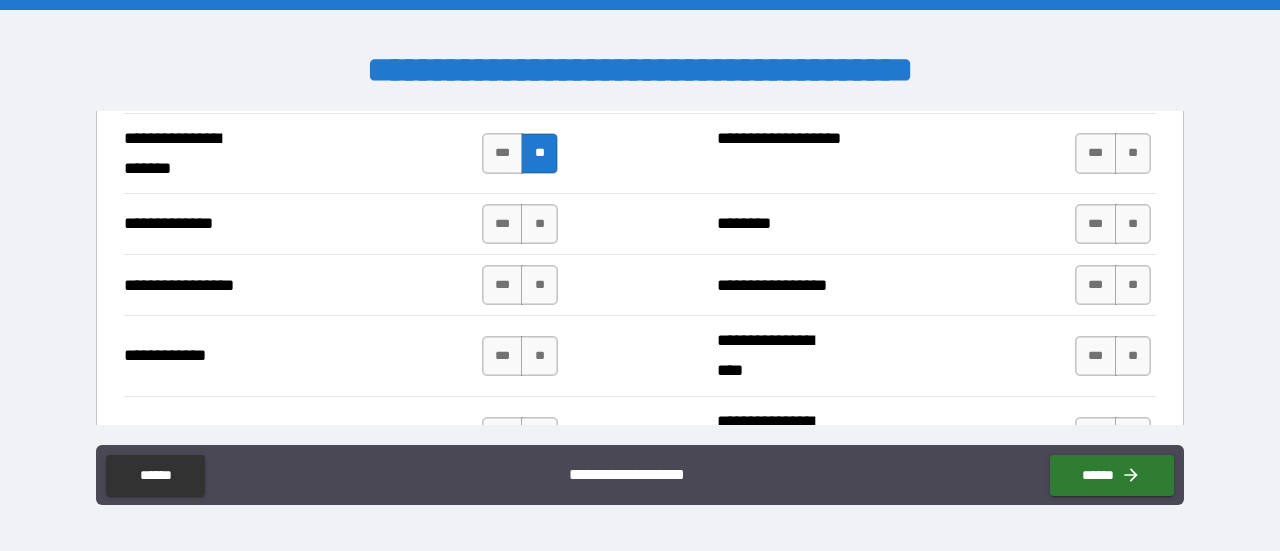 click on "*** **" at bounding box center [520, 224] 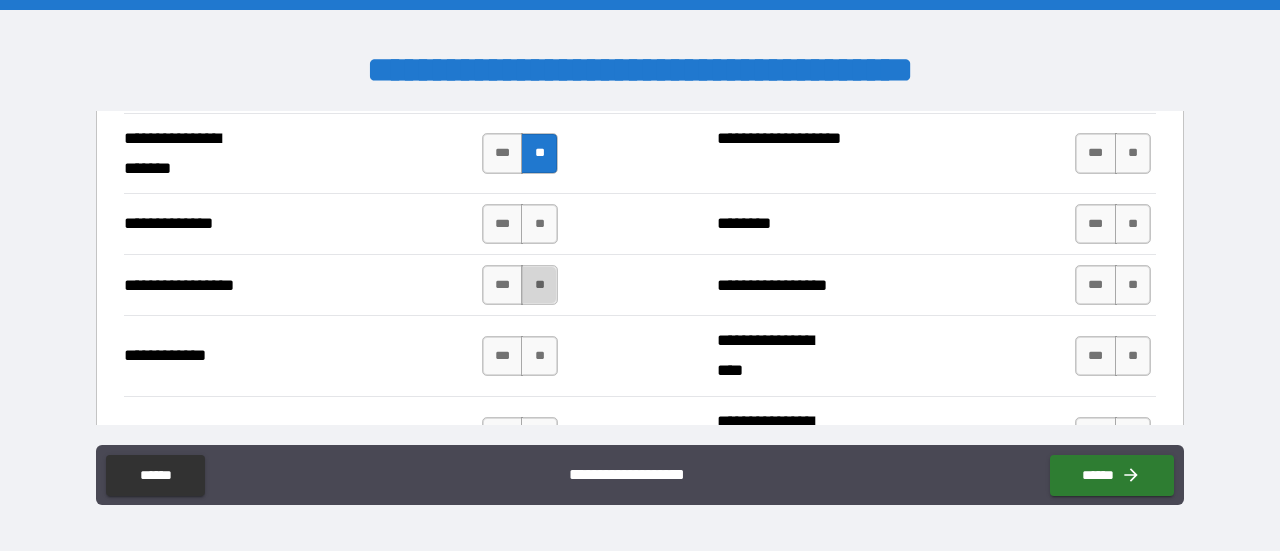 click on "**" at bounding box center (539, 285) 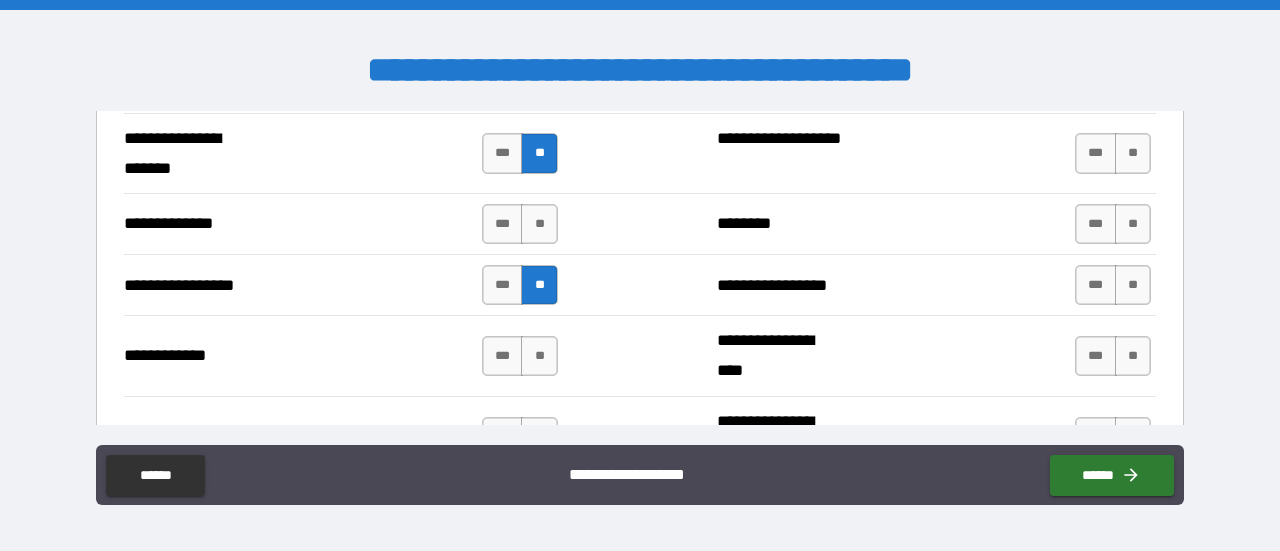 click on "**********" at bounding box center (640, 223) 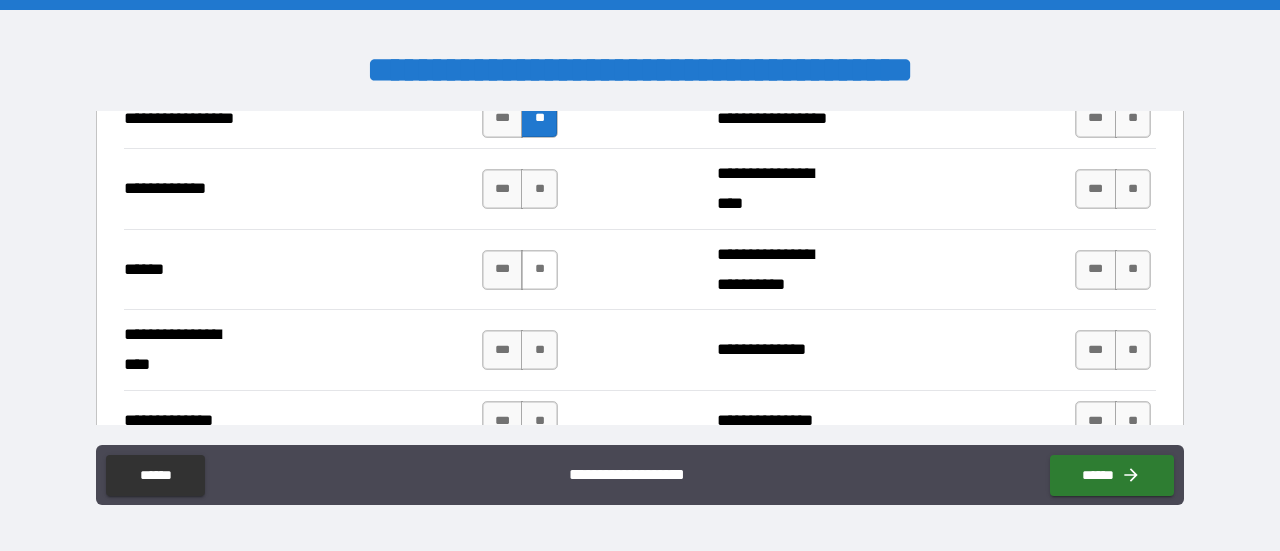 scroll, scrollTop: 2928, scrollLeft: 0, axis: vertical 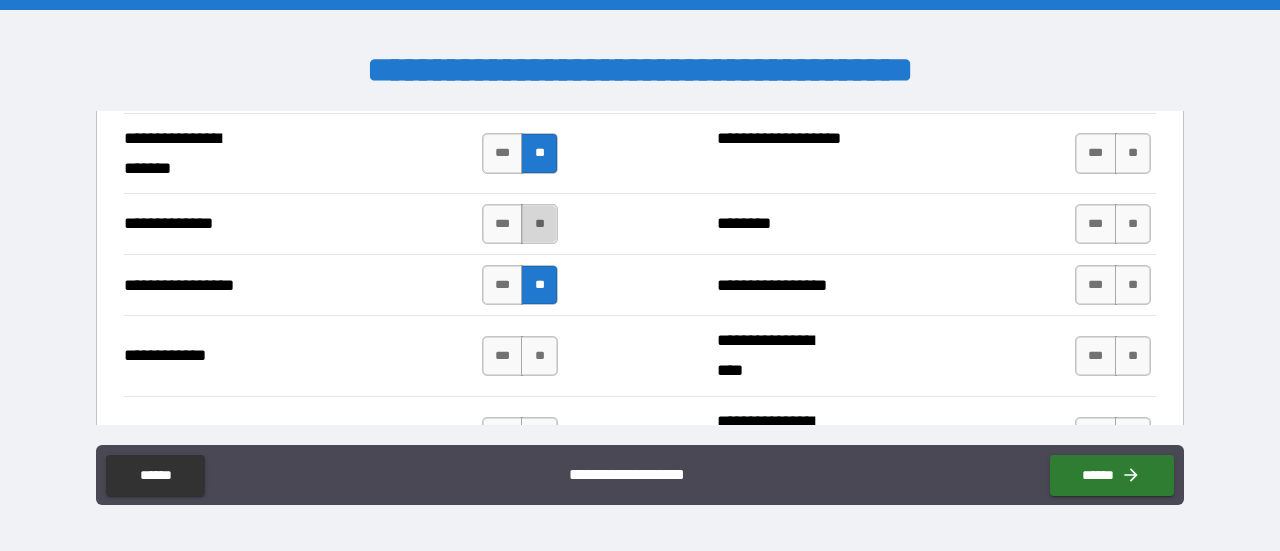 click on "**" at bounding box center [539, 224] 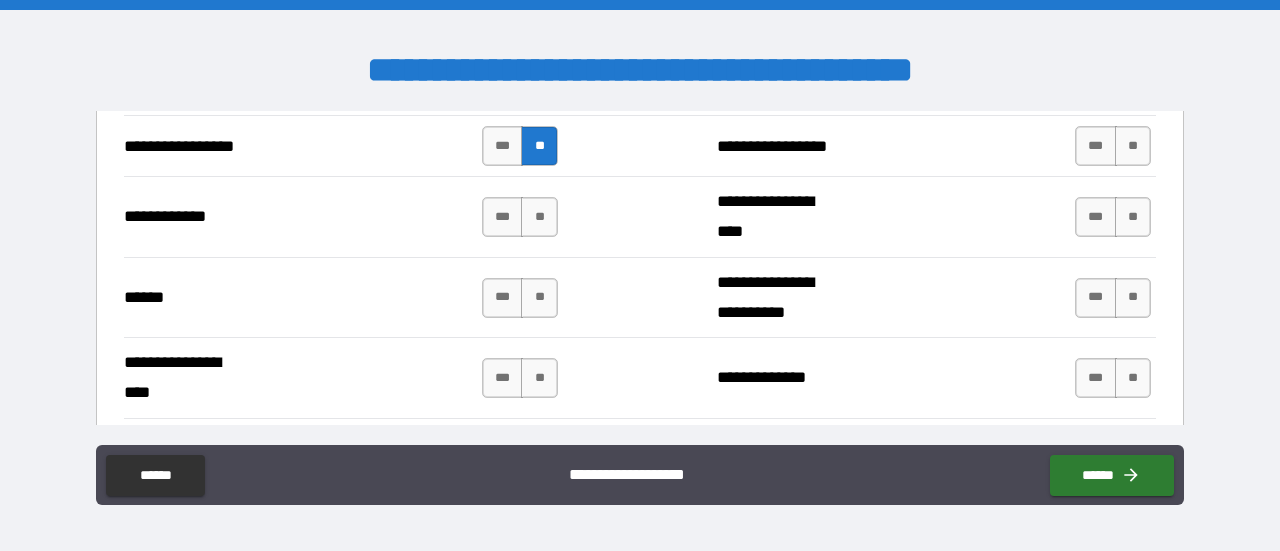 scroll, scrollTop: 3095, scrollLeft: 0, axis: vertical 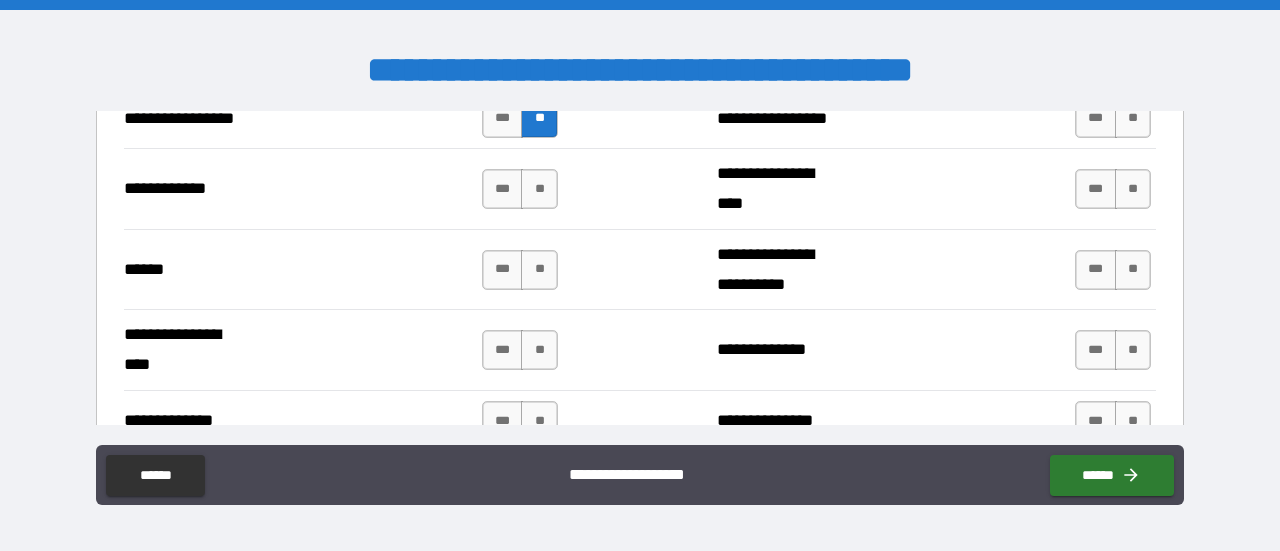 click on "**********" at bounding box center (640, 188) 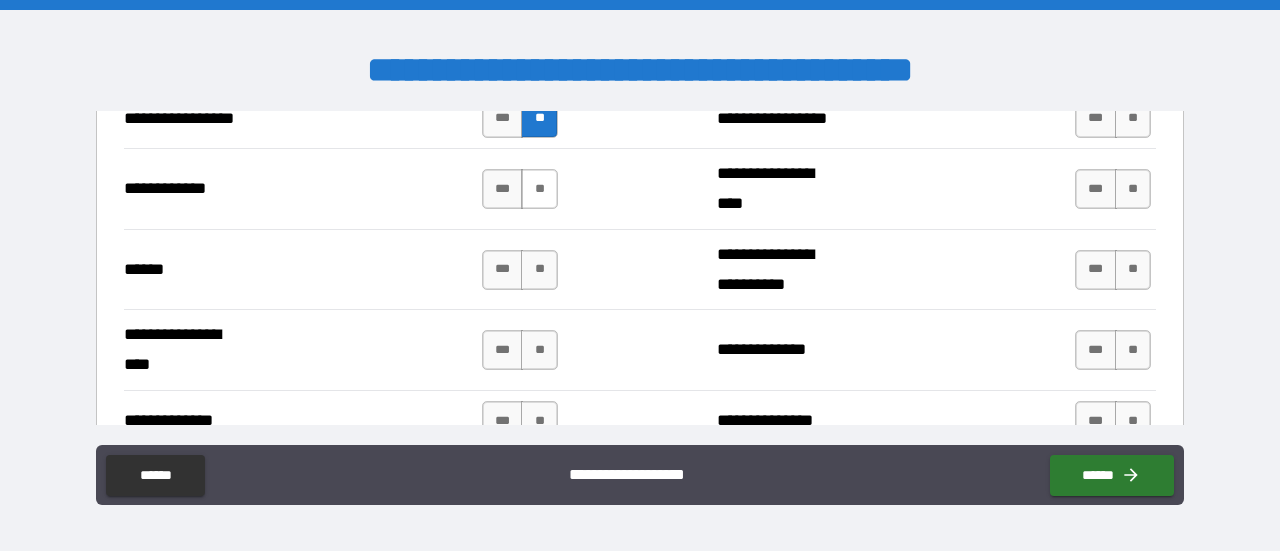 click on "**" at bounding box center [539, 189] 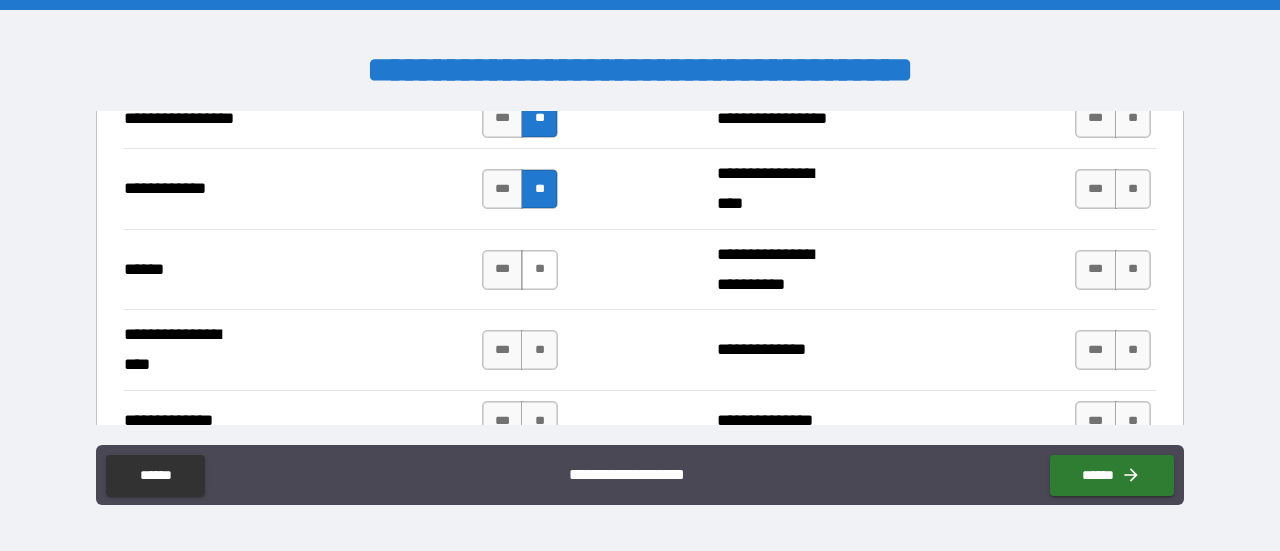 click on "**" at bounding box center [539, 270] 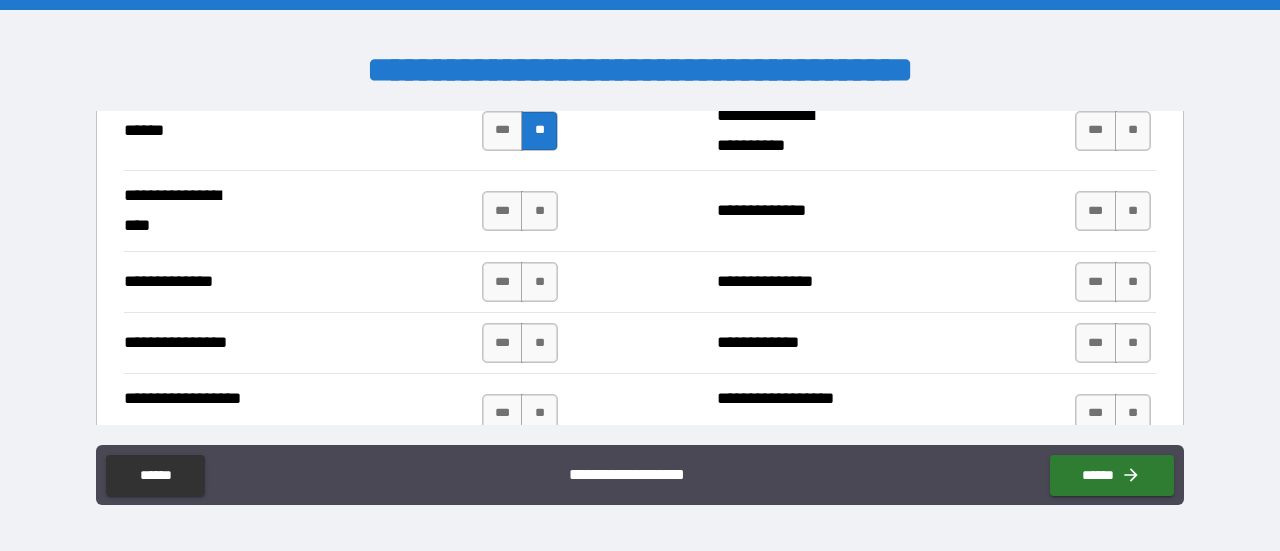 scroll, scrollTop: 3262, scrollLeft: 0, axis: vertical 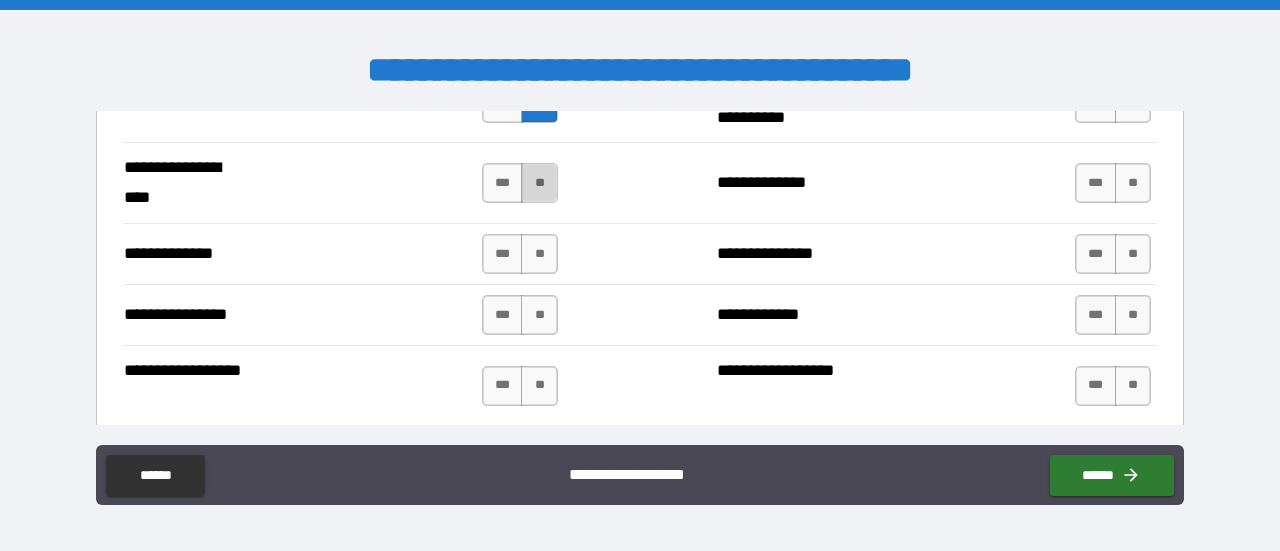 click on "**" at bounding box center [539, 183] 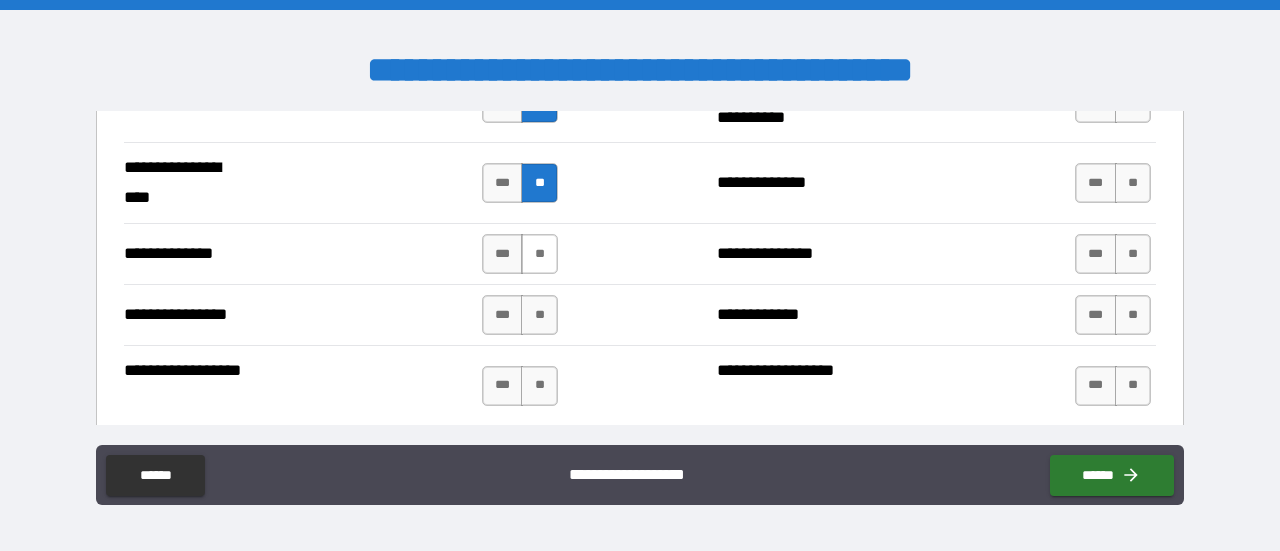 click on "**" at bounding box center [539, 254] 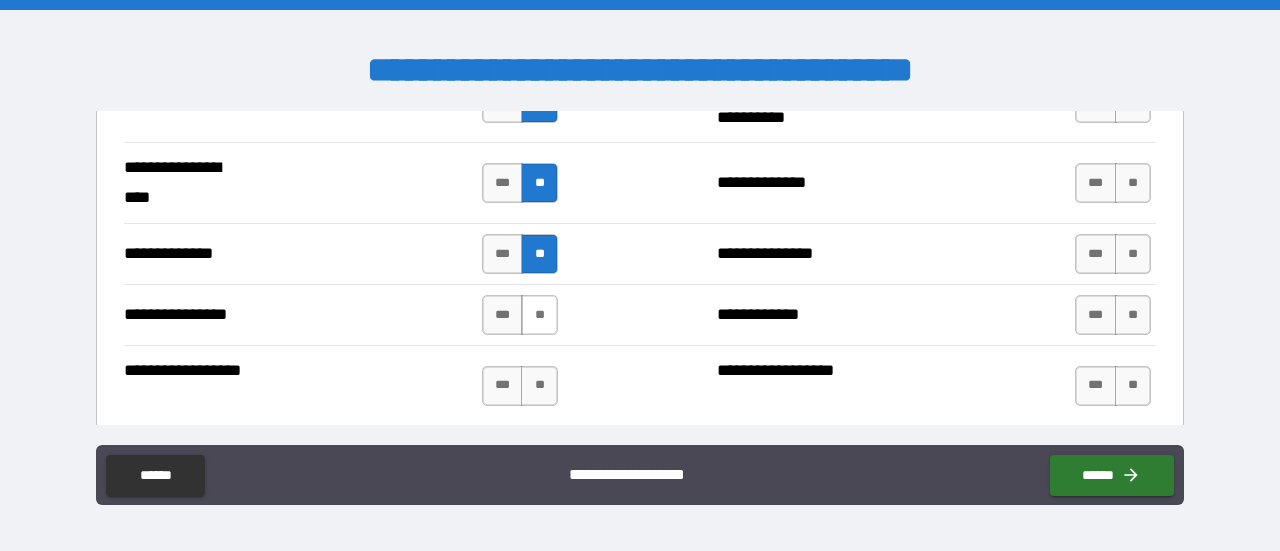 click on "**" at bounding box center (539, 315) 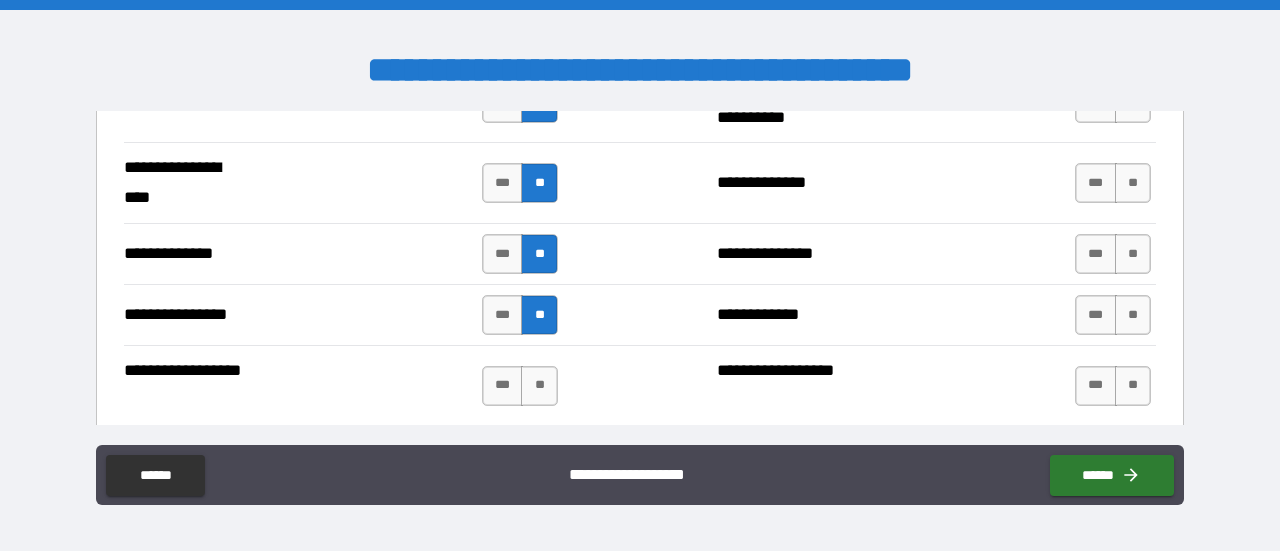 scroll, scrollTop: 3428, scrollLeft: 0, axis: vertical 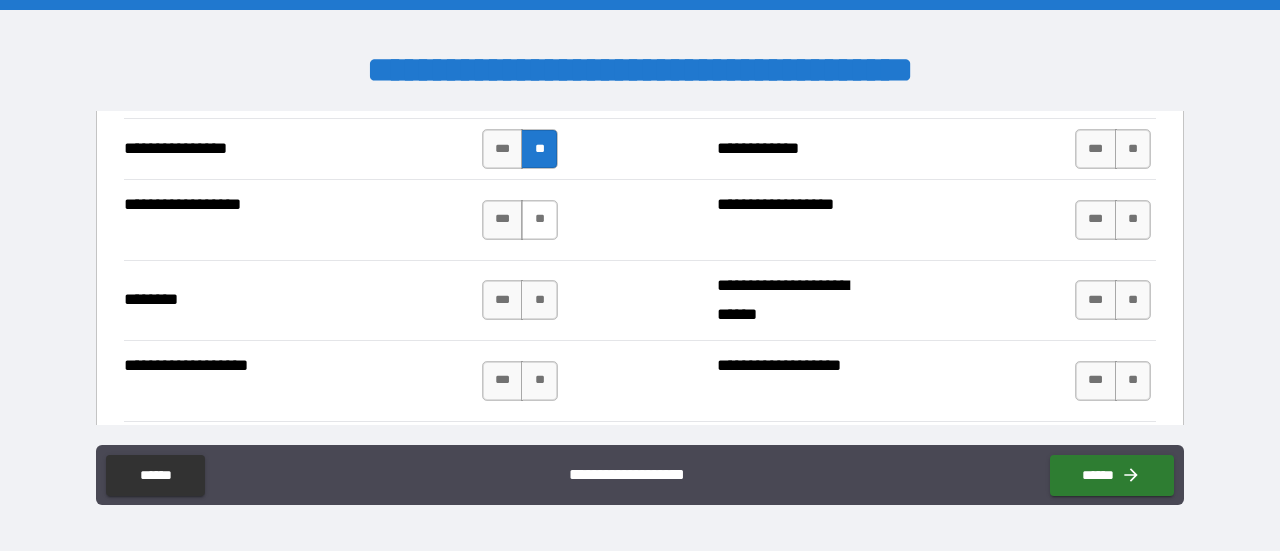 click on "**" at bounding box center (539, 220) 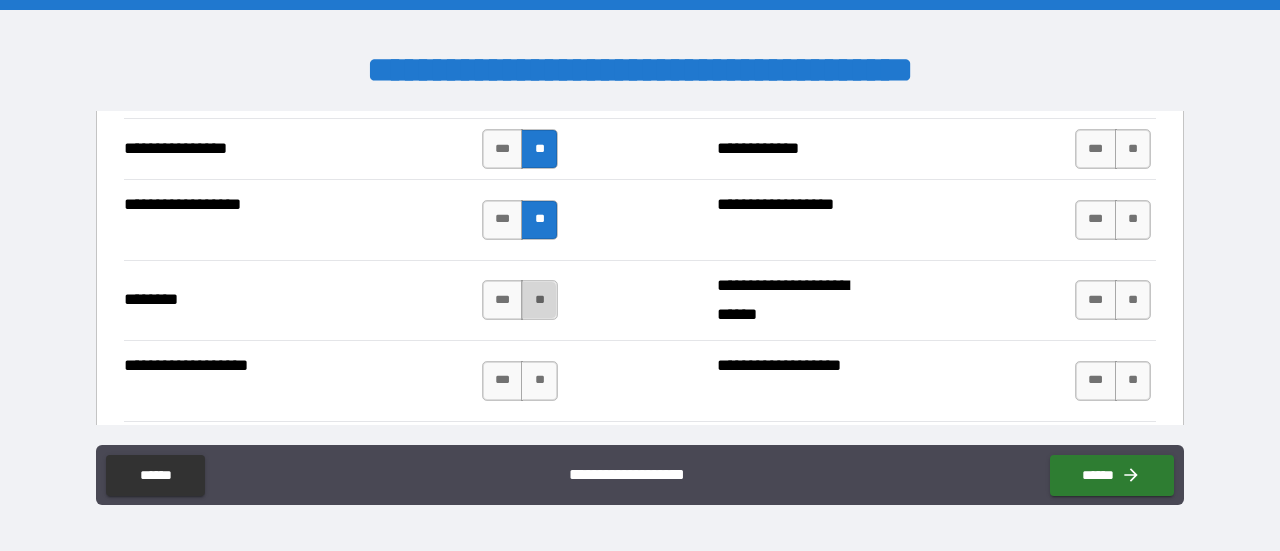 click on "**" at bounding box center [539, 300] 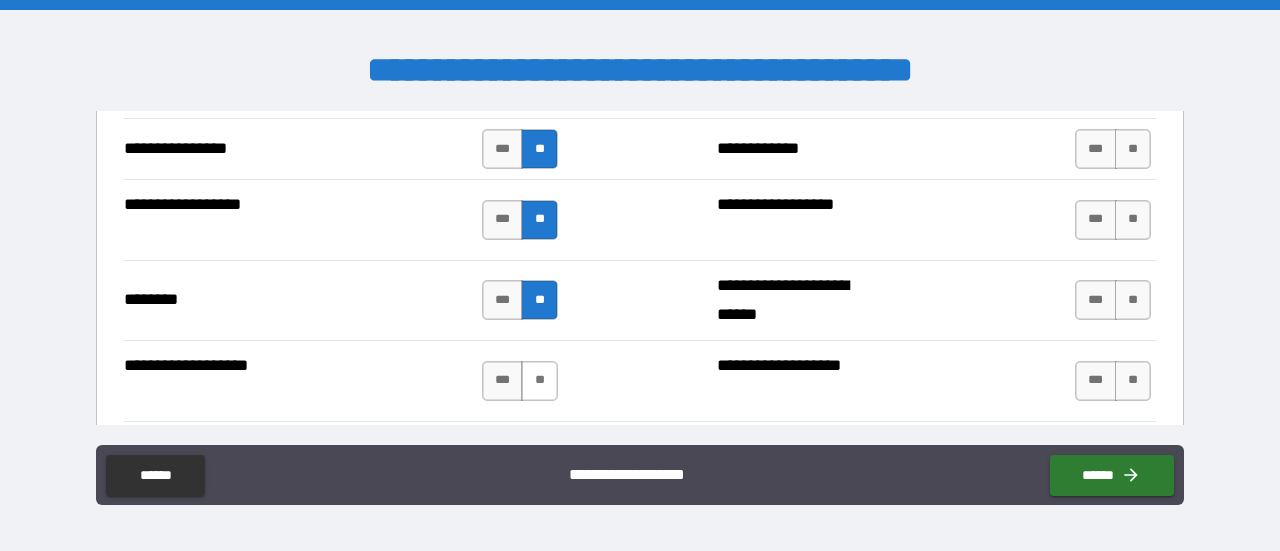 click on "**" at bounding box center (539, 381) 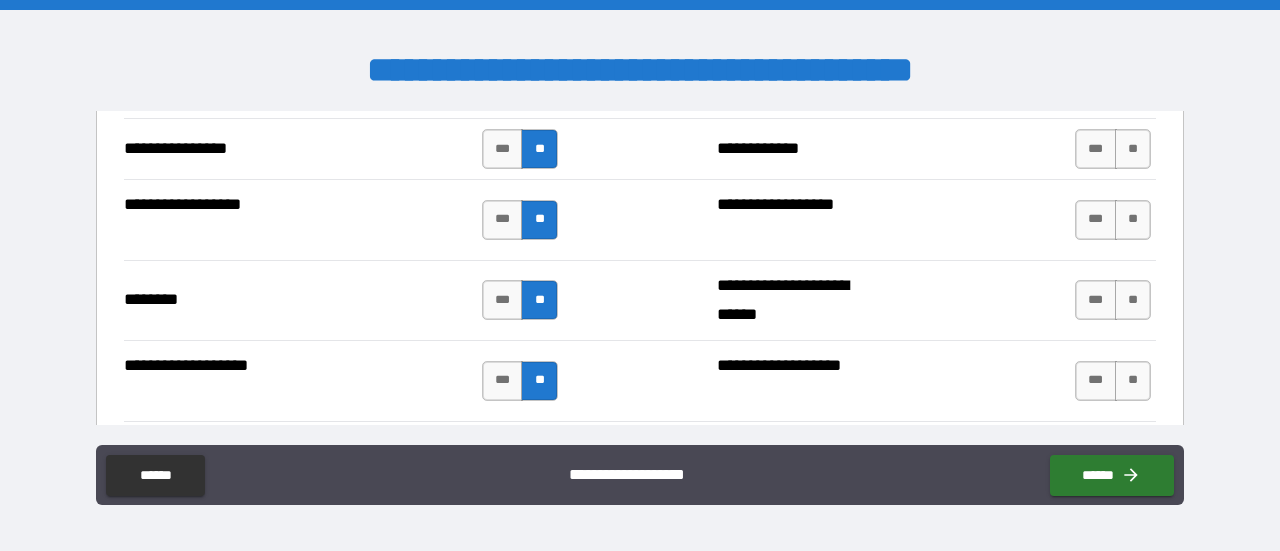 scroll, scrollTop: 3595, scrollLeft: 0, axis: vertical 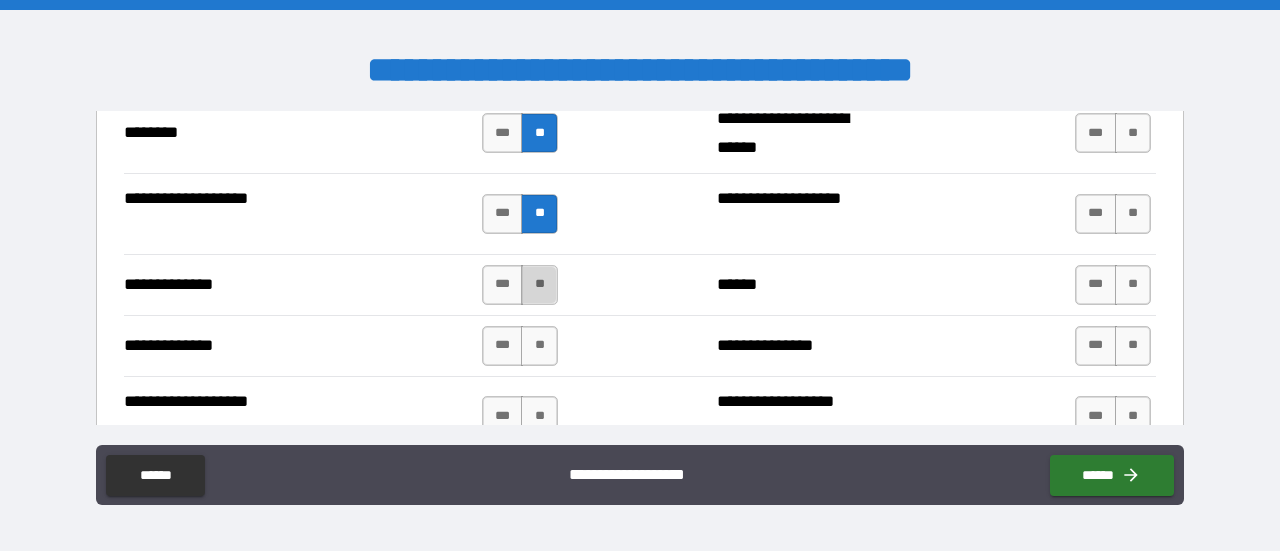click on "**" at bounding box center [539, 285] 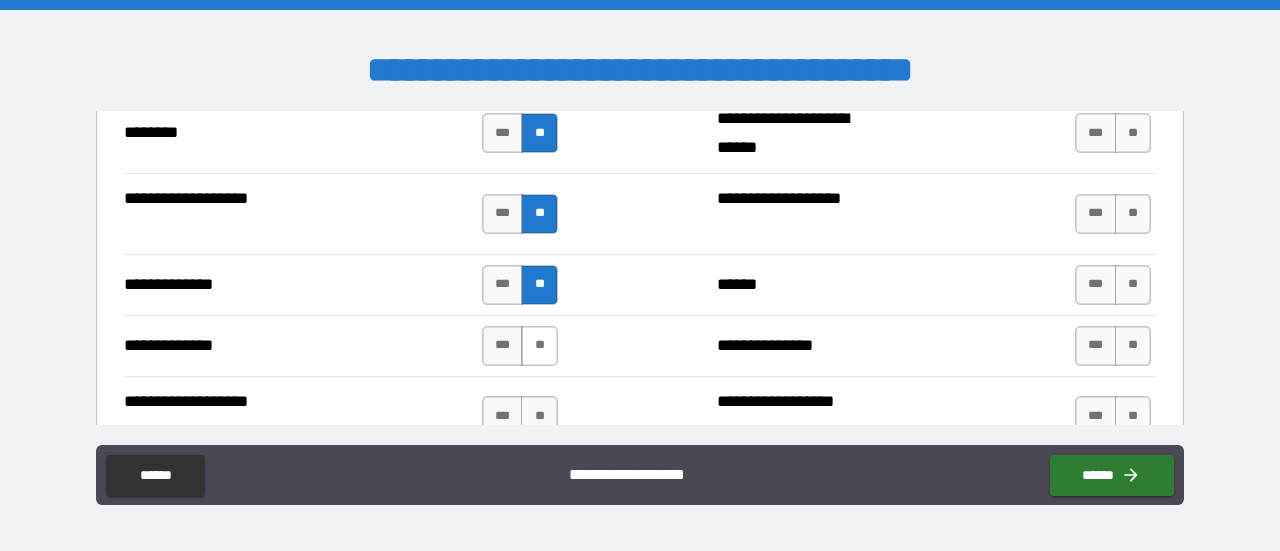 click on "**" at bounding box center (539, 346) 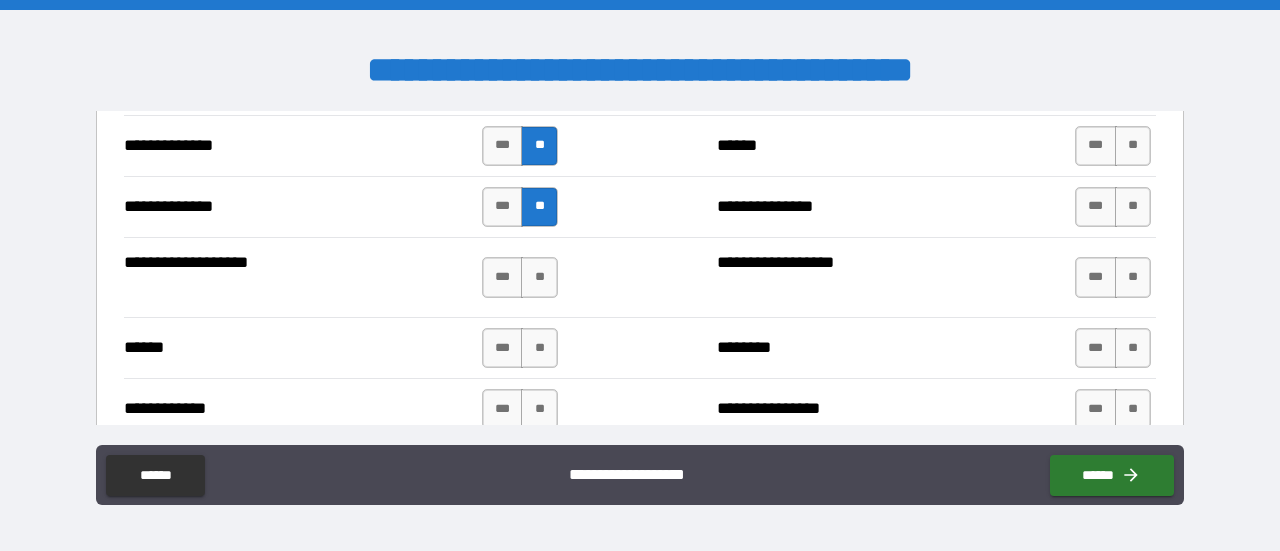 scroll, scrollTop: 3762, scrollLeft: 0, axis: vertical 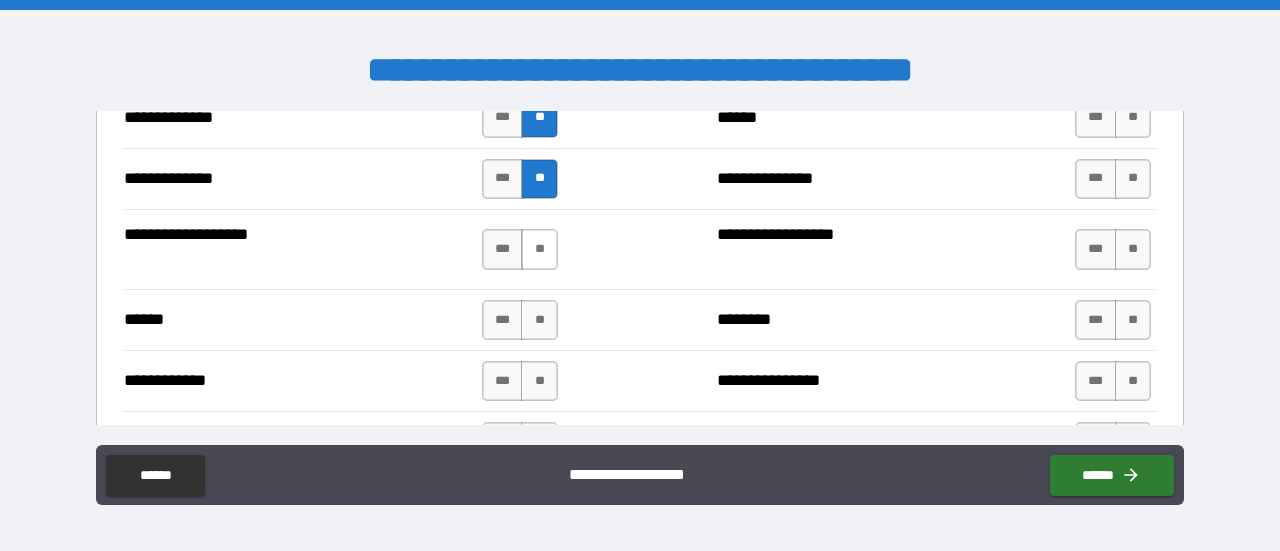 click on "**" at bounding box center [539, 249] 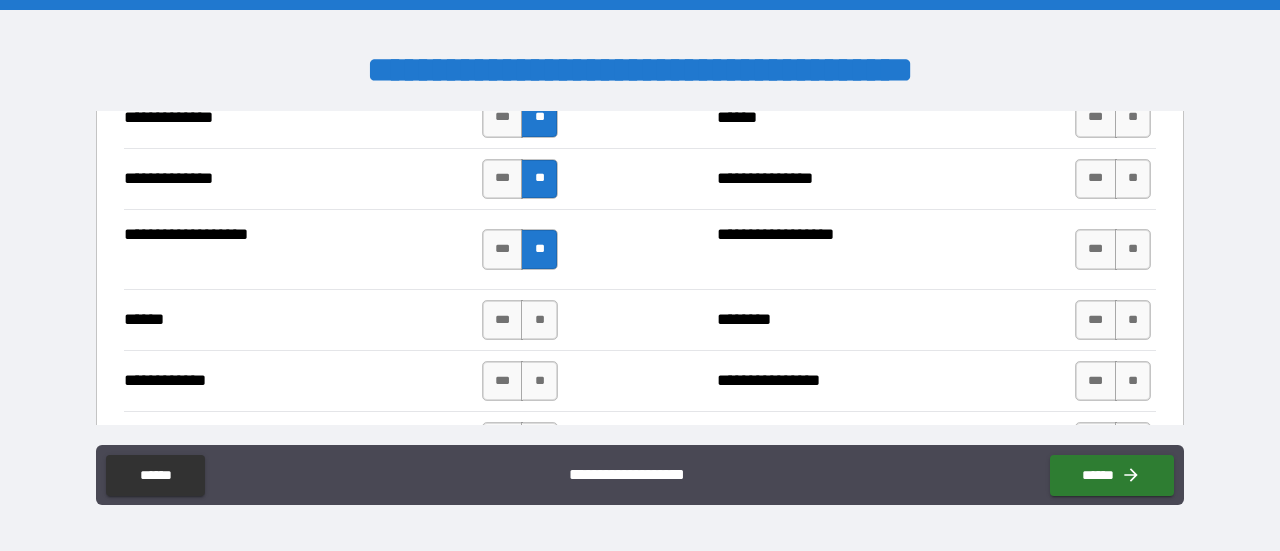 click on "****** *** ** ******** *** **" at bounding box center (640, 319) 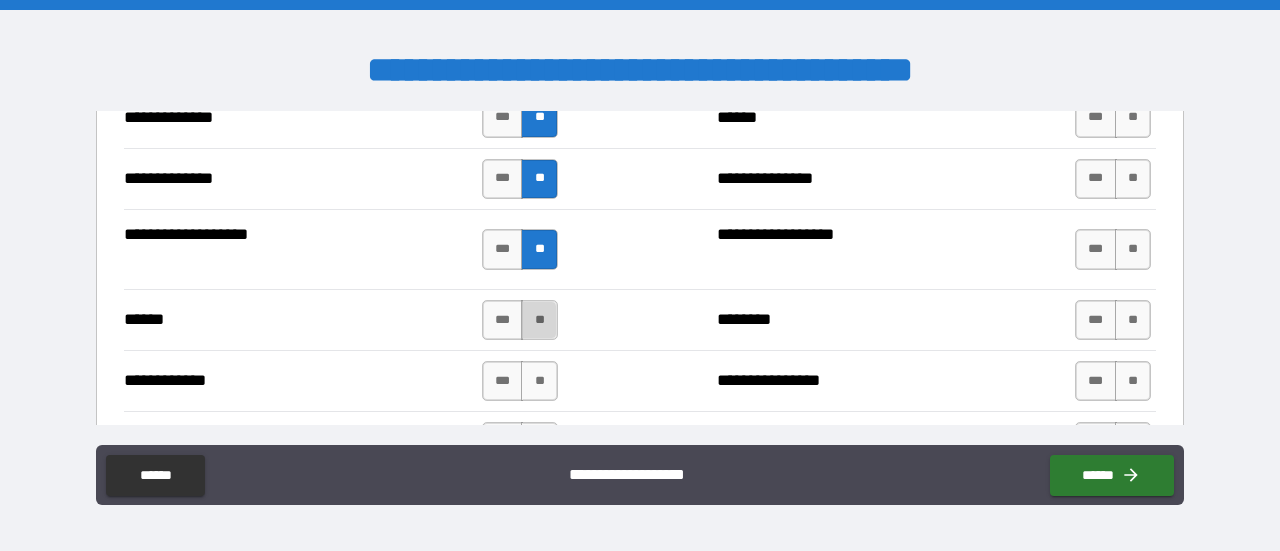 click on "**" at bounding box center (539, 320) 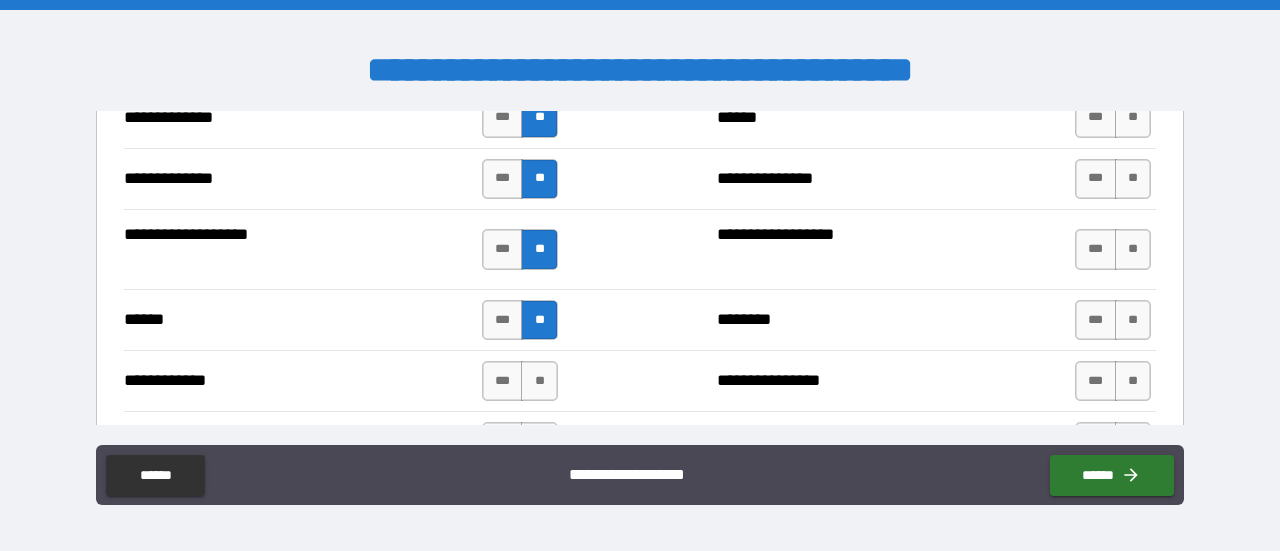 scroll, scrollTop: 3928, scrollLeft: 0, axis: vertical 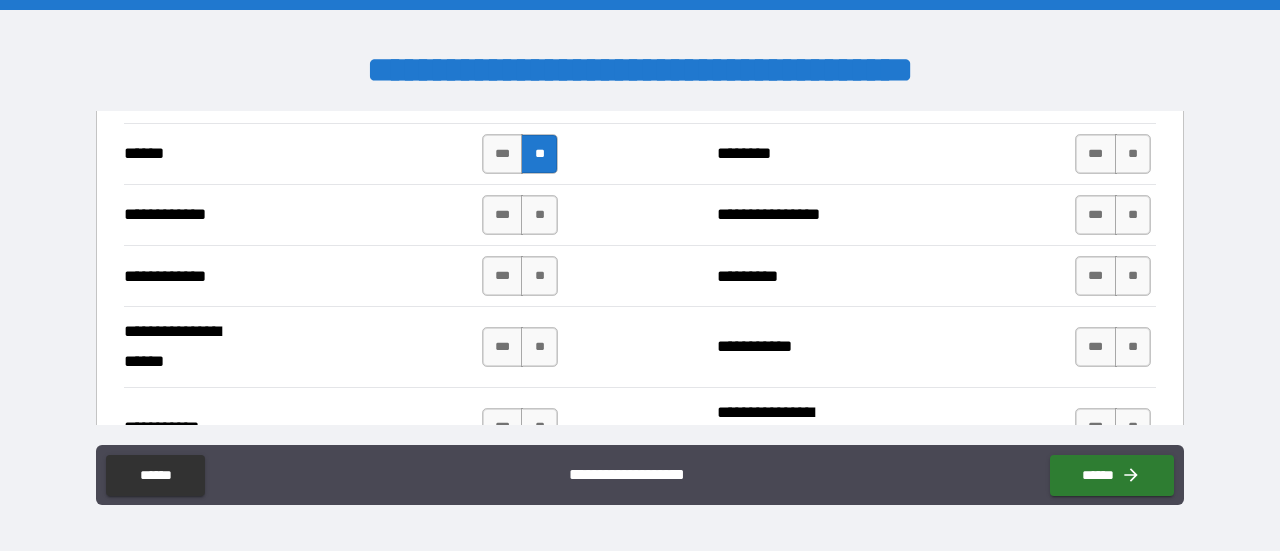 click on "**********" at bounding box center [640, 214] 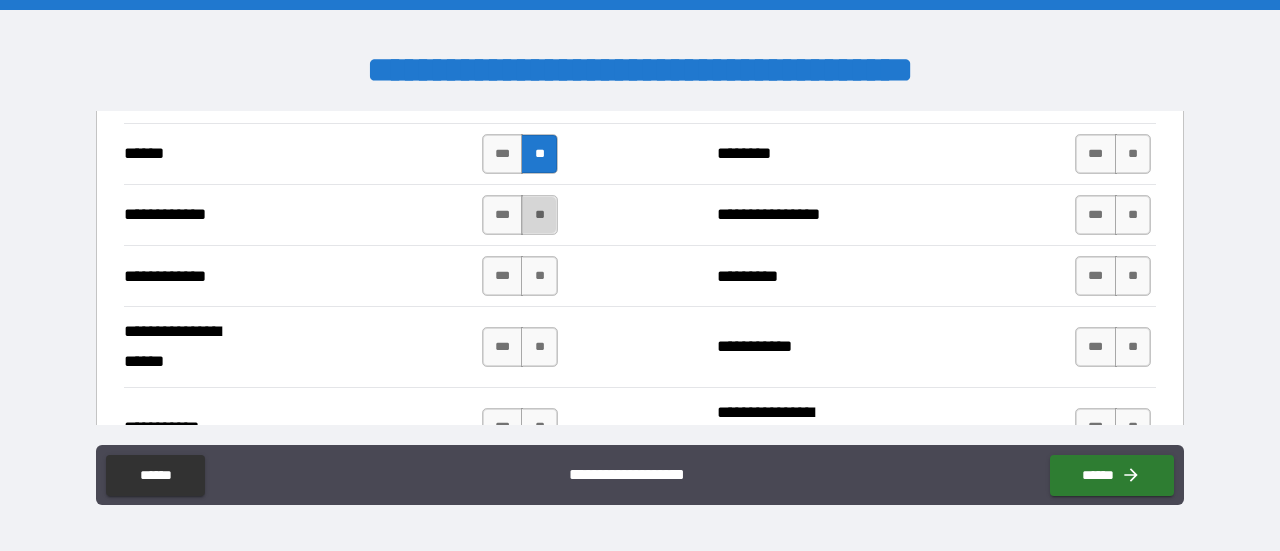 click on "**" at bounding box center [539, 215] 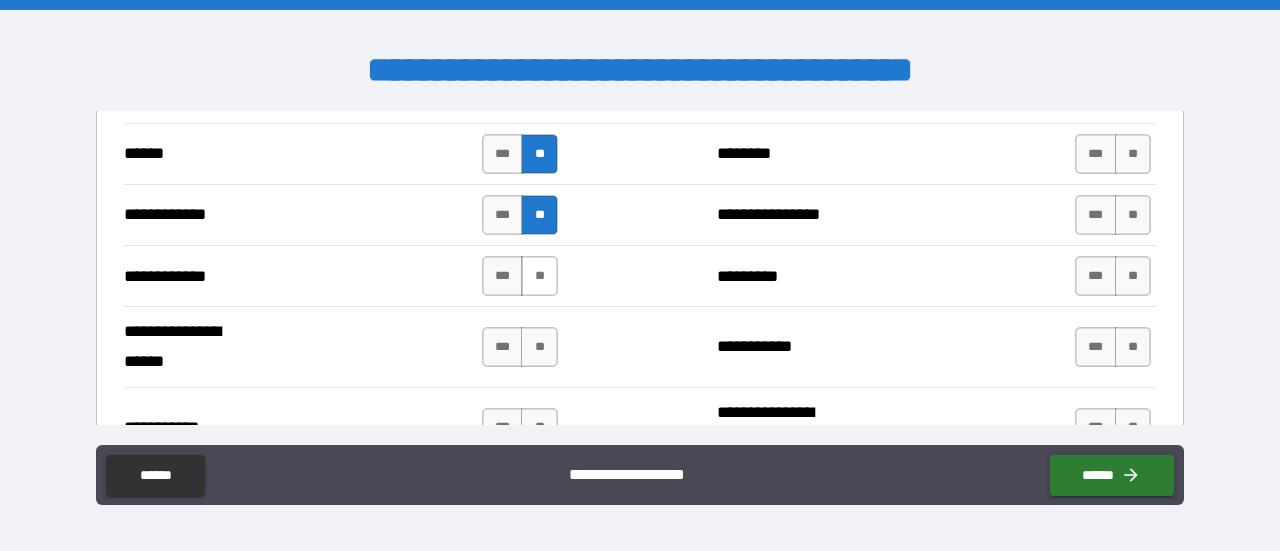 click on "**" at bounding box center [539, 276] 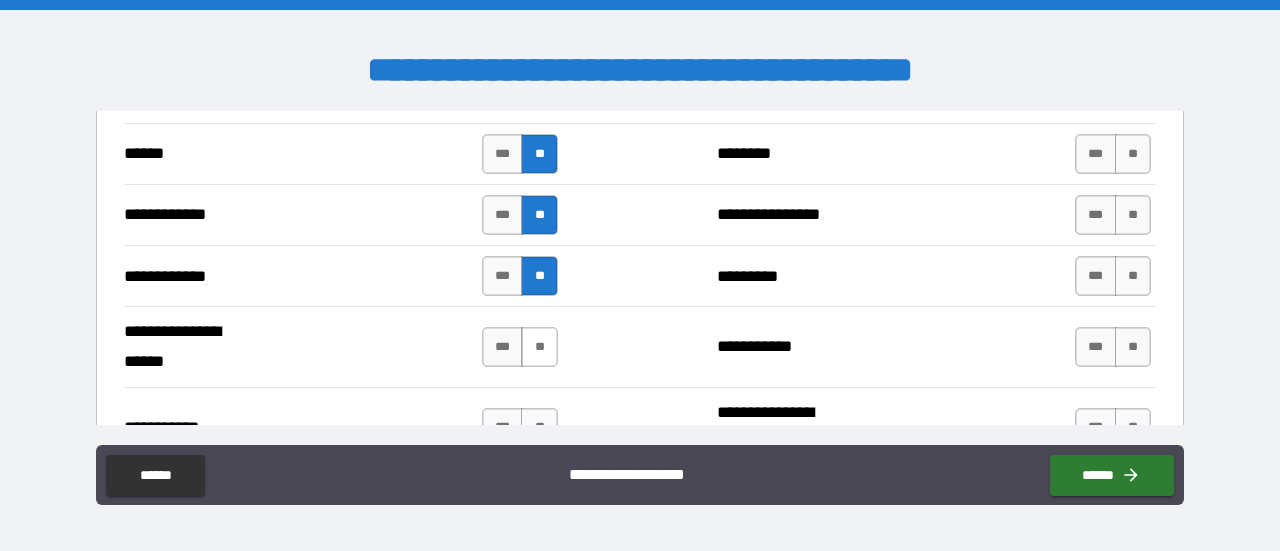 click on "**" at bounding box center [539, 347] 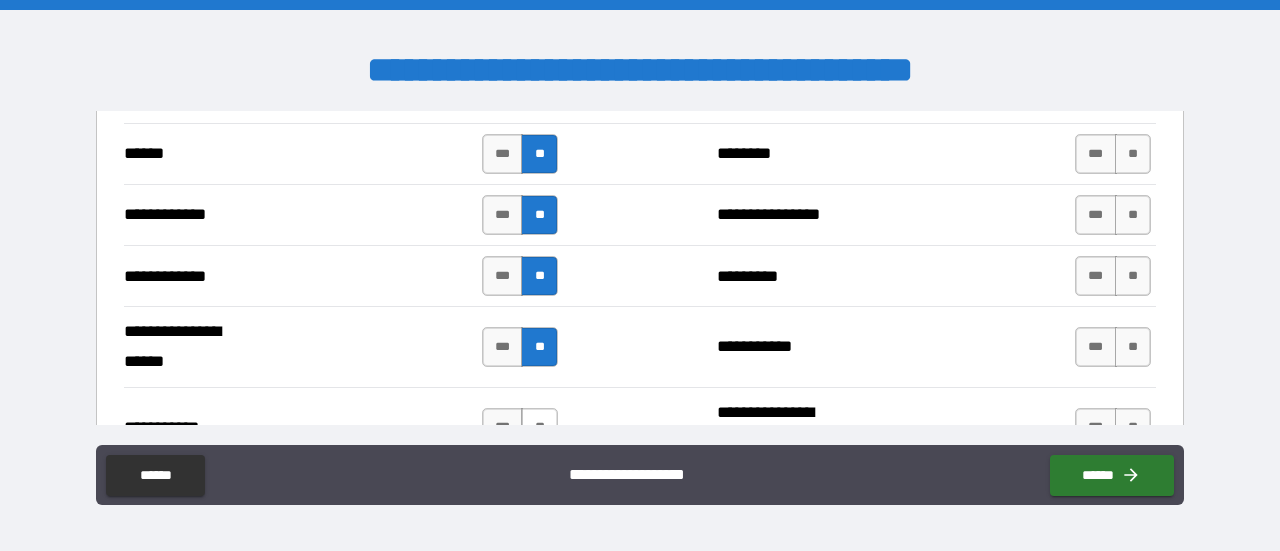 click on "**********" at bounding box center (640, 427) 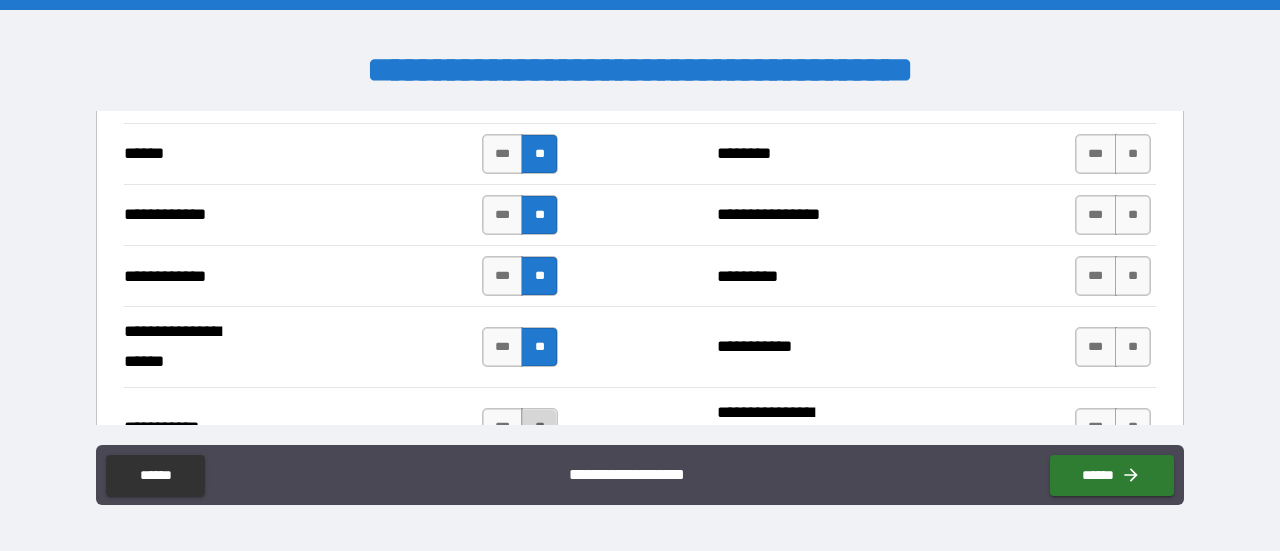 click on "**" at bounding box center (539, 428) 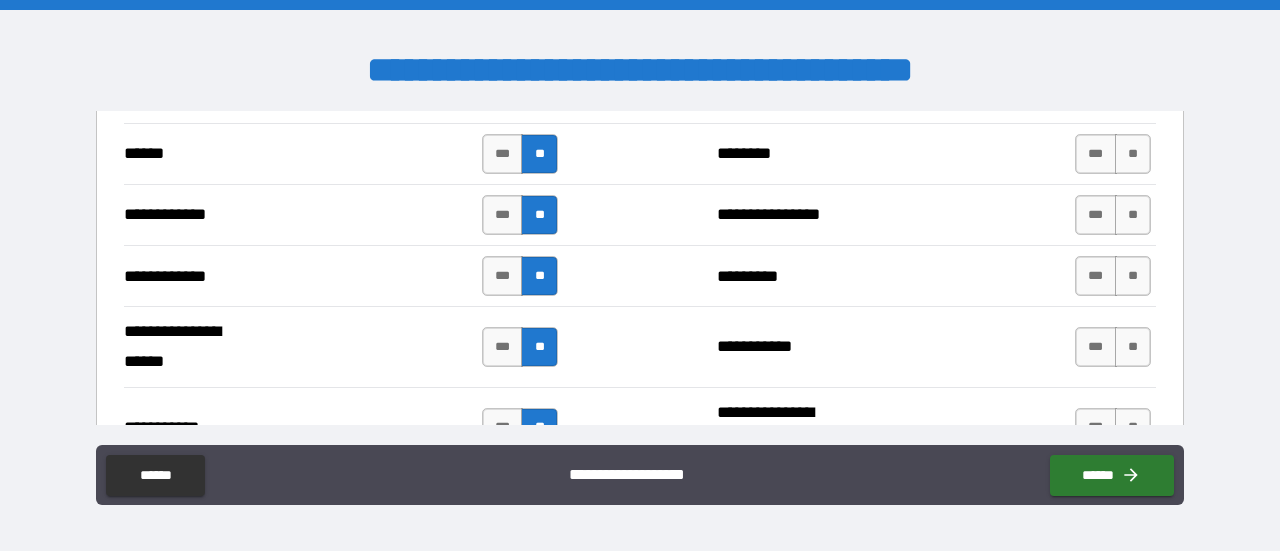 scroll, scrollTop: 4095, scrollLeft: 0, axis: vertical 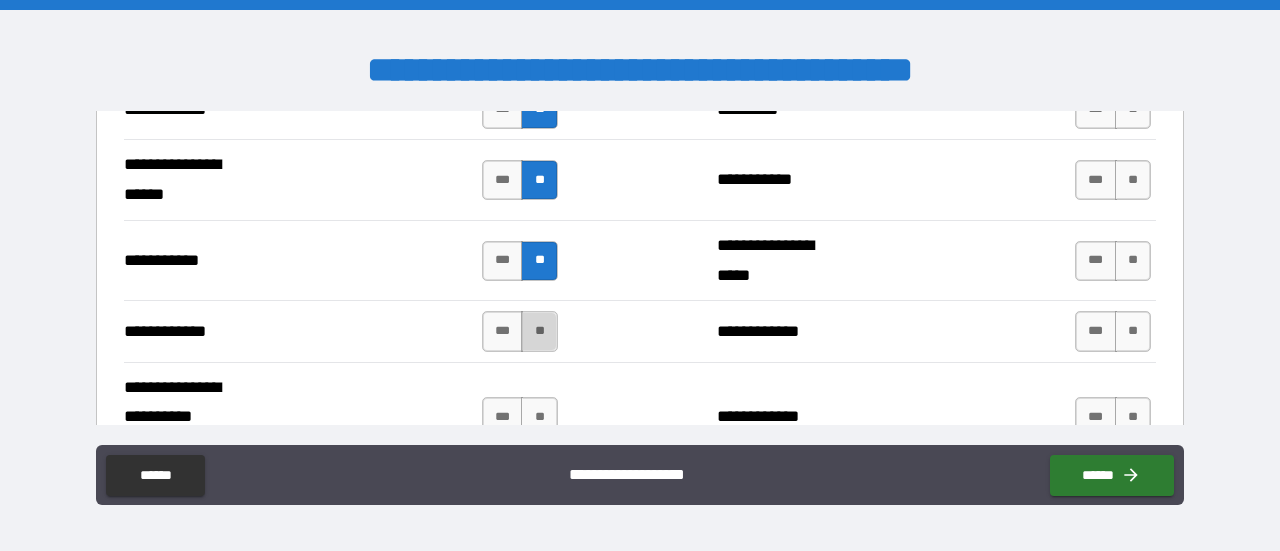 click on "**" at bounding box center (539, 331) 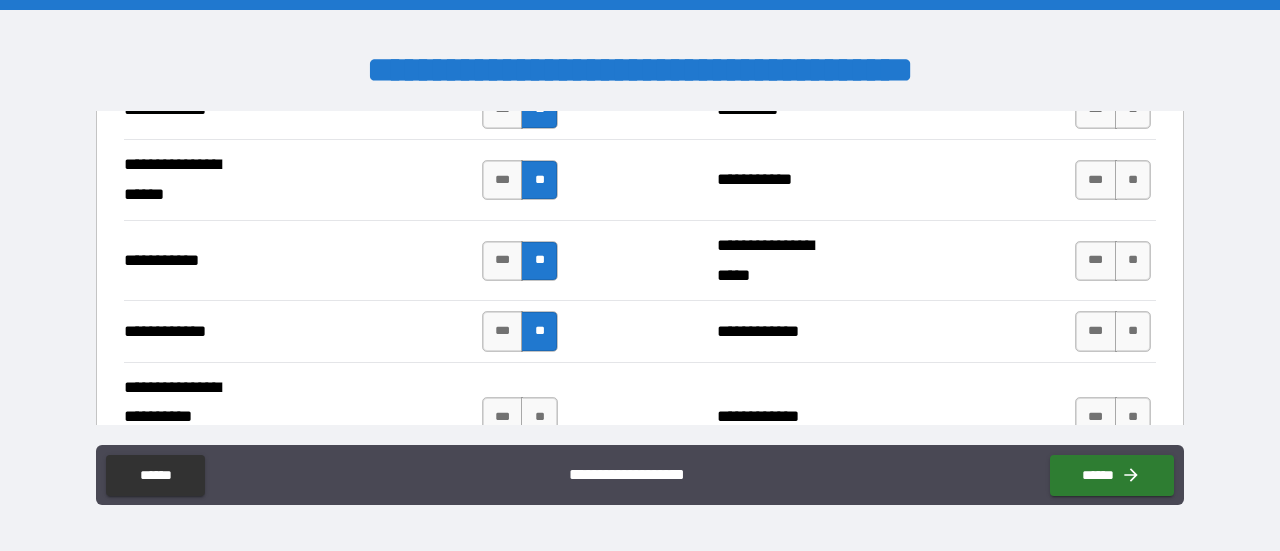 scroll, scrollTop: 4262, scrollLeft: 0, axis: vertical 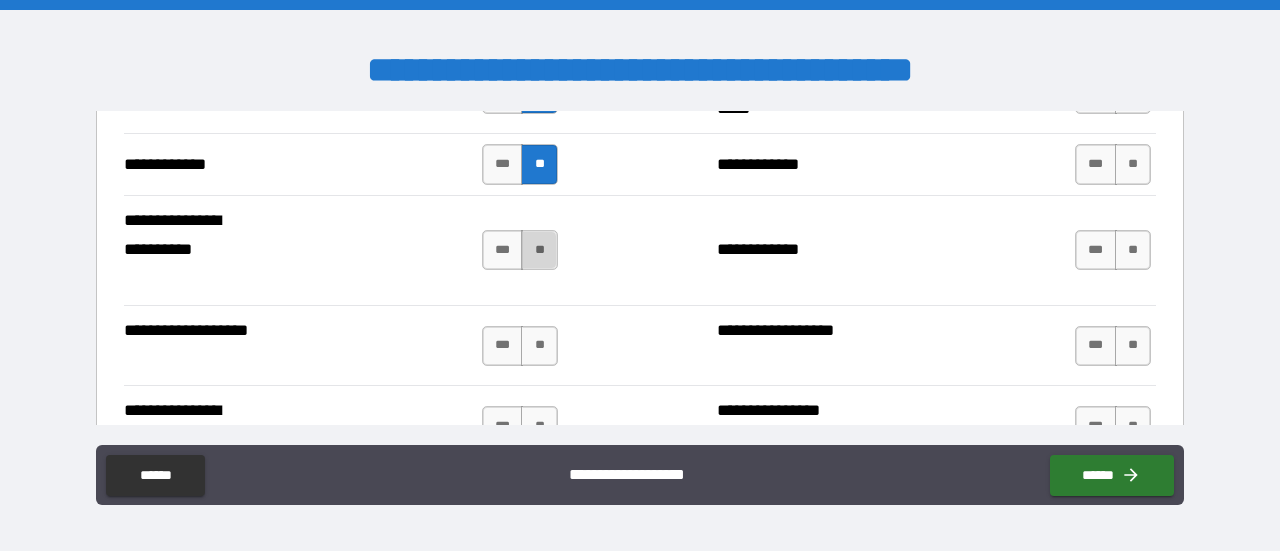 click on "**" at bounding box center [539, 250] 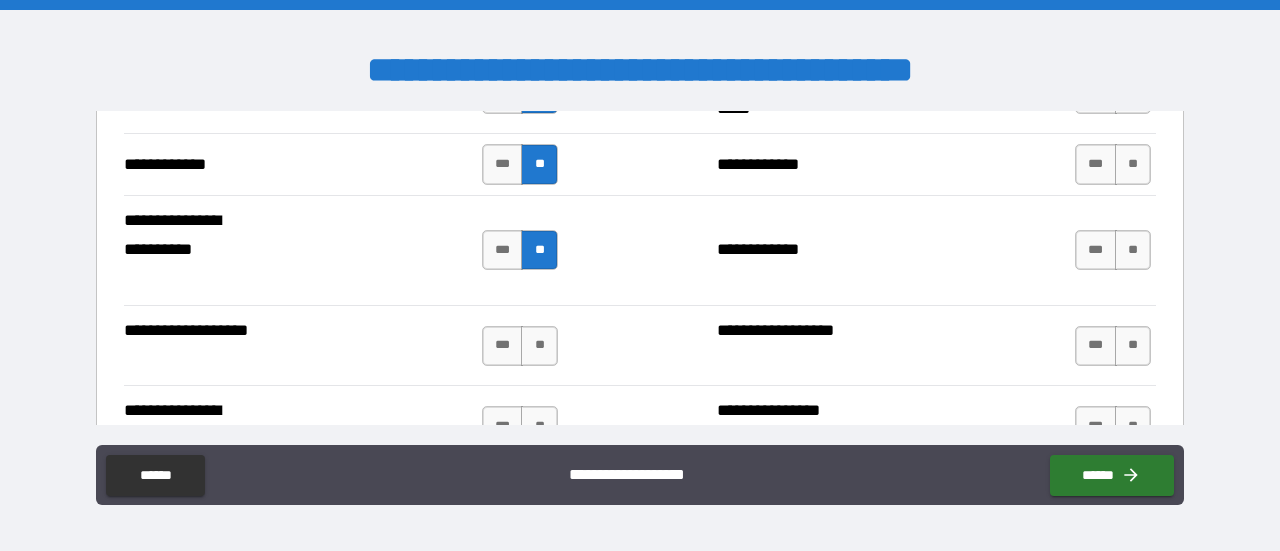 scroll, scrollTop: 4428, scrollLeft: 0, axis: vertical 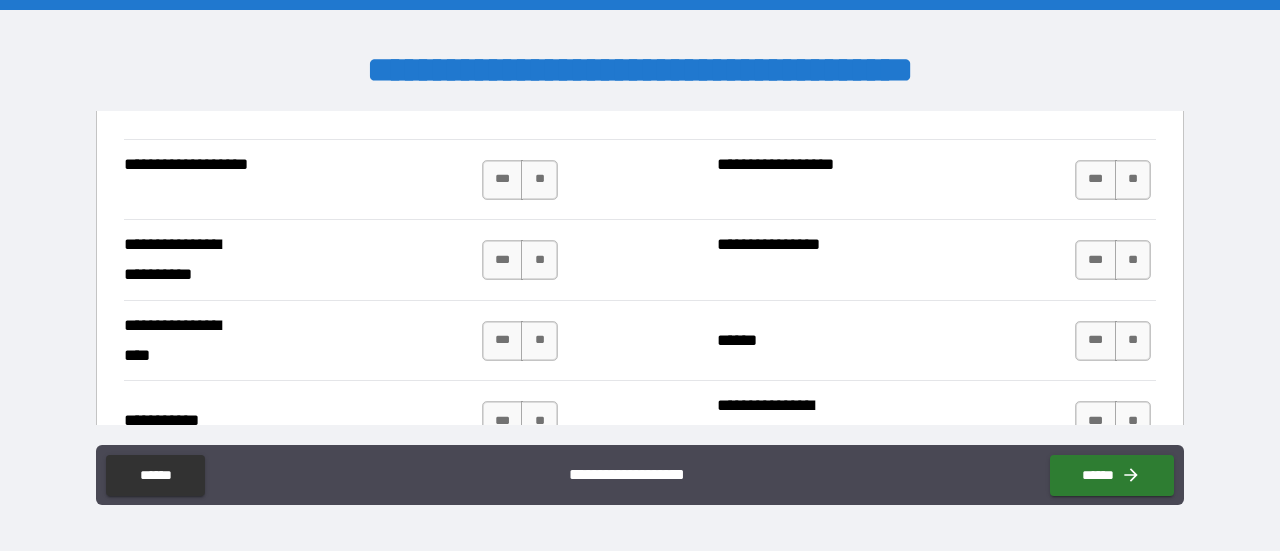 click on "*** **" at bounding box center (522, 180) 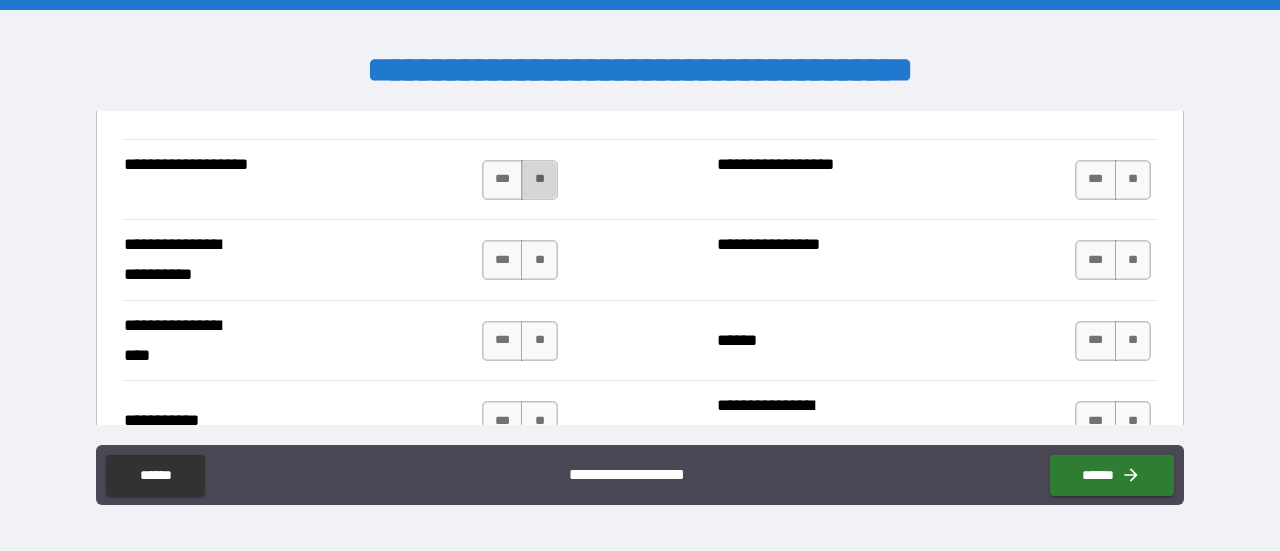 drag, startPoint x: 537, startPoint y: 167, endPoint x: 530, endPoint y: 209, distance: 42.579338 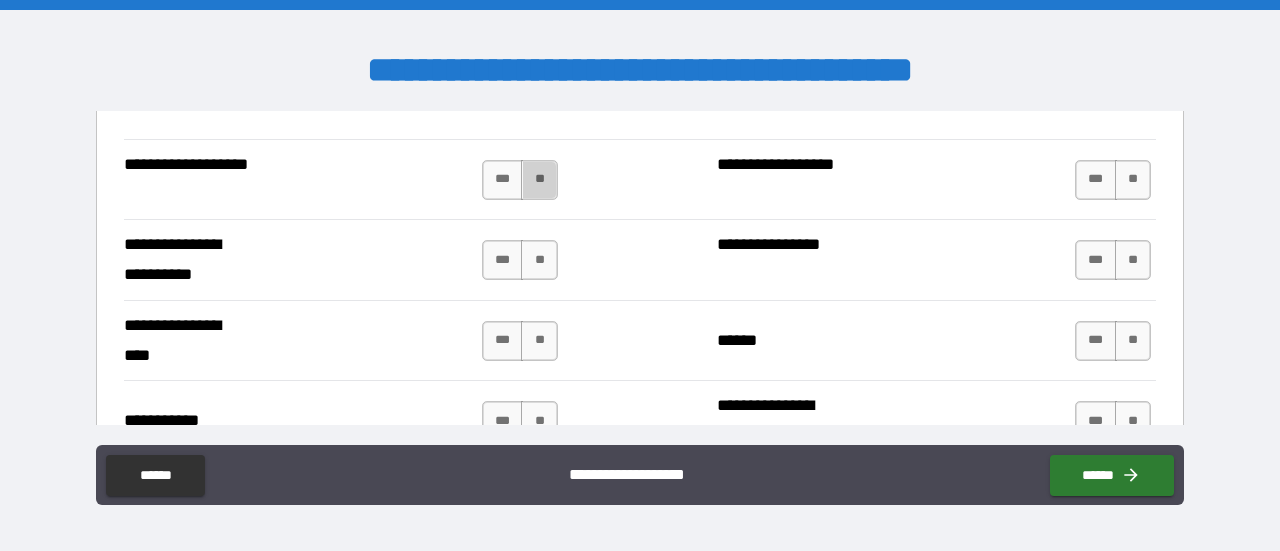 click on "**" at bounding box center [539, 180] 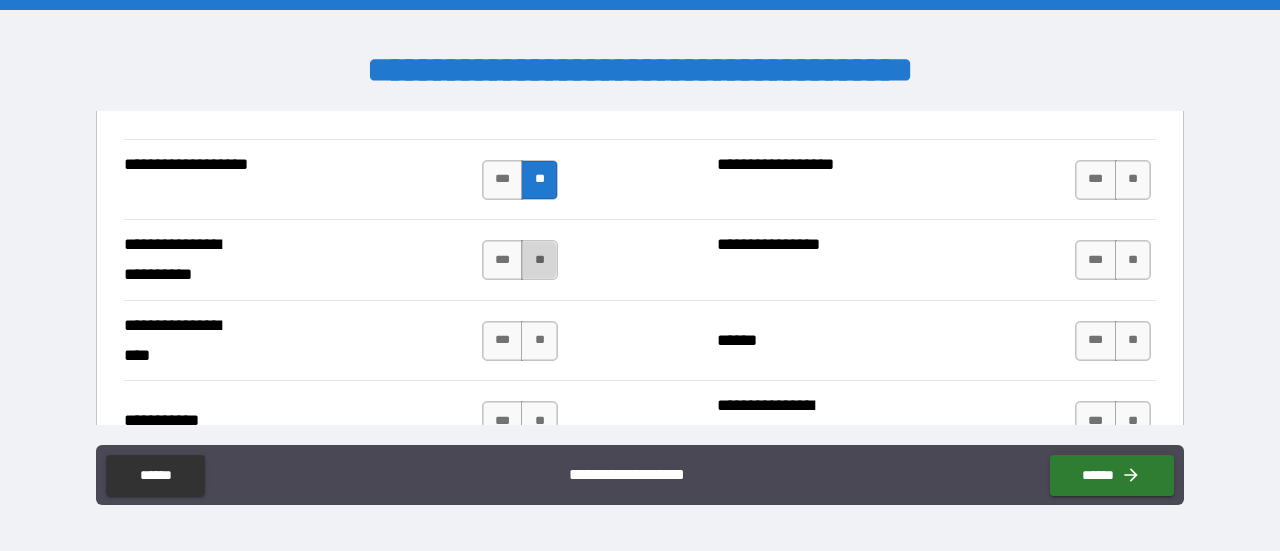 click on "**" at bounding box center [539, 260] 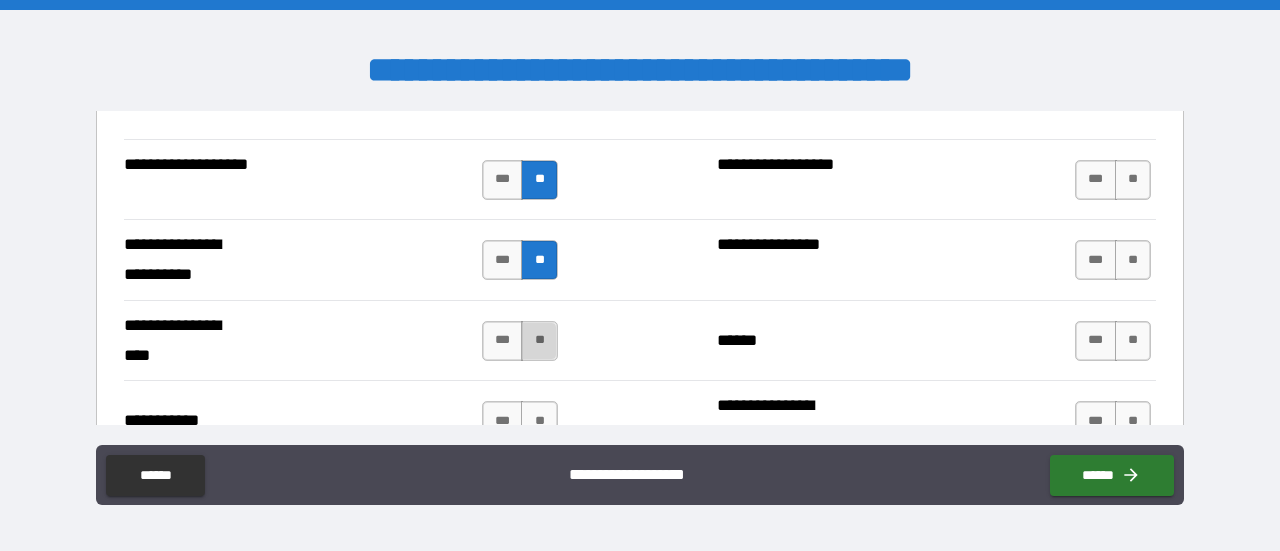 click on "**" at bounding box center (539, 341) 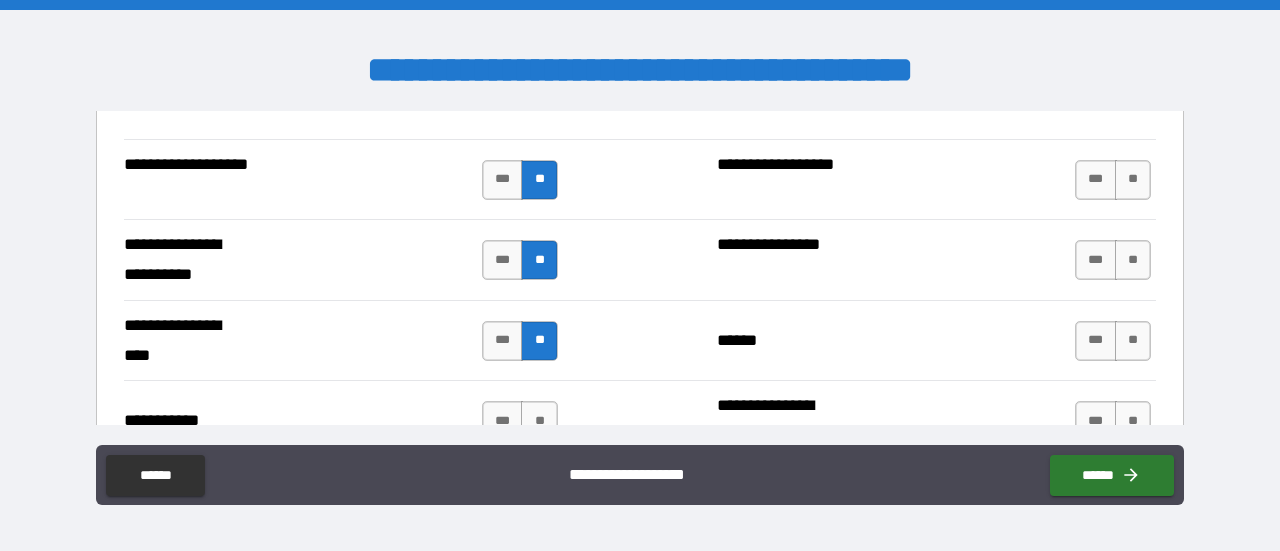 scroll, scrollTop: 4595, scrollLeft: 0, axis: vertical 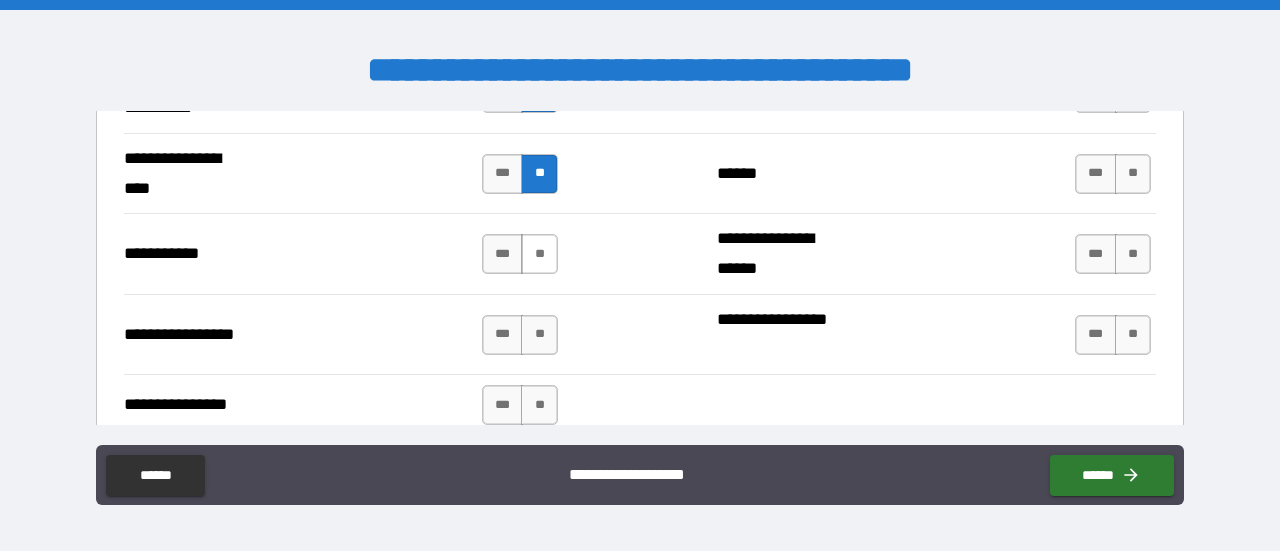 click on "**" at bounding box center [539, 254] 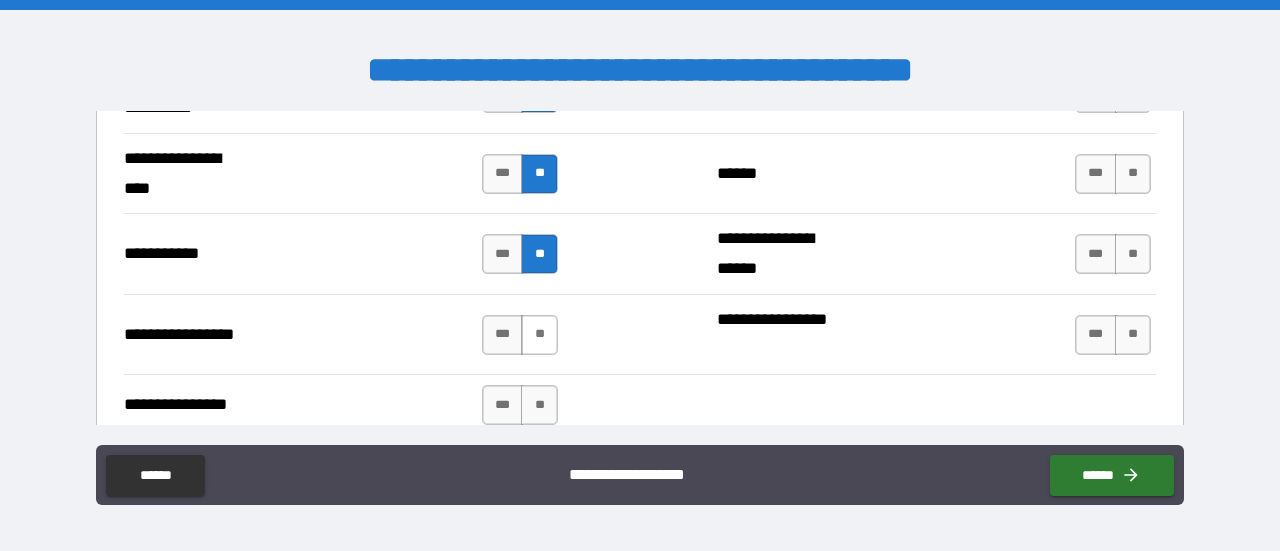 click on "**" at bounding box center (539, 335) 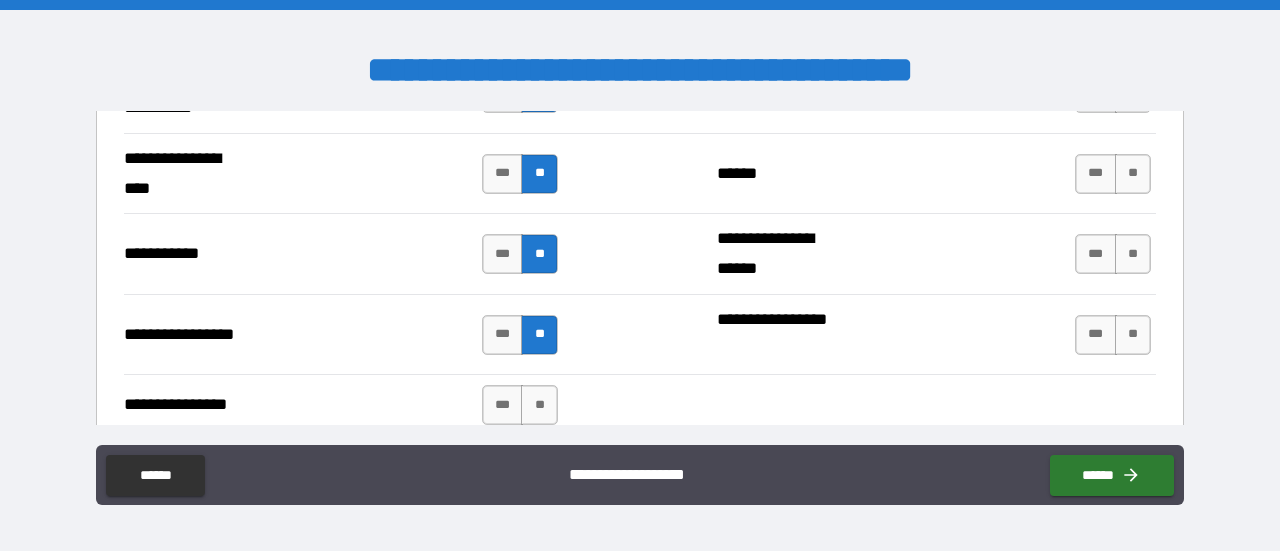 scroll, scrollTop: 4762, scrollLeft: 0, axis: vertical 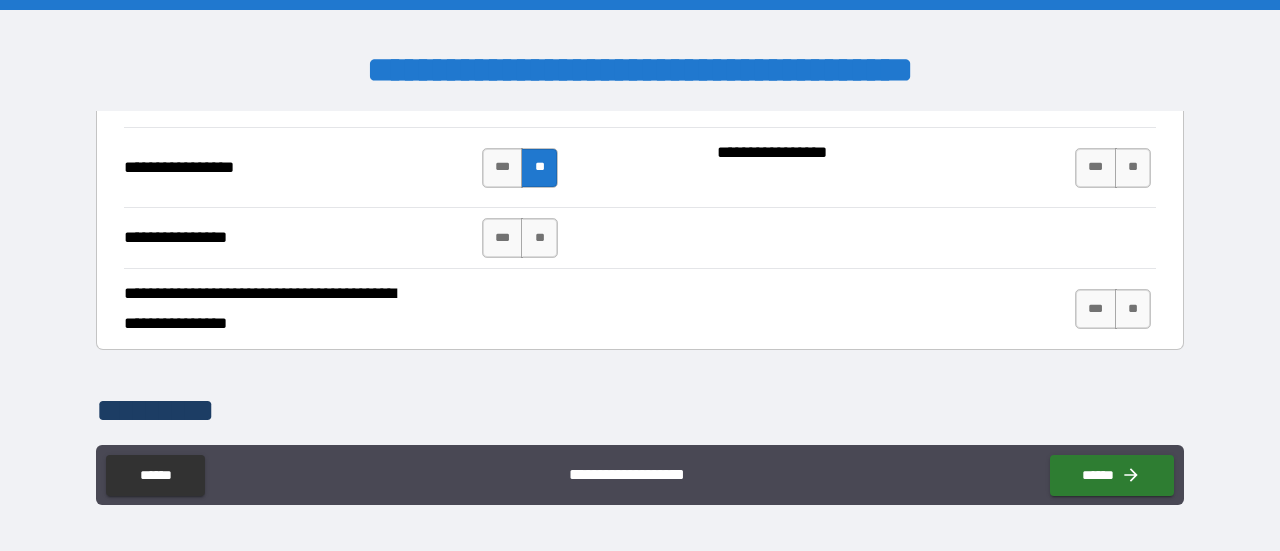 drag, startPoint x: 541, startPoint y: 229, endPoint x: 553, endPoint y: 249, distance: 23.323807 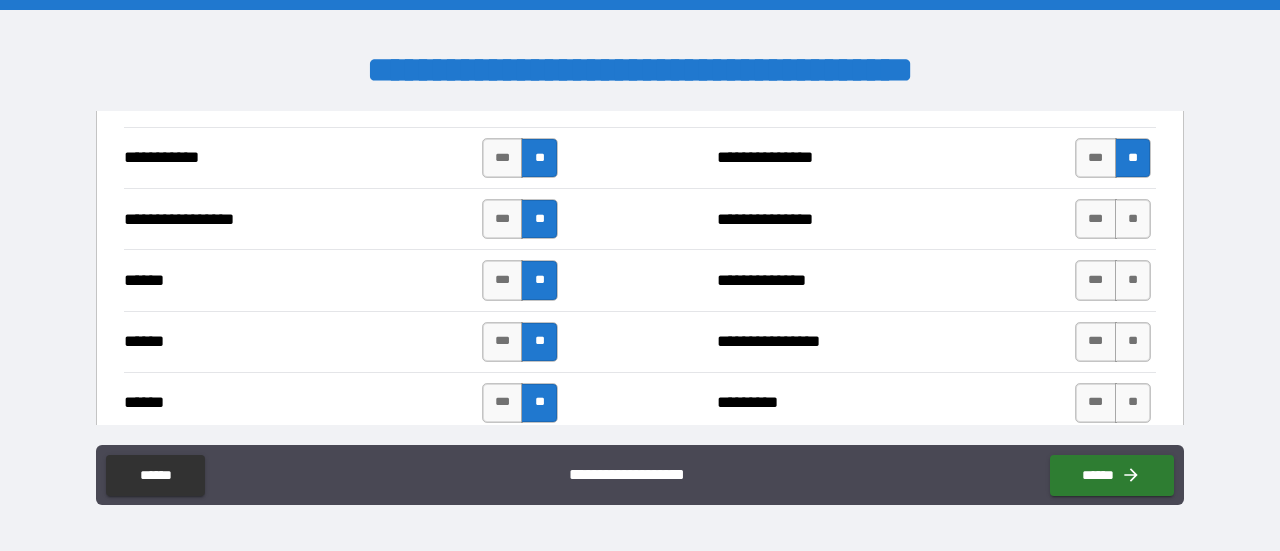scroll, scrollTop: 2428, scrollLeft: 0, axis: vertical 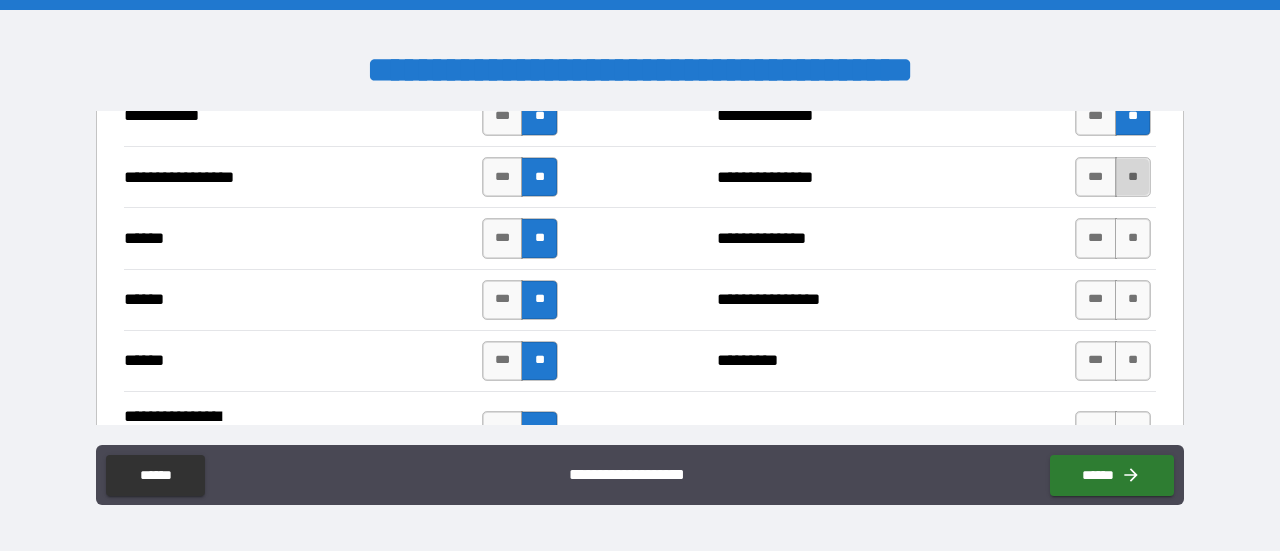 click on "**" at bounding box center [1133, 177] 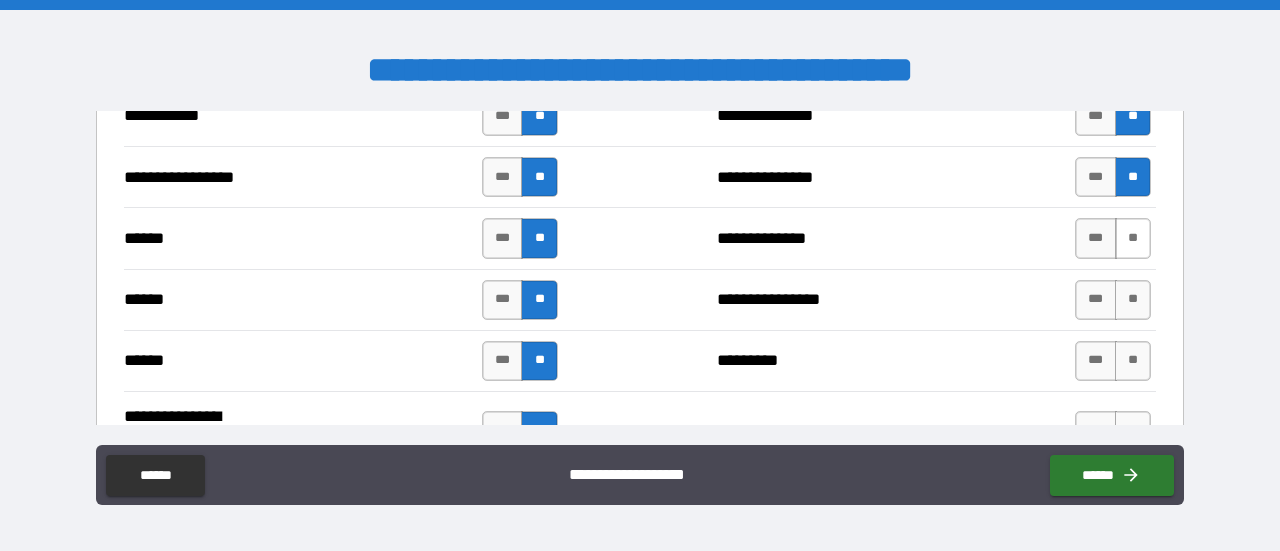 click on "**" at bounding box center [1133, 238] 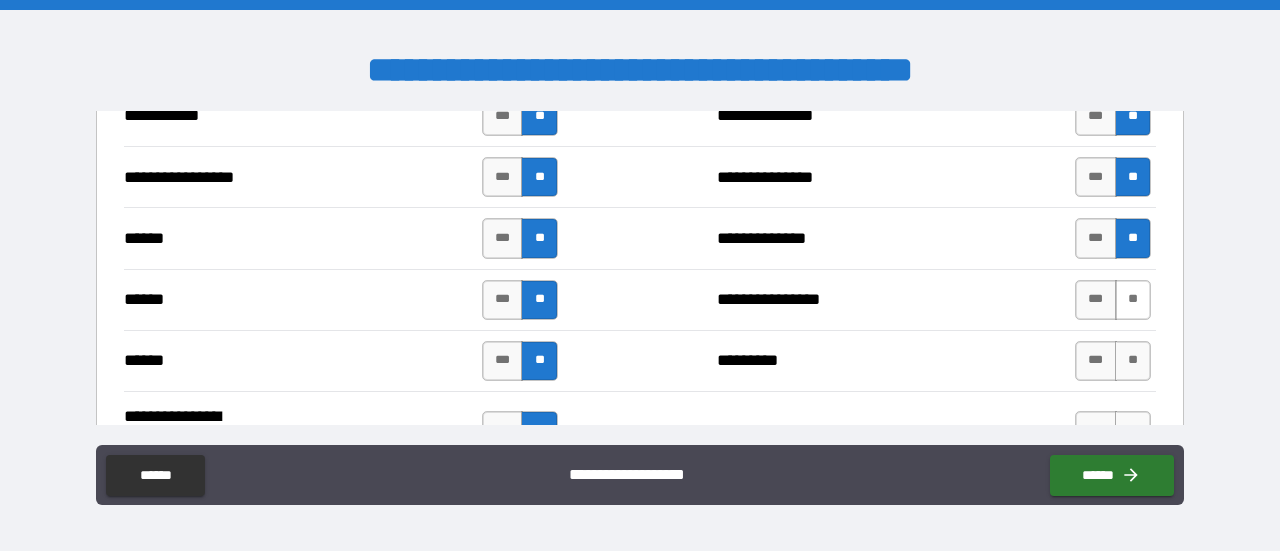 click on "**" at bounding box center (1133, 300) 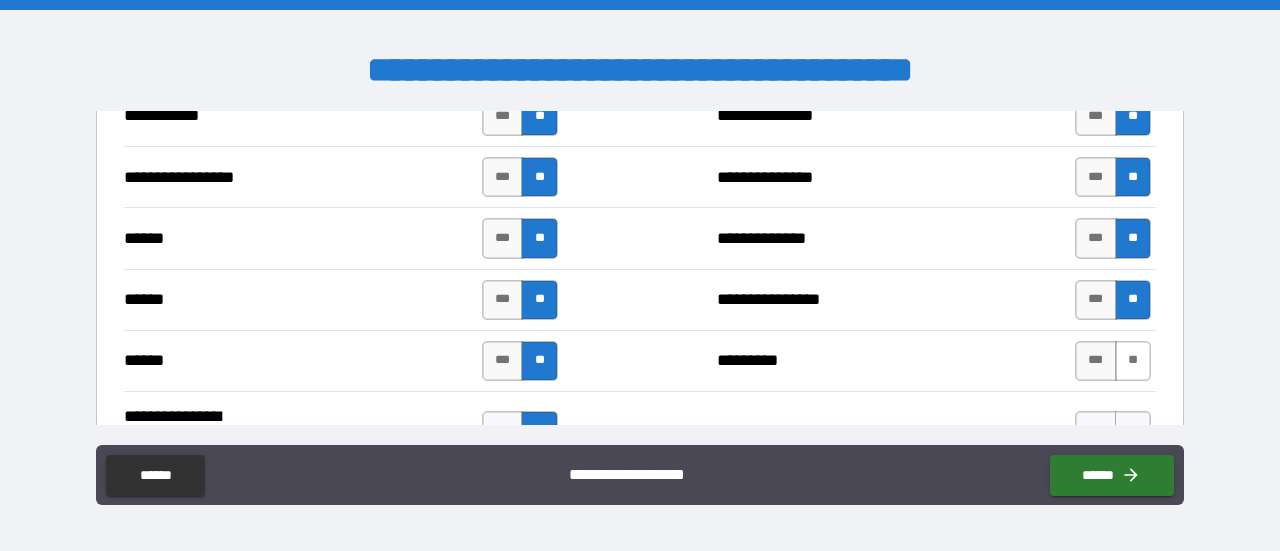 scroll, scrollTop: 2595, scrollLeft: 0, axis: vertical 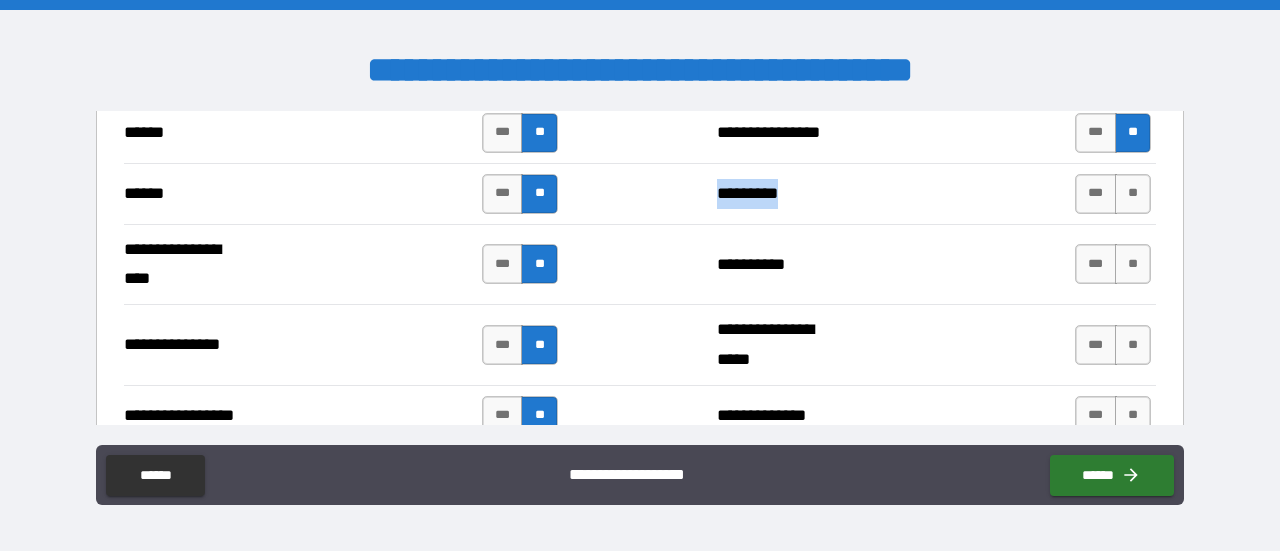 drag, startPoint x: 712, startPoint y: 175, endPoint x: 810, endPoint y: 180, distance: 98.12747 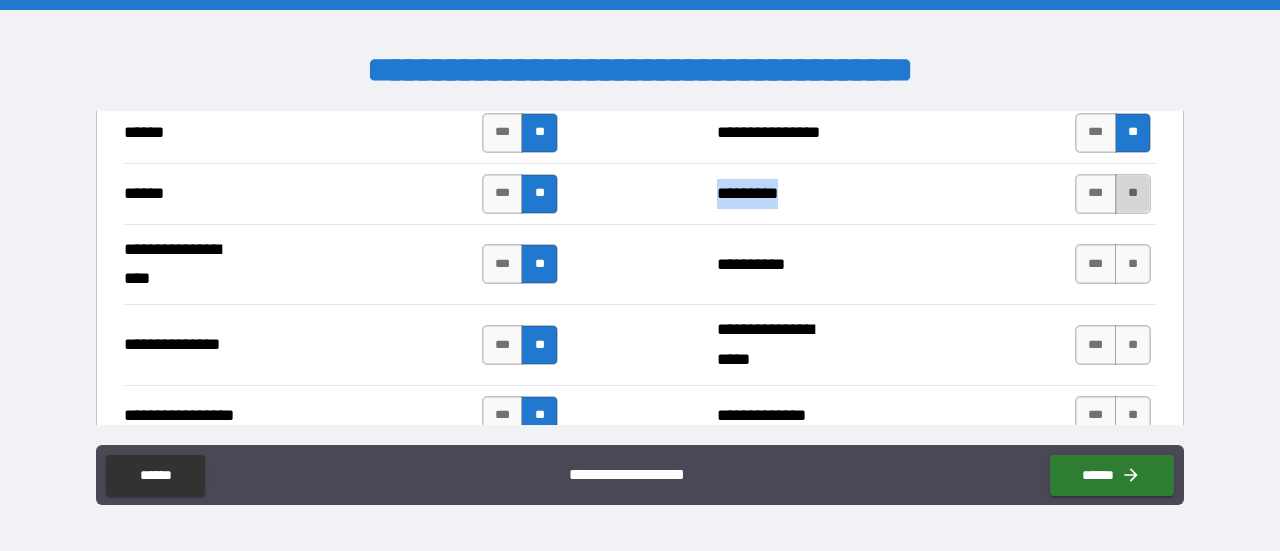 click on "**" at bounding box center [1133, 194] 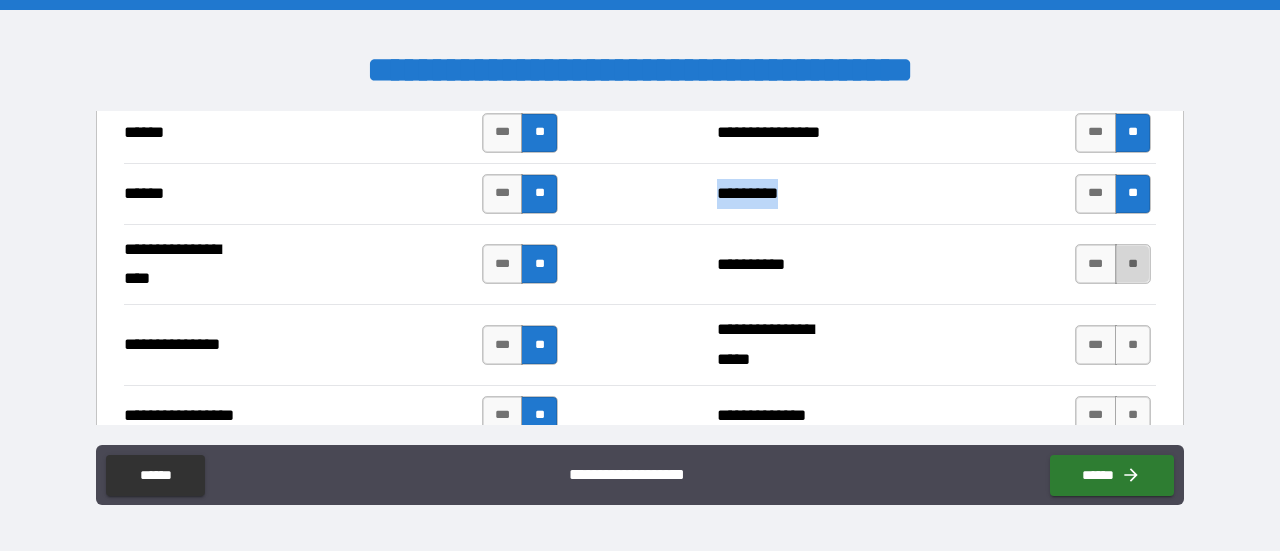 click on "**" at bounding box center [1133, 264] 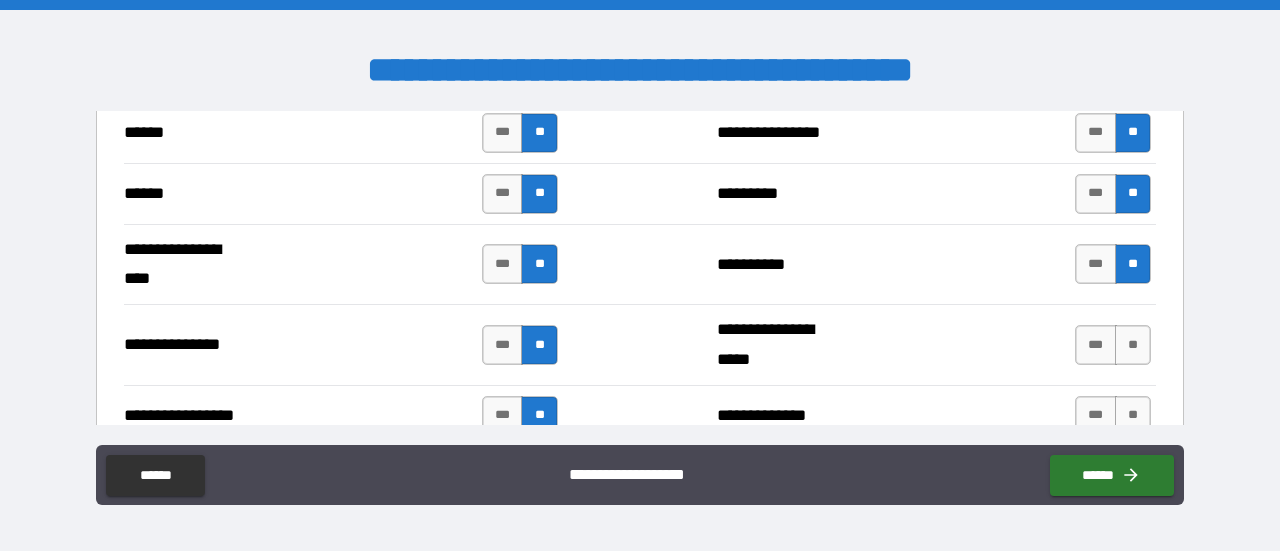 click on "**********" at bounding box center (640, 264) 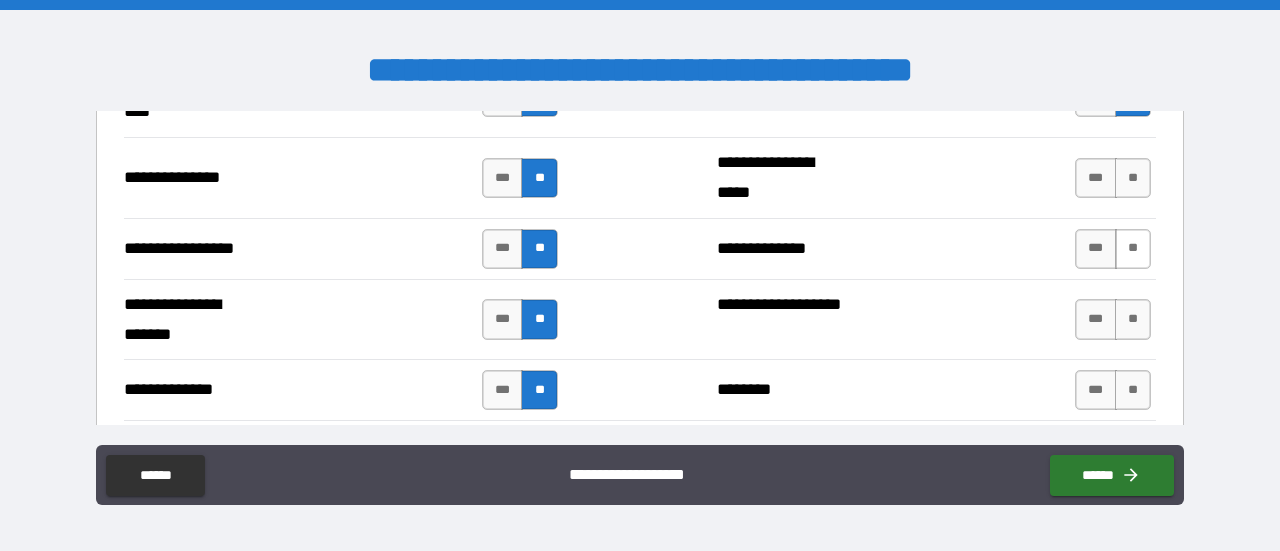 drag, startPoint x: 1118, startPoint y: 171, endPoint x: 1132, endPoint y: 223, distance: 53.851646 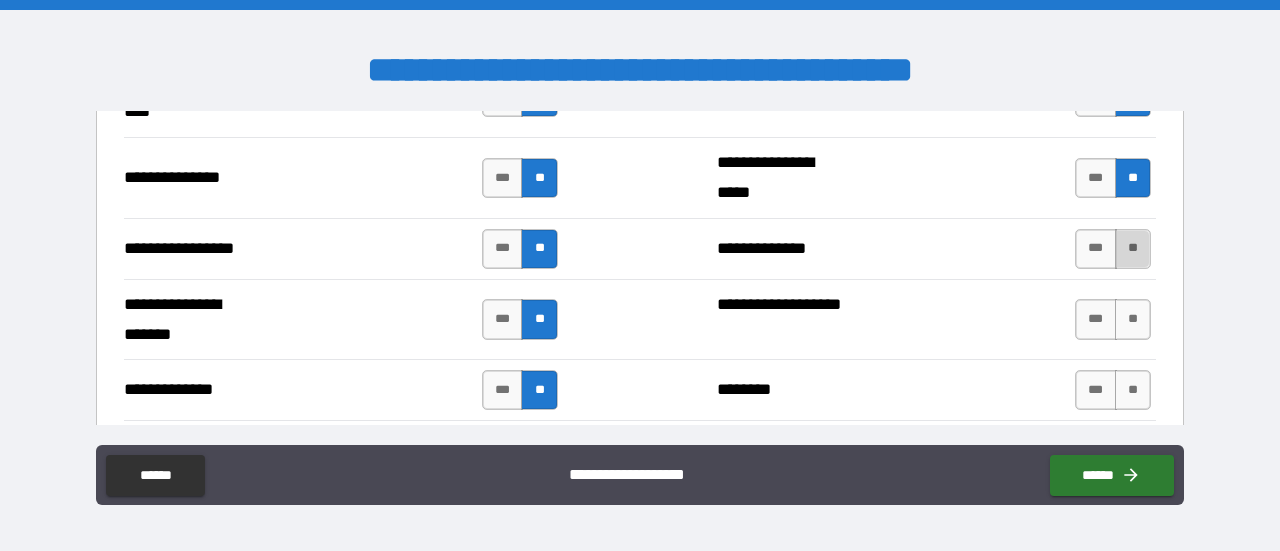 click on "**" at bounding box center [1133, 249] 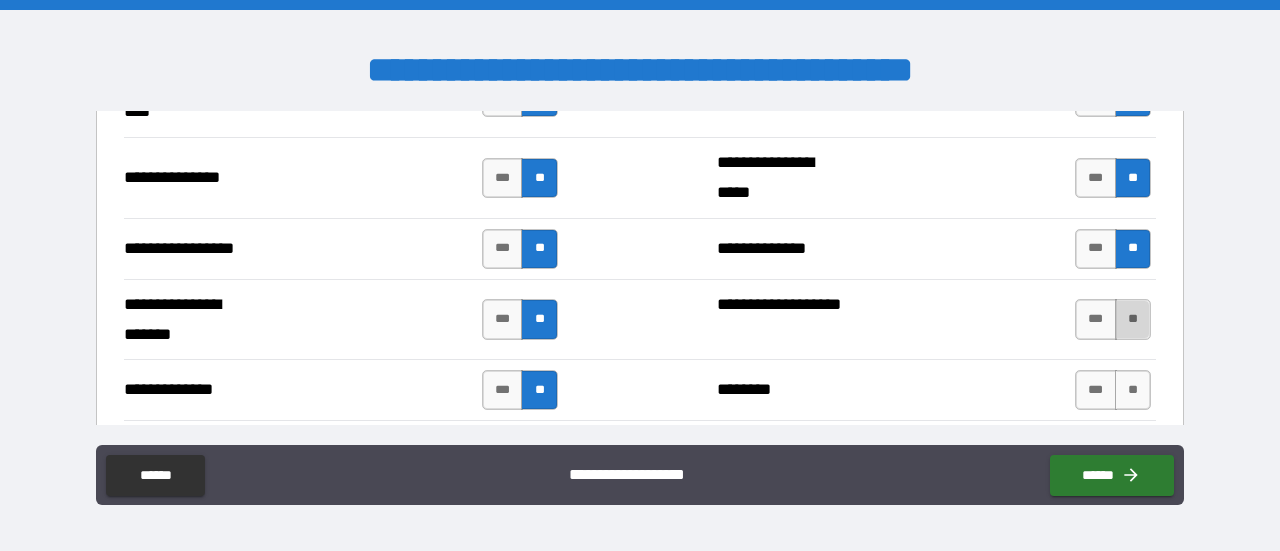 click on "**" at bounding box center [1133, 319] 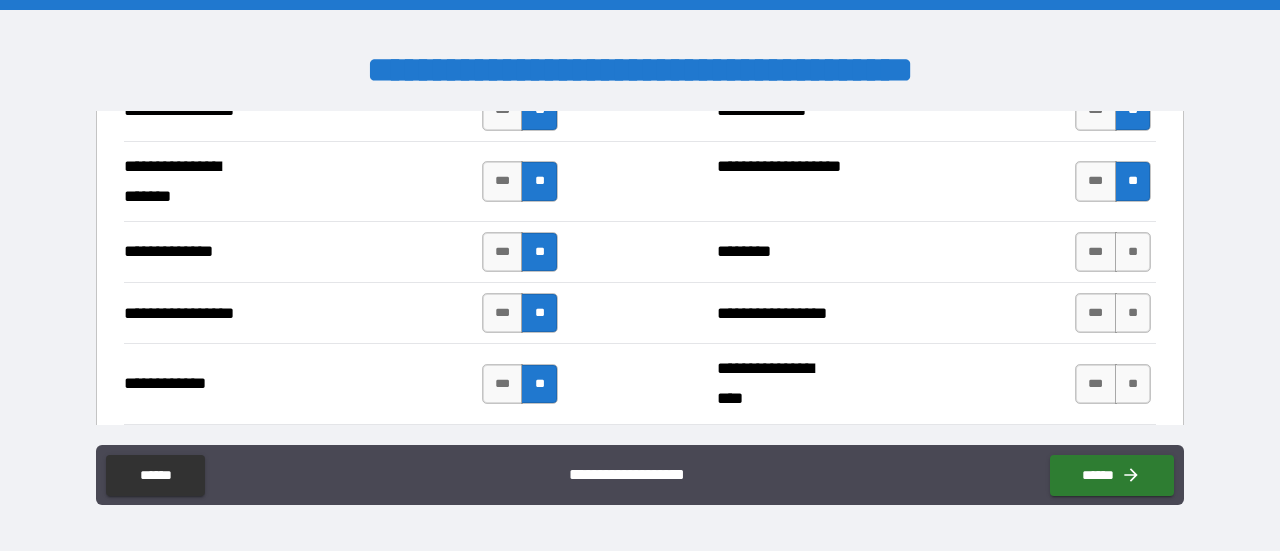 scroll, scrollTop: 2928, scrollLeft: 0, axis: vertical 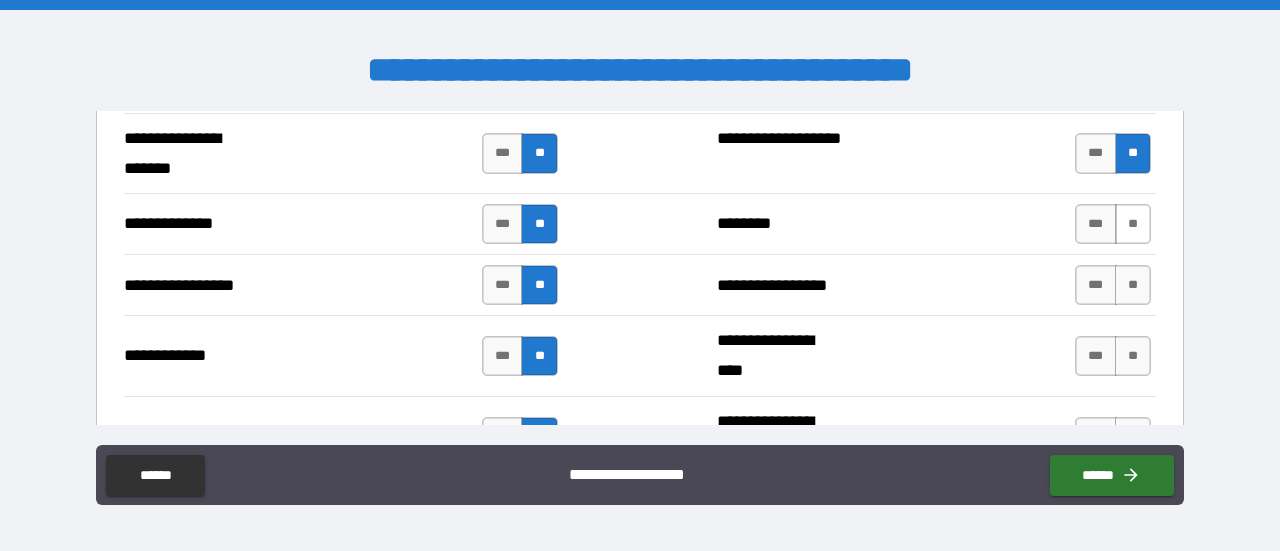 click on "**" at bounding box center [1133, 224] 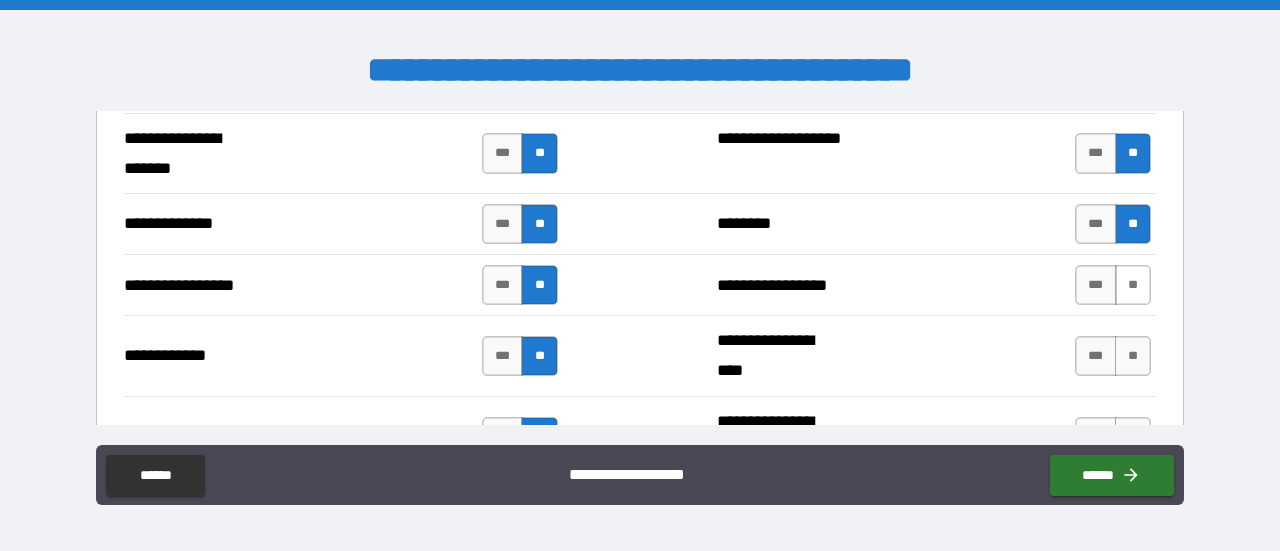 click on "**" at bounding box center (1133, 285) 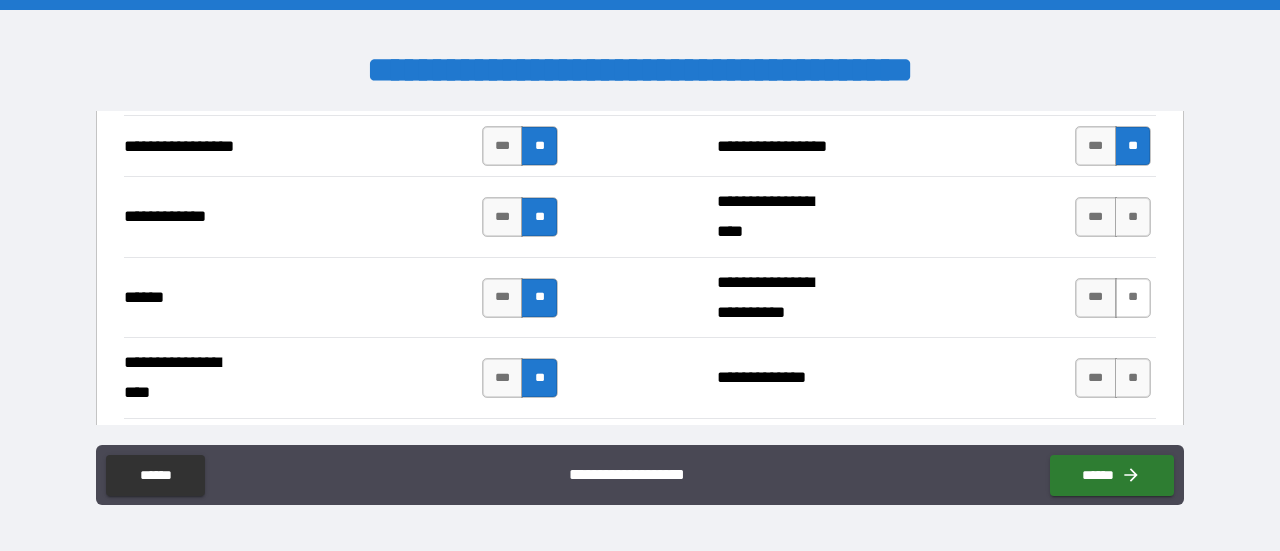 scroll, scrollTop: 3095, scrollLeft: 0, axis: vertical 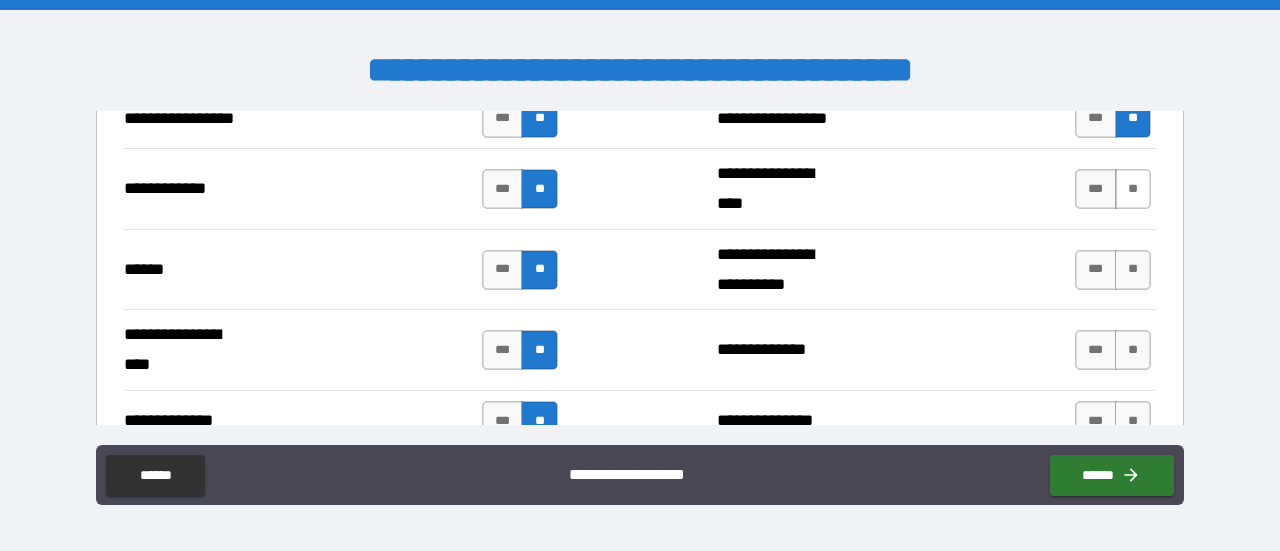 click on "**" at bounding box center [1133, 189] 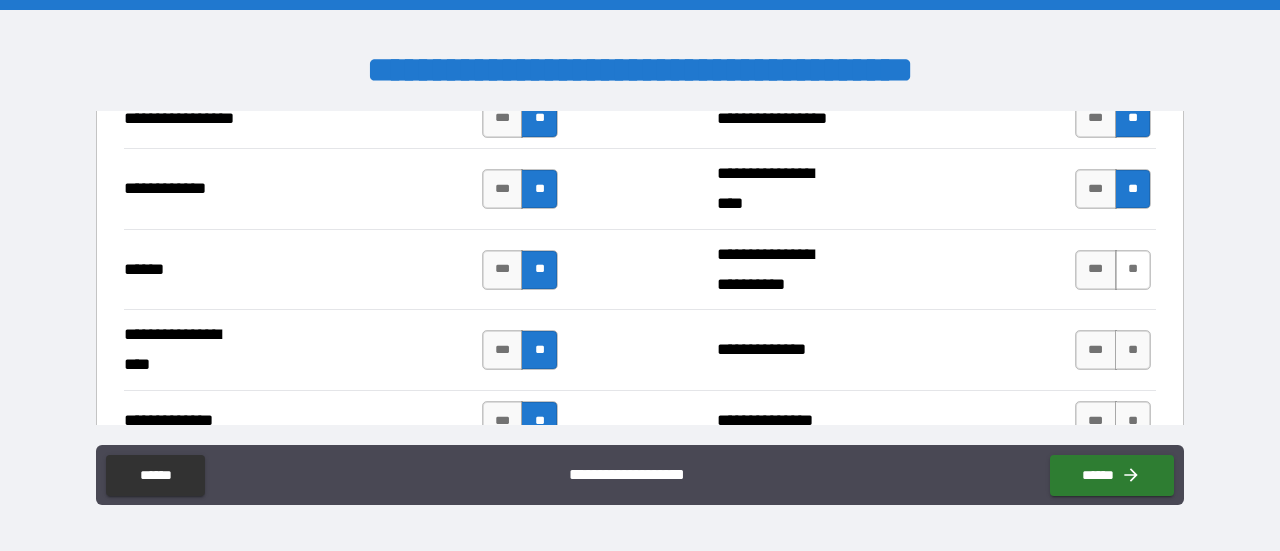 click on "**" at bounding box center (1133, 270) 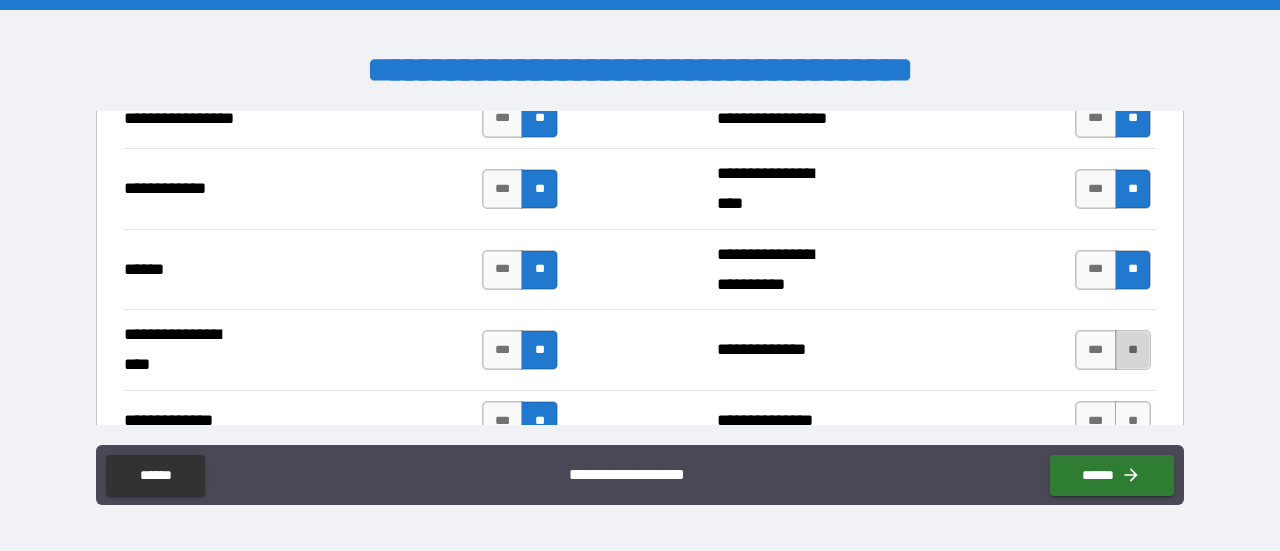 click on "**" at bounding box center [1133, 350] 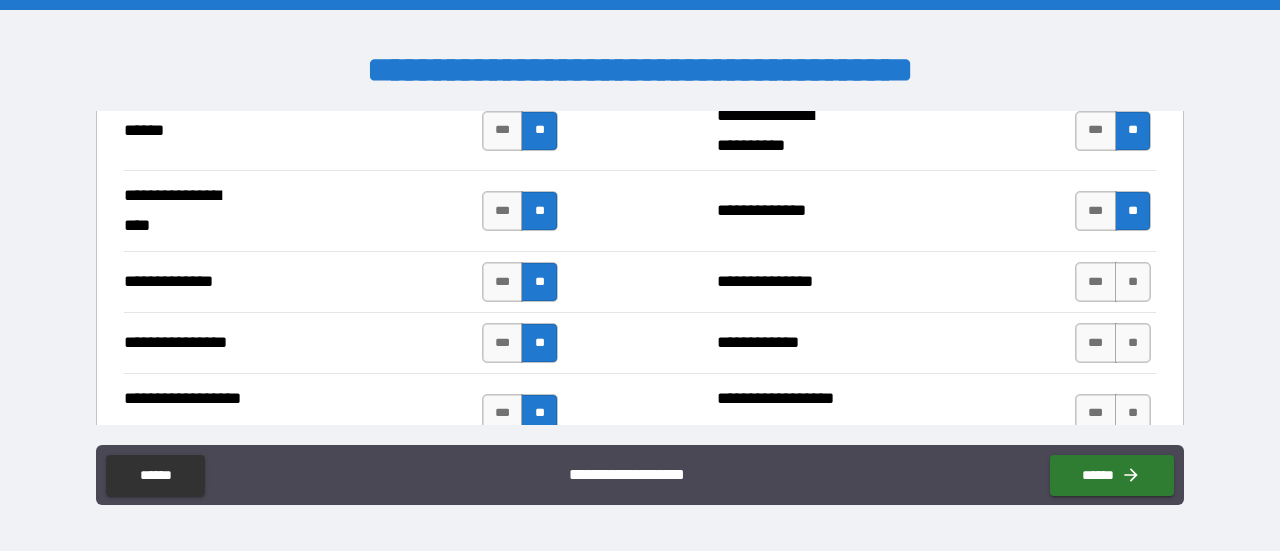 scroll, scrollTop: 3262, scrollLeft: 0, axis: vertical 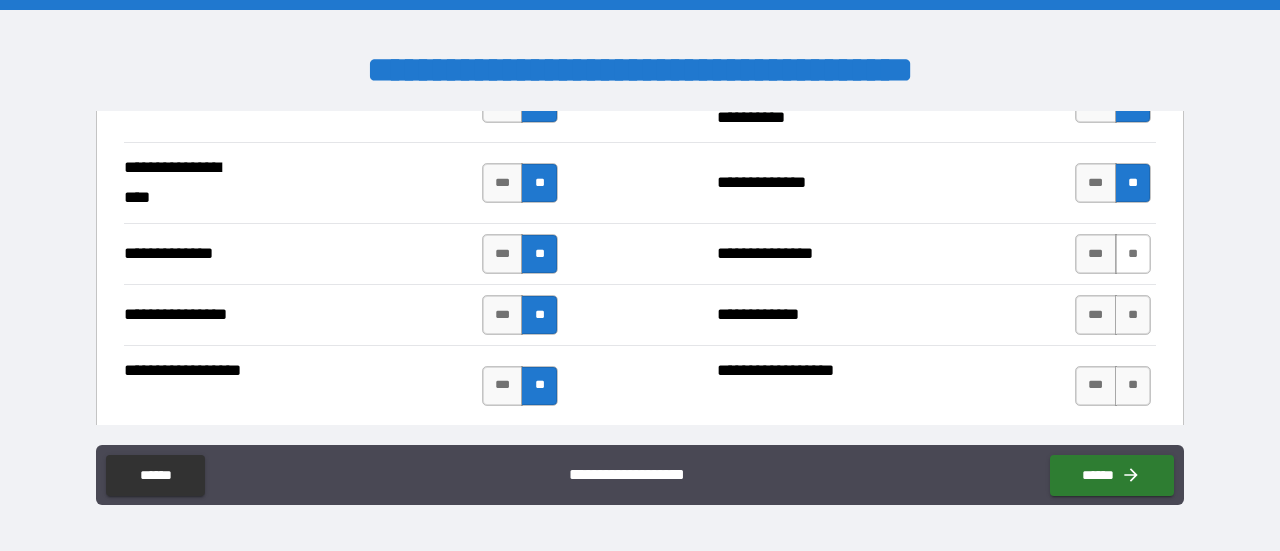 click on "**" at bounding box center [1133, 254] 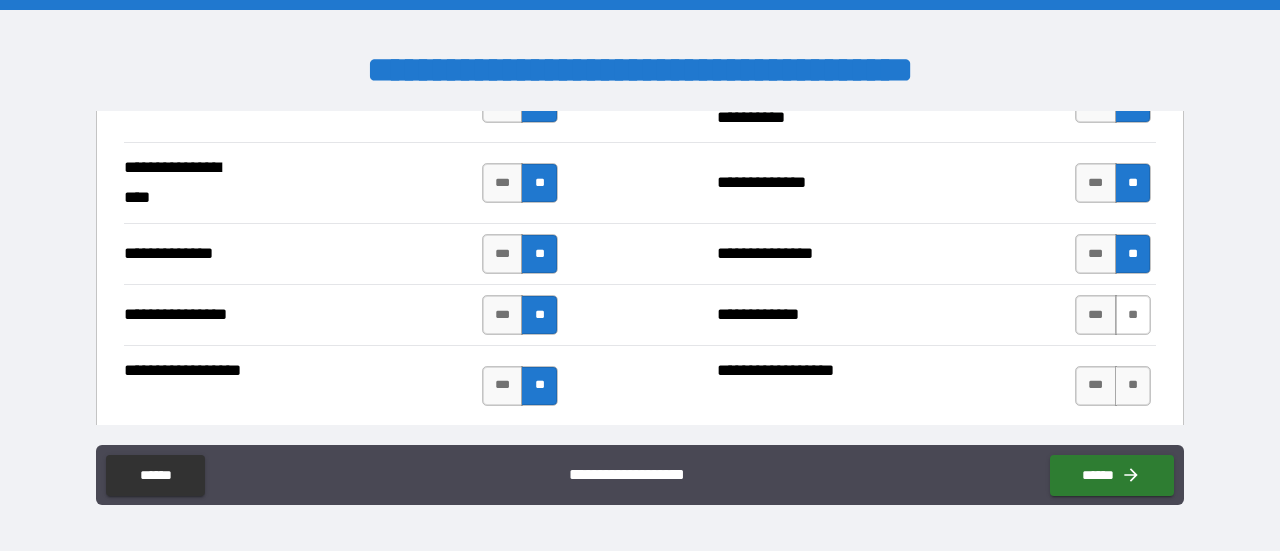 click on "**" at bounding box center (1133, 315) 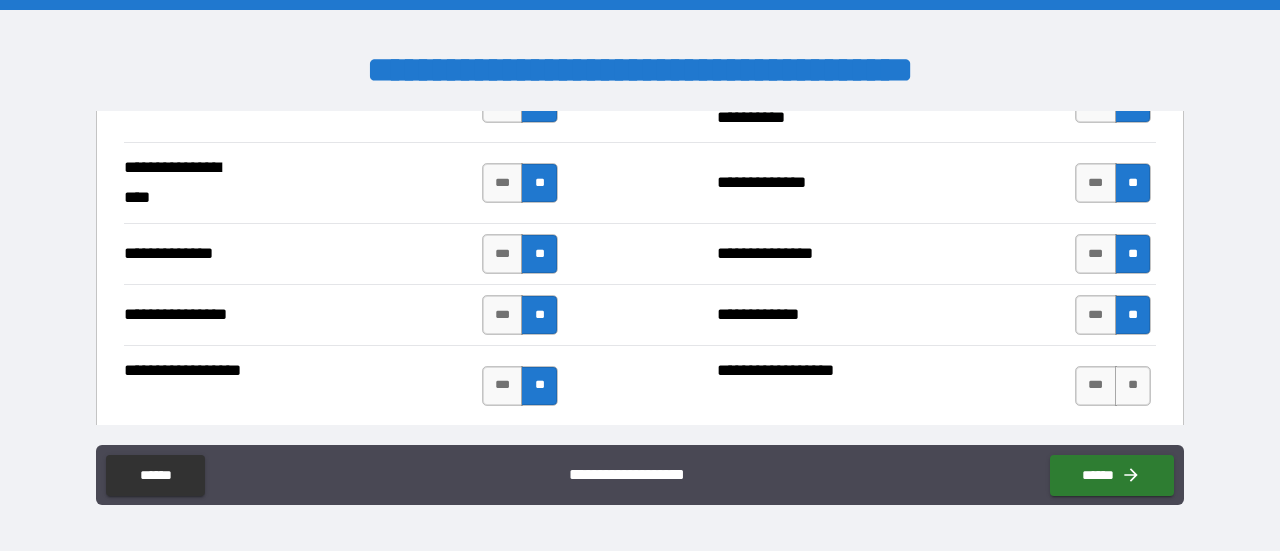 scroll, scrollTop: 3428, scrollLeft: 0, axis: vertical 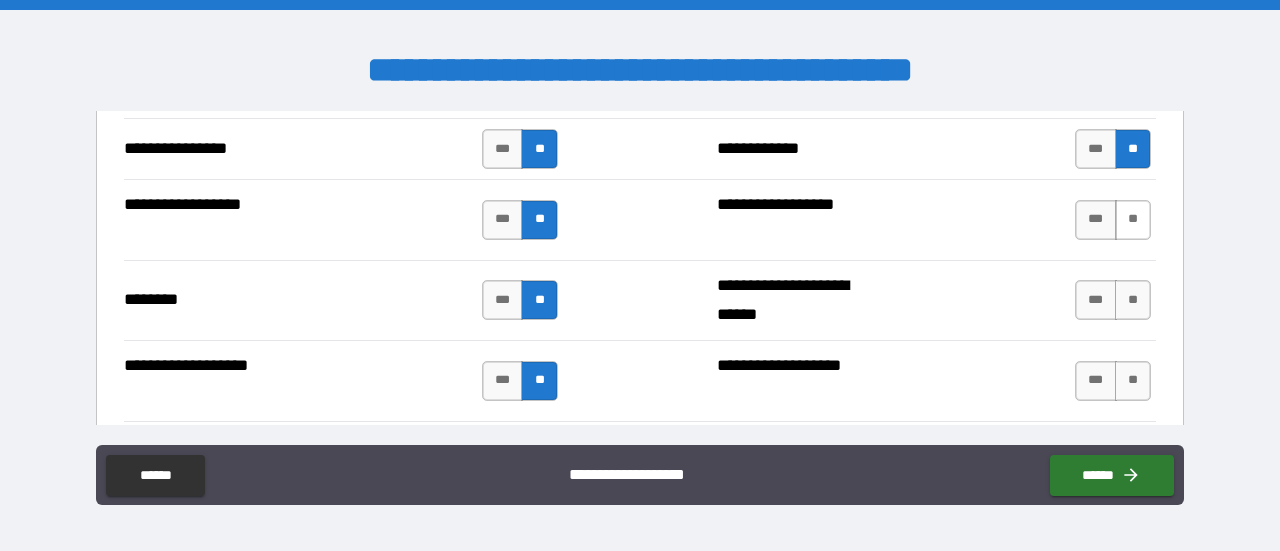 click on "**" at bounding box center (1133, 220) 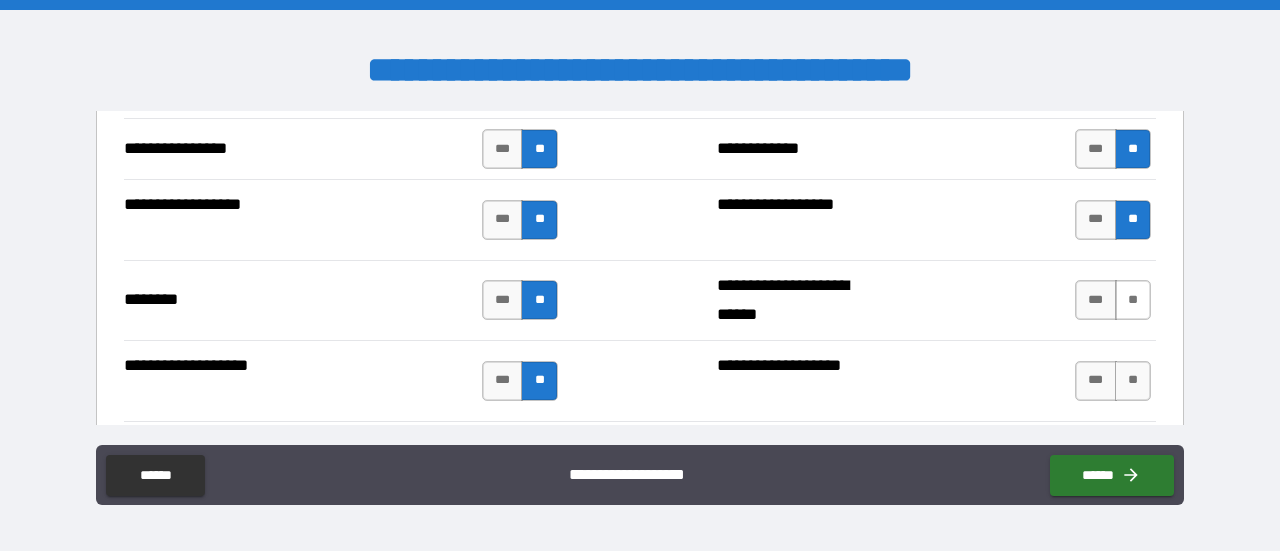 click on "**" at bounding box center (1133, 300) 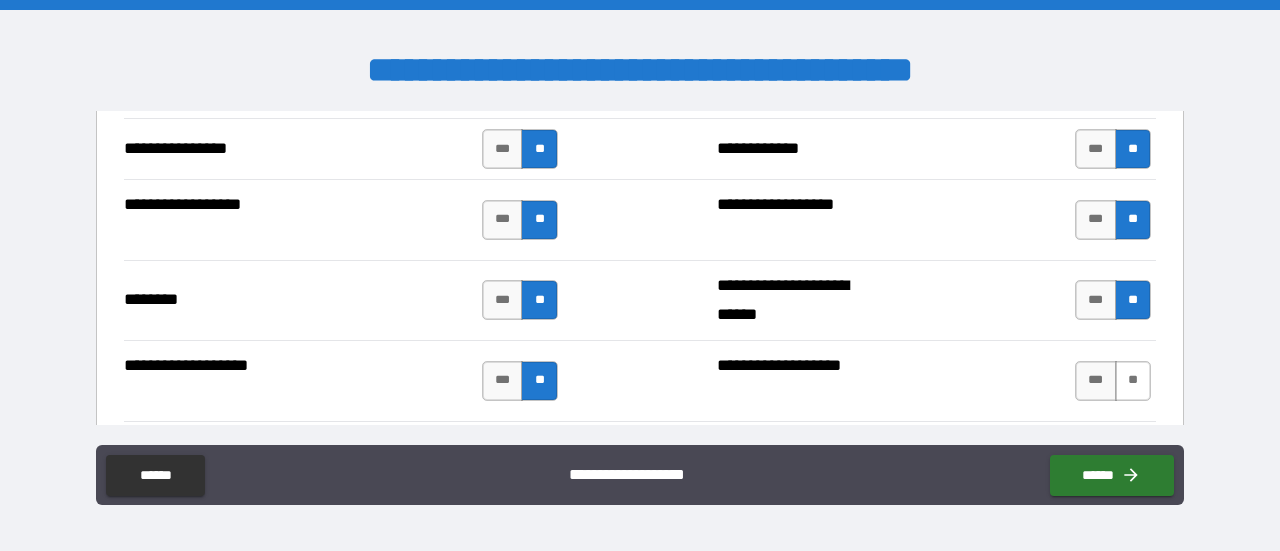 click on "**" at bounding box center (1133, 381) 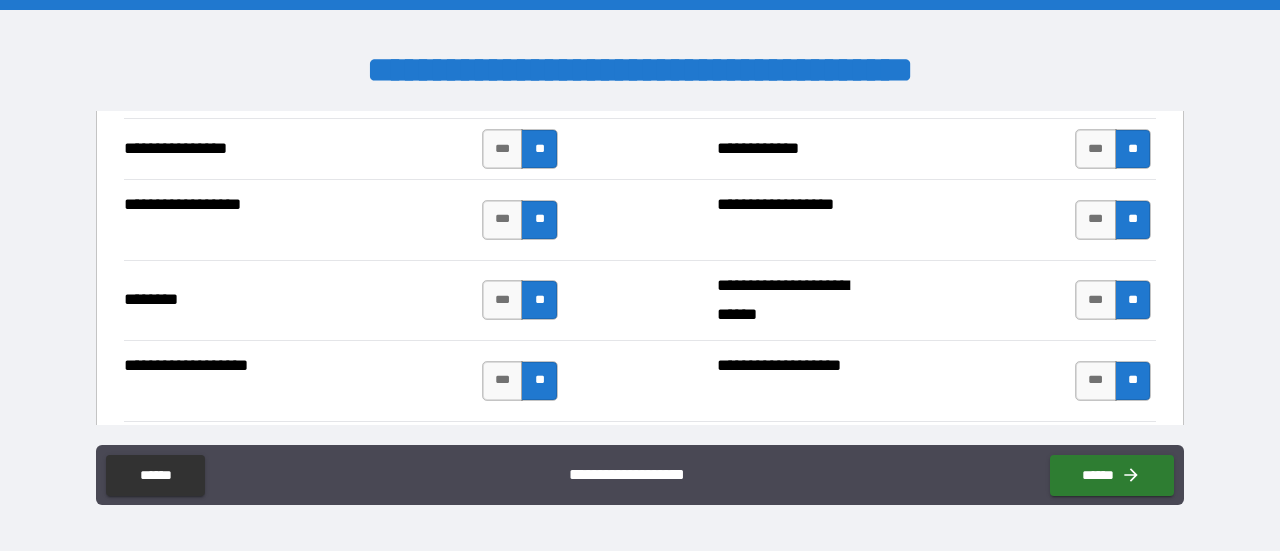 scroll, scrollTop: 3595, scrollLeft: 0, axis: vertical 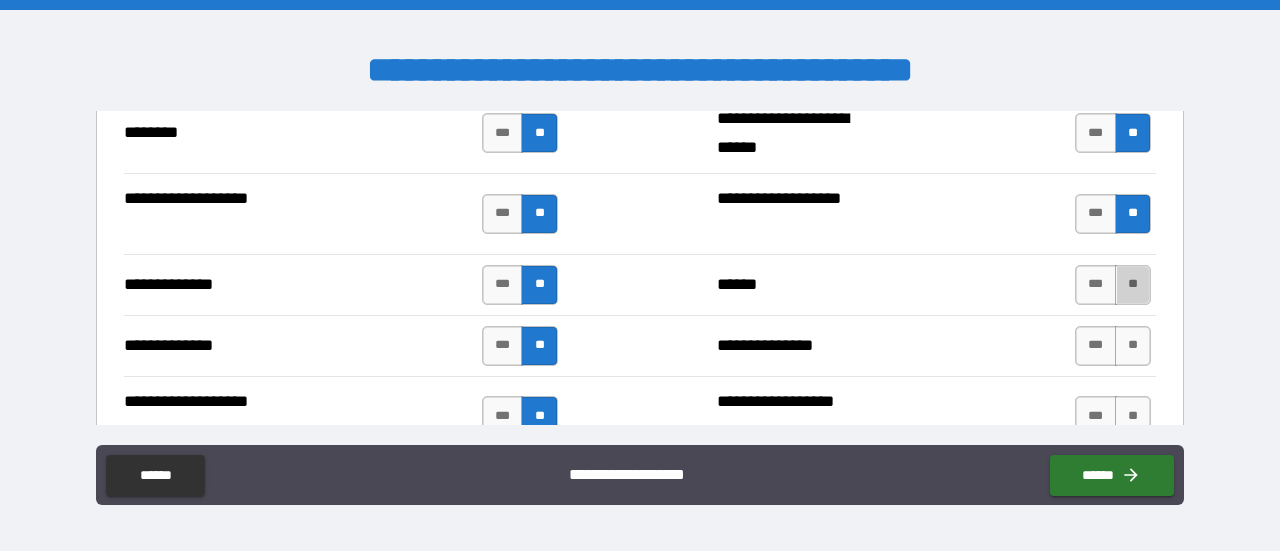 drag, startPoint x: 1128, startPoint y: 273, endPoint x: 1119, endPoint y: 286, distance: 15.811388 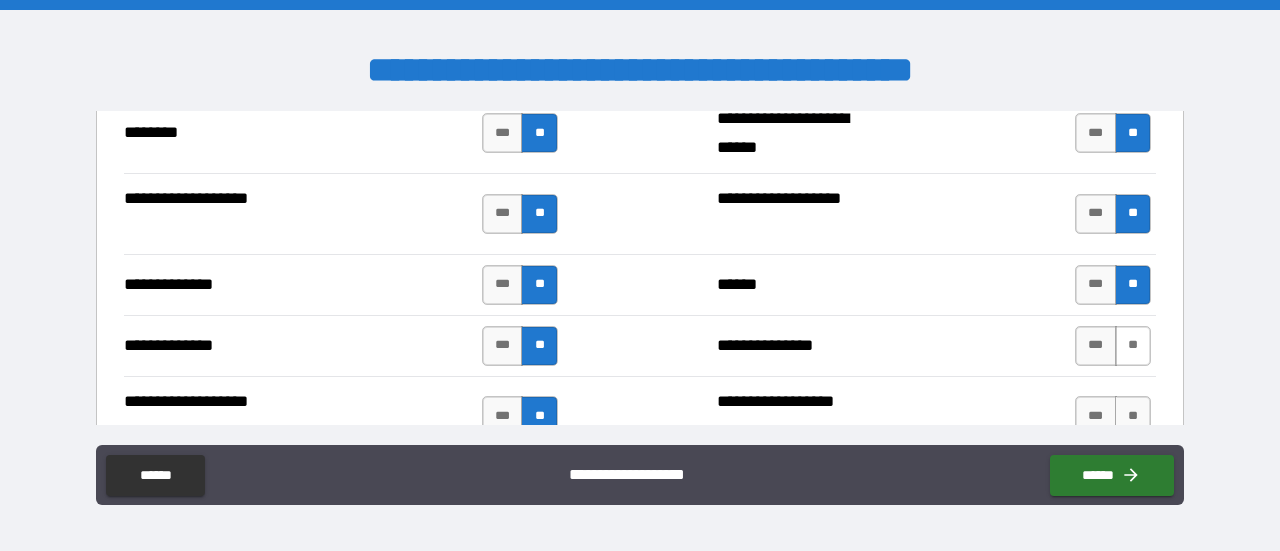 click on "**" at bounding box center [1133, 346] 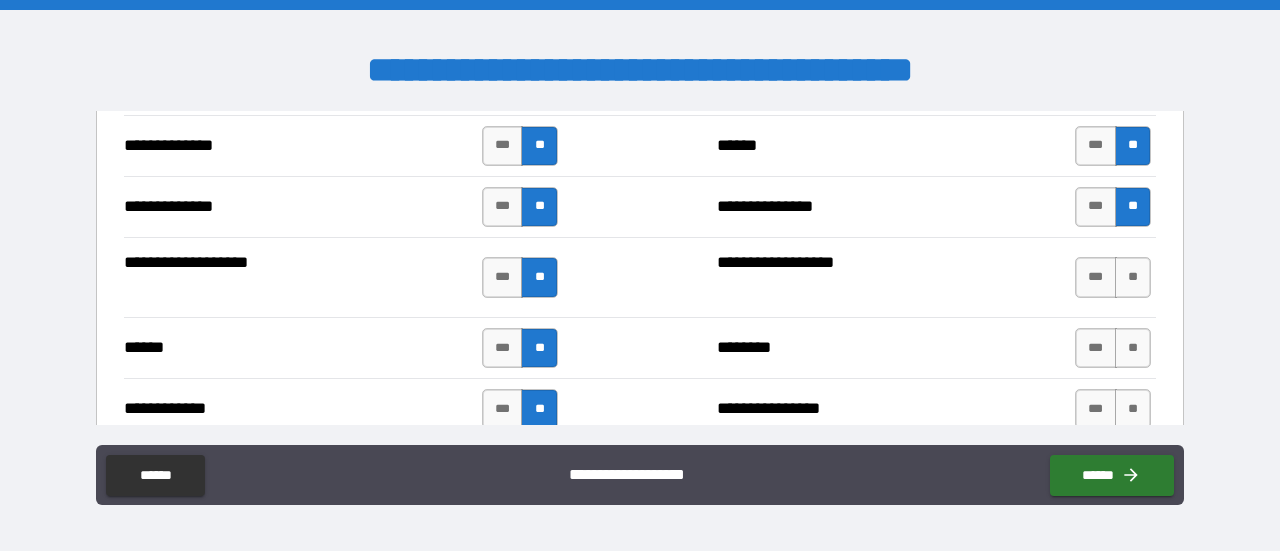 scroll, scrollTop: 3762, scrollLeft: 0, axis: vertical 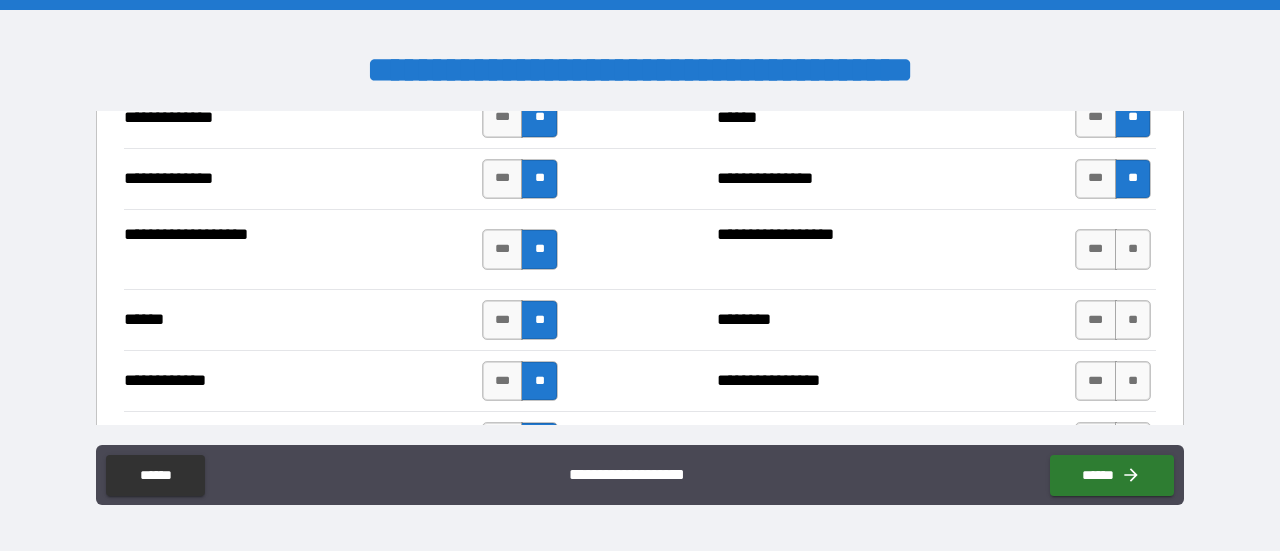drag, startPoint x: 1128, startPoint y: 237, endPoint x: 1124, endPoint y: 280, distance: 43.185646 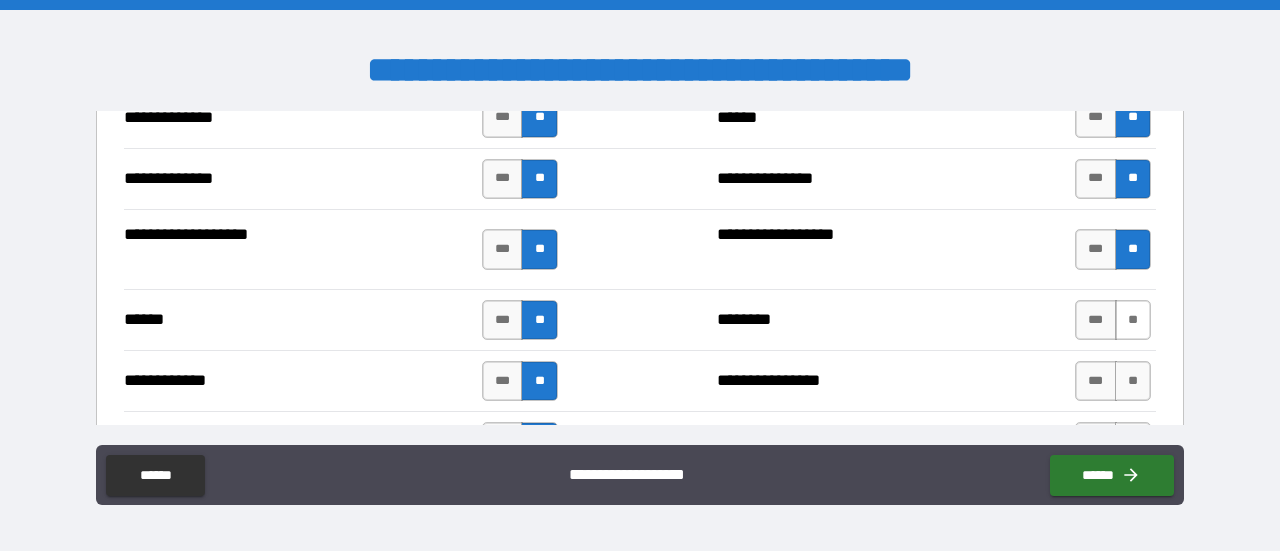 click on "**" at bounding box center (1133, 320) 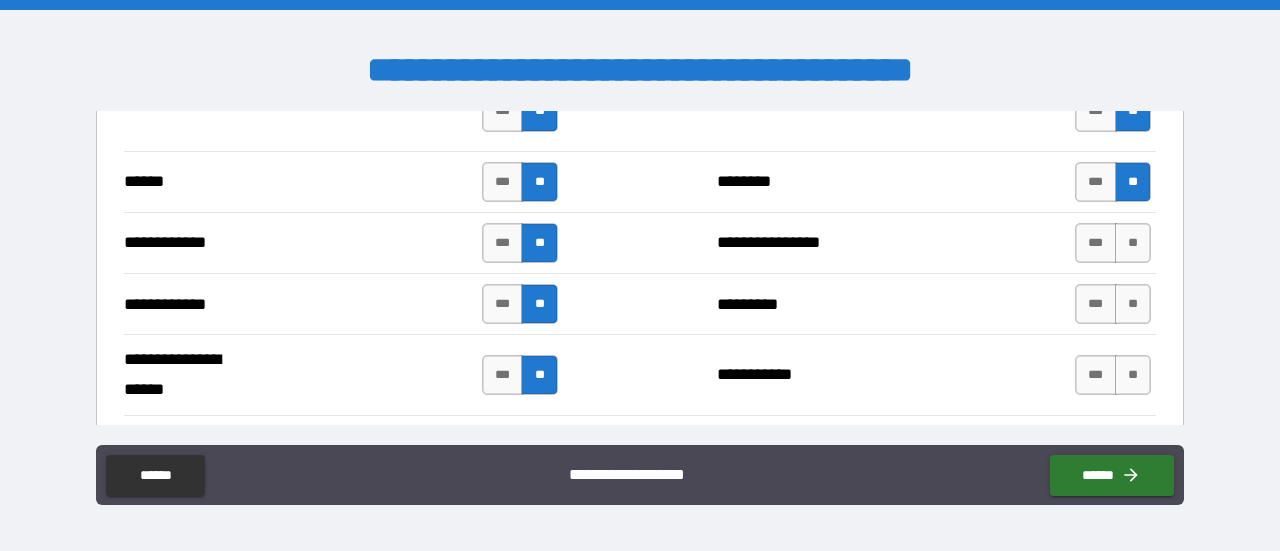 scroll, scrollTop: 3928, scrollLeft: 0, axis: vertical 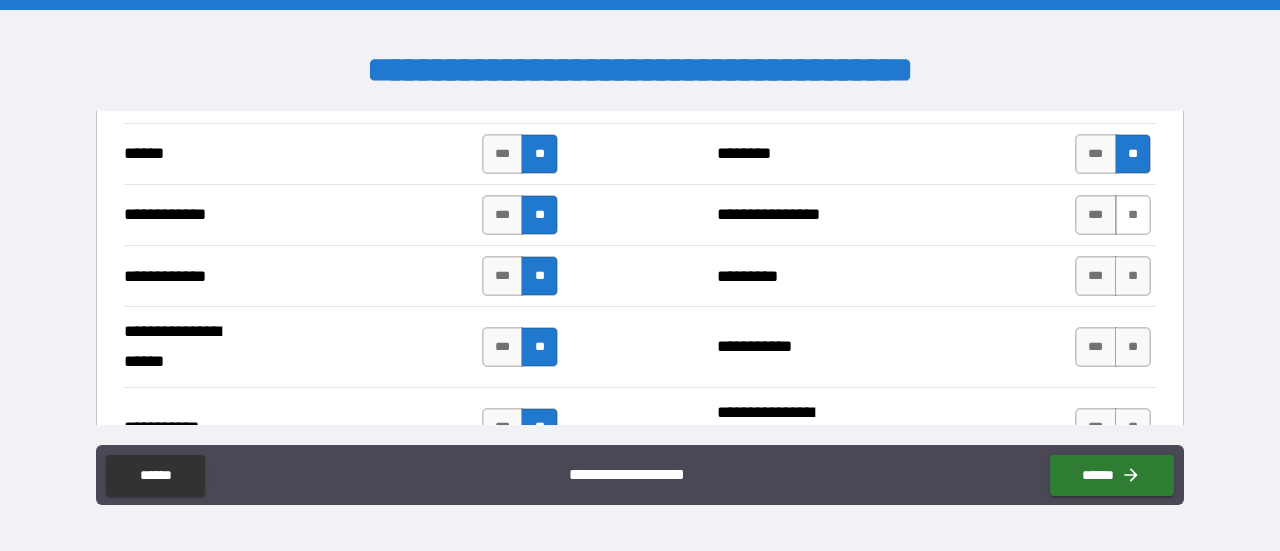 click on "**" at bounding box center [1133, 215] 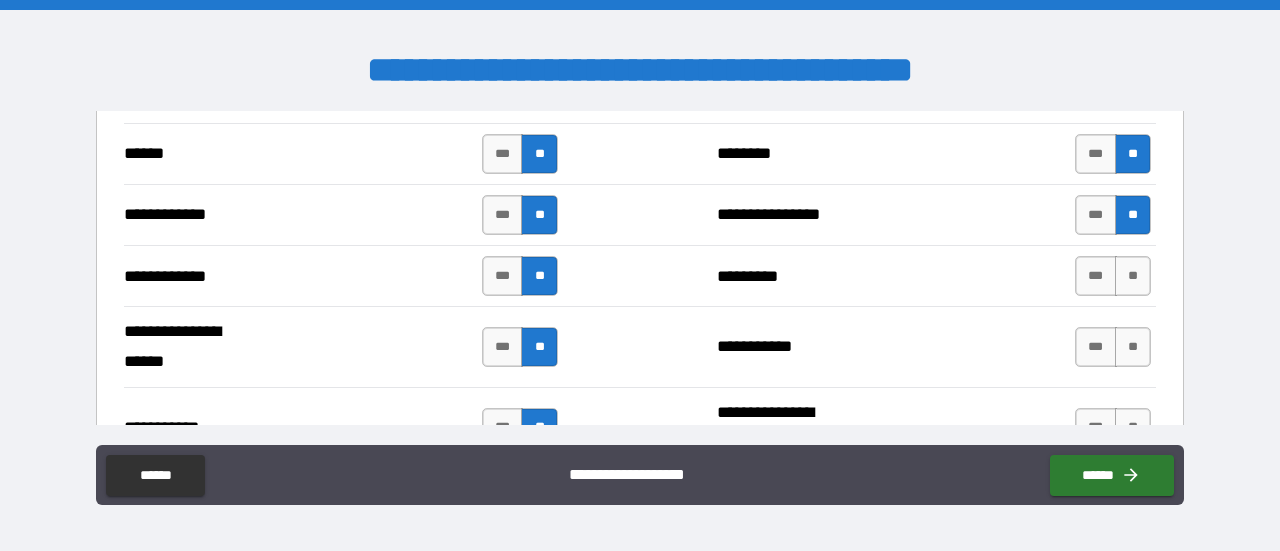 drag, startPoint x: 1120, startPoint y: 258, endPoint x: 1125, endPoint y: 292, distance: 34.36568 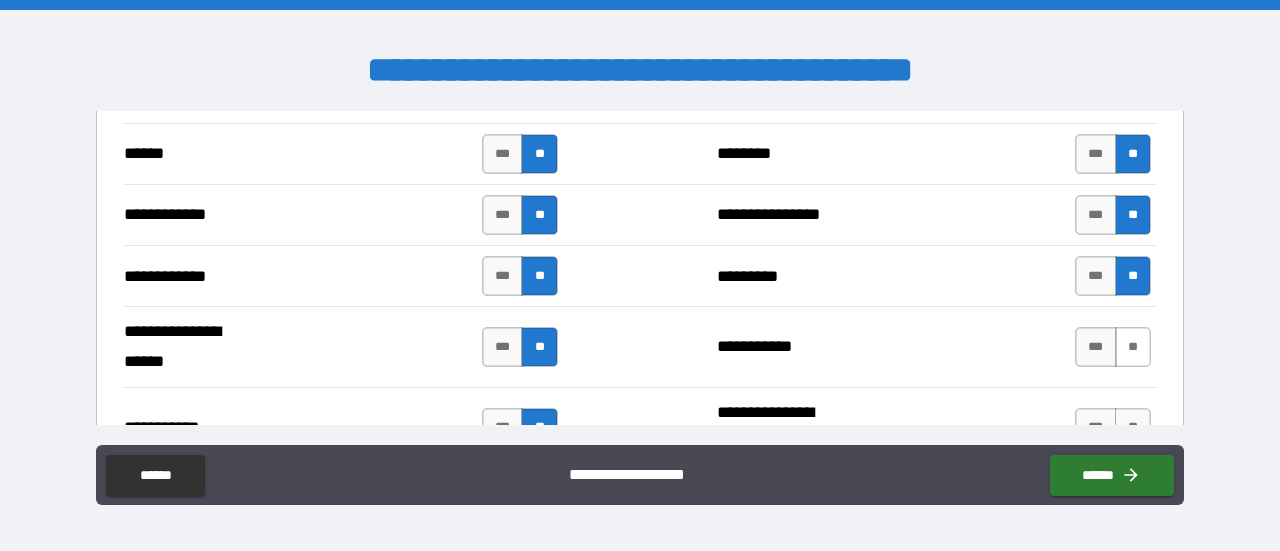 click on "**" at bounding box center [1133, 347] 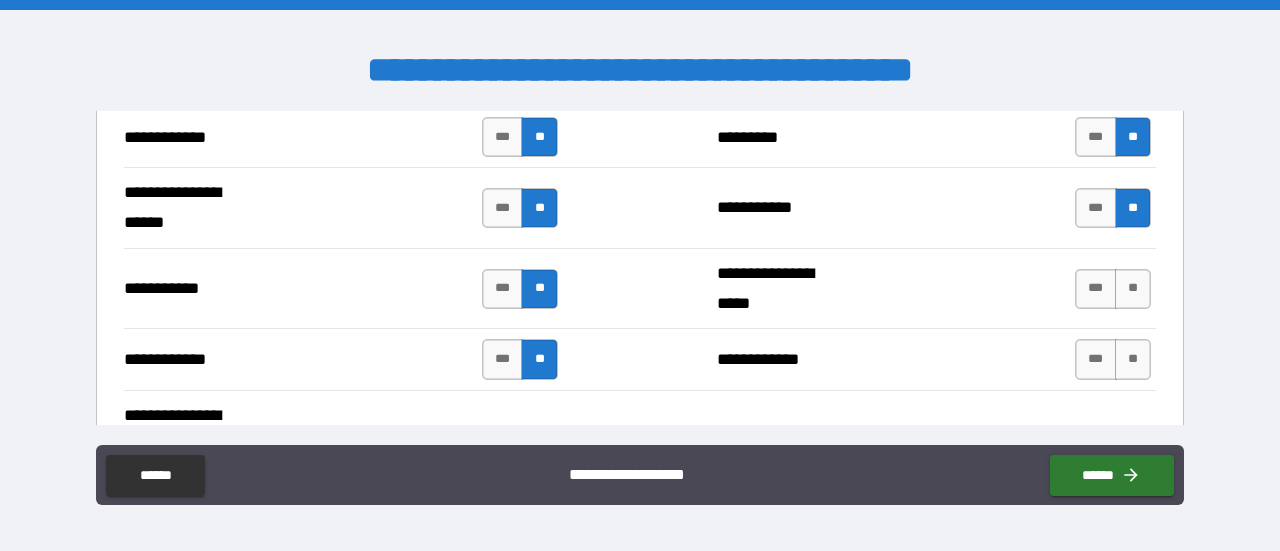 scroll, scrollTop: 4095, scrollLeft: 0, axis: vertical 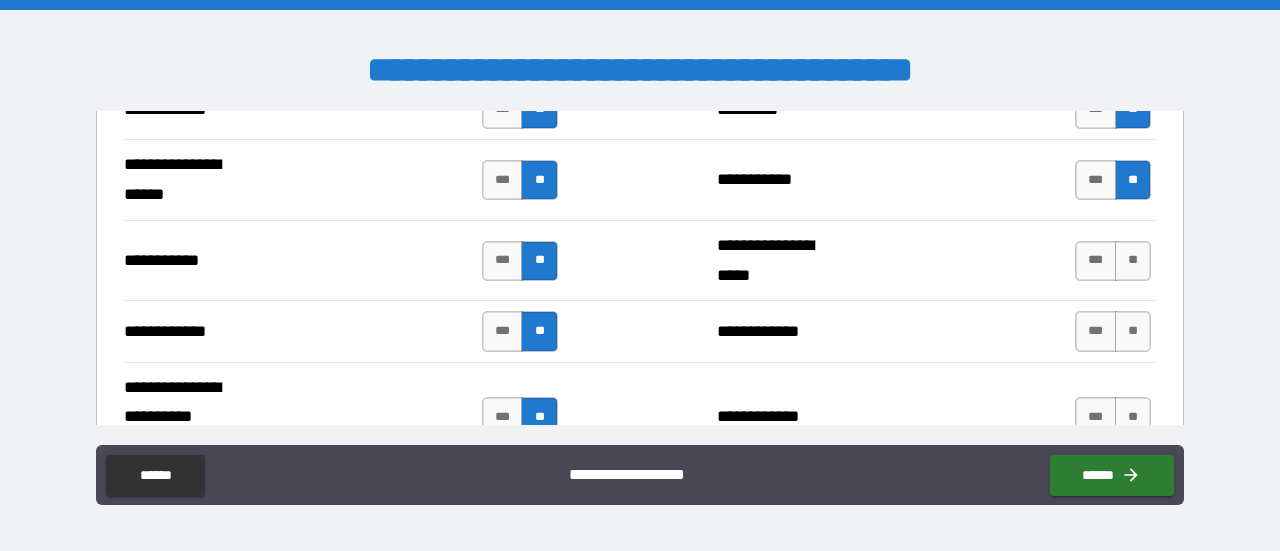 click on "*** **" at bounding box center [1115, 261] 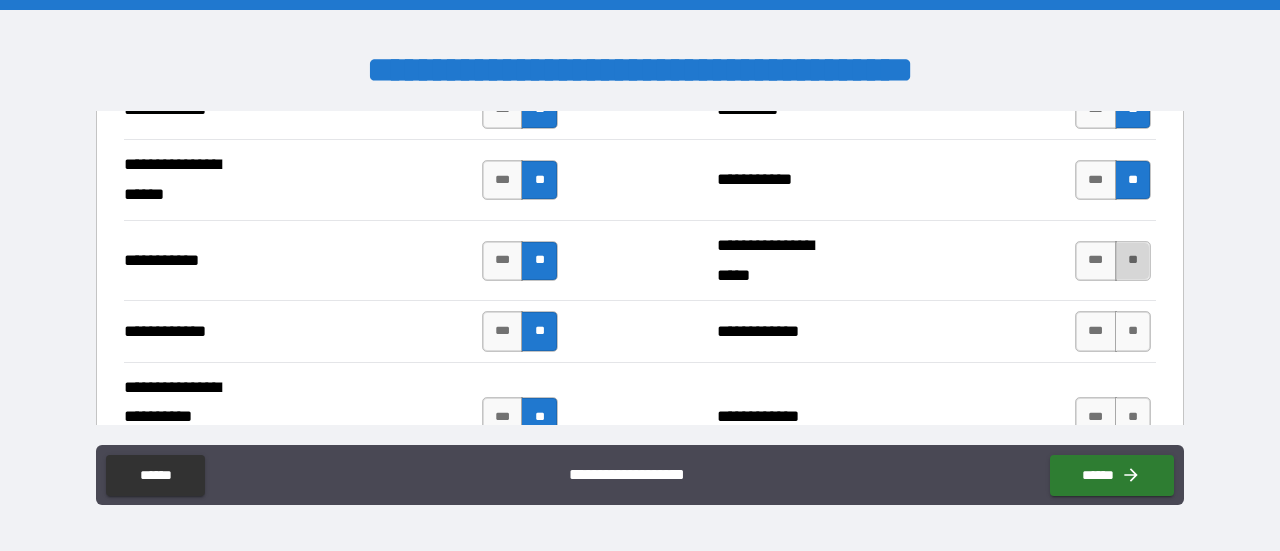 drag, startPoint x: 1123, startPoint y: 243, endPoint x: 1115, endPoint y: 314, distance: 71.44928 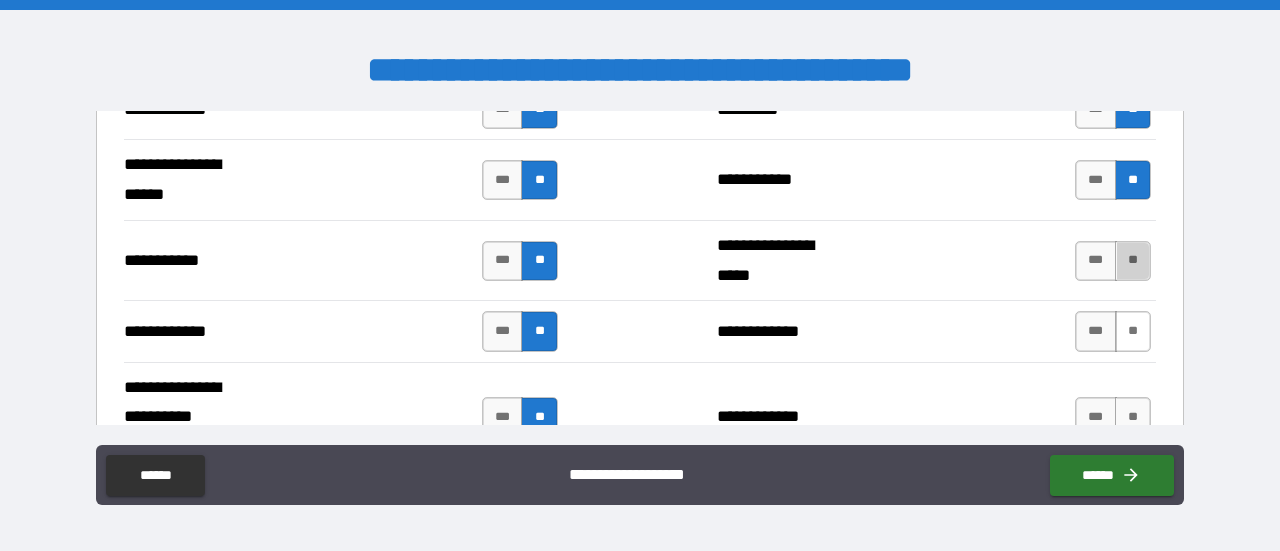 click on "**" at bounding box center (1133, 261) 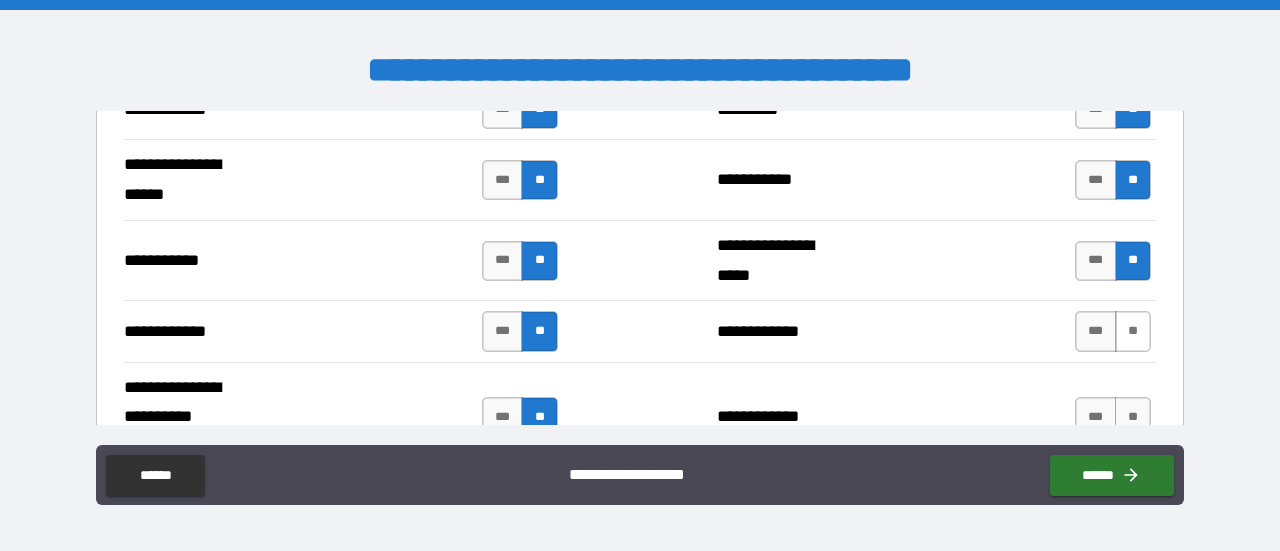 click on "**" at bounding box center [1133, 331] 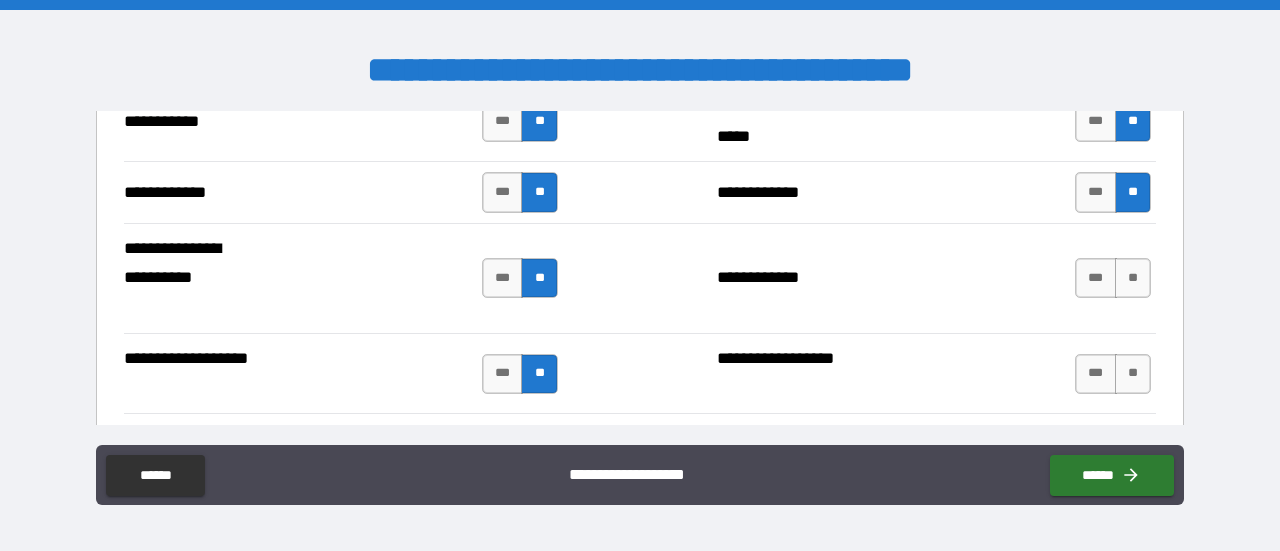 scroll, scrollTop: 4262, scrollLeft: 0, axis: vertical 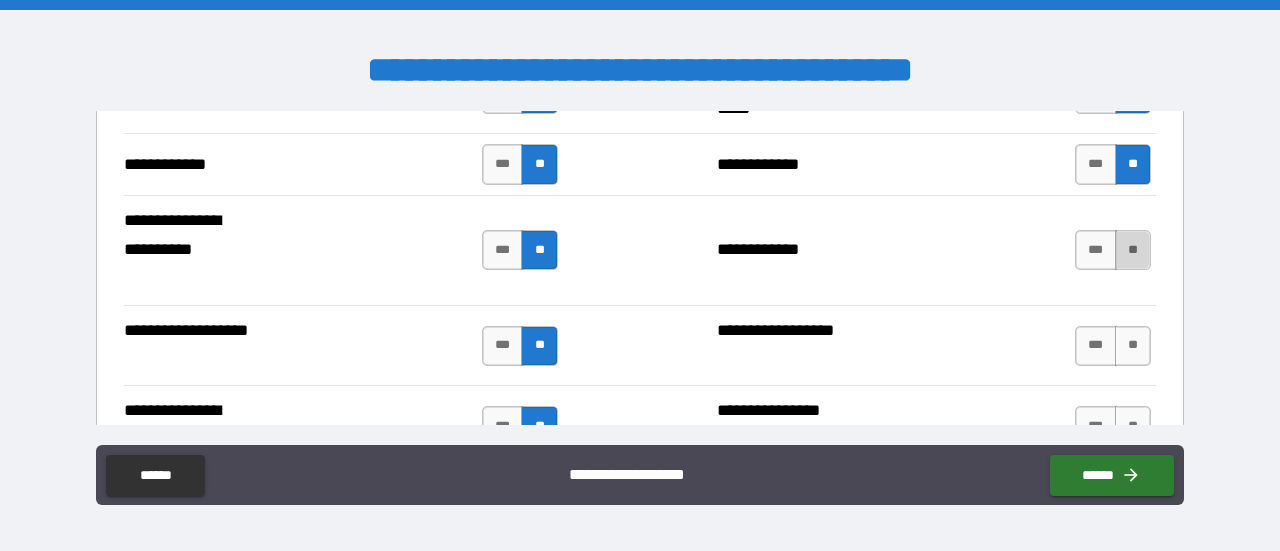 click on "**" at bounding box center (1133, 250) 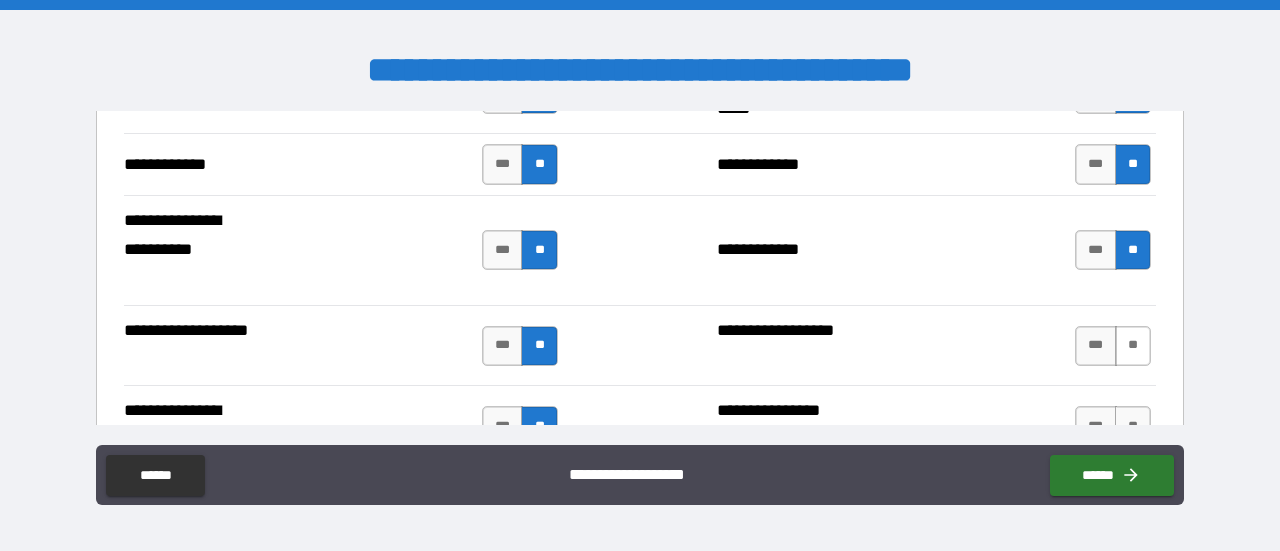 click on "**" at bounding box center [1133, 346] 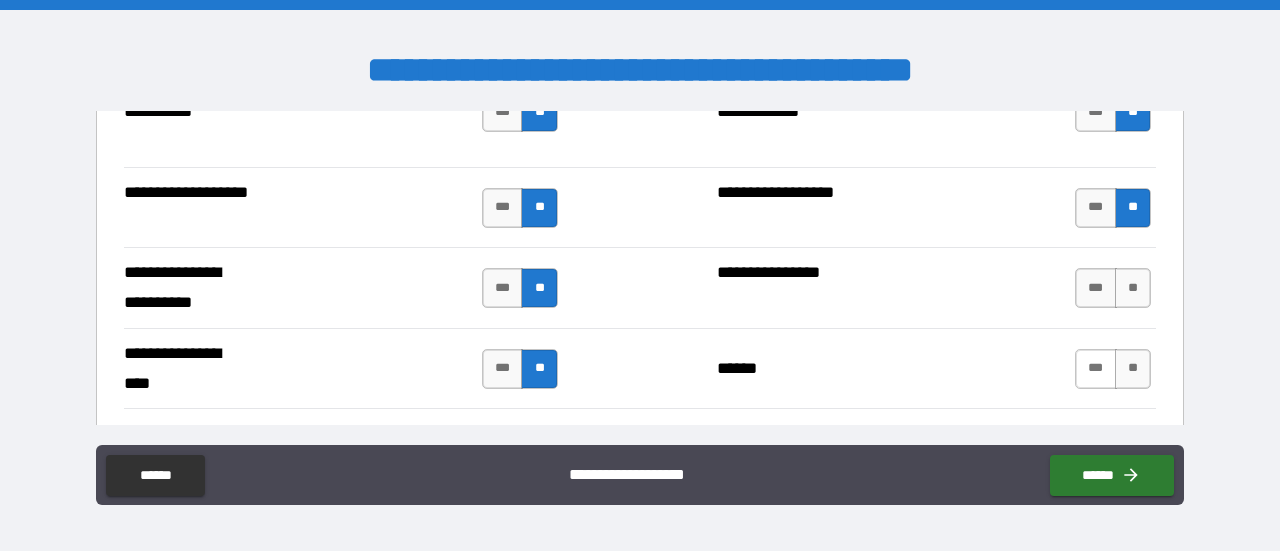 scroll, scrollTop: 4428, scrollLeft: 0, axis: vertical 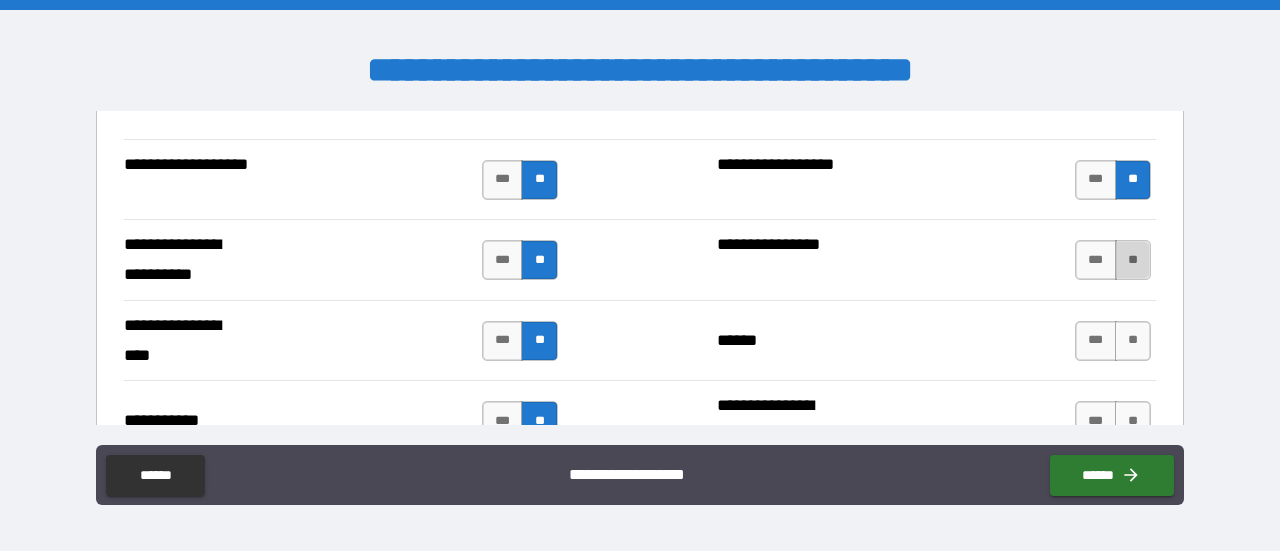 click on "**" at bounding box center [1133, 260] 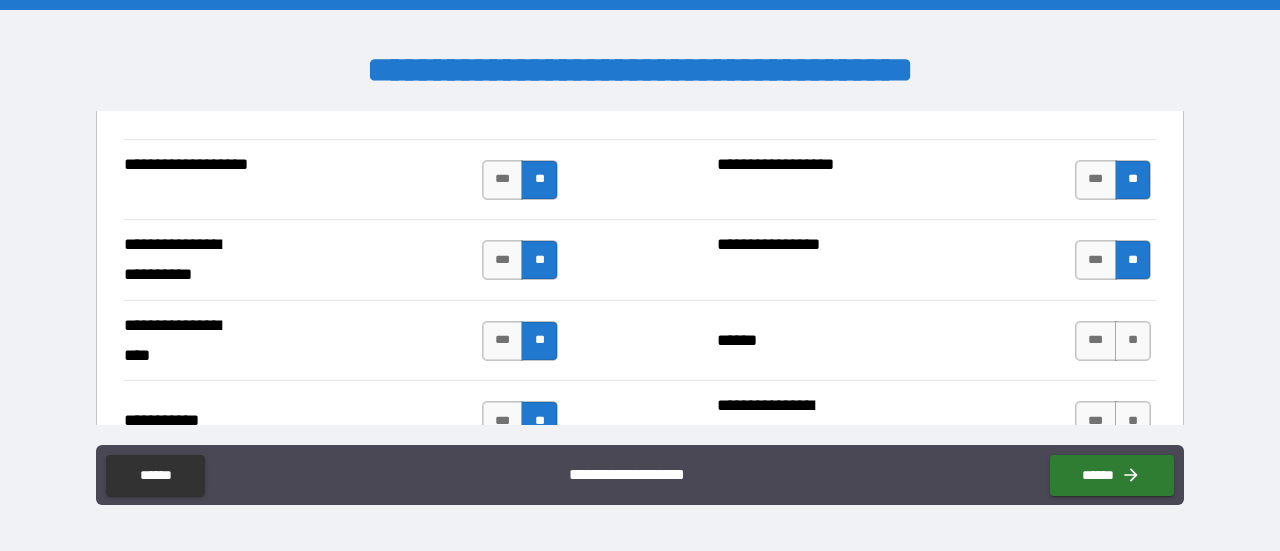 scroll, scrollTop: 4595, scrollLeft: 0, axis: vertical 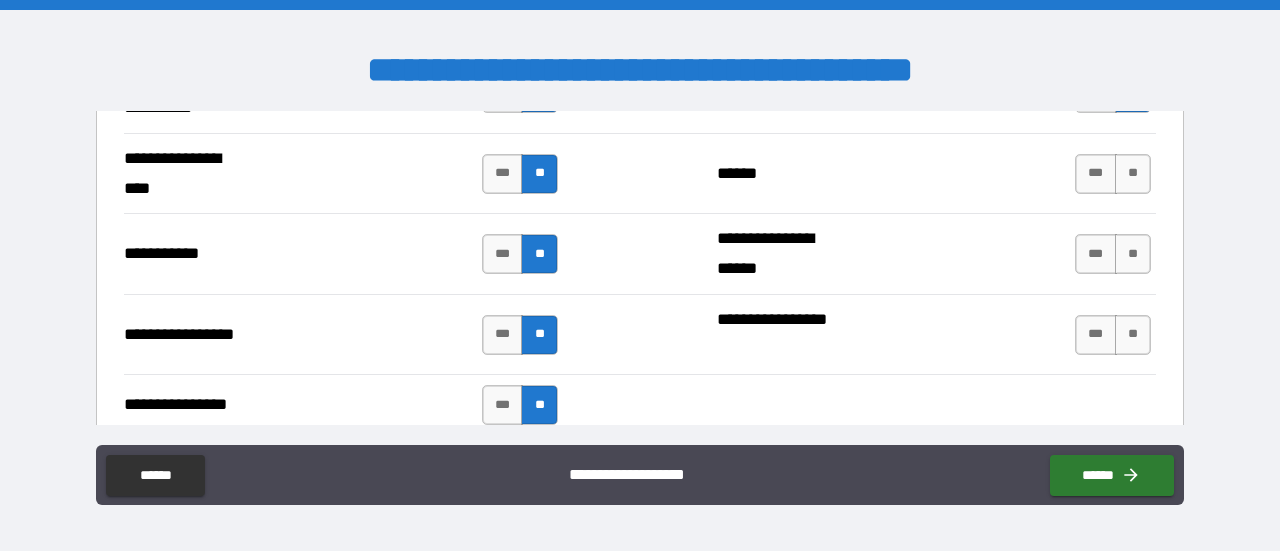 click on "**" at bounding box center (1133, 174) 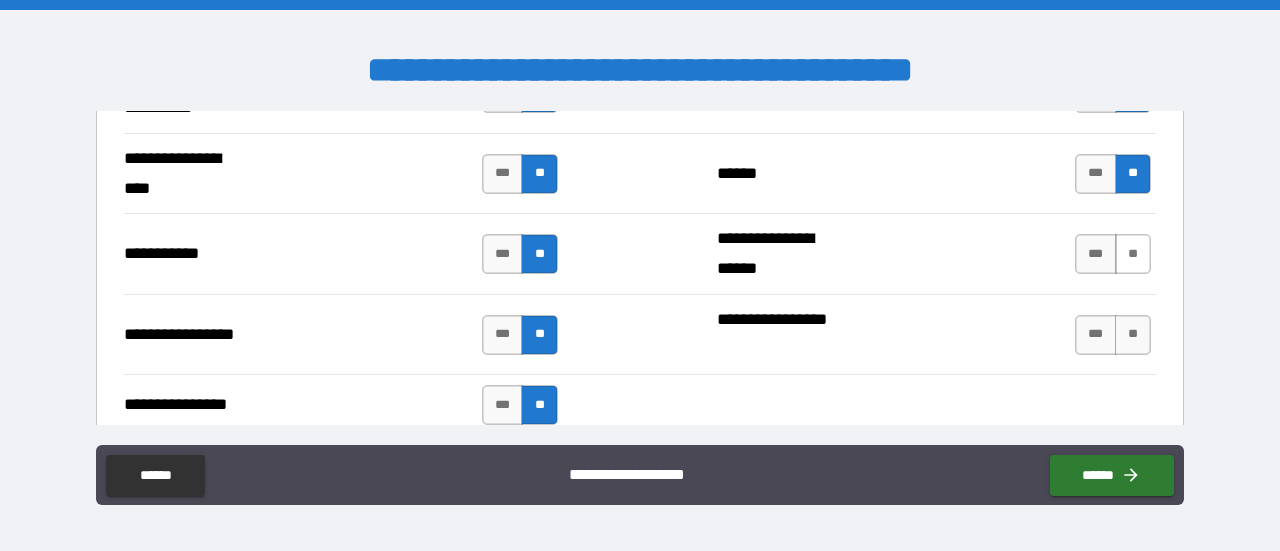 click on "**" at bounding box center [1133, 254] 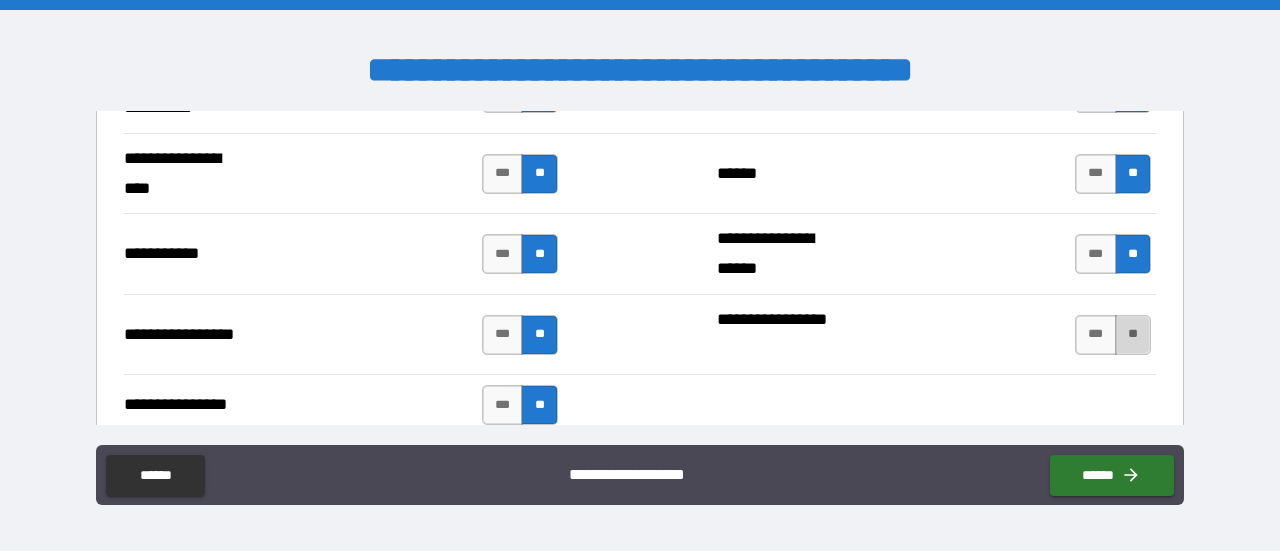 click on "**" at bounding box center [1133, 335] 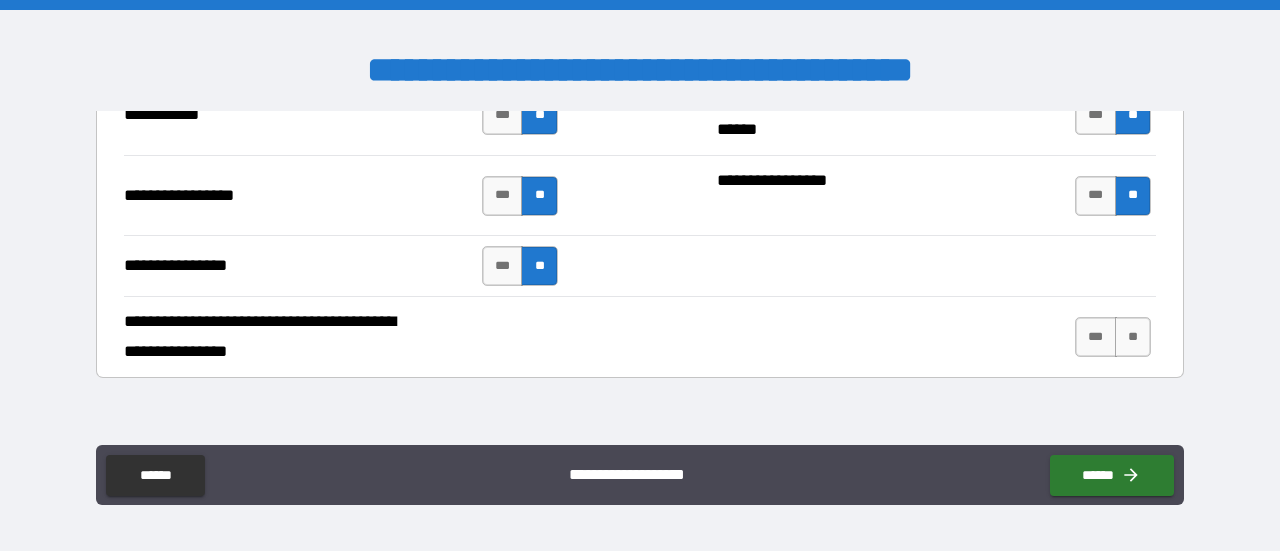 scroll, scrollTop: 4762, scrollLeft: 0, axis: vertical 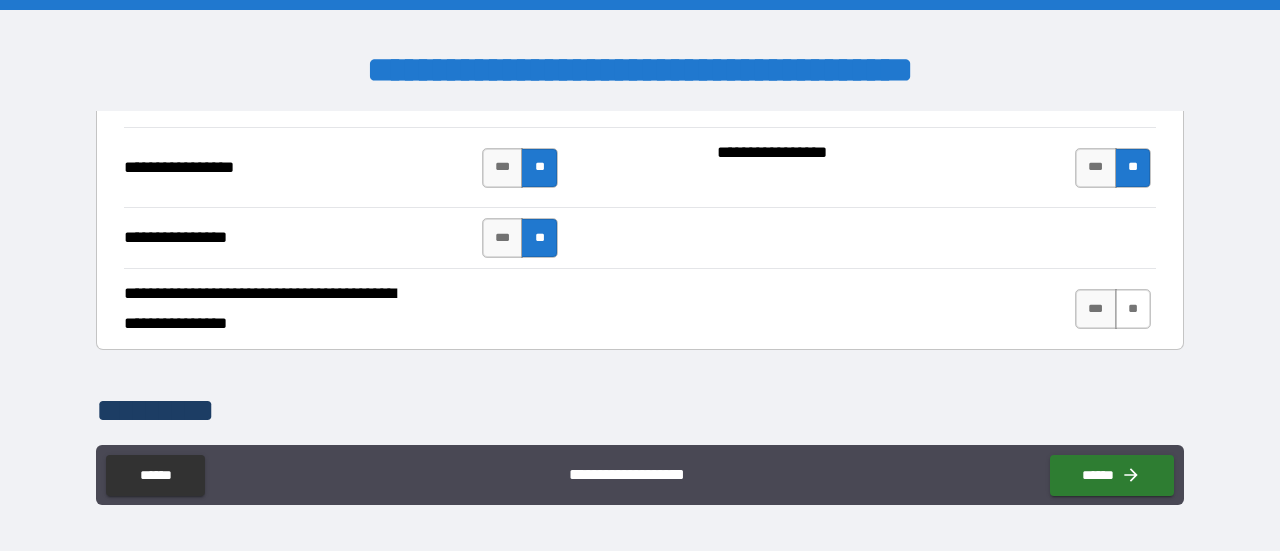 click on "**" at bounding box center [1133, 309] 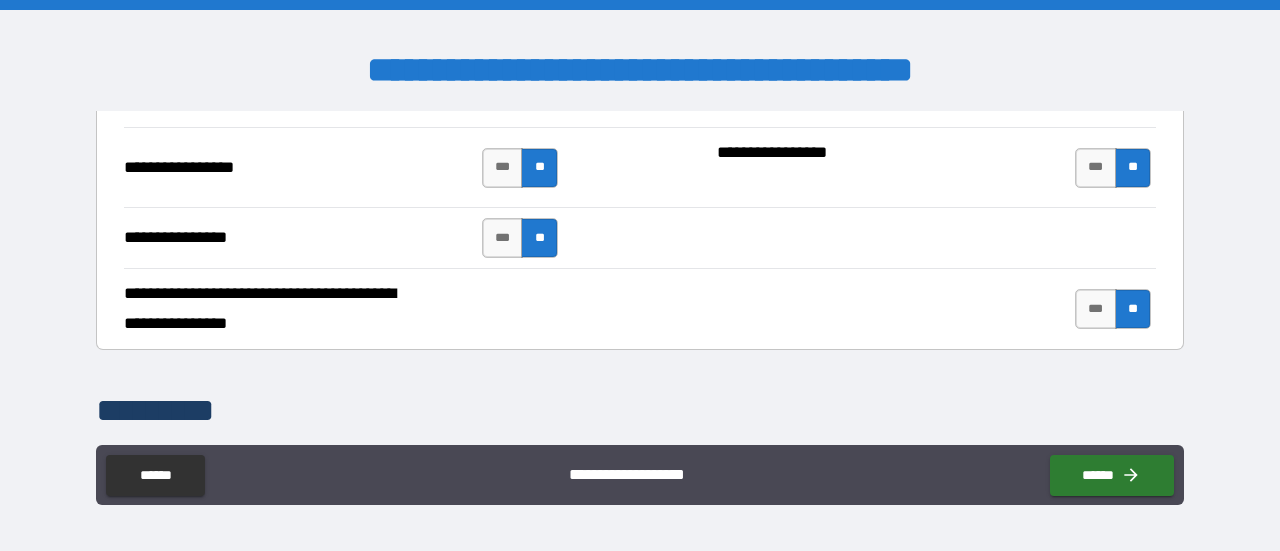 click on "**" at bounding box center (1133, 309) 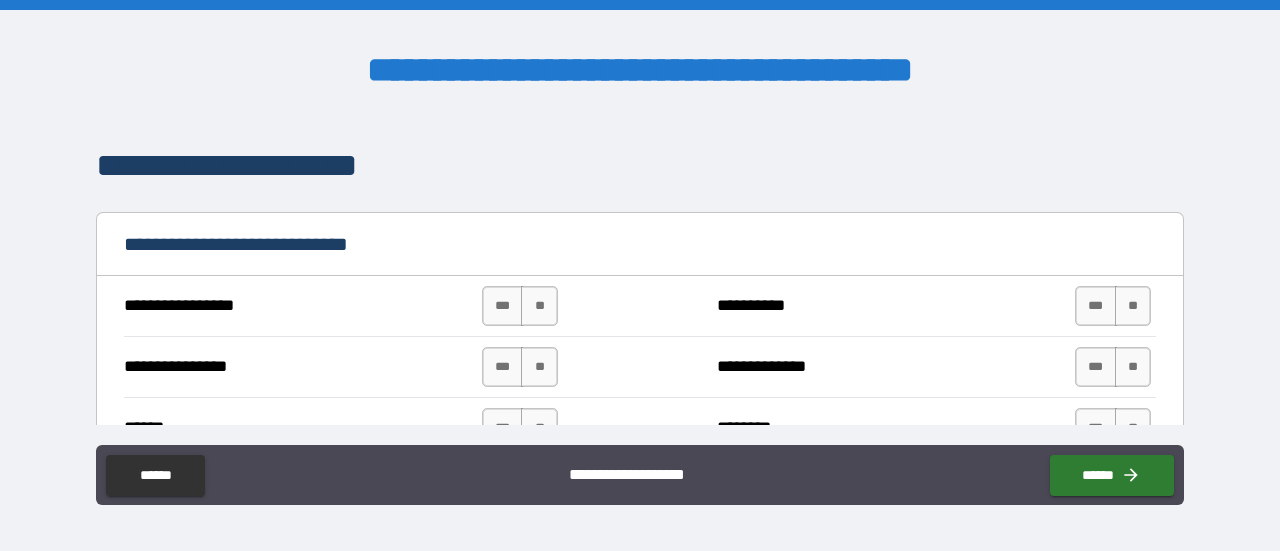 scroll, scrollTop: 5262, scrollLeft: 0, axis: vertical 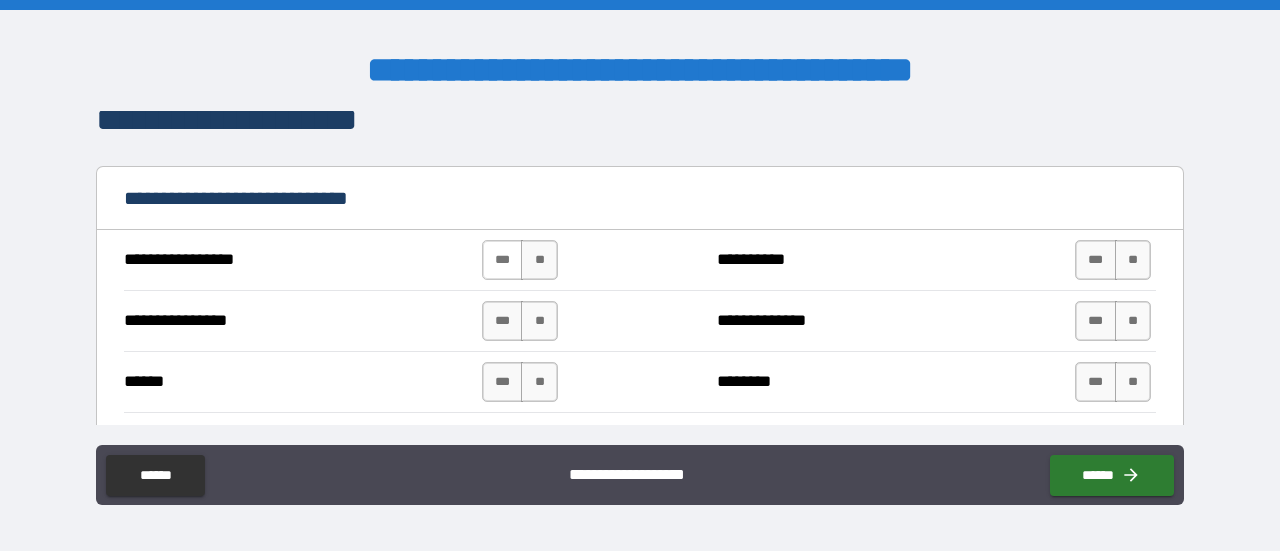 click on "***" at bounding box center (503, 260) 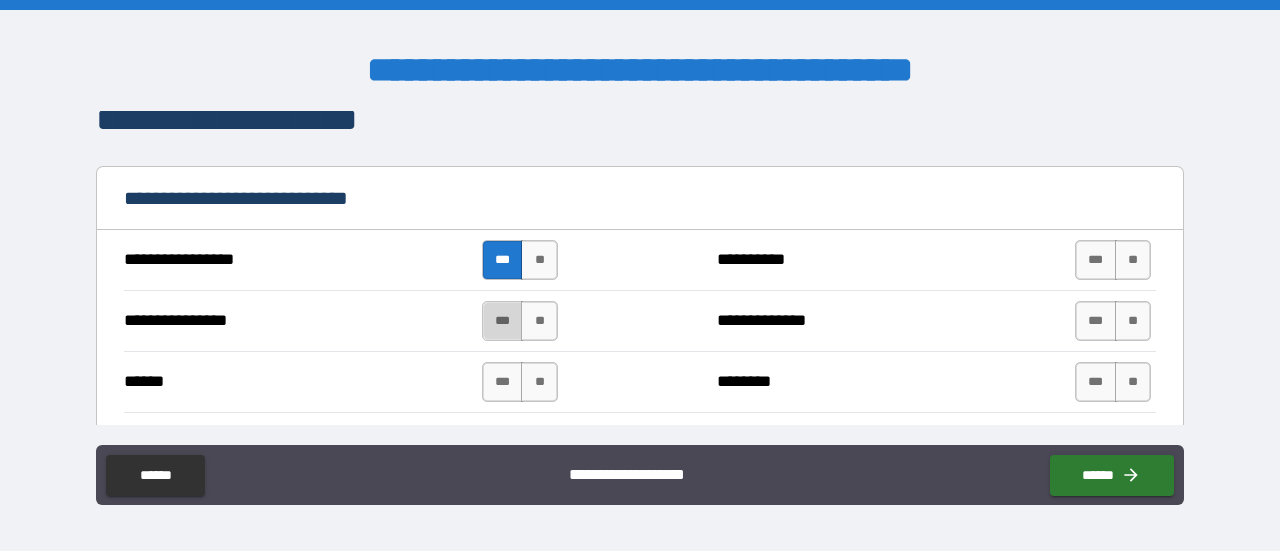 drag, startPoint x: 498, startPoint y: 301, endPoint x: 504, endPoint y: 291, distance: 11.661903 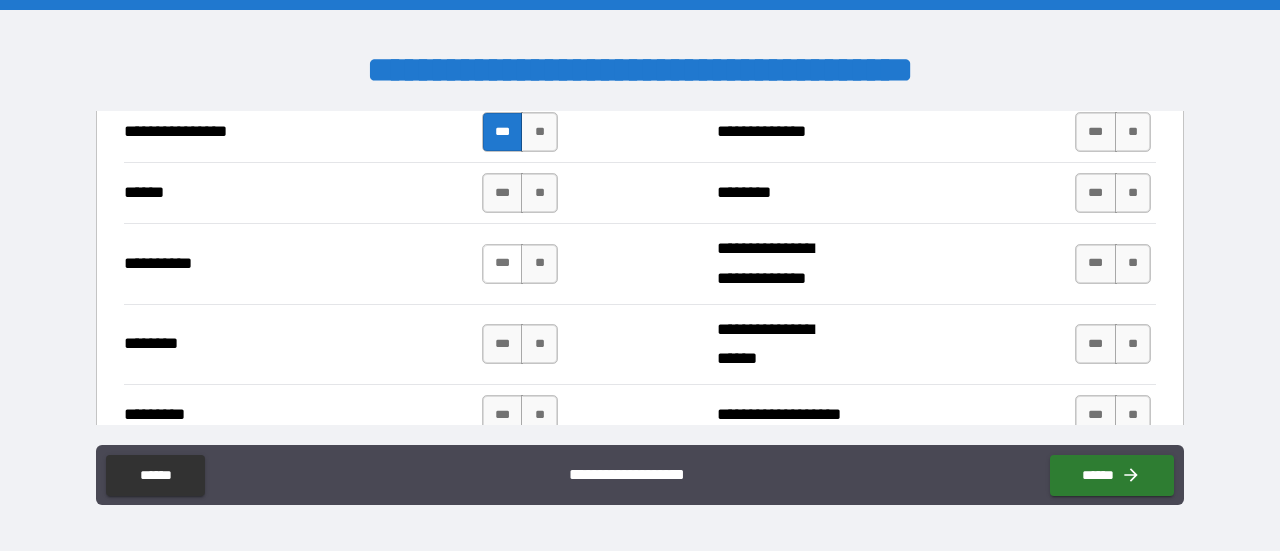 scroll, scrollTop: 5428, scrollLeft: 0, axis: vertical 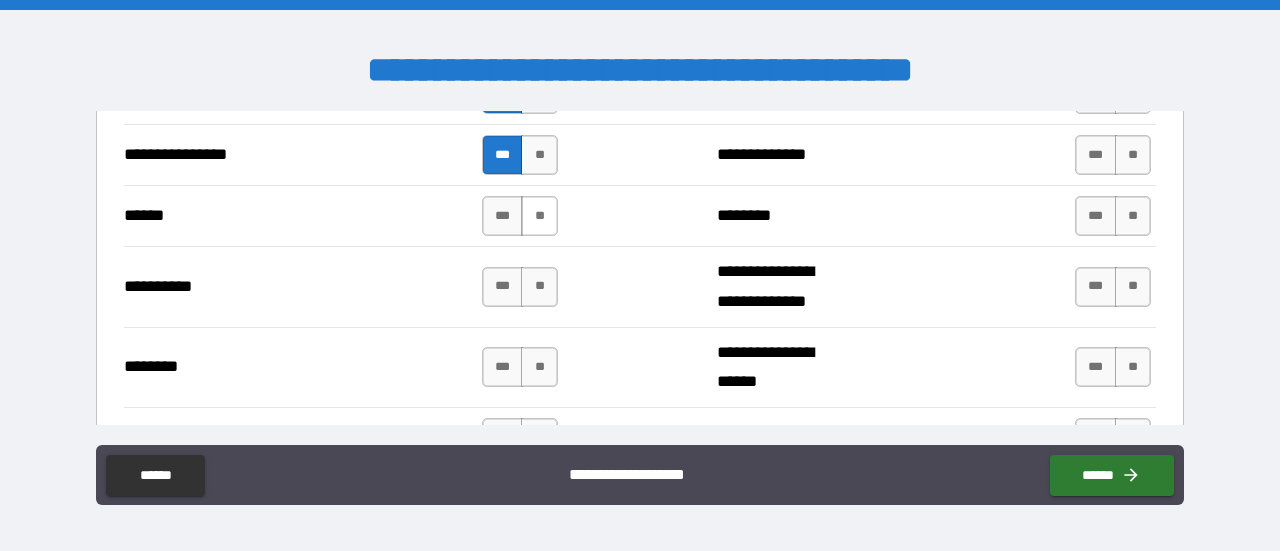 click on "**" at bounding box center (539, 216) 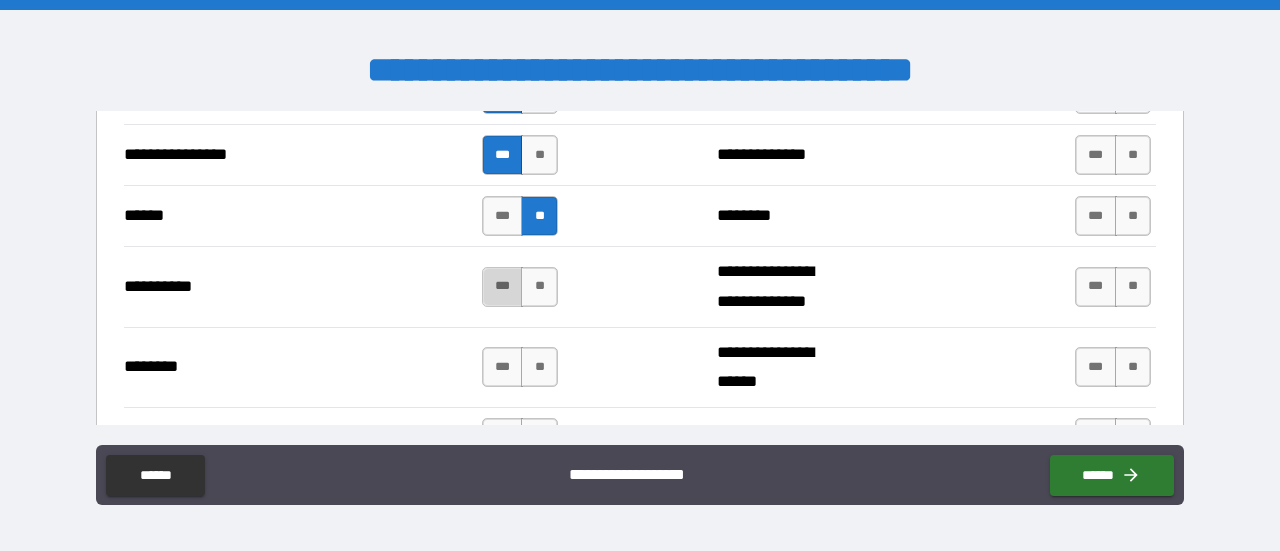 click on "***" at bounding box center (503, 287) 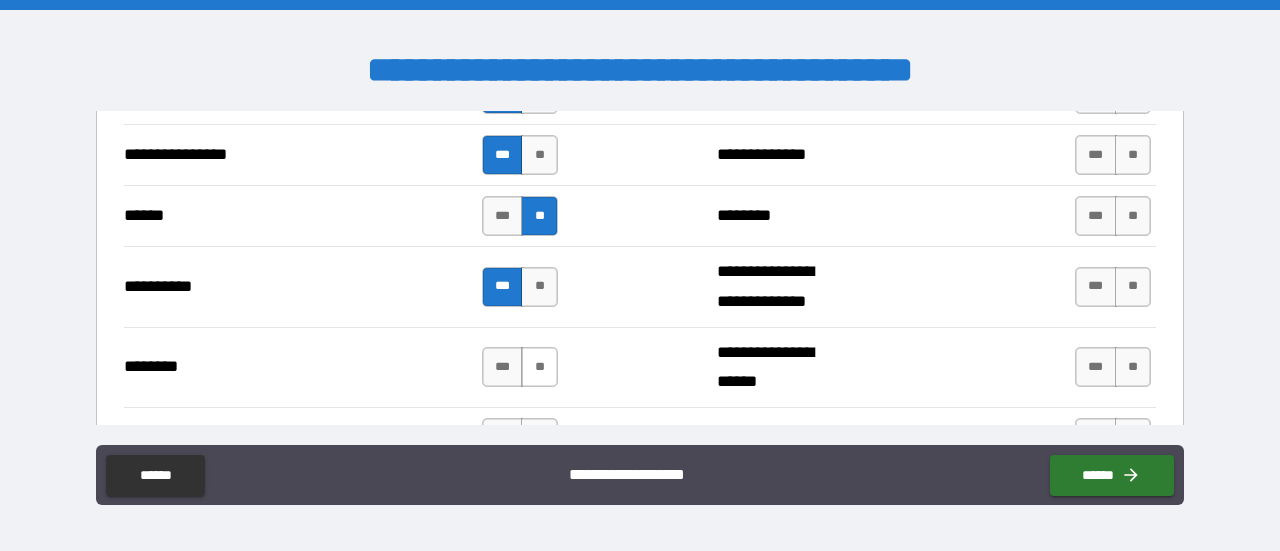 click on "**" at bounding box center (539, 367) 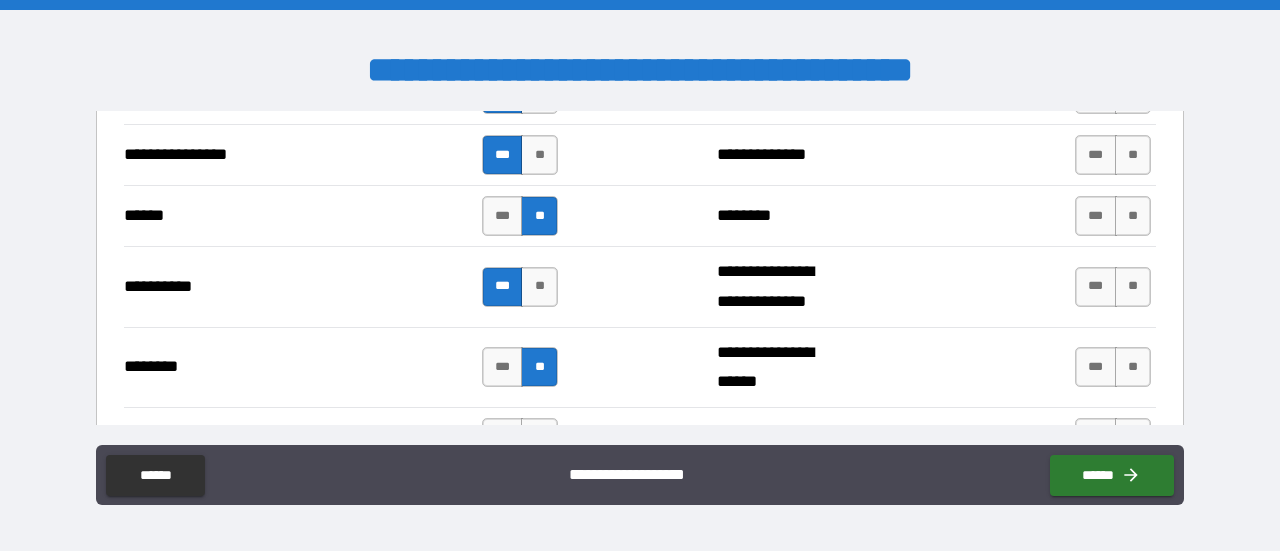 scroll, scrollTop: 5595, scrollLeft: 0, axis: vertical 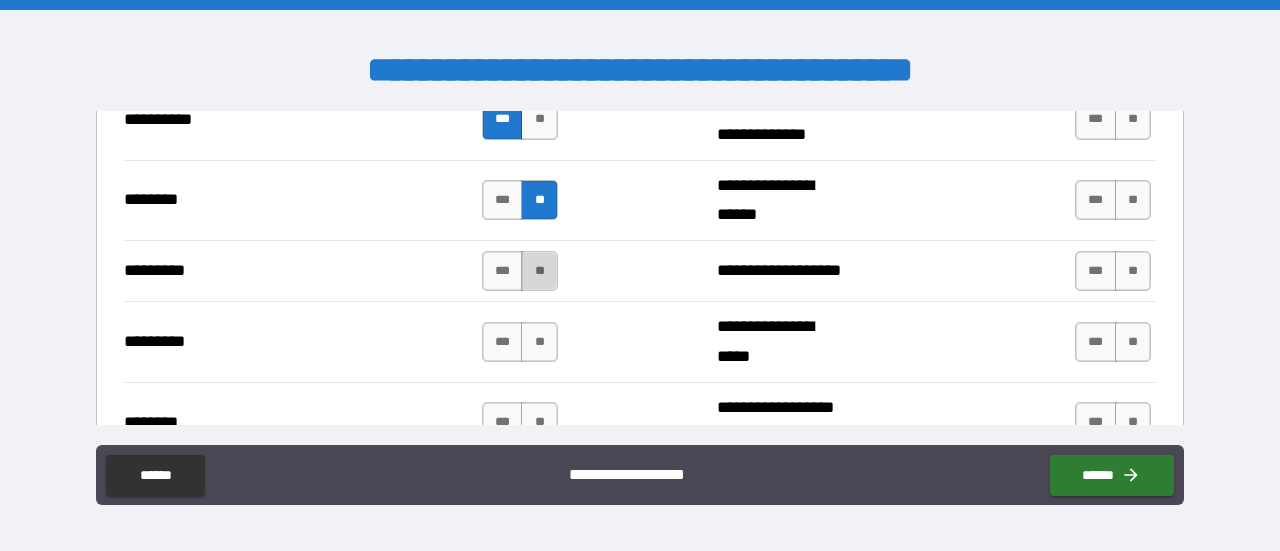 click on "**" at bounding box center [539, 271] 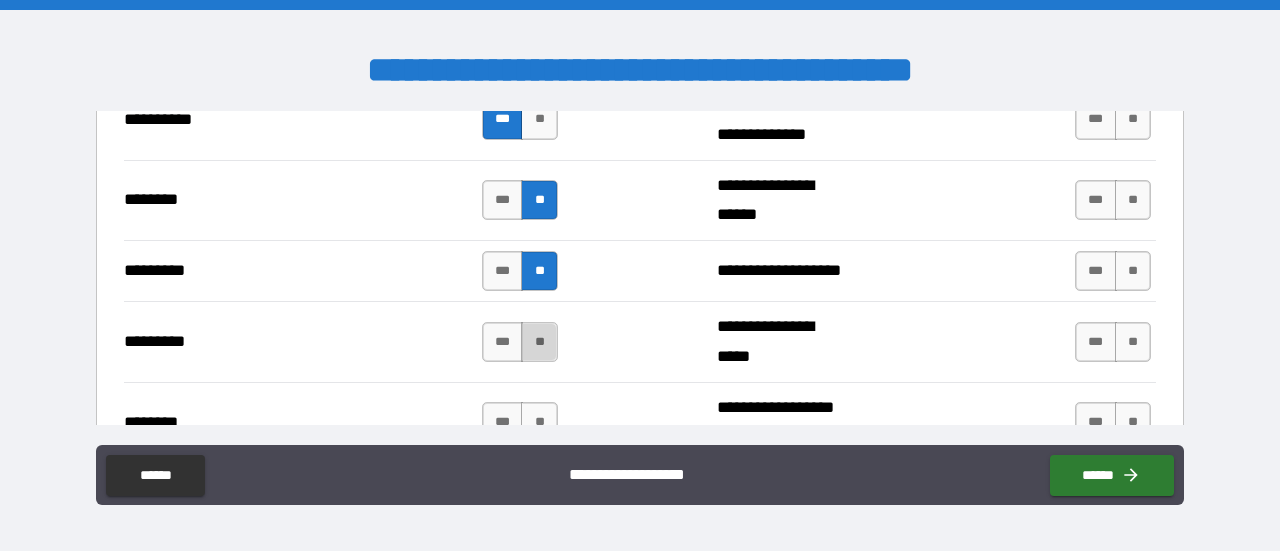 click on "**" at bounding box center (539, 342) 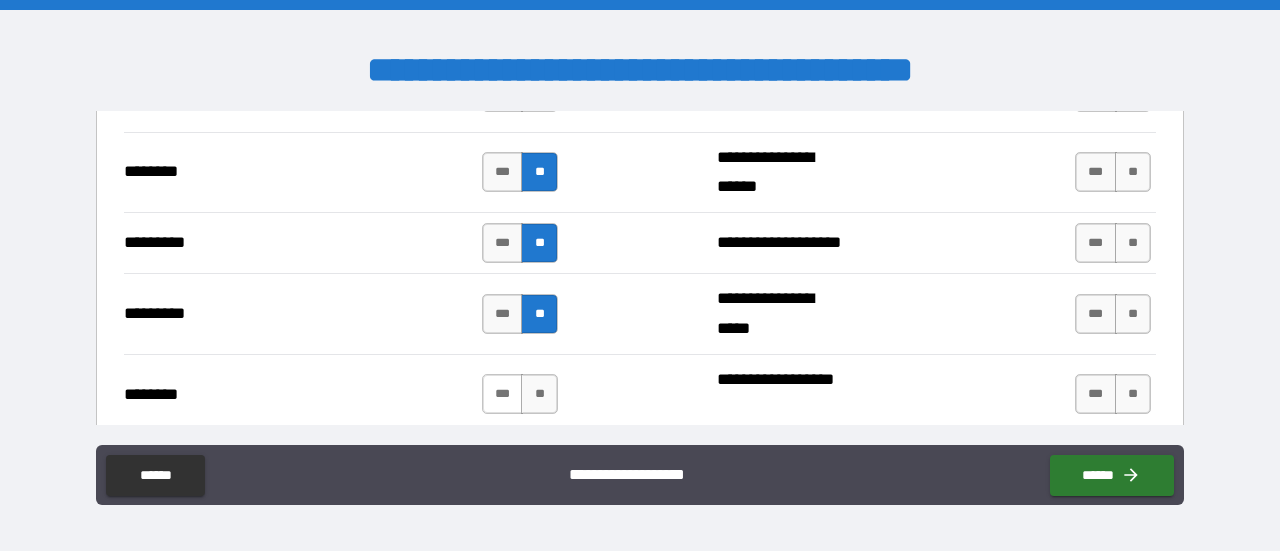 scroll, scrollTop: 5651, scrollLeft: 0, axis: vertical 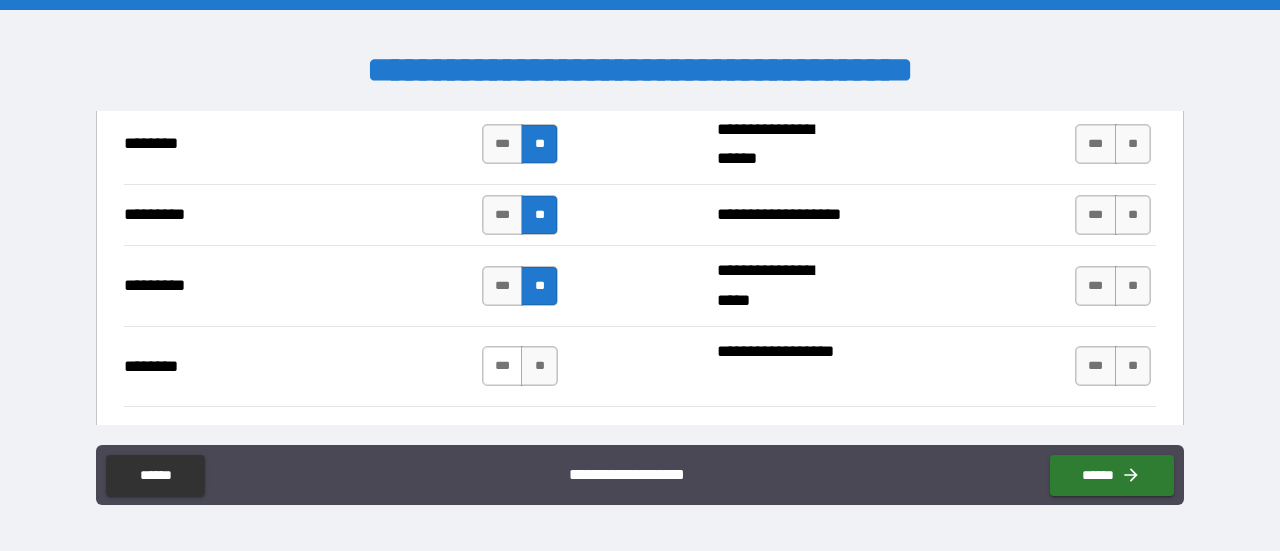 click on "***" at bounding box center [503, 366] 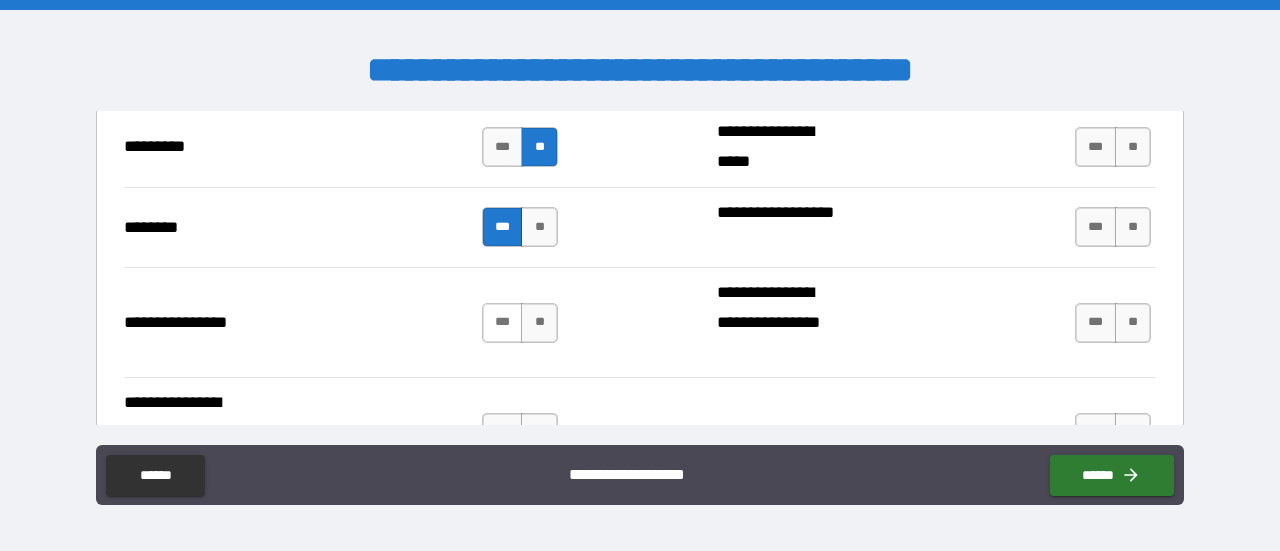scroll, scrollTop: 5818, scrollLeft: 0, axis: vertical 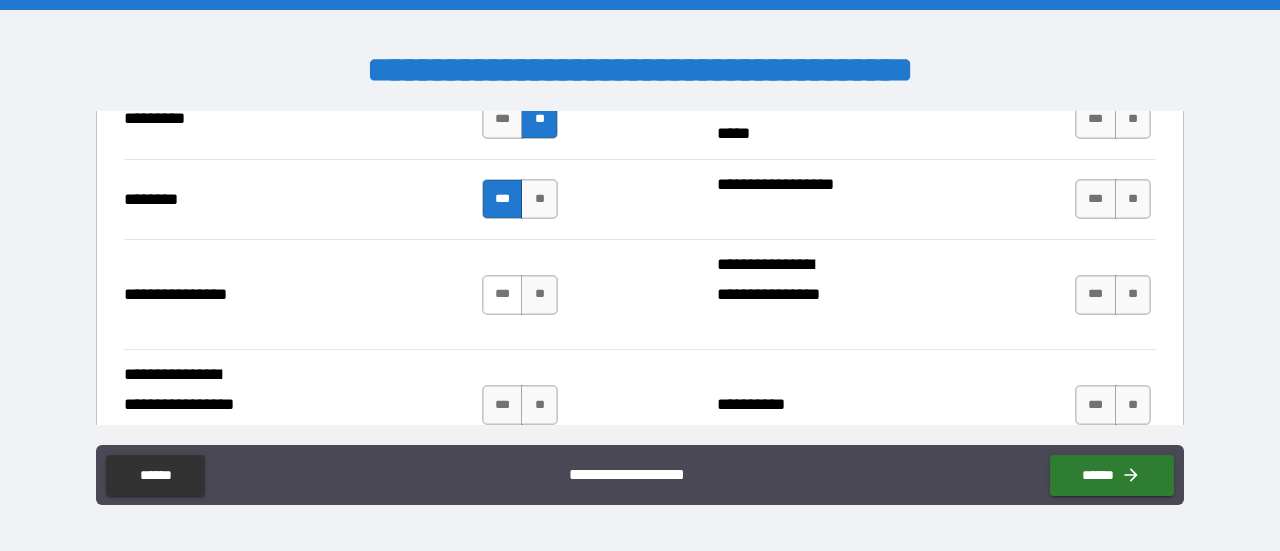 click on "***" at bounding box center [503, 295] 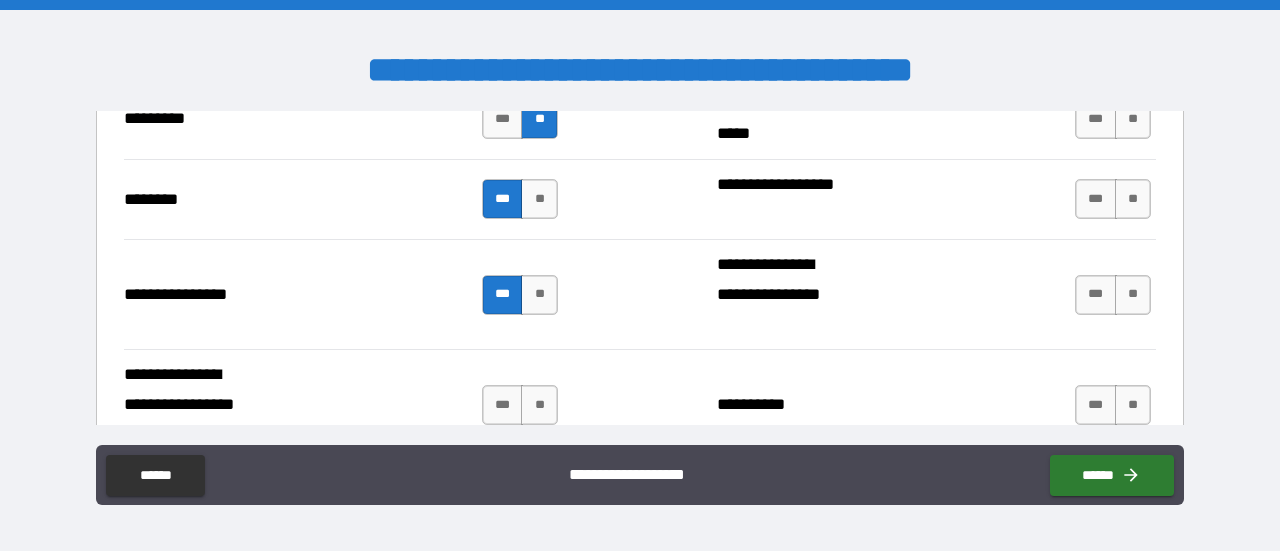 scroll, scrollTop: 5984, scrollLeft: 0, axis: vertical 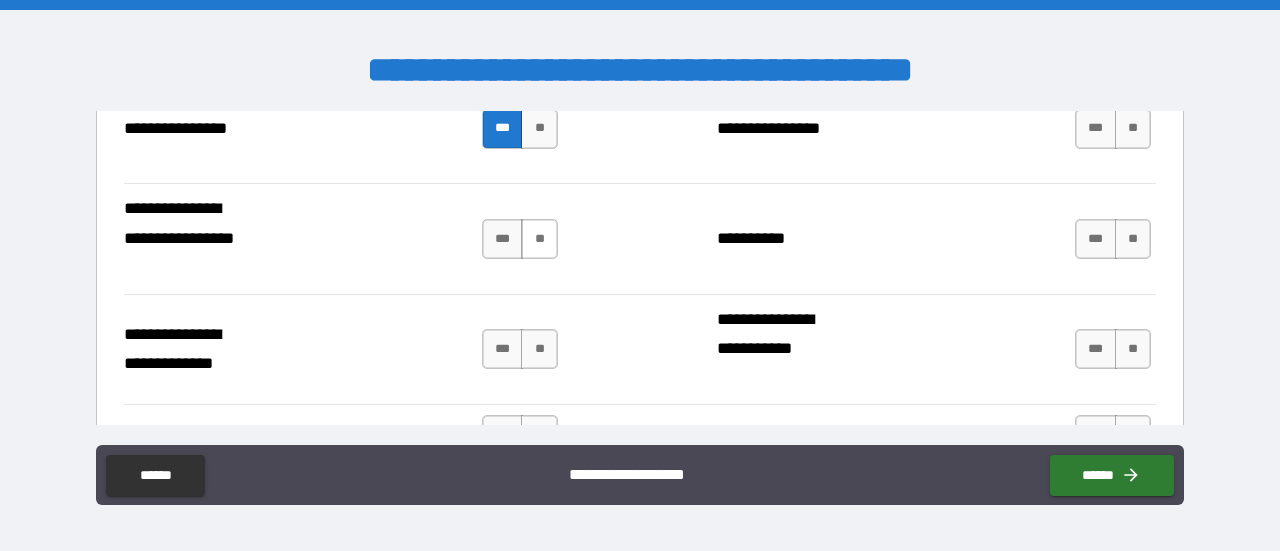click on "**" at bounding box center [539, 239] 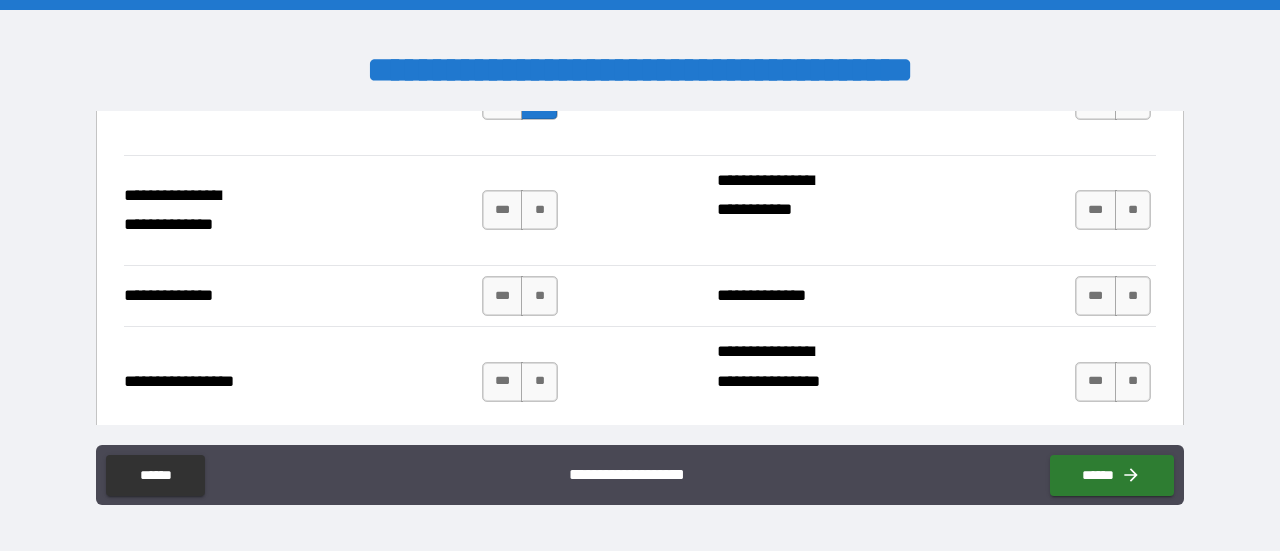 scroll, scrollTop: 6151, scrollLeft: 0, axis: vertical 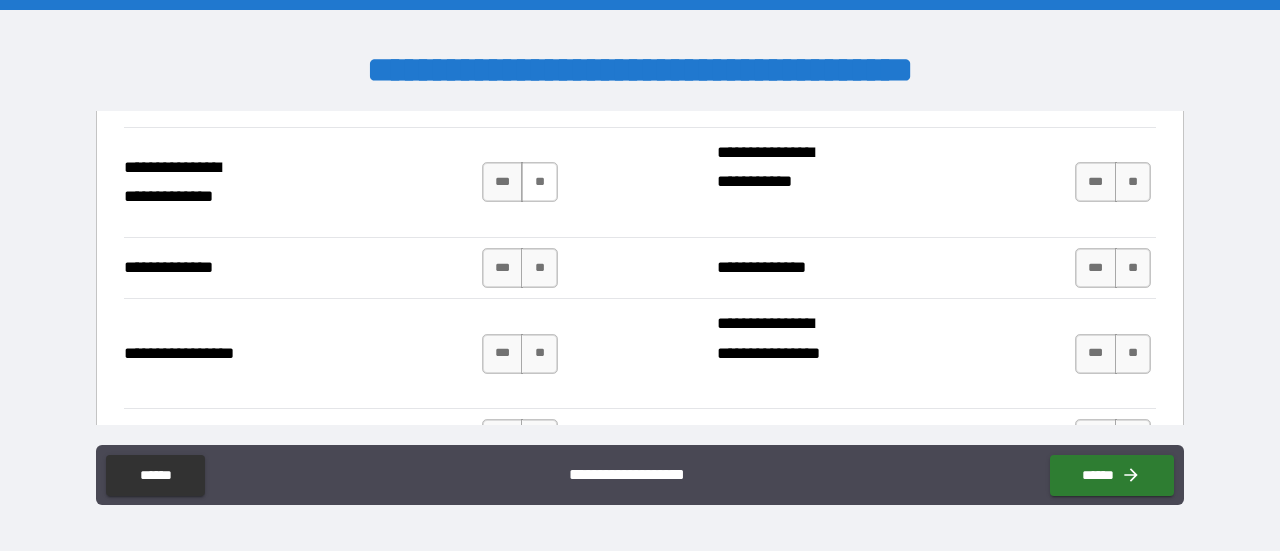 click on "**" at bounding box center [539, 182] 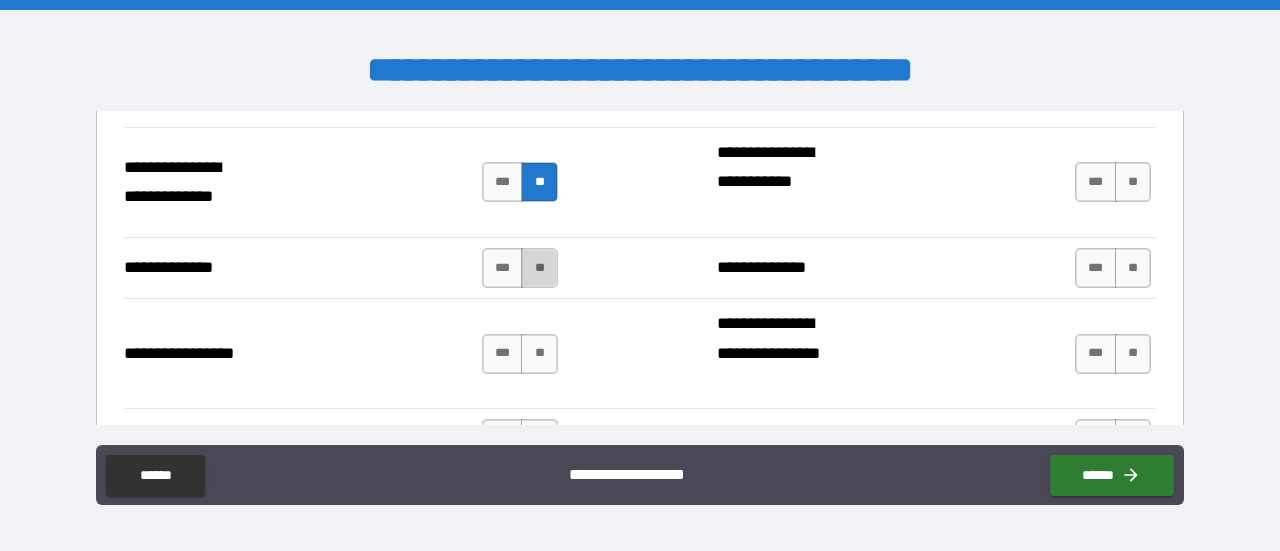 click on "**" at bounding box center [539, 268] 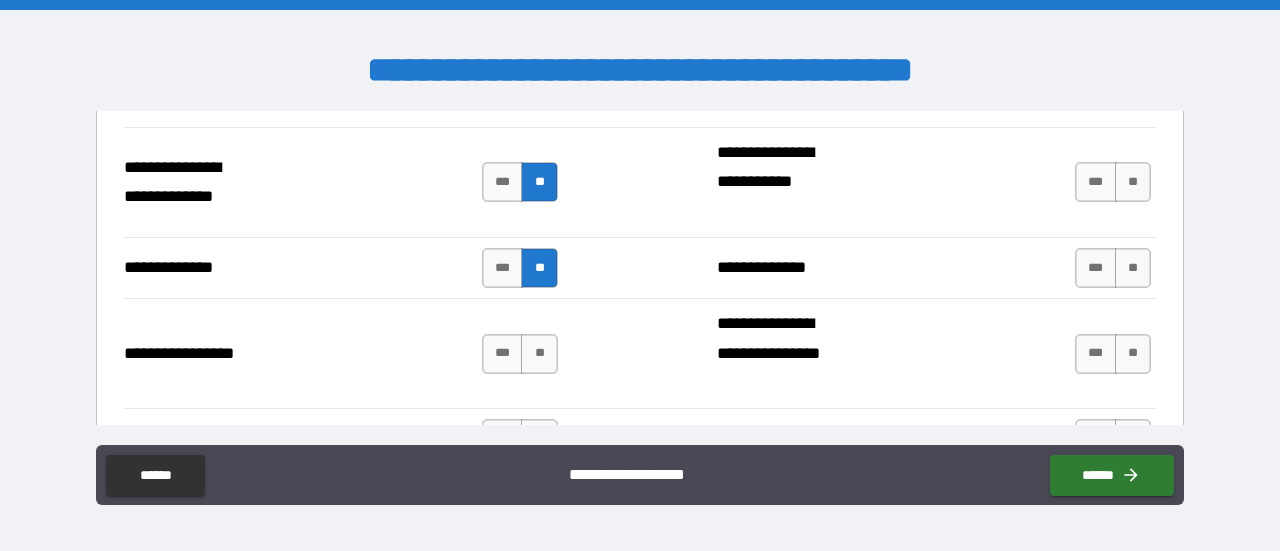 scroll, scrollTop: 6318, scrollLeft: 0, axis: vertical 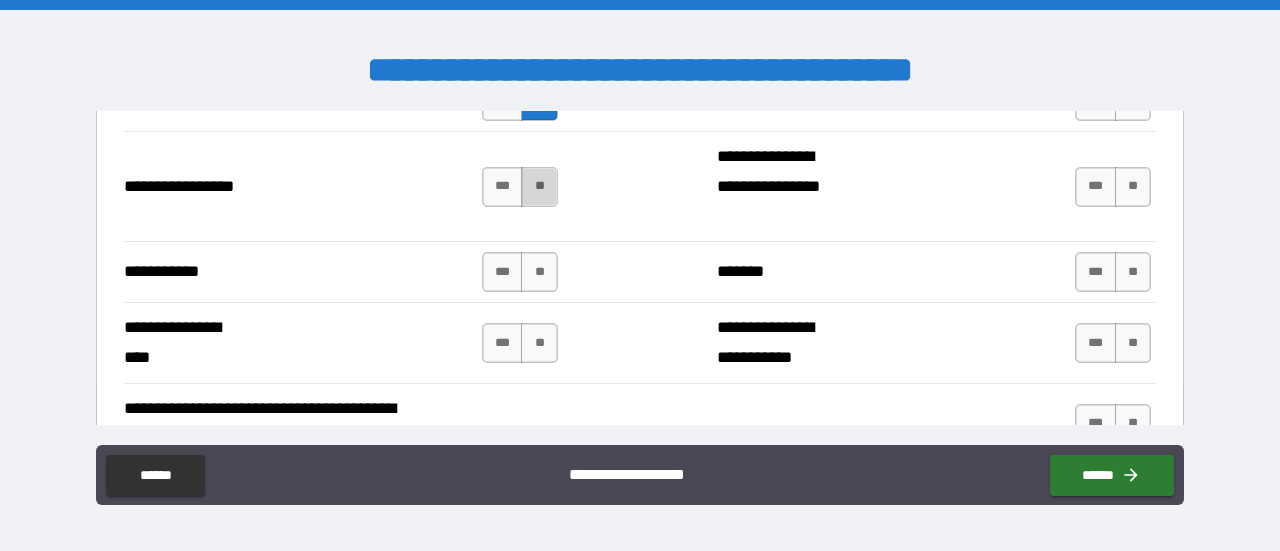 click on "**" at bounding box center (539, 187) 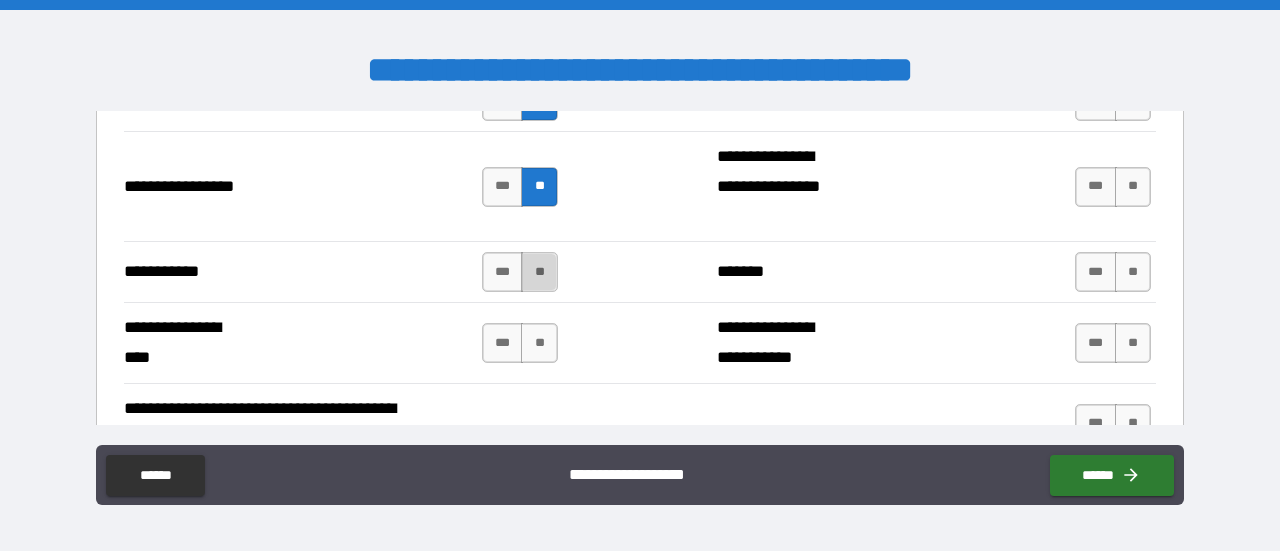 click on "**" at bounding box center [539, 272] 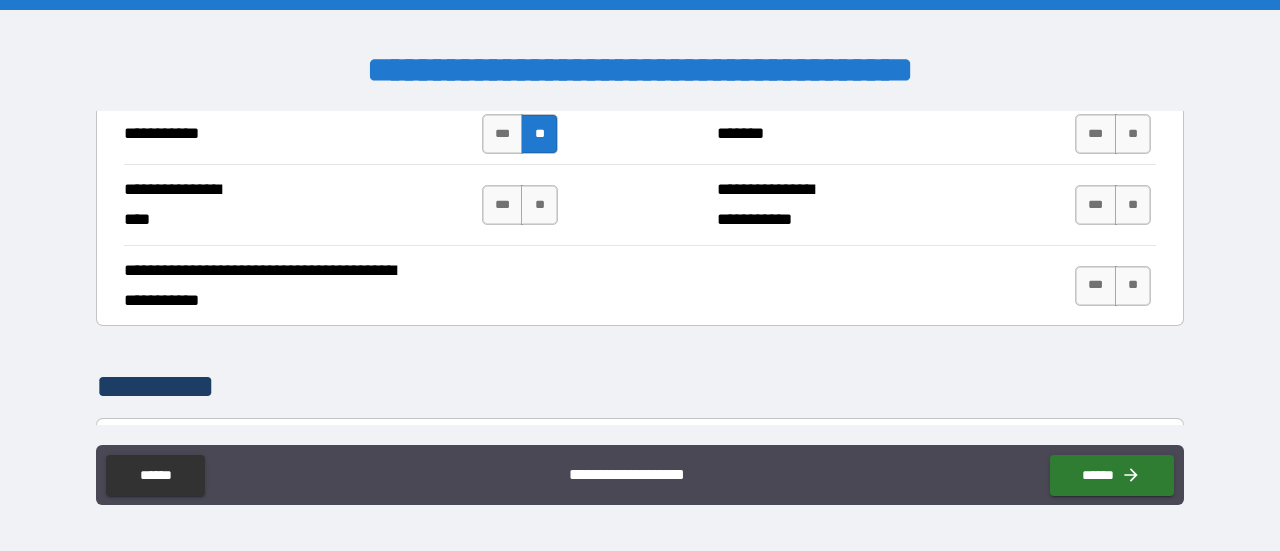 scroll, scrollTop: 6484, scrollLeft: 0, axis: vertical 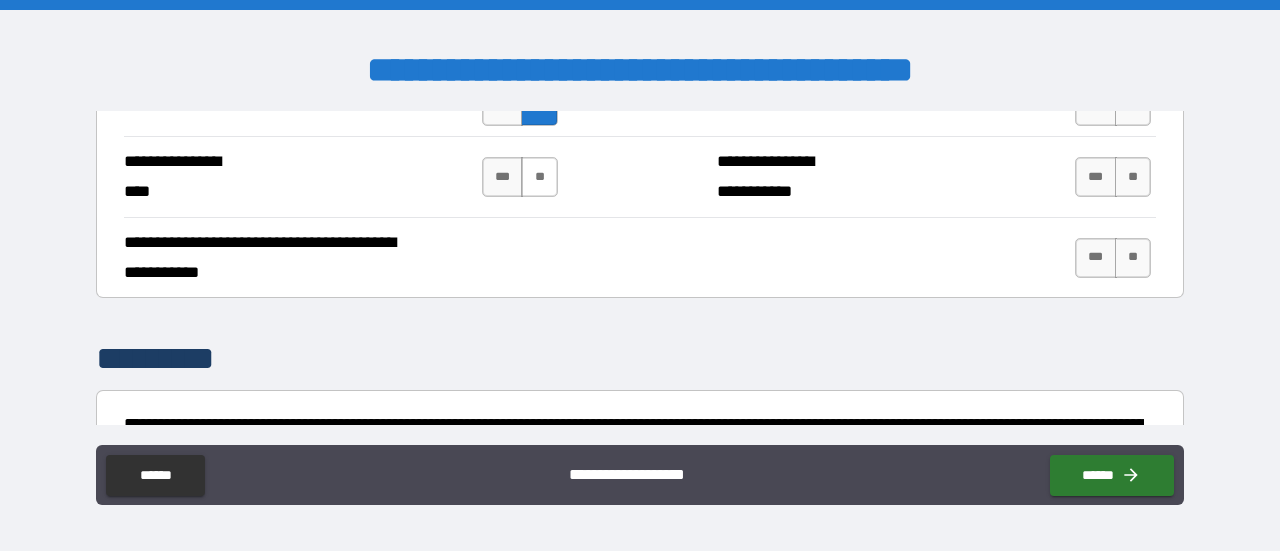 click on "**" at bounding box center [539, 177] 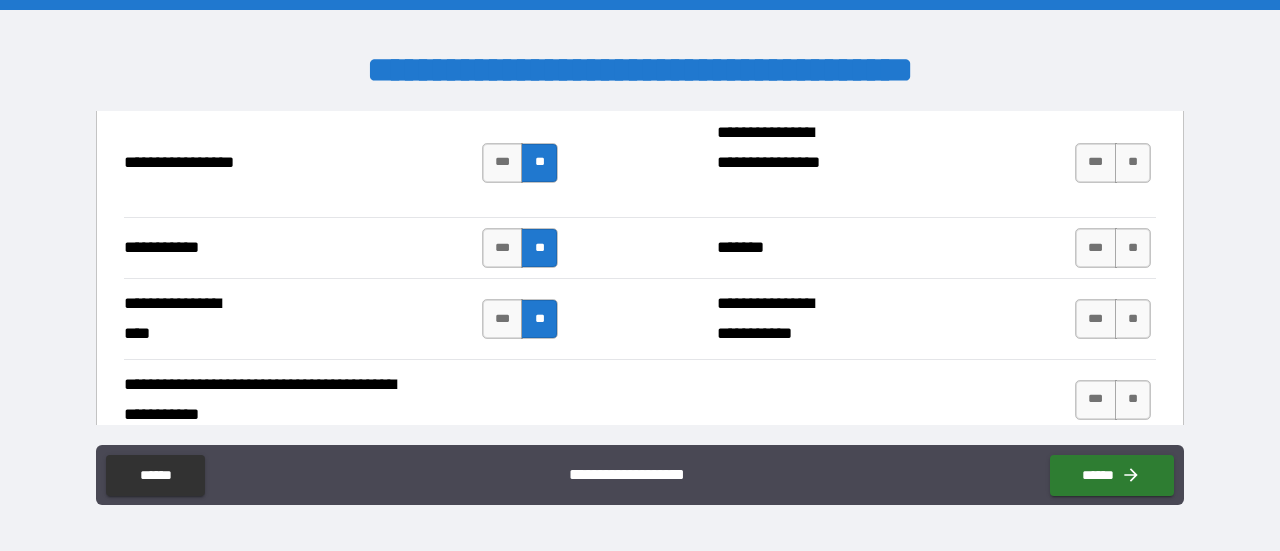 scroll, scrollTop: 6318, scrollLeft: 0, axis: vertical 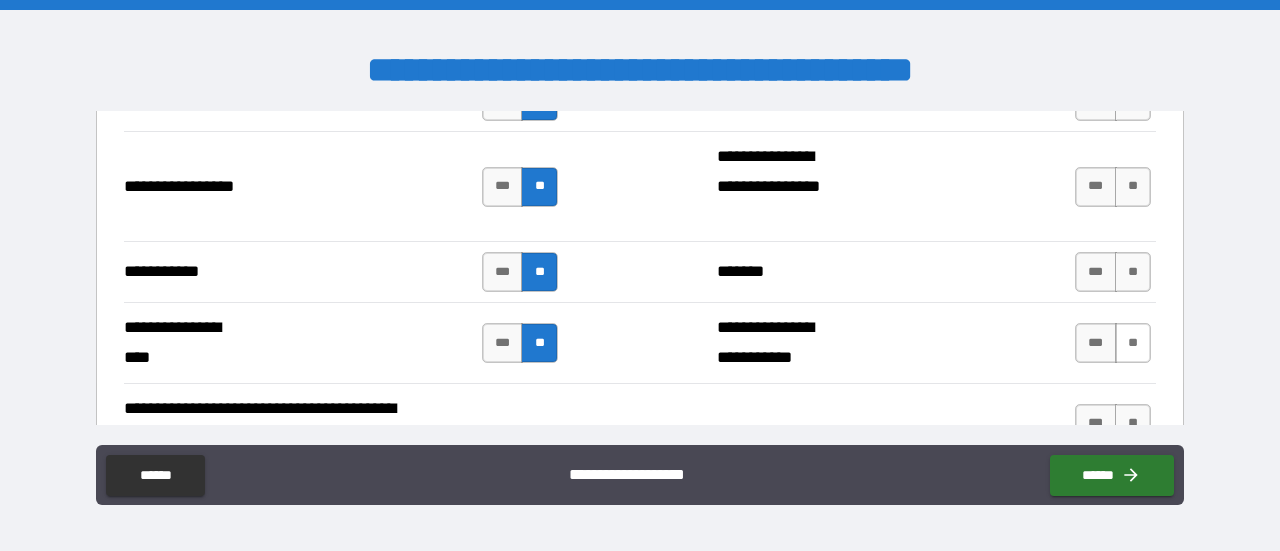 click on "**" at bounding box center [1133, 343] 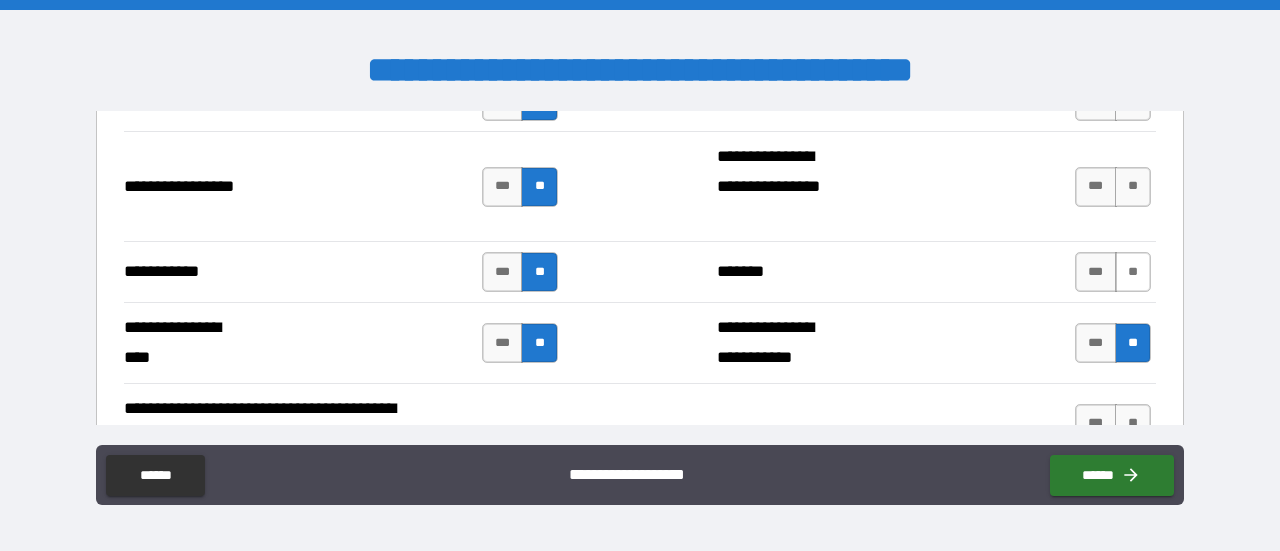 click on "**" at bounding box center [1133, 272] 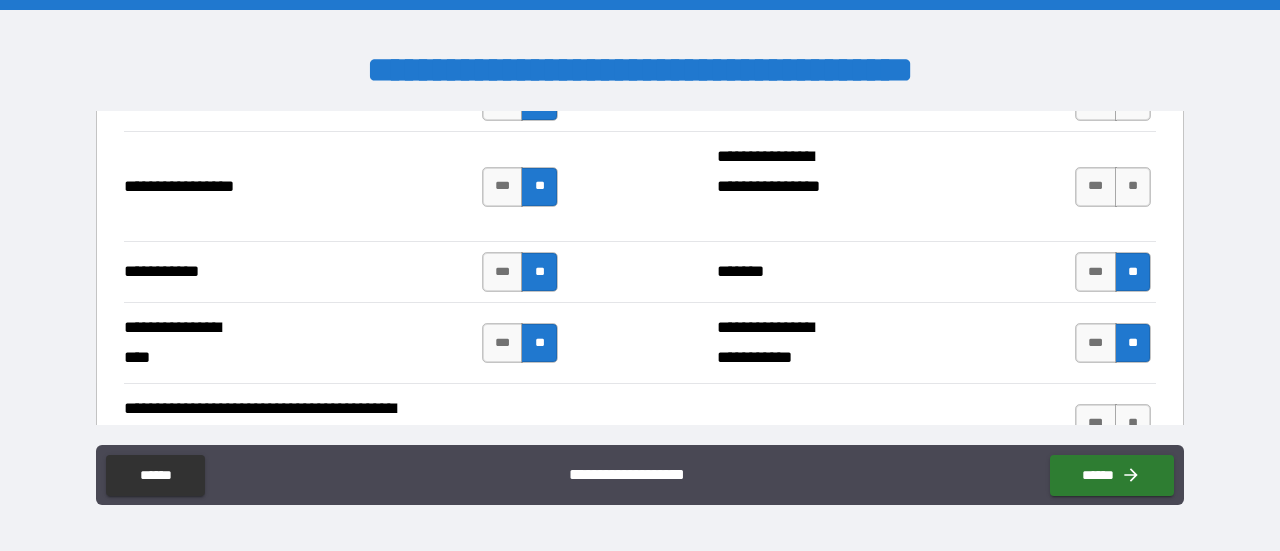 scroll, scrollTop: 6151, scrollLeft: 0, axis: vertical 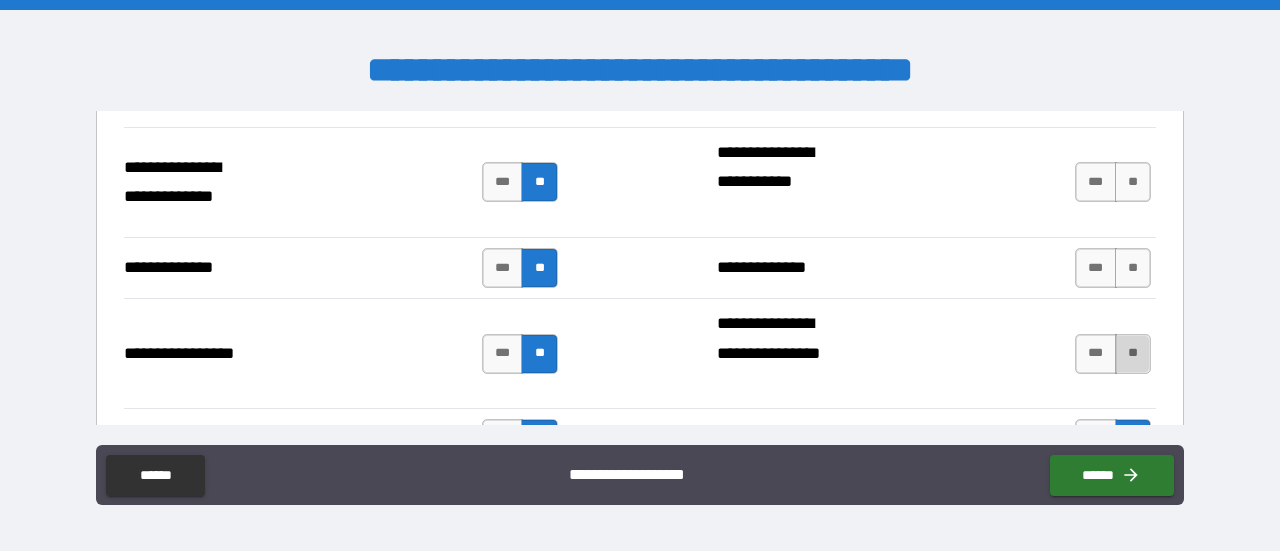 click on "**" at bounding box center [1133, 354] 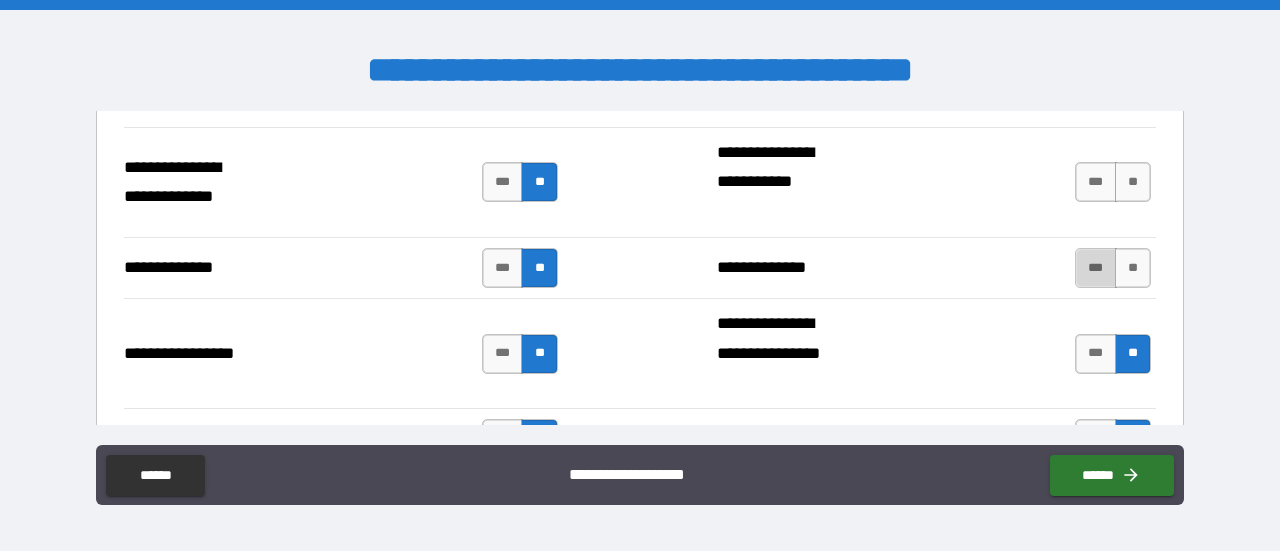 click on "***" at bounding box center [1096, 268] 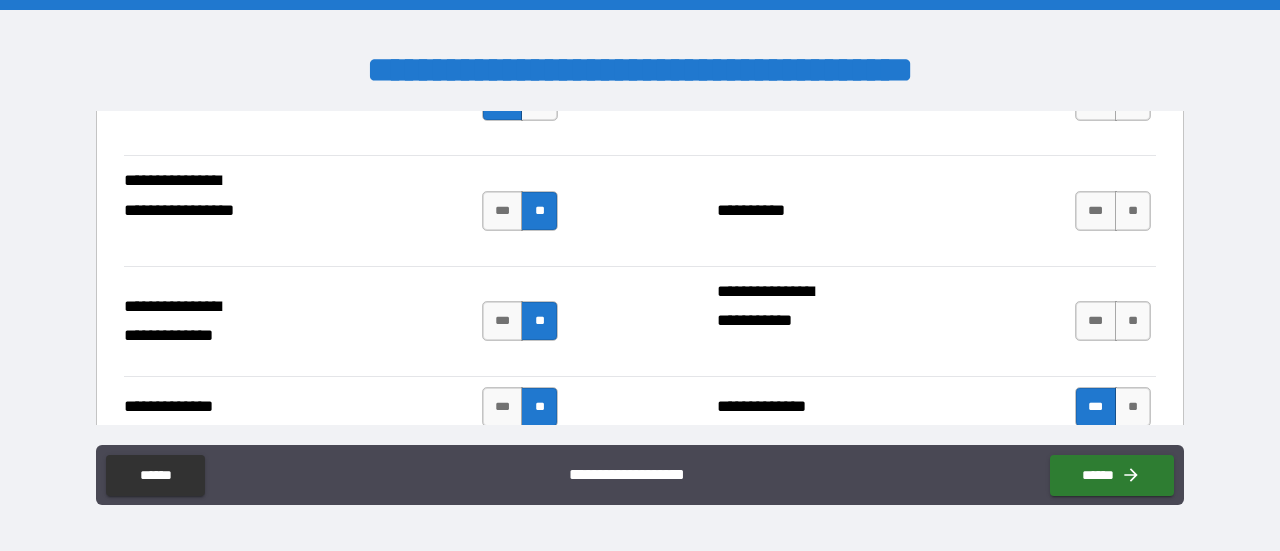 scroll, scrollTop: 5984, scrollLeft: 0, axis: vertical 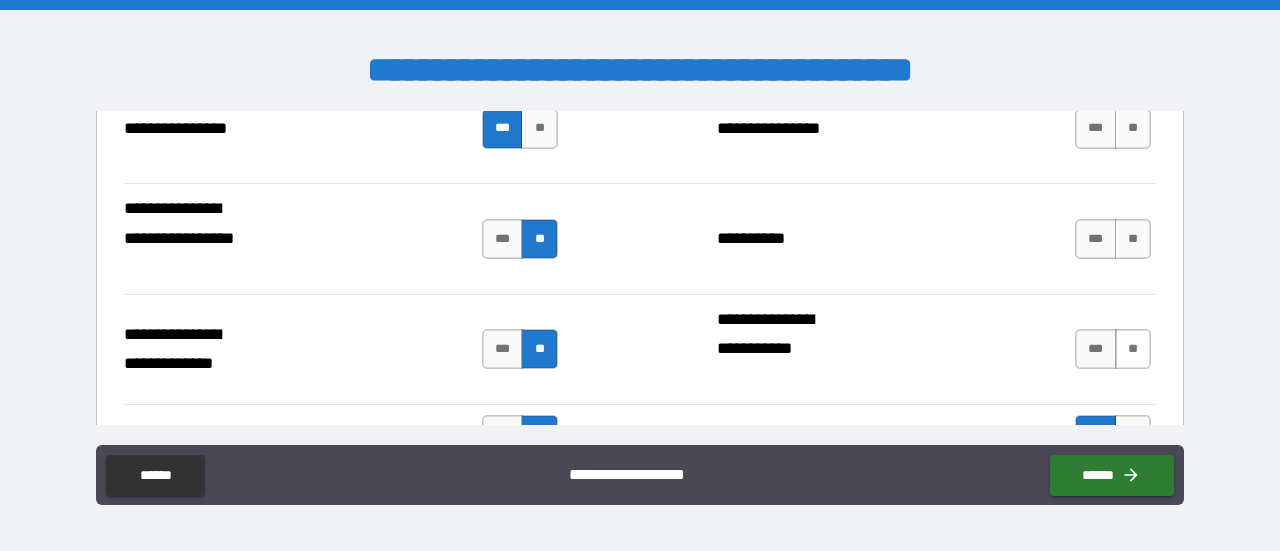 click on "**" at bounding box center (1133, 349) 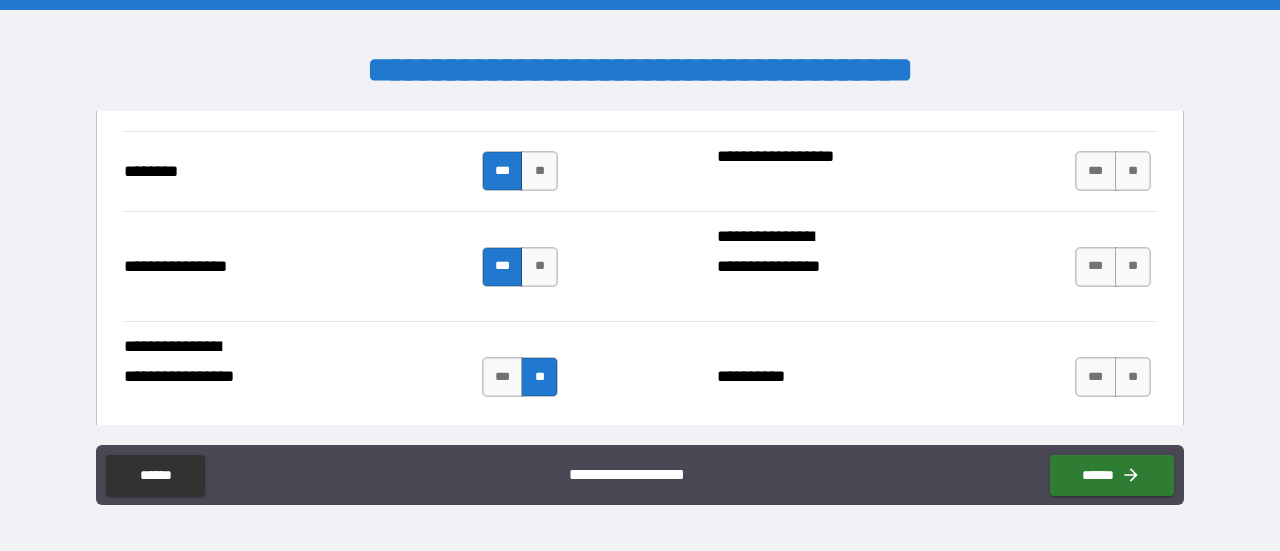 scroll, scrollTop: 5818, scrollLeft: 0, axis: vertical 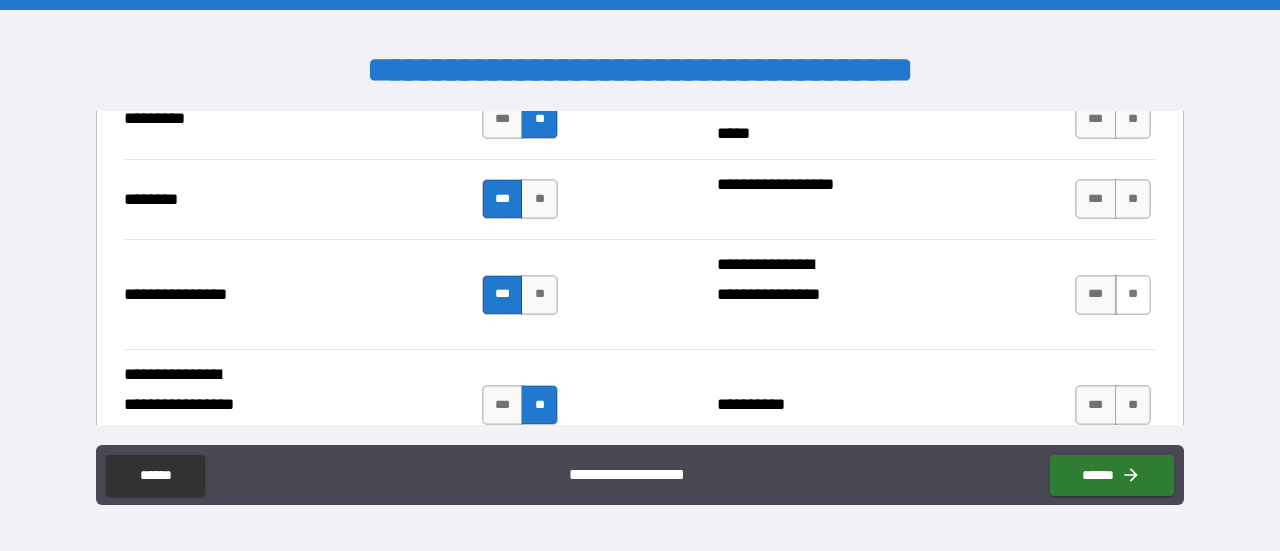 click on "**" at bounding box center [1133, 295] 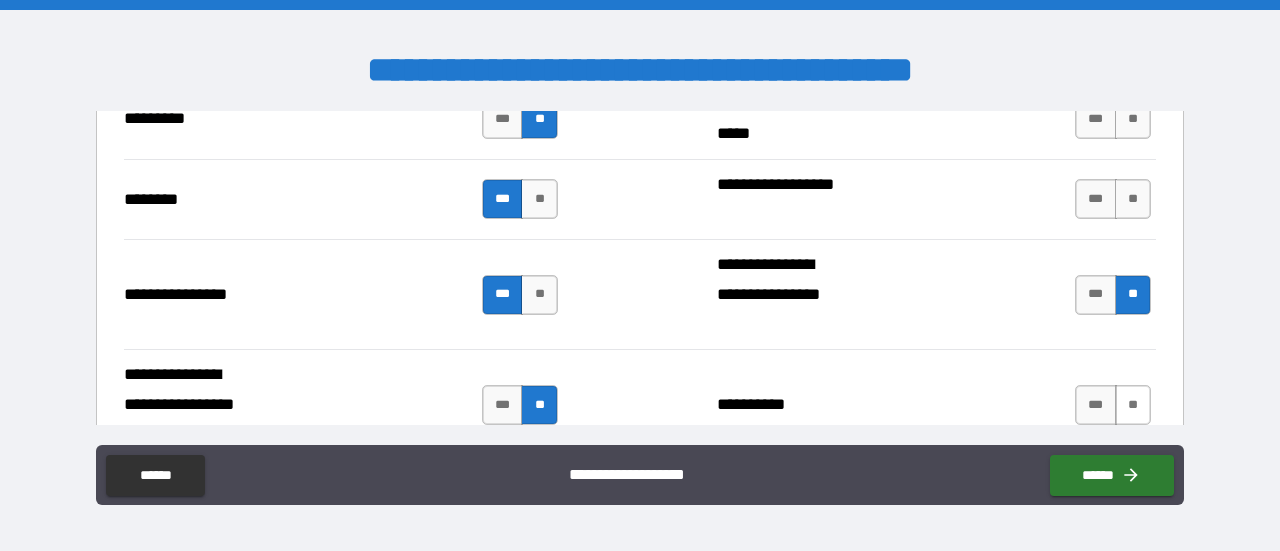 click on "**" at bounding box center (1133, 405) 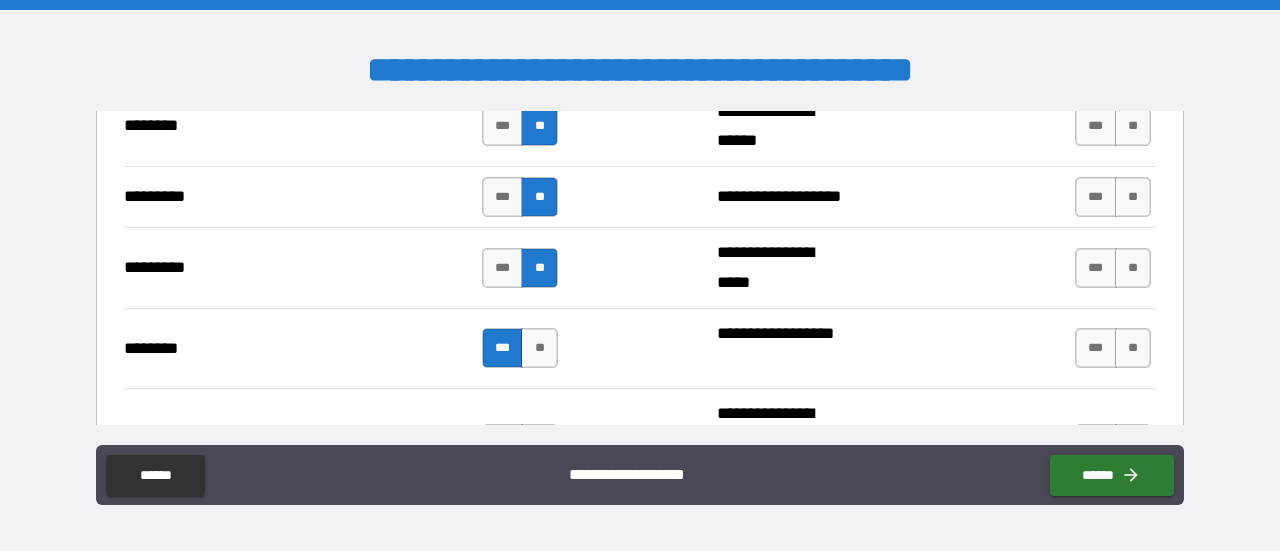 scroll, scrollTop: 5651, scrollLeft: 0, axis: vertical 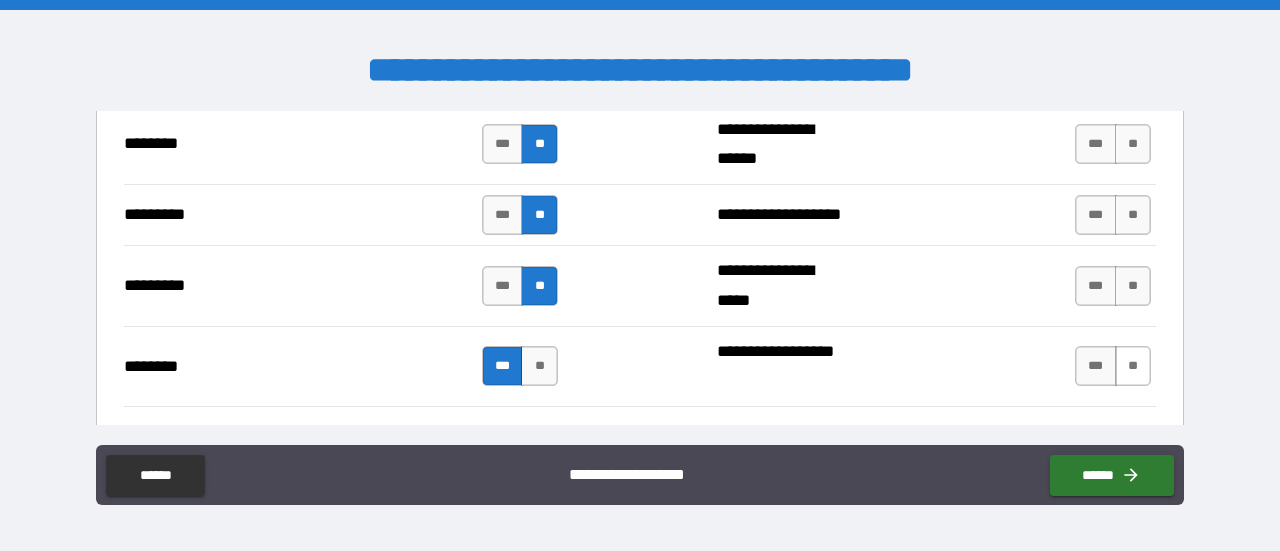 click on "**" at bounding box center [1133, 366] 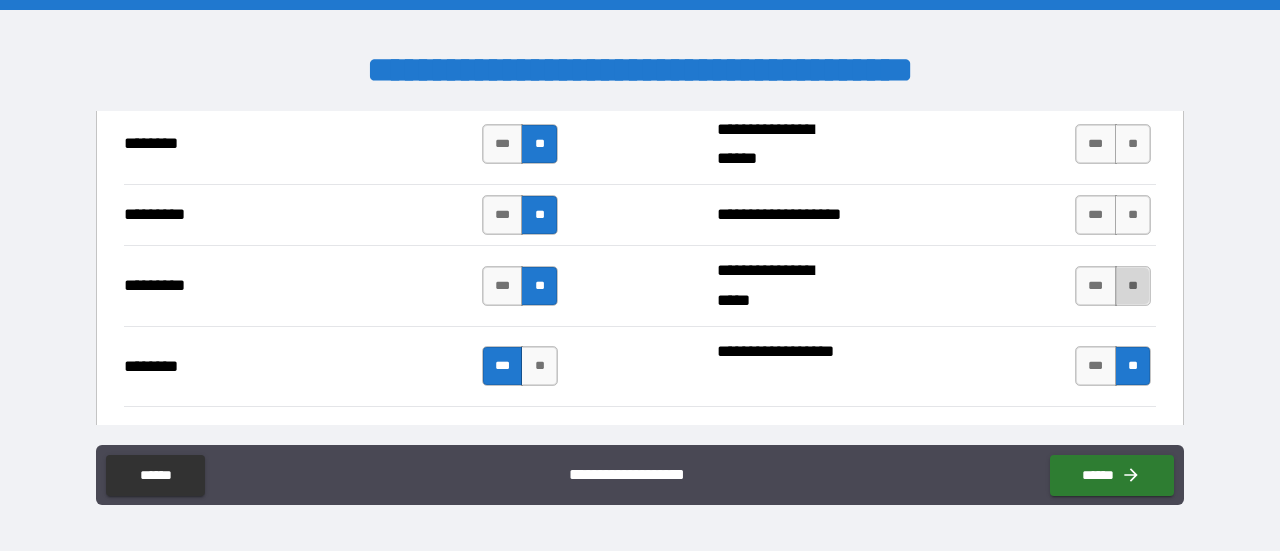 click on "**" at bounding box center [1133, 286] 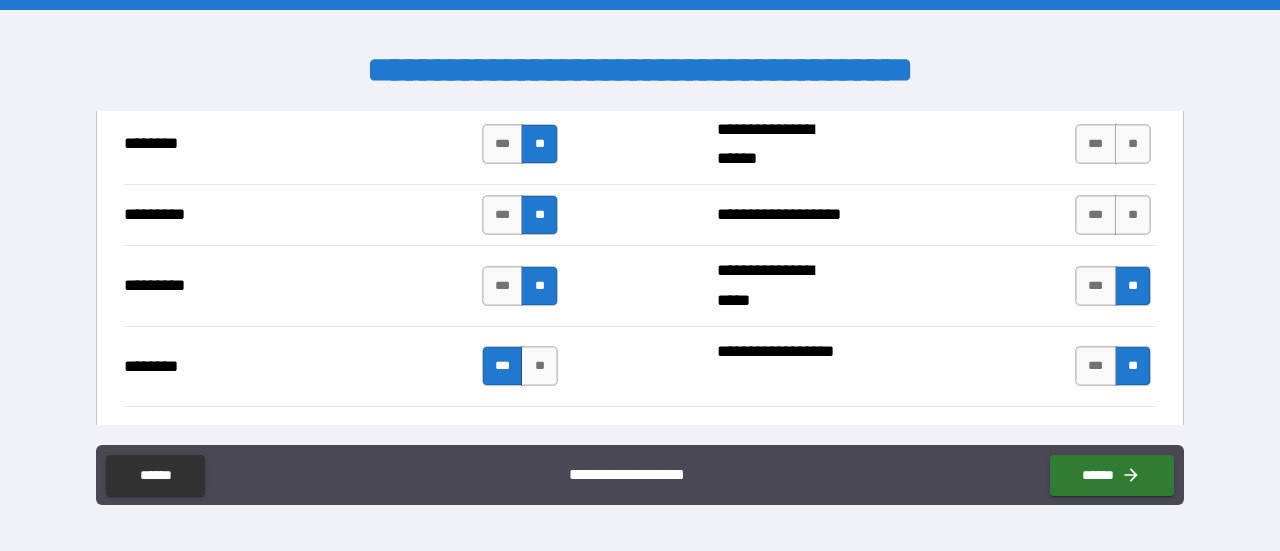 scroll, scrollTop: 5484, scrollLeft: 0, axis: vertical 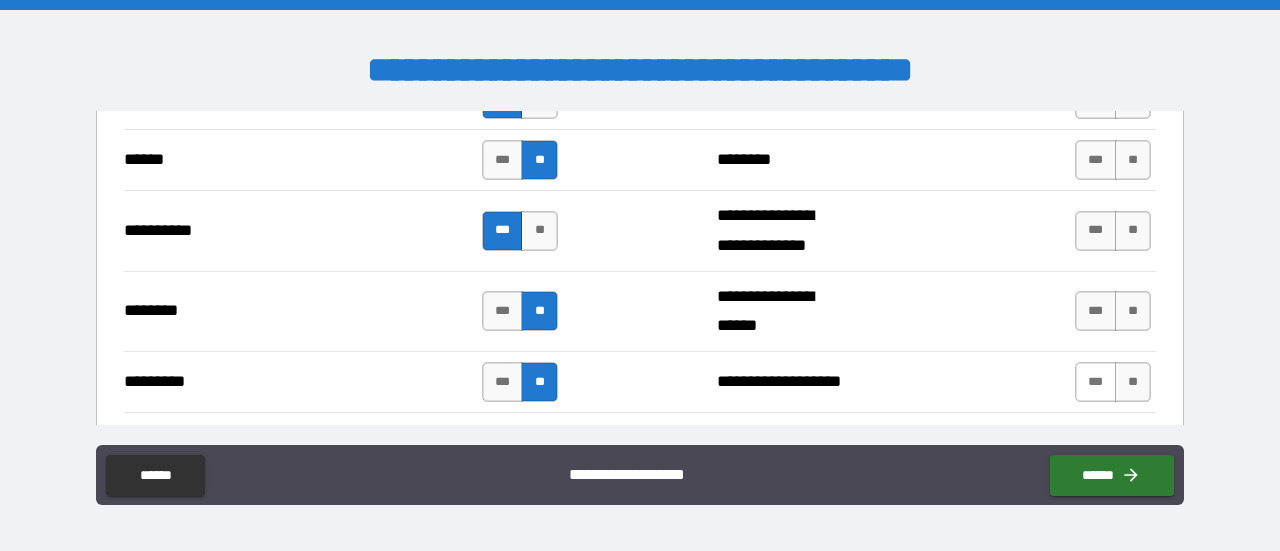 click on "***" at bounding box center [1096, 382] 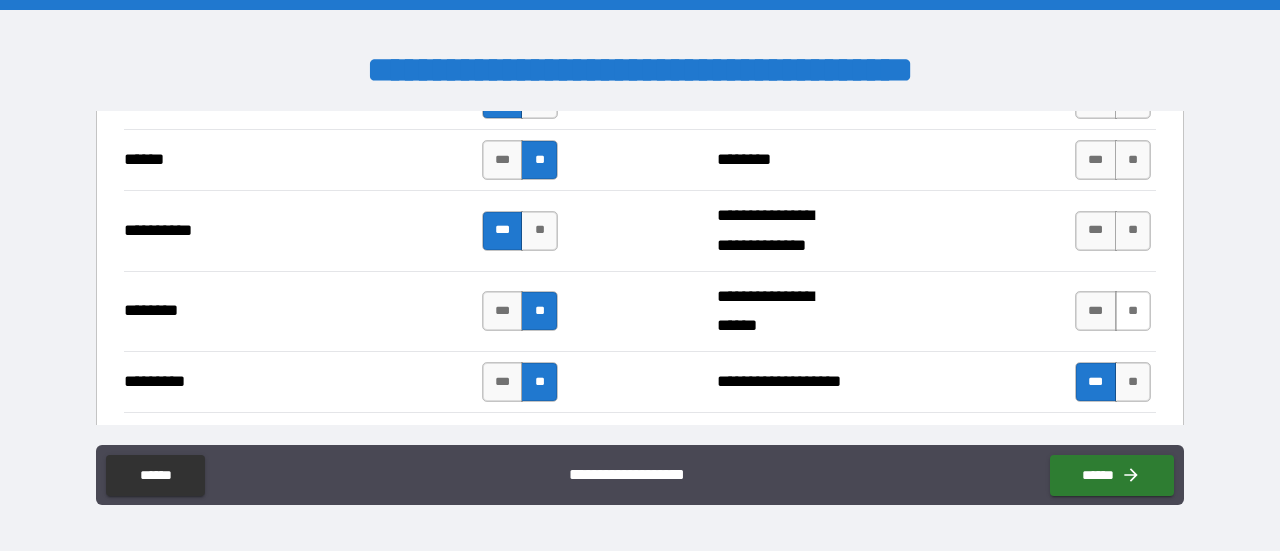 click on "**" at bounding box center (1133, 311) 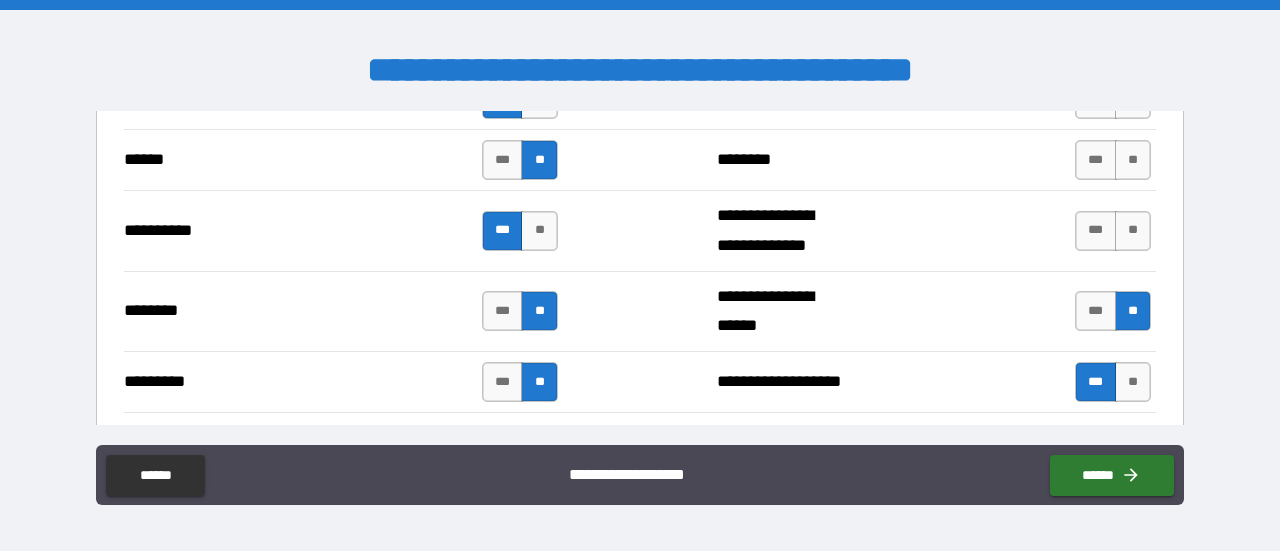 click on "**" at bounding box center [1133, 231] 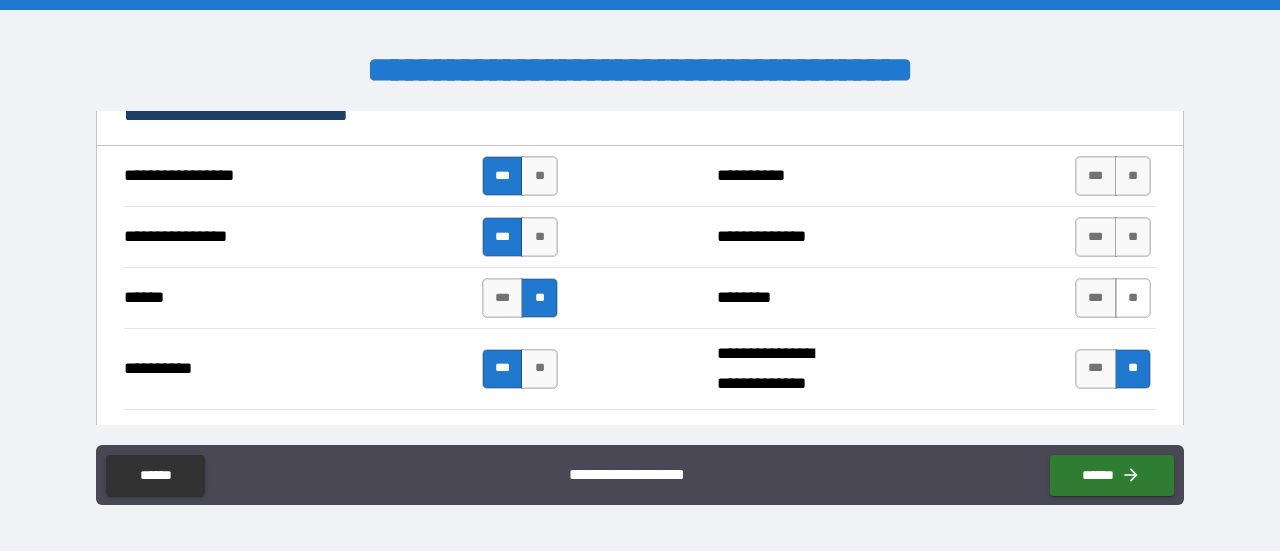 scroll, scrollTop: 5318, scrollLeft: 0, axis: vertical 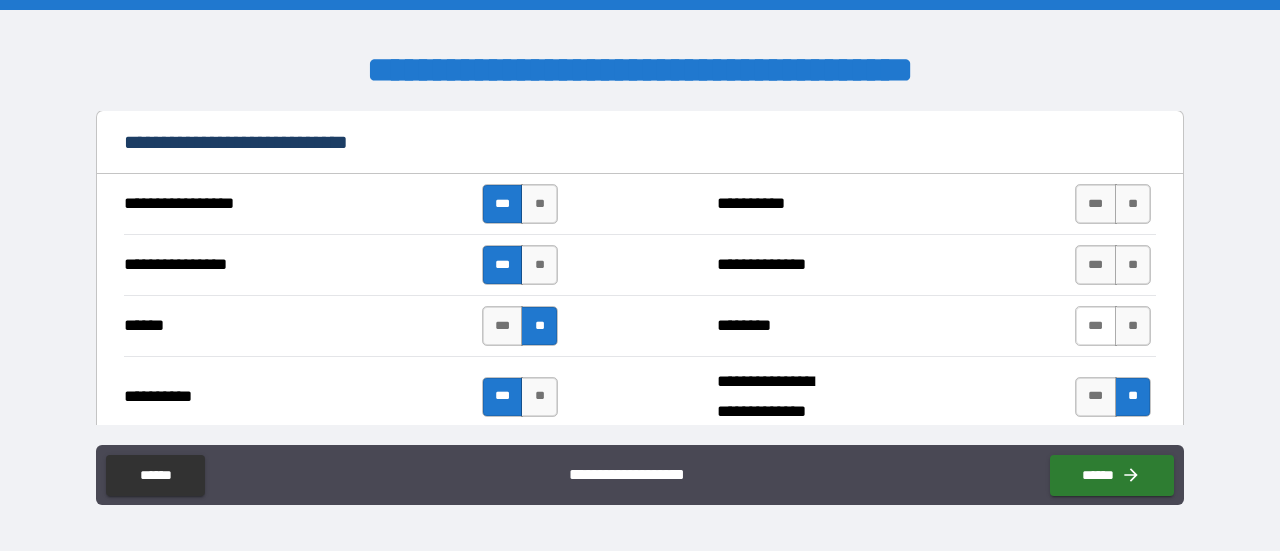 click on "***" at bounding box center (1096, 326) 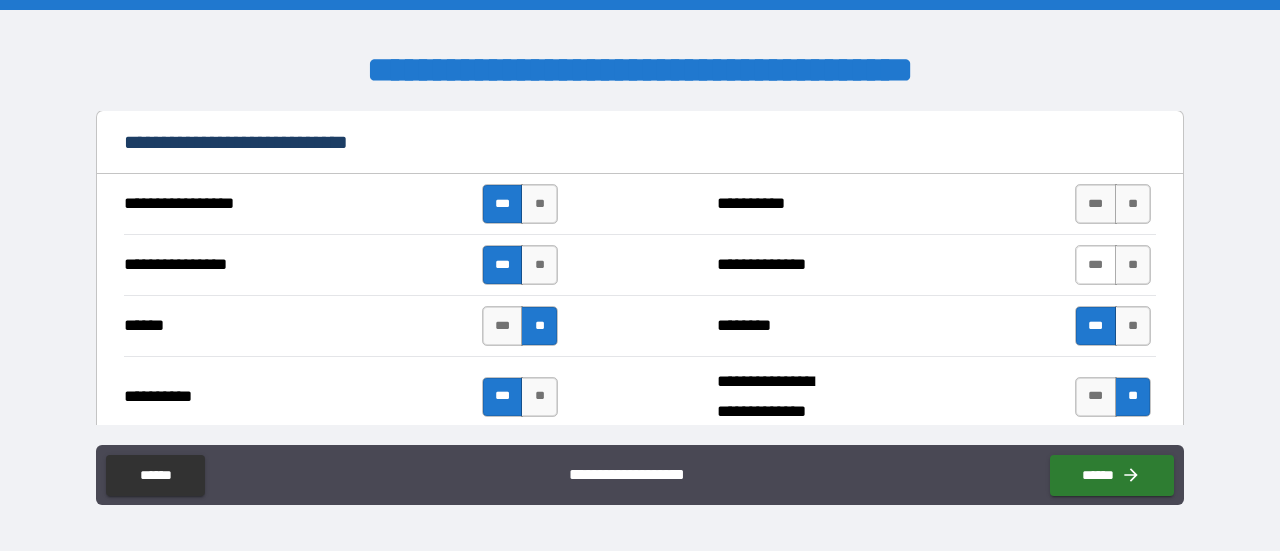 click on "***" at bounding box center [1096, 265] 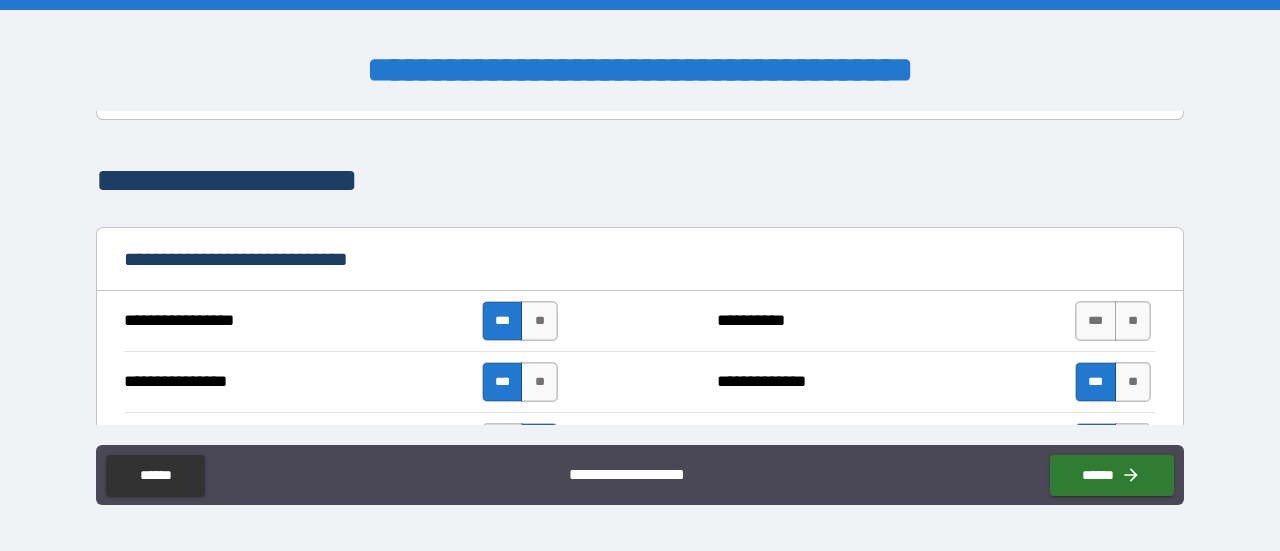 scroll, scrollTop: 5151, scrollLeft: 0, axis: vertical 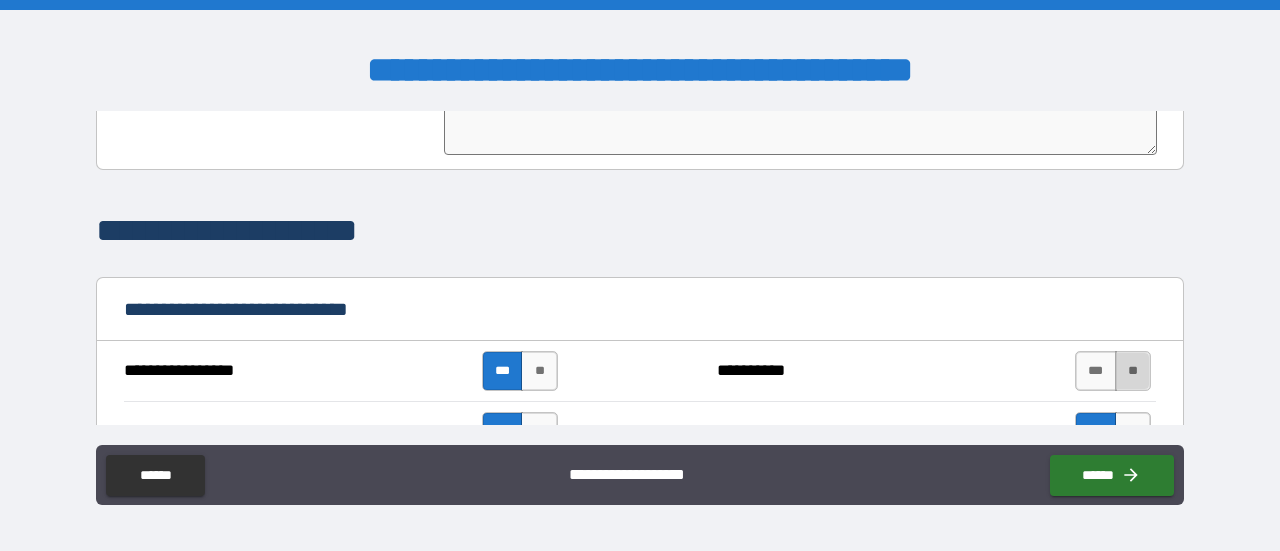 click on "**" at bounding box center [1133, 371] 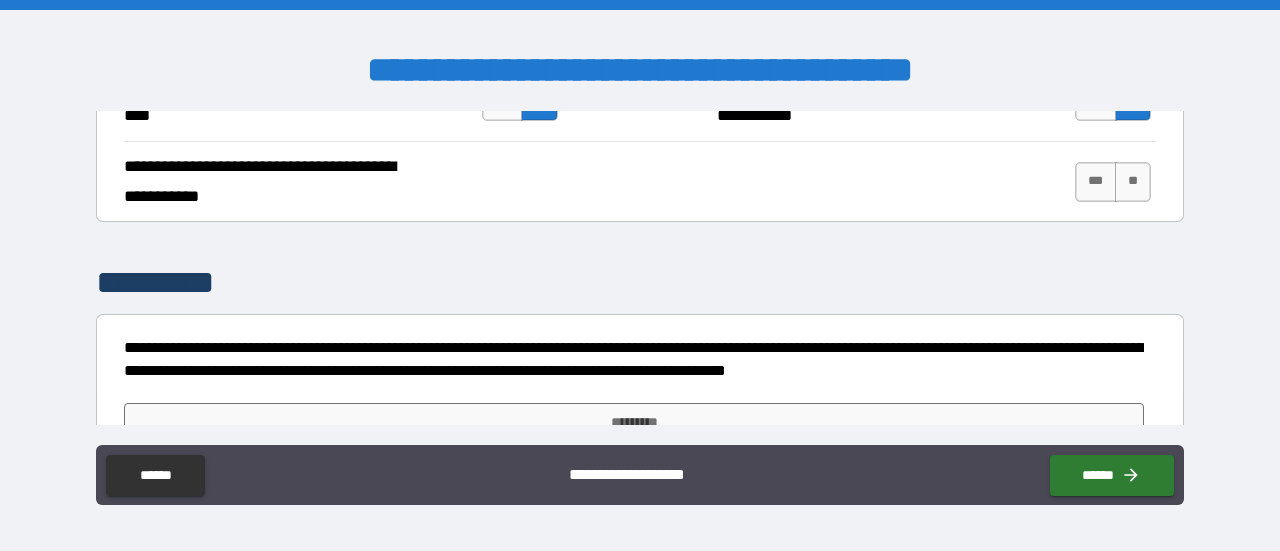 scroll, scrollTop: 6577, scrollLeft: 0, axis: vertical 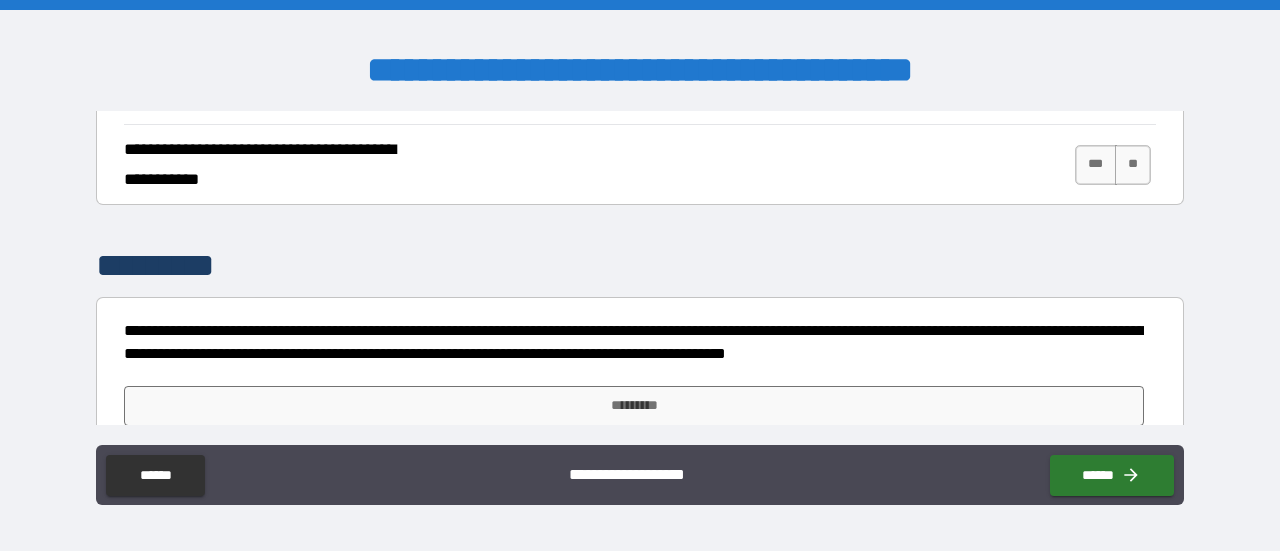 click on "*********" at bounding box center [640, 406] 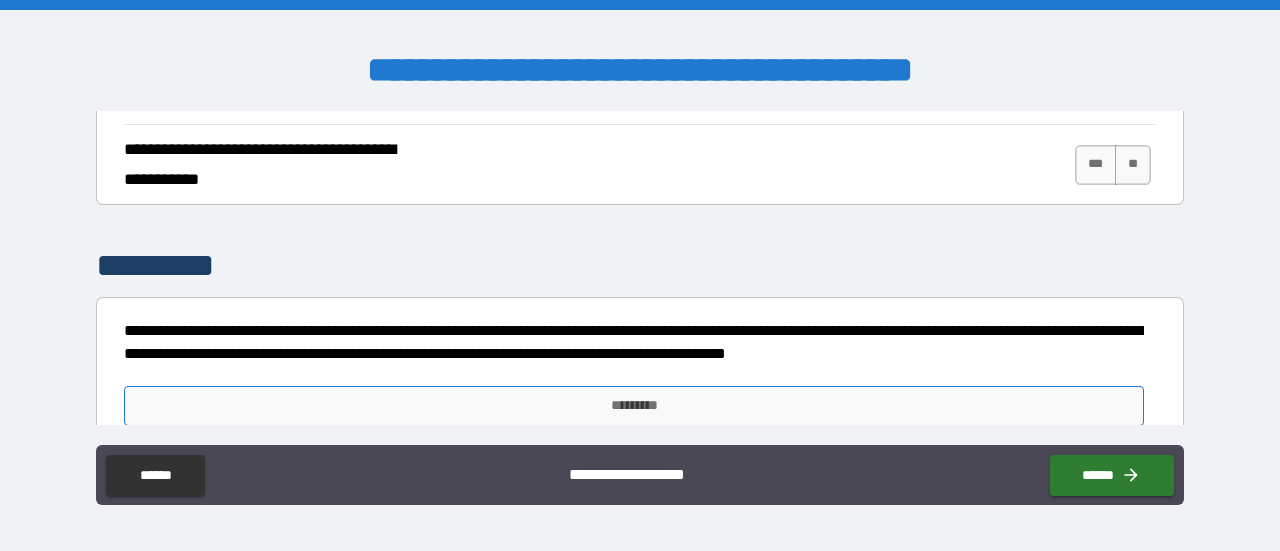 click on "*********" at bounding box center [634, 406] 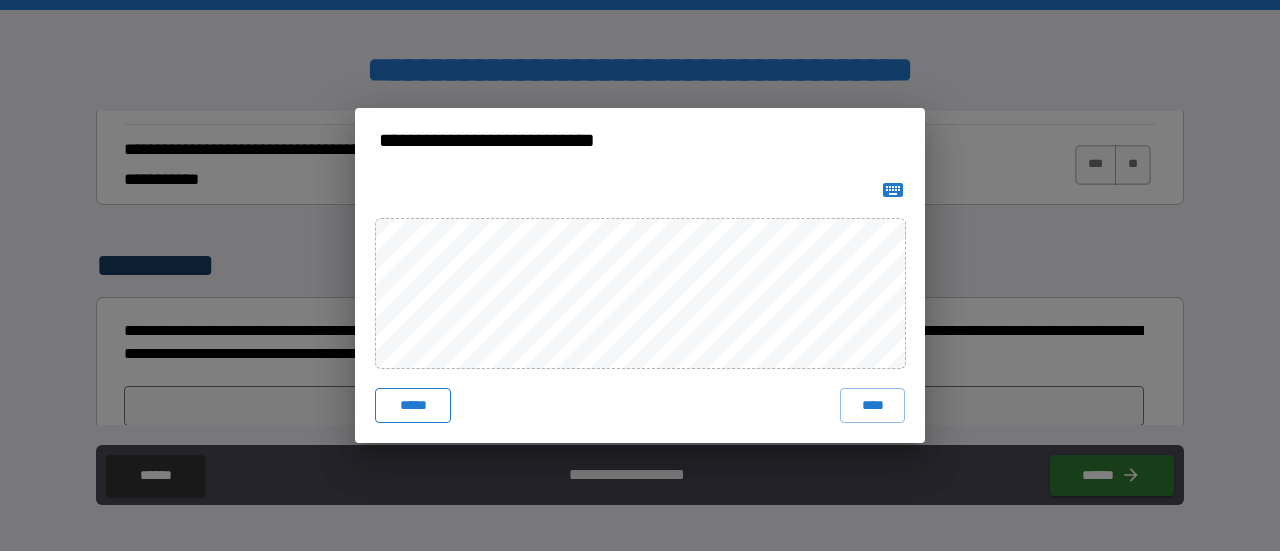 click on "*****" at bounding box center [413, 406] 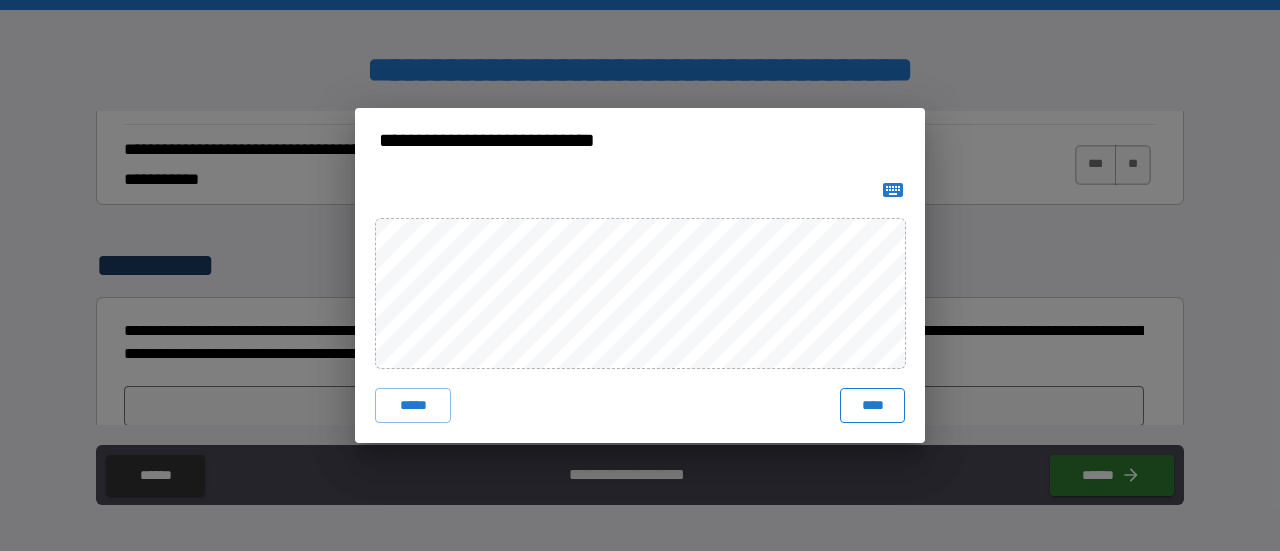click on "****" at bounding box center [872, 406] 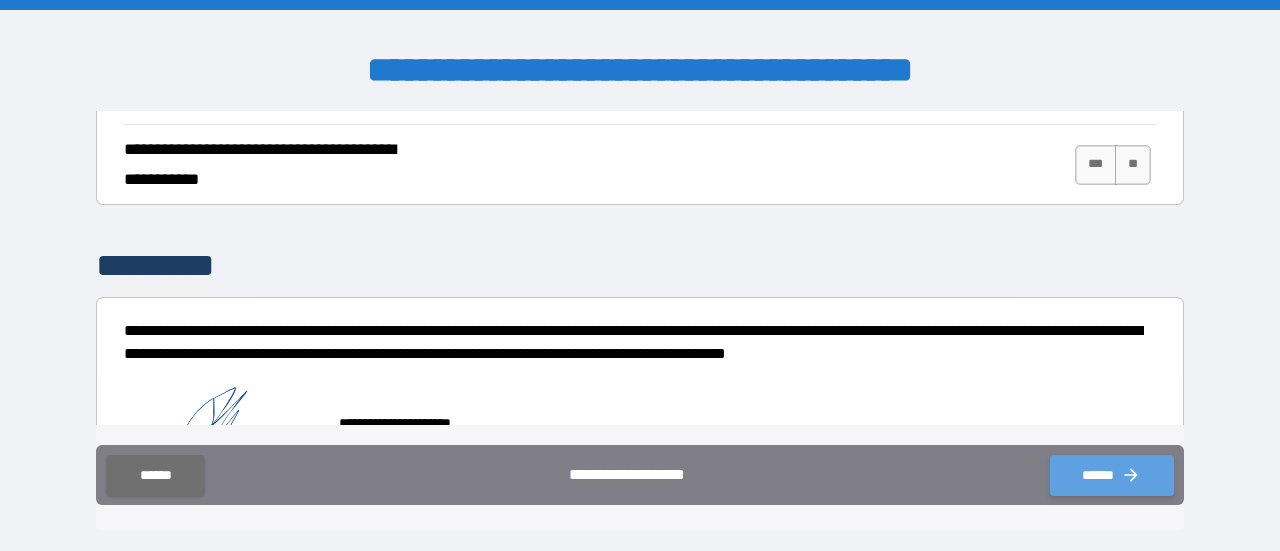 click on "******" at bounding box center [1112, 475] 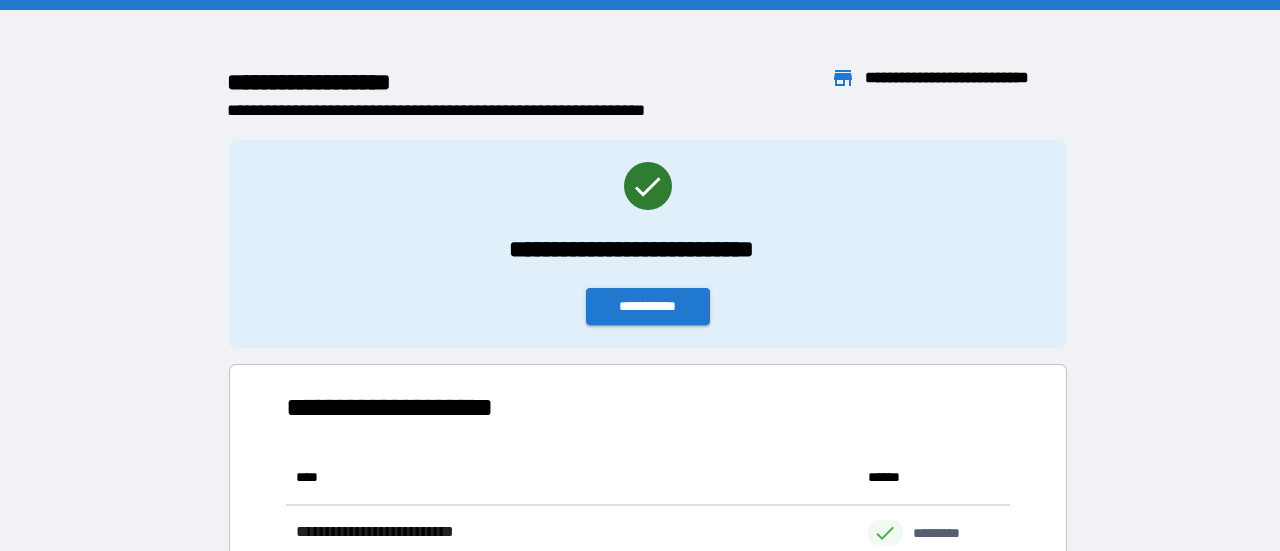 scroll, scrollTop: 16, scrollLeft: 16, axis: both 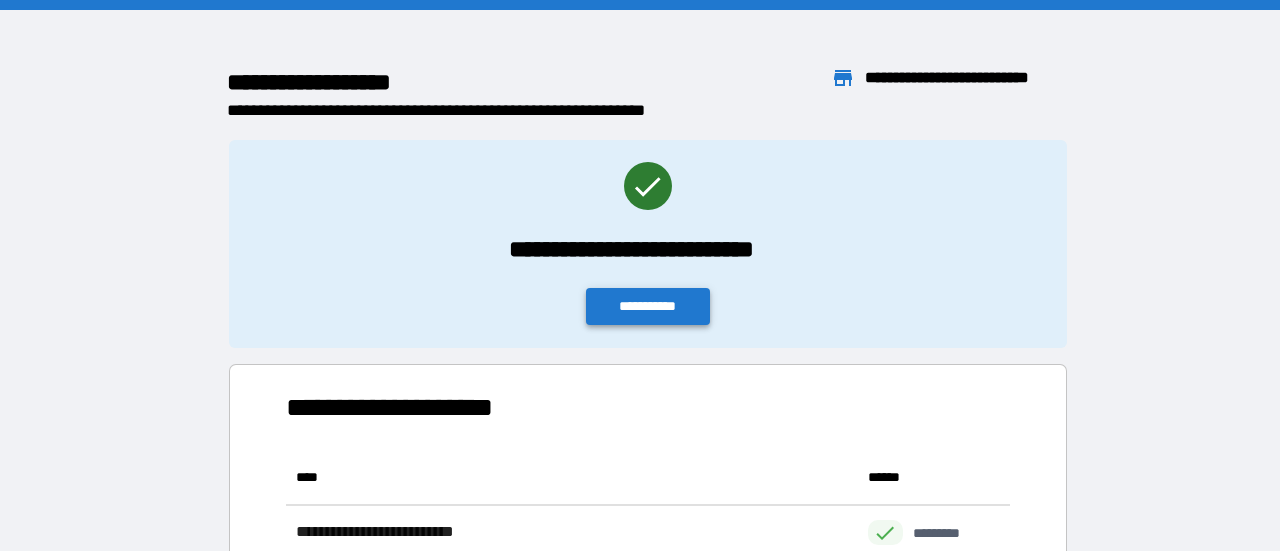 click on "**********" at bounding box center [648, 306] 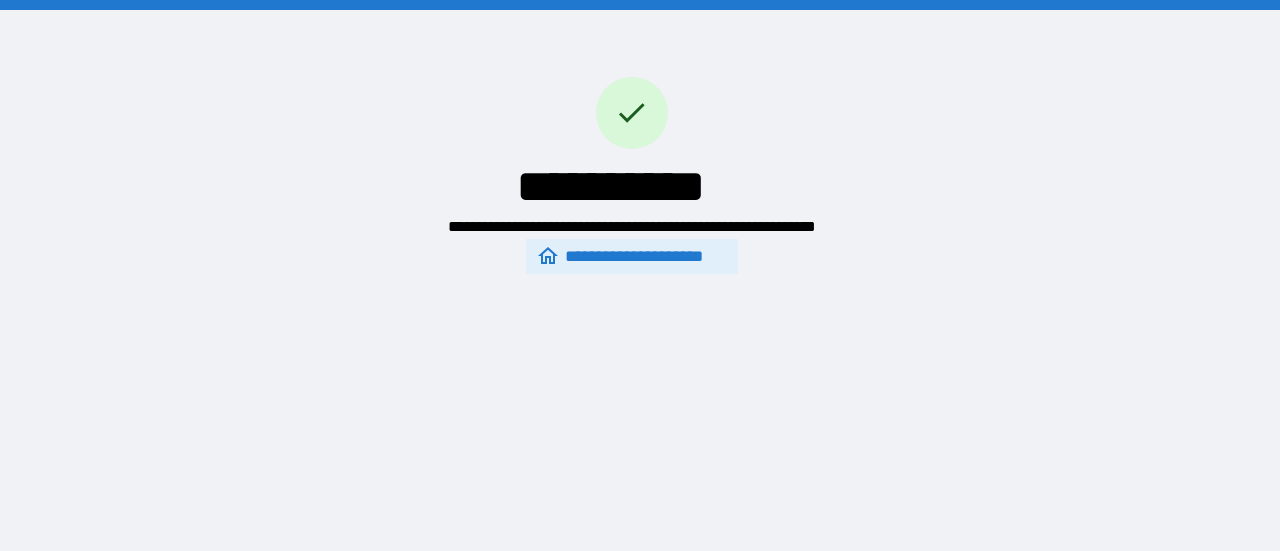 click on "**********" at bounding box center [631, 257] 